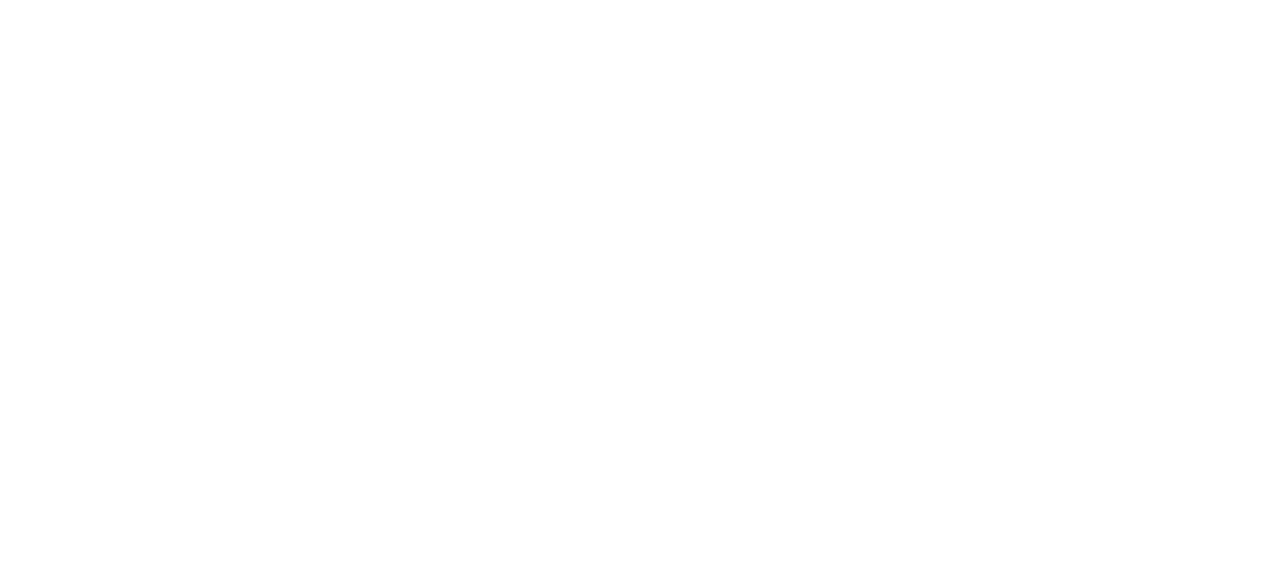 scroll, scrollTop: 0, scrollLeft: 0, axis: both 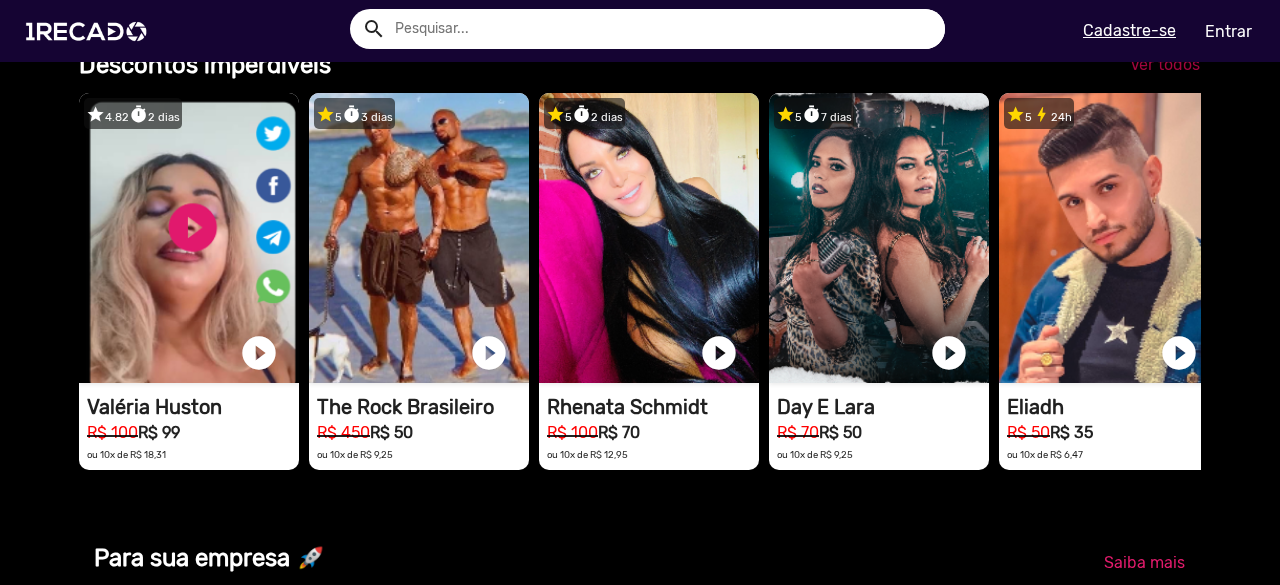 click on "Ver todos" 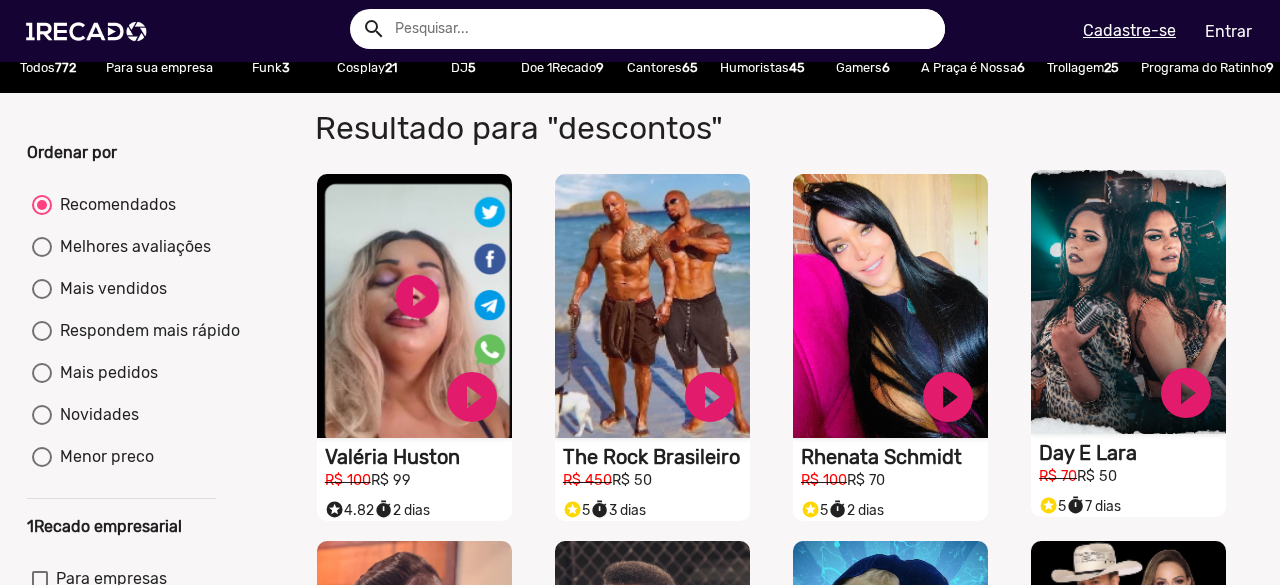 scroll, scrollTop: 200, scrollLeft: 0, axis: vertical 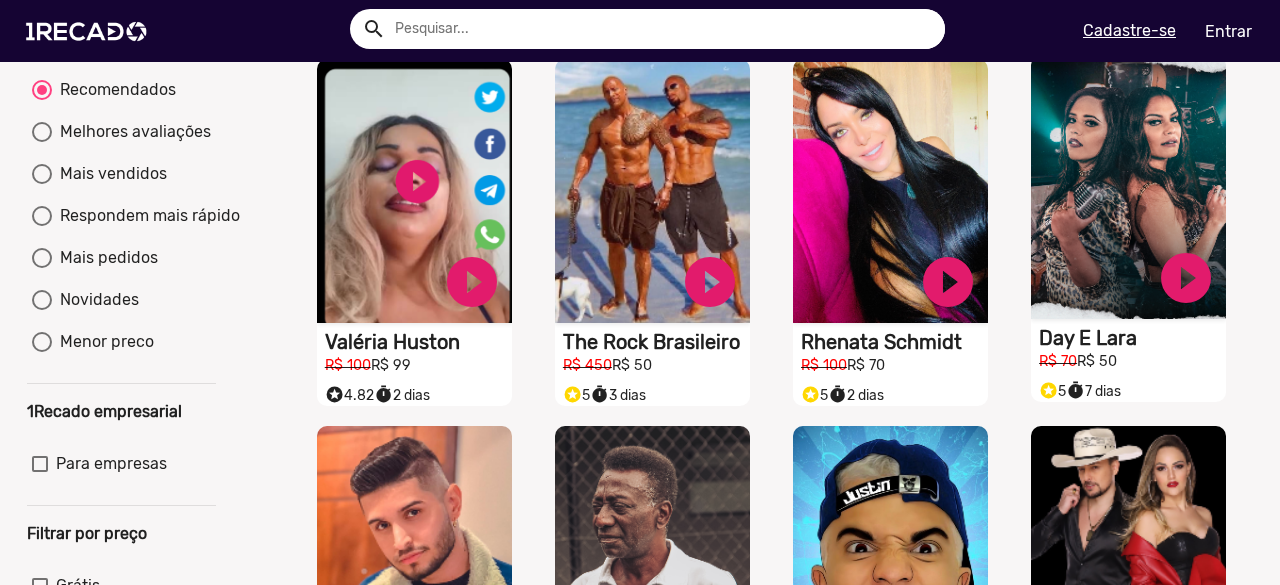 click on "Day E Lara" at bounding box center (418, 342) 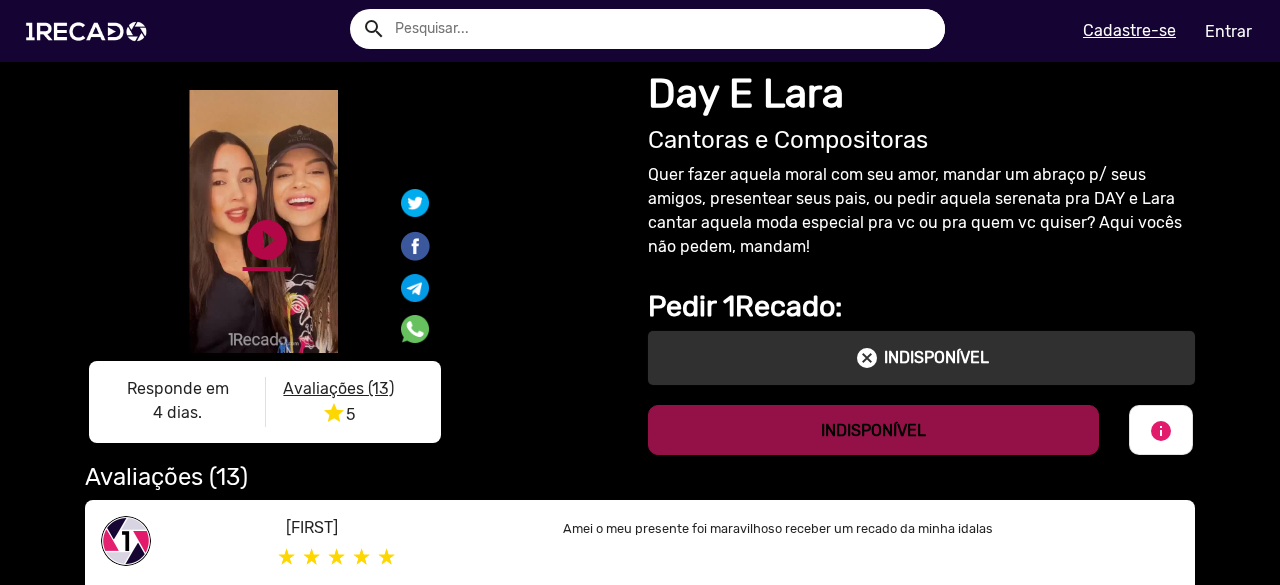 click on "play_circle_filled" 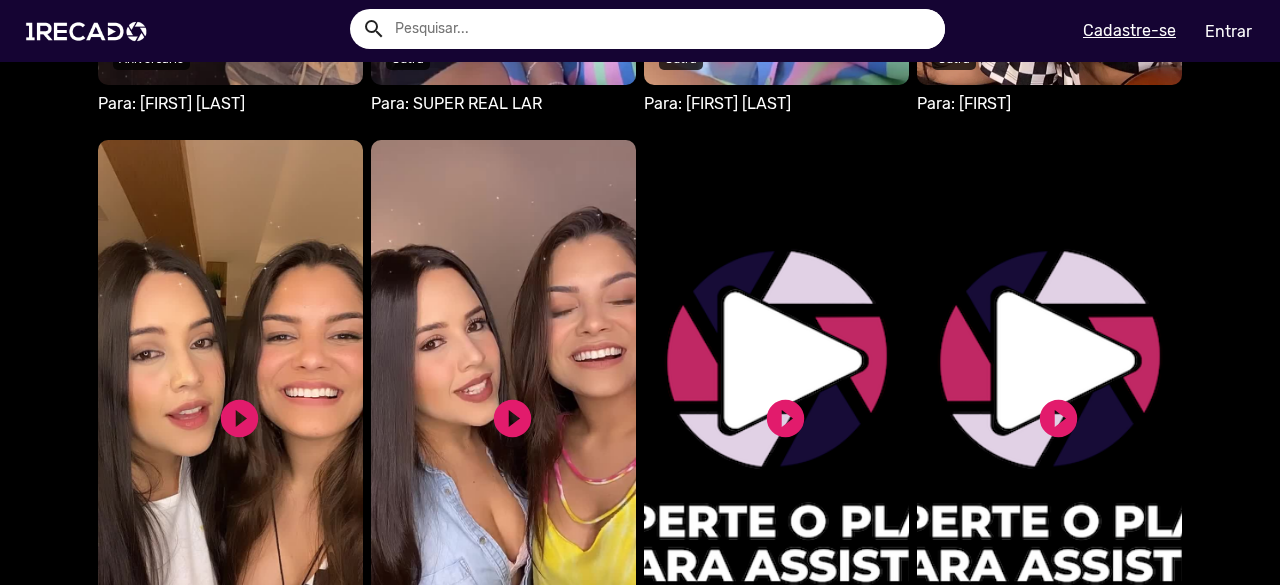 scroll, scrollTop: 1300, scrollLeft: 0, axis: vertical 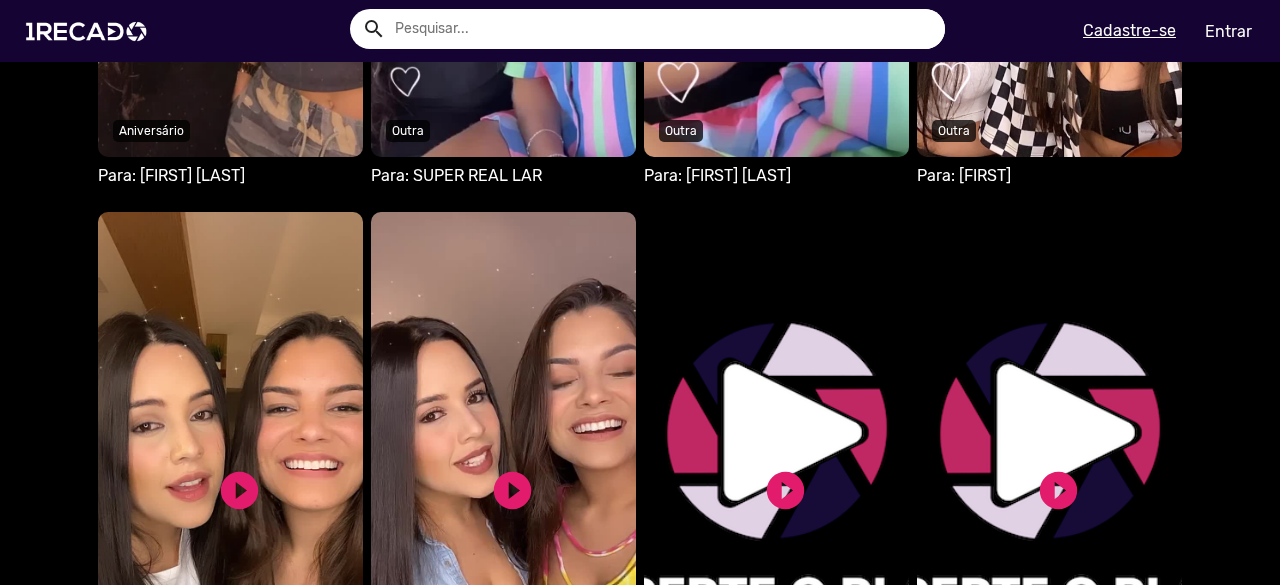 click on "play_circle_filled" 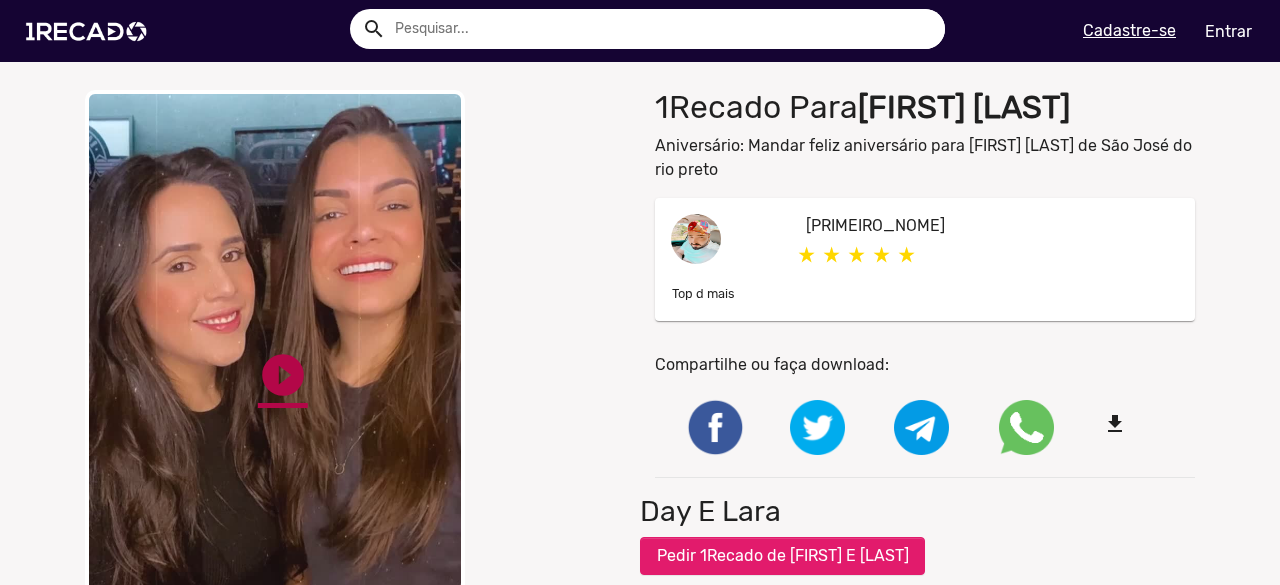 click on "play_circle_filled" at bounding box center (283, 375) 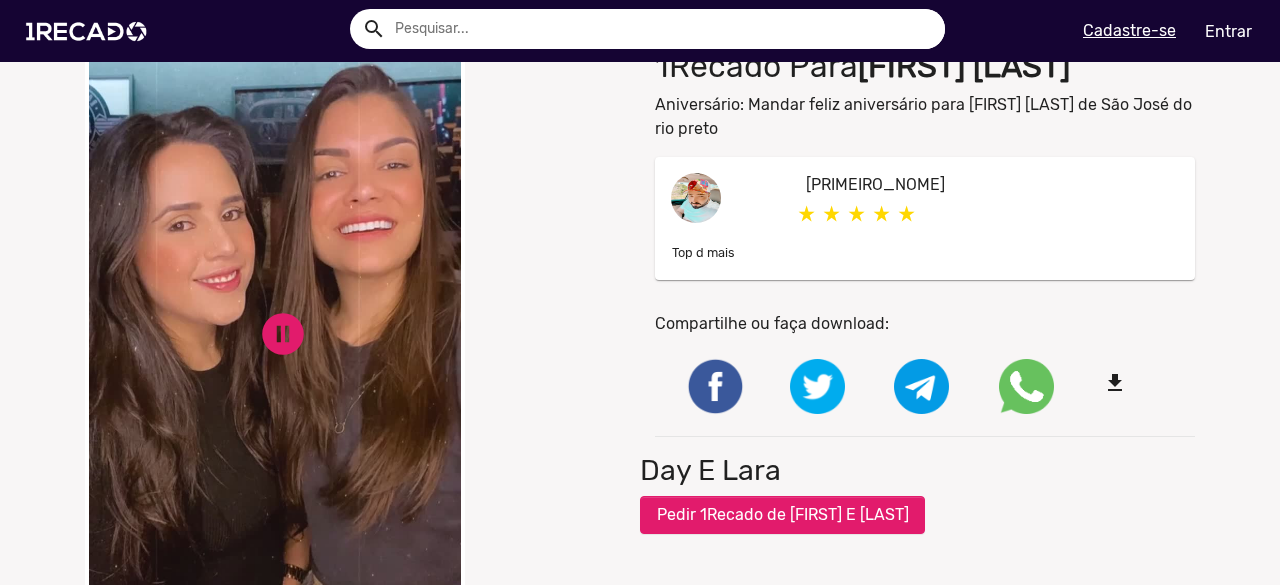 scroll, scrollTop: 0, scrollLeft: 0, axis: both 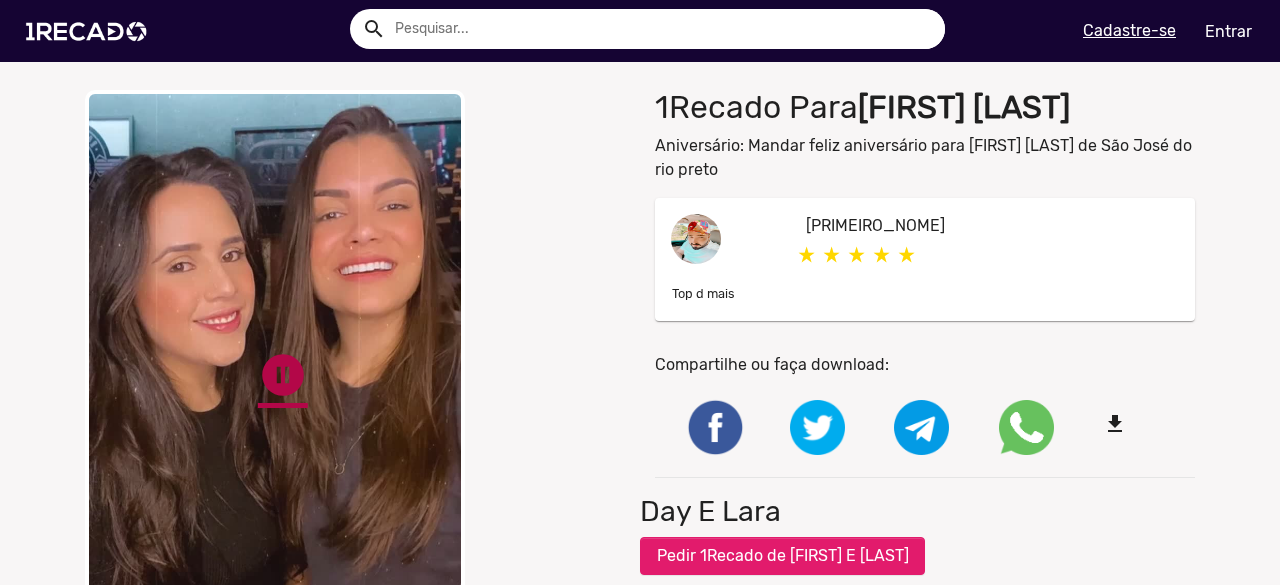 click on "pause_circle" at bounding box center [283, 375] 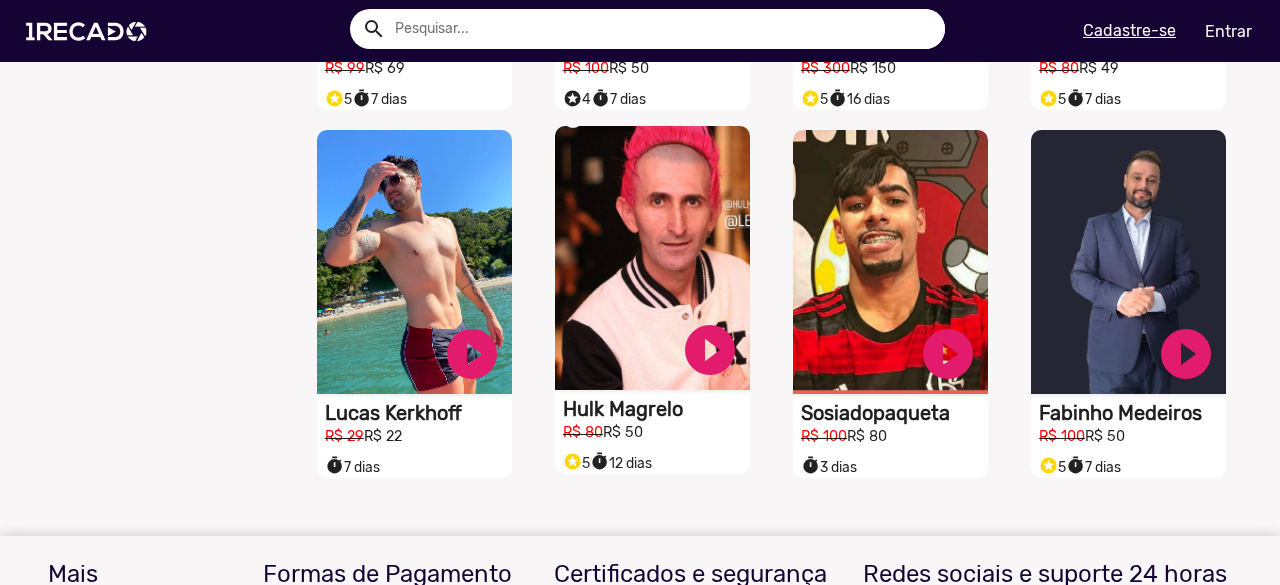 scroll, scrollTop: 1700, scrollLeft: 0, axis: vertical 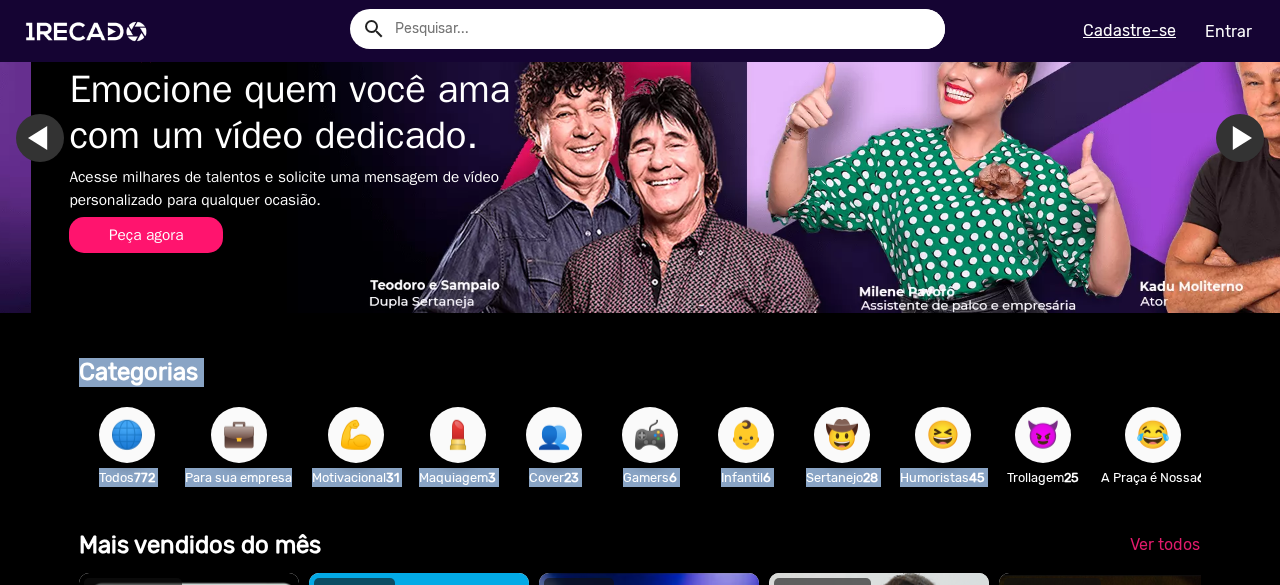 drag, startPoint x: 1168, startPoint y: 384, endPoint x: 1162, endPoint y: 393, distance: 10.816654 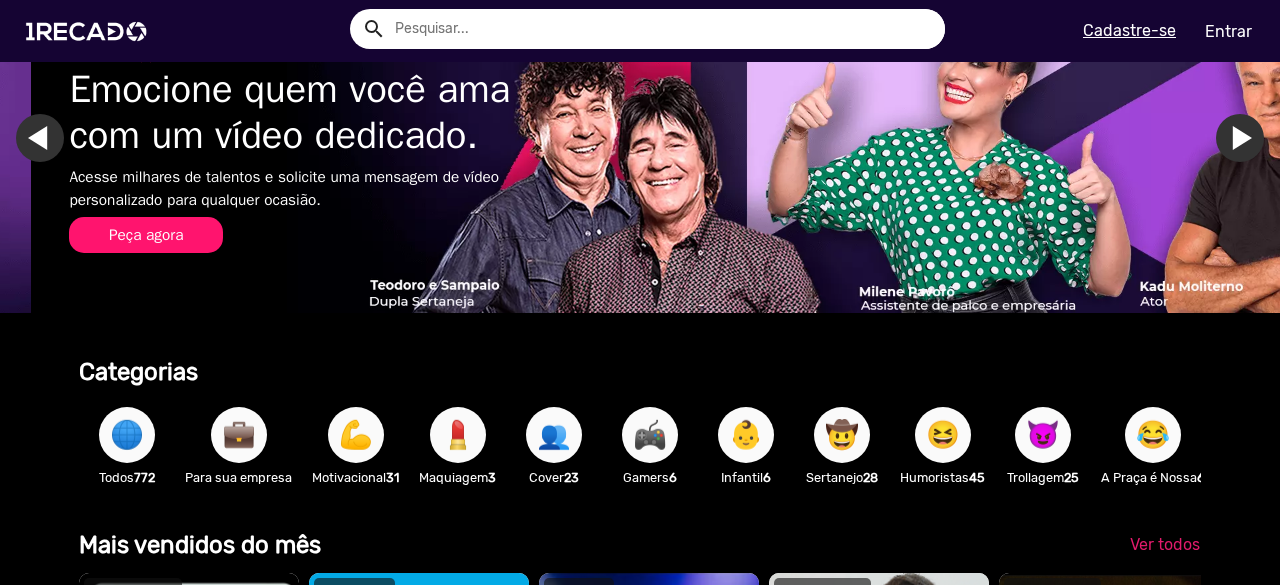 click on "Categorias  🌐  Todos  772  💼  Para sua empresa   💪  Motivacional  31  💄  Maquiagem  3  👥  Cover  23  🎮  Gamers  6  👶  Infantil  6  🤠  Sertanejo  28  😆  Humoristas  45  😈  Trollagem  25  😂  A Praça é Nossa  6  🦹🏼‍♀️  Cosplay  21  🤣  Comediantes  72  👩‍💼  Apresentador(a)  13  🎤  Cantores  65  ⚽  Futebol  23  🎗️  Doe 1Recado  9  🏃  Atletas  25  😁  Memes  36  🏠  Reality Show  13  📺  SBT  21  🪕  Modão  6  👥  Sósia  37  🎥  Youtubers  52  🐭  Programa do Ratinho  9  🎙️  Rádio  11  📝  Escritores  7  🎶  Funk  3  🎭  Imitadores  21  🎛️  DJ  5  🧠  Psicólogos  3  🐶  Pets  2  🔊  Locutores  13  🎪  Circo  3  🥁  Bandas  18  📸  Modelos  22  👗  Moda  9  🤳🏼  TikTokers  55  🎬  Novelas  3  🦸‍♀️  Girl Power  12 Mais vendidos do mês Ver todos  star 4.82  timer  2 dias   1RECADO vídeos dedicados para fãs e empresas   play_circle_filled  Valéria Huston R$ 100  R$ 99 R$ 100  5" 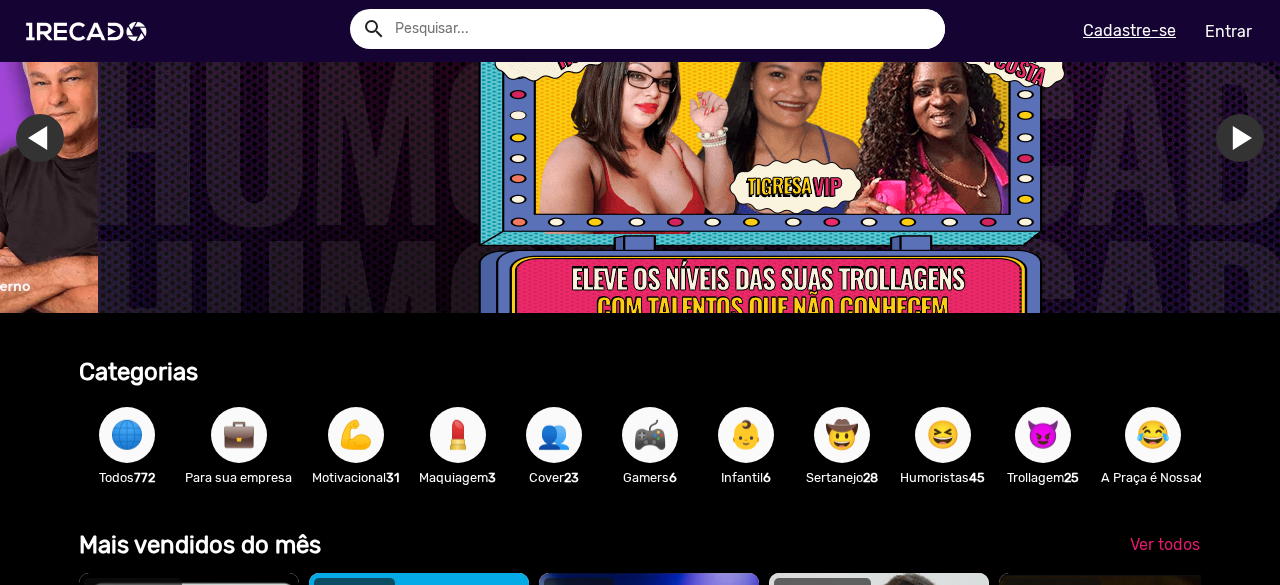 scroll, scrollTop: 0, scrollLeft: 3794, axis: horizontal 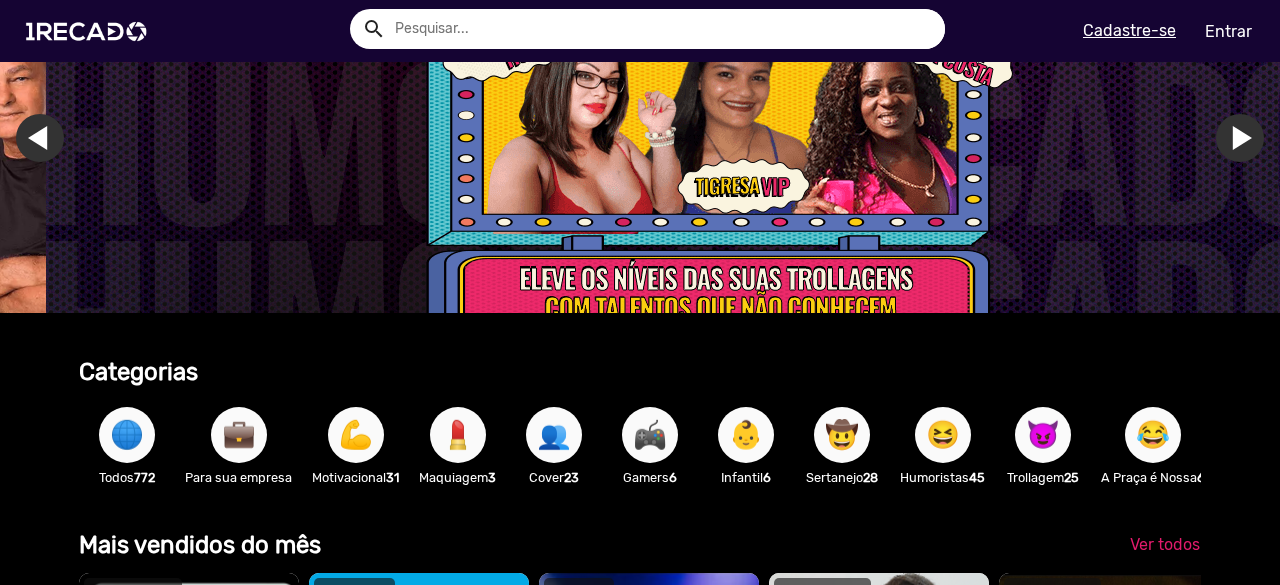 click on "Ir para o primeiro slide" at bounding box center [1286, 138] 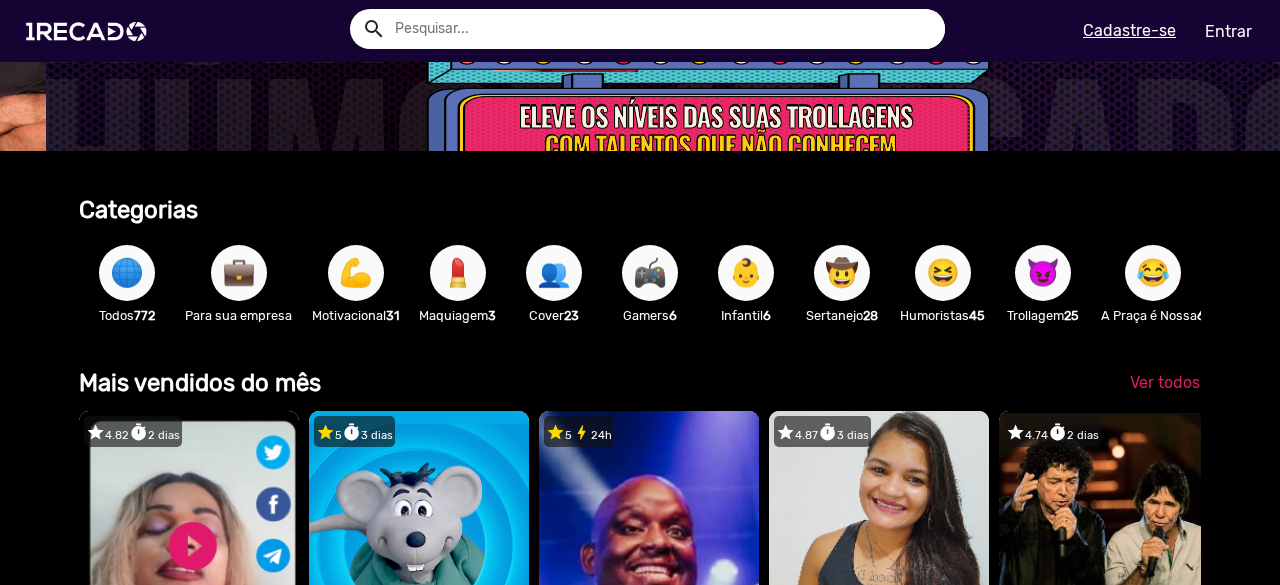 scroll, scrollTop: 400, scrollLeft: 0, axis: vertical 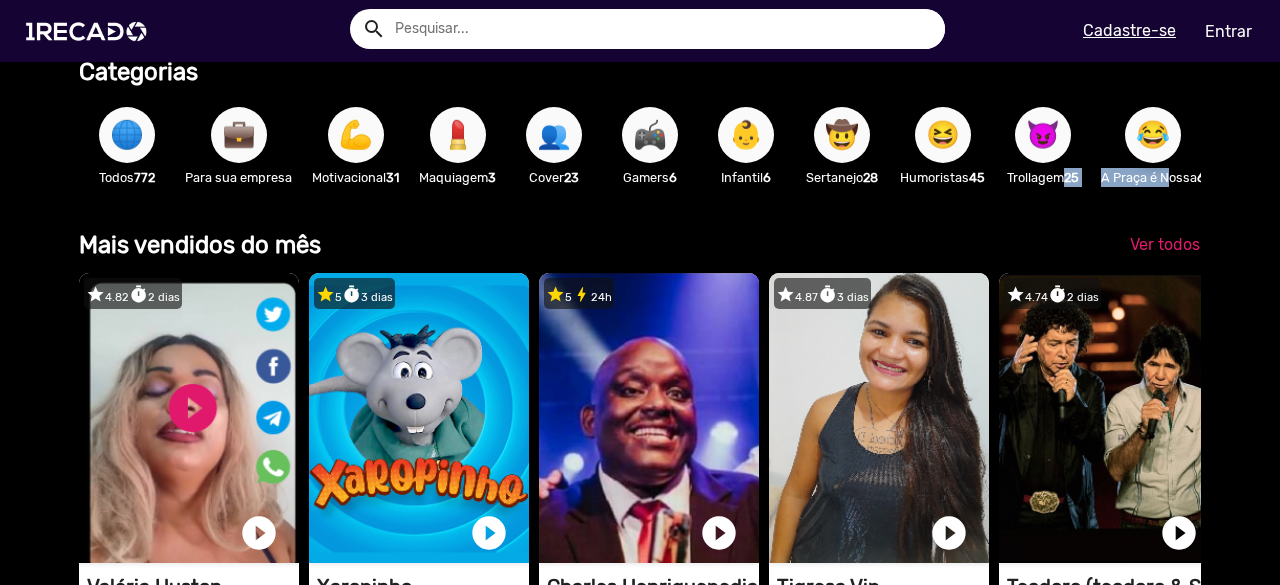 drag, startPoint x: 1145, startPoint y: 173, endPoint x: 1063, endPoint y: 220, distance: 94.51455 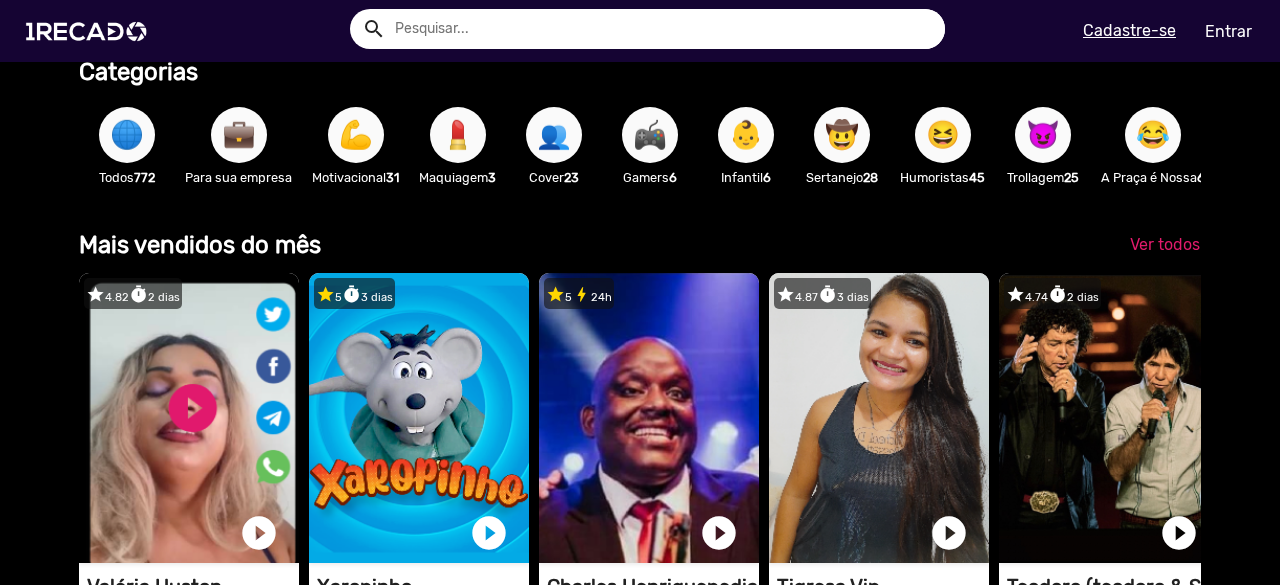 drag, startPoint x: 560, startPoint y: 231, endPoint x: 332, endPoint y: 237, distance: 228.07893 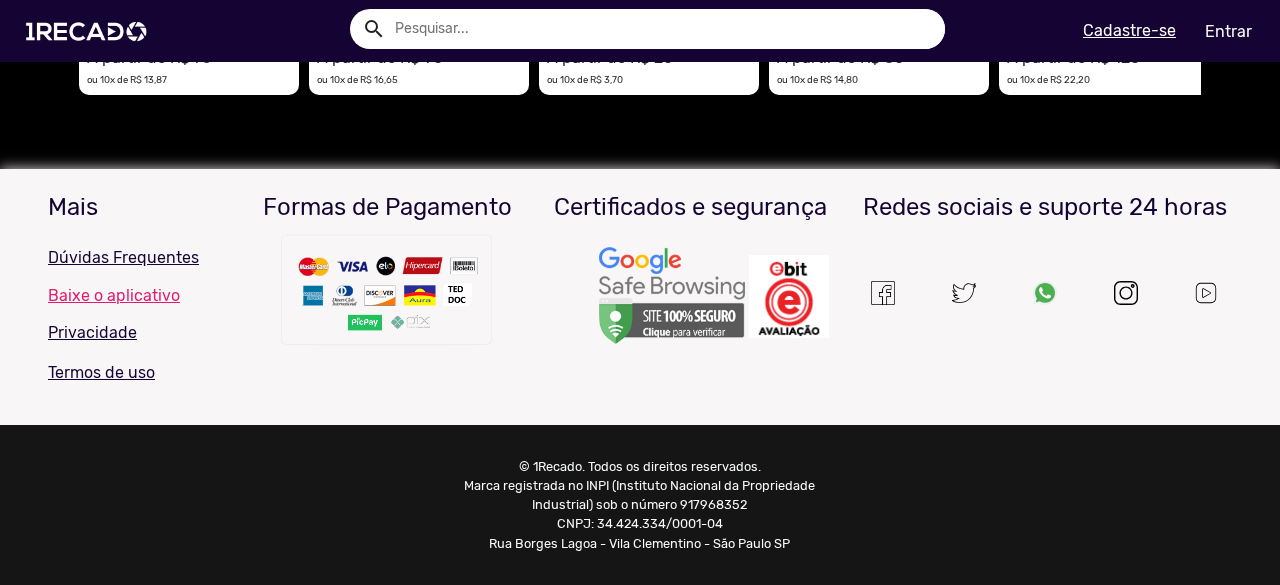 scroll, scrollTop: 4533, scrollLeft: 0, axis: vertical 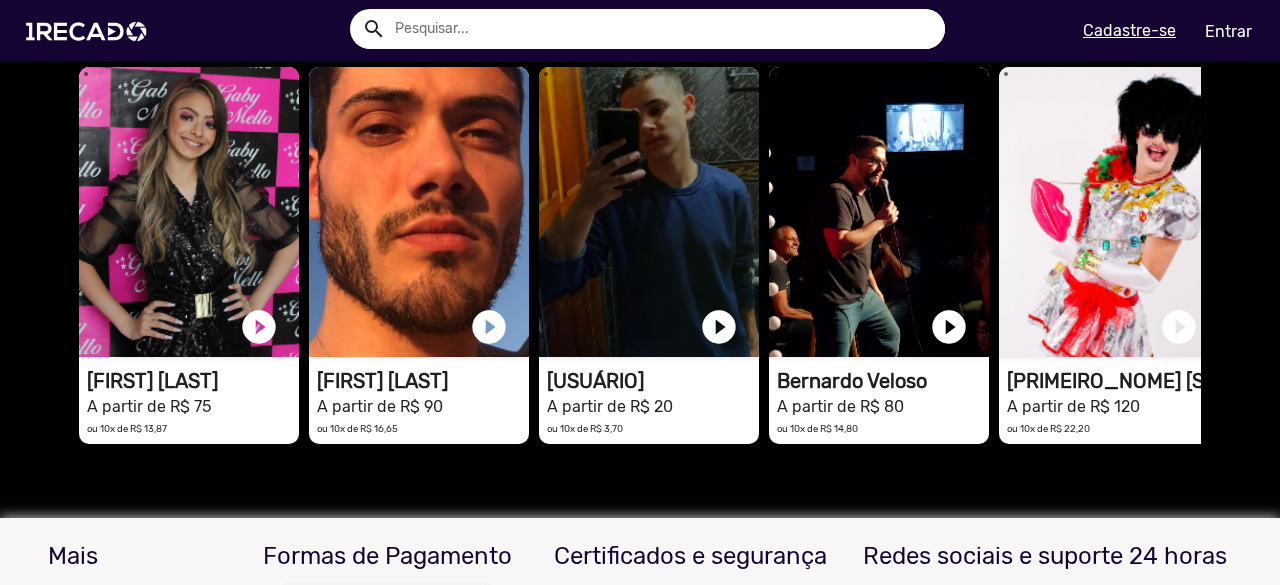 click on "Ver todos" 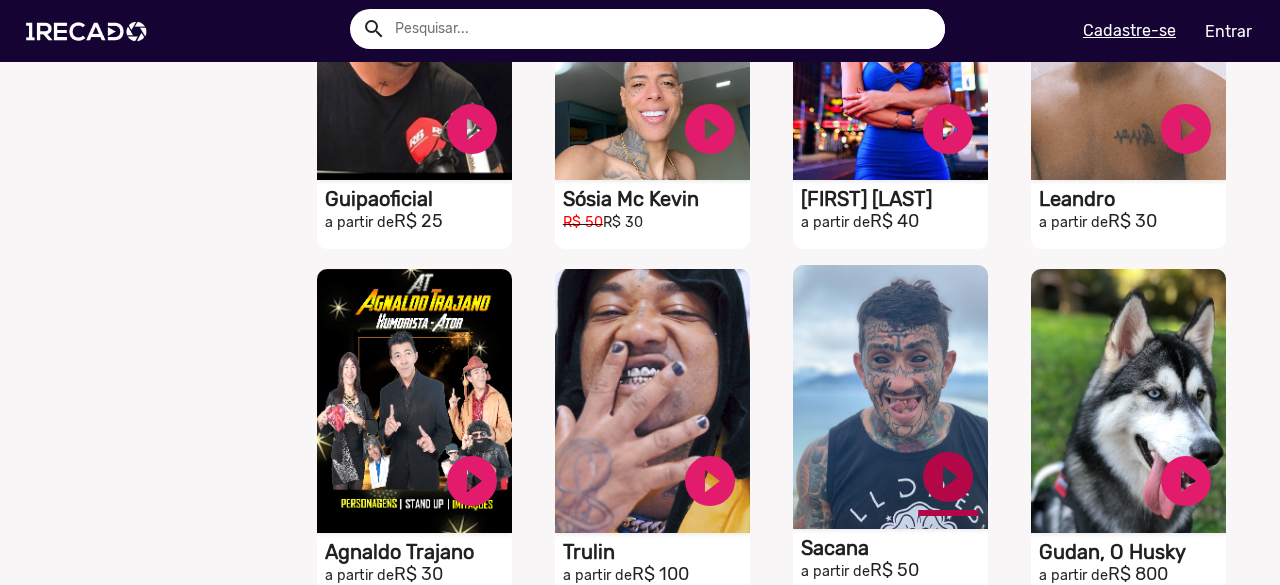 scroll, scrollTop: 1500, scrollLeft: 0, axis: vertical 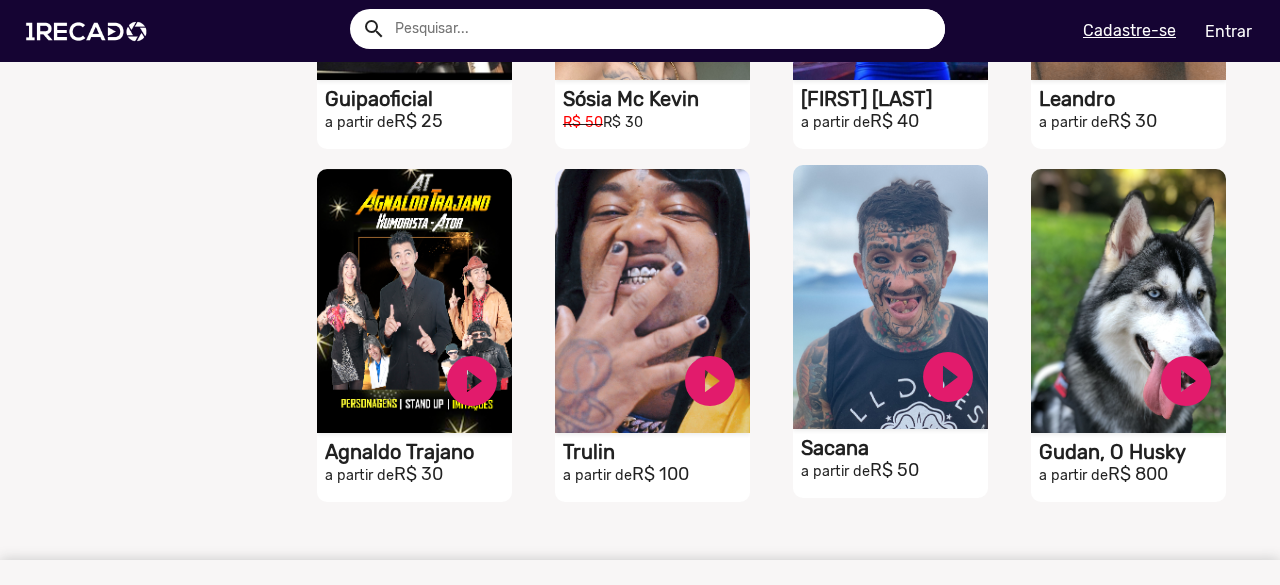 click on "Sacana" at bounding box center [418, -958] 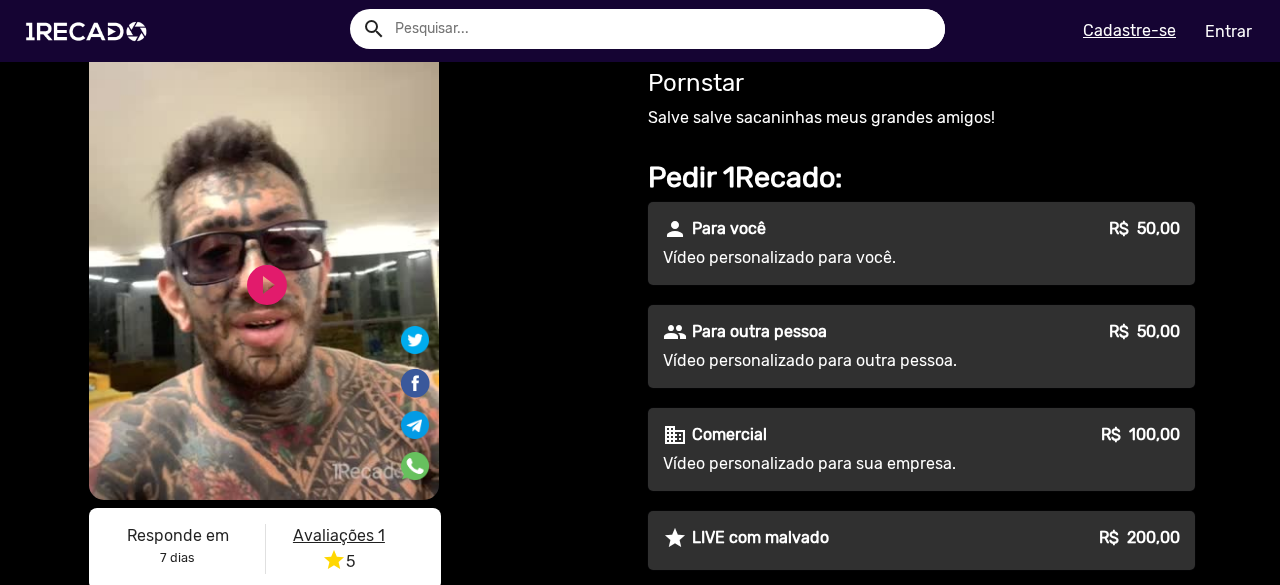 scroll, scrollTop: 0, scrollLeft: 0, axis: both 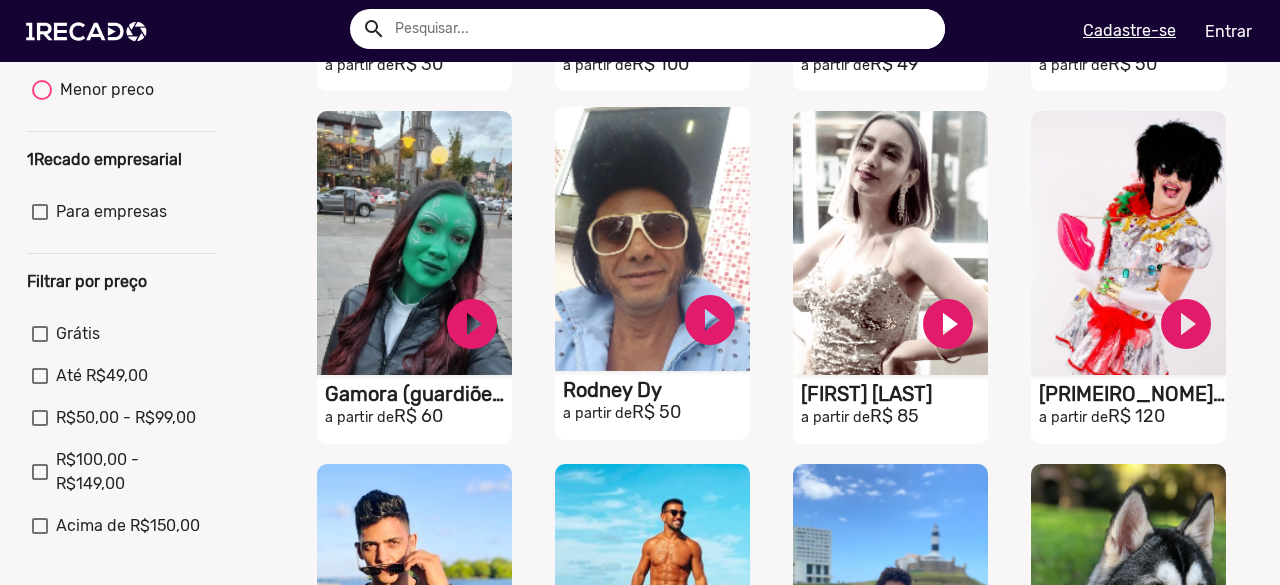 click on "Rodney Dy" at bounding box center [418, 42] 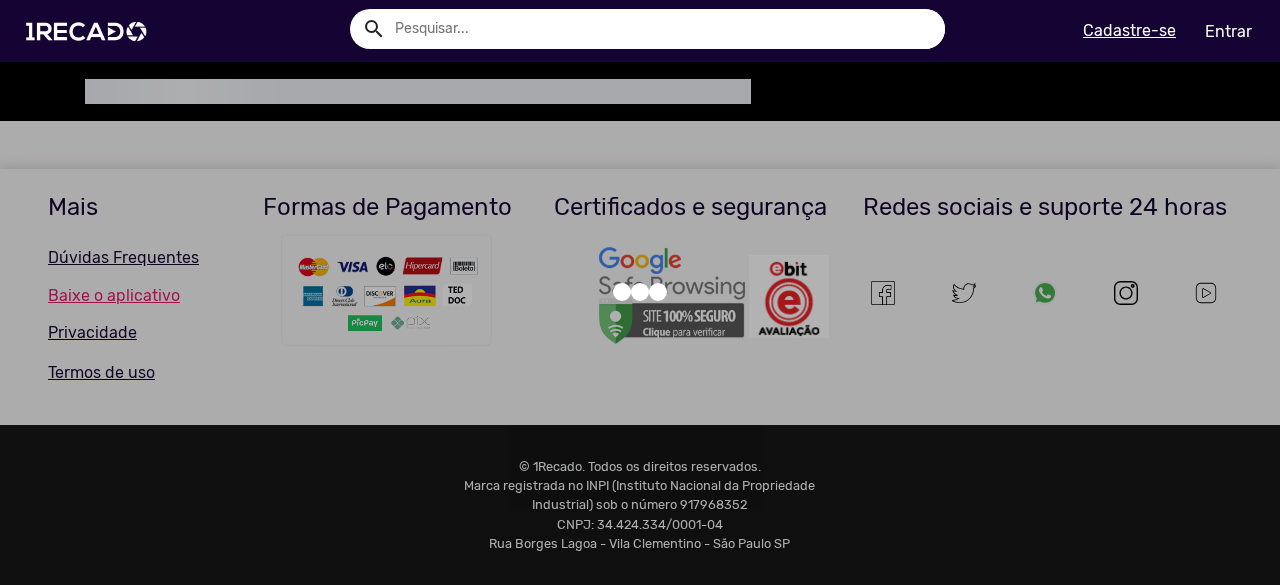 scroll, scrollTop: 0, scrollLeft: 0, axis: both 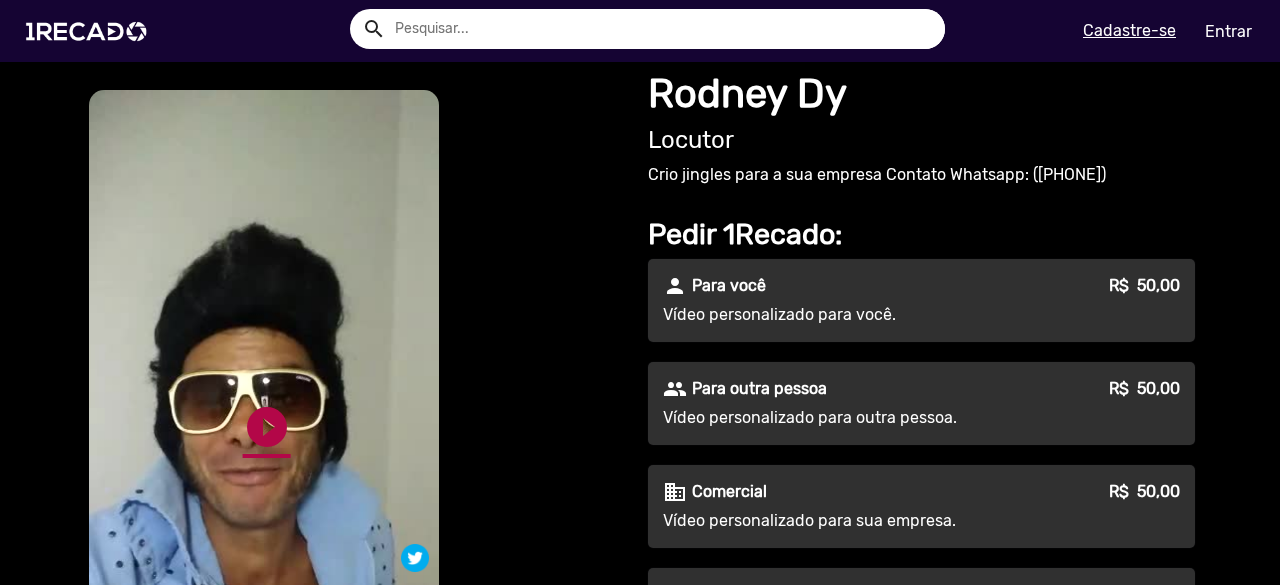 click on "play_circle_filled" 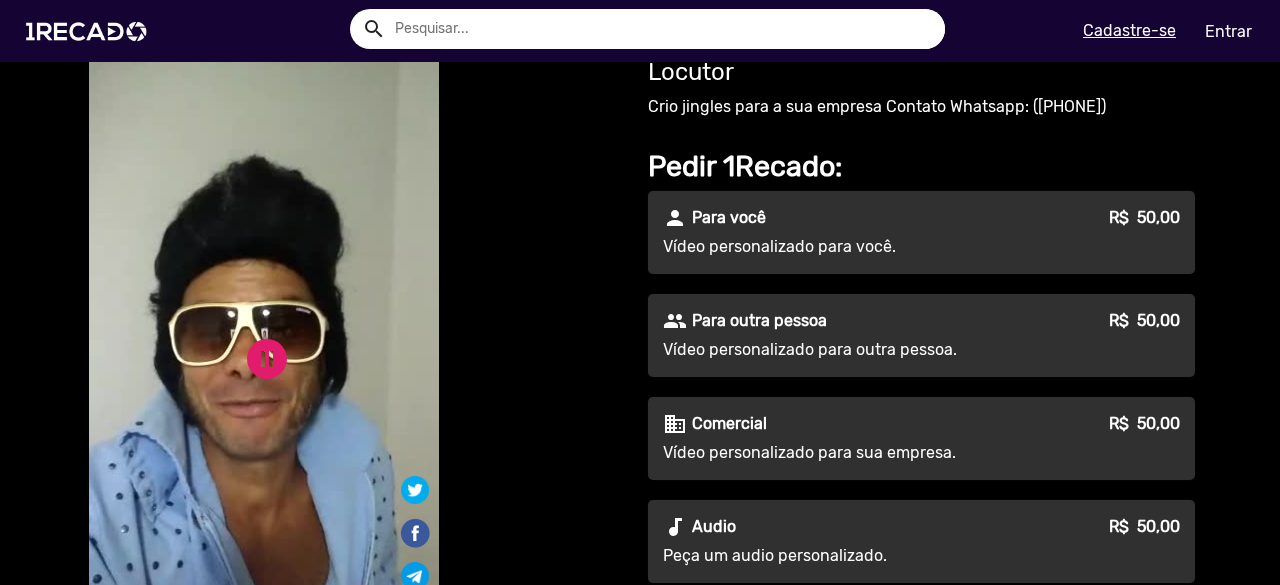 scroll, scrollTop: 100, scrollLeft: 0, axis: vertical 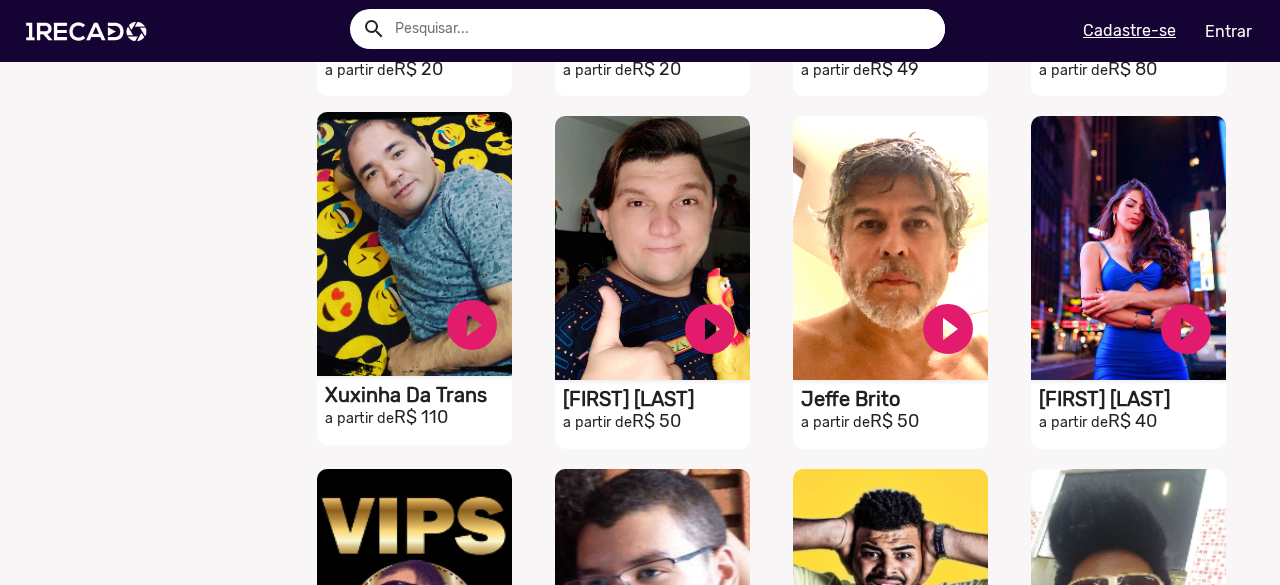click on "S1RECADO vídeos dedicados para fãs e empresas" at bounding box center (414, -809) 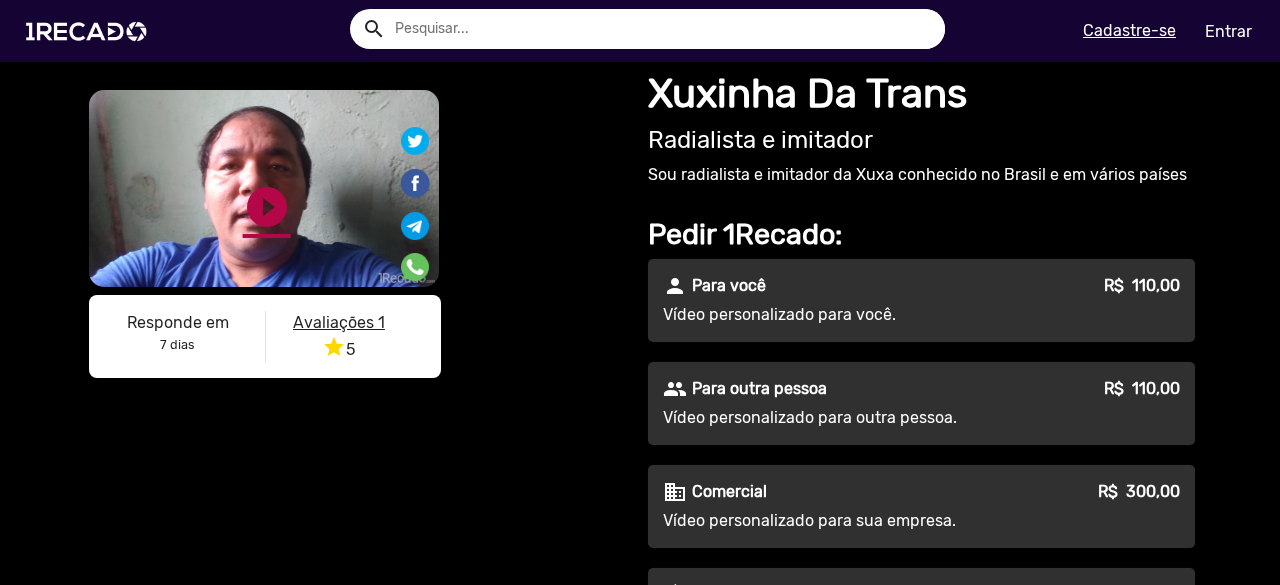 click on "play_circle_filled" 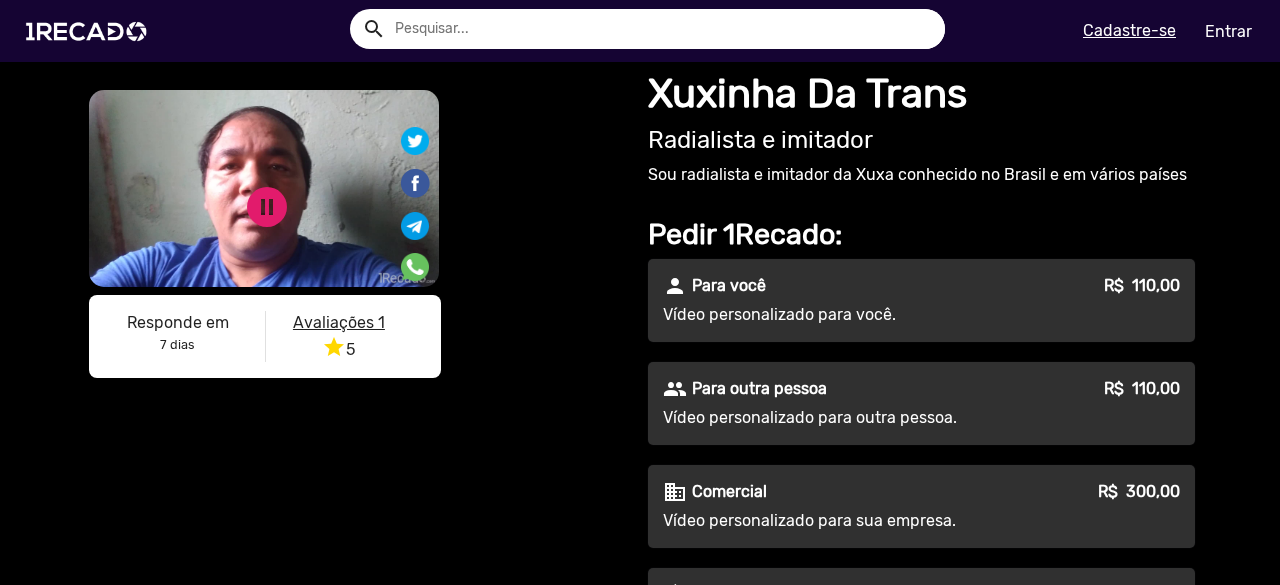scroll, scrollTop: 0, scrollLeft: 0, axis: both 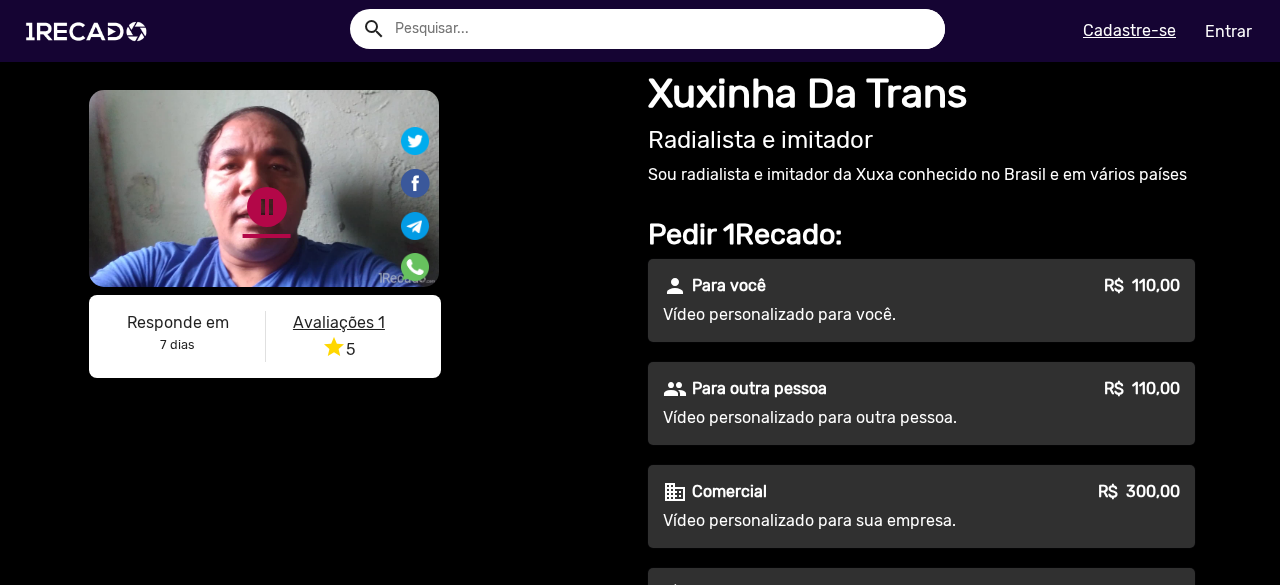 click on "pause_circle" 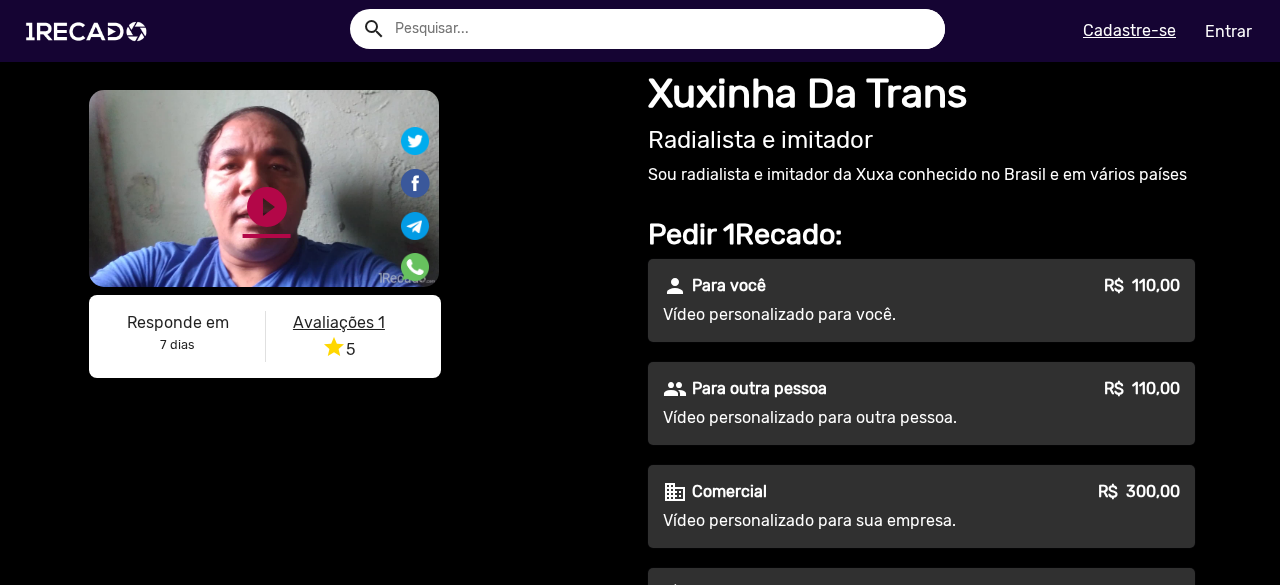 click on "play_circle_filled" 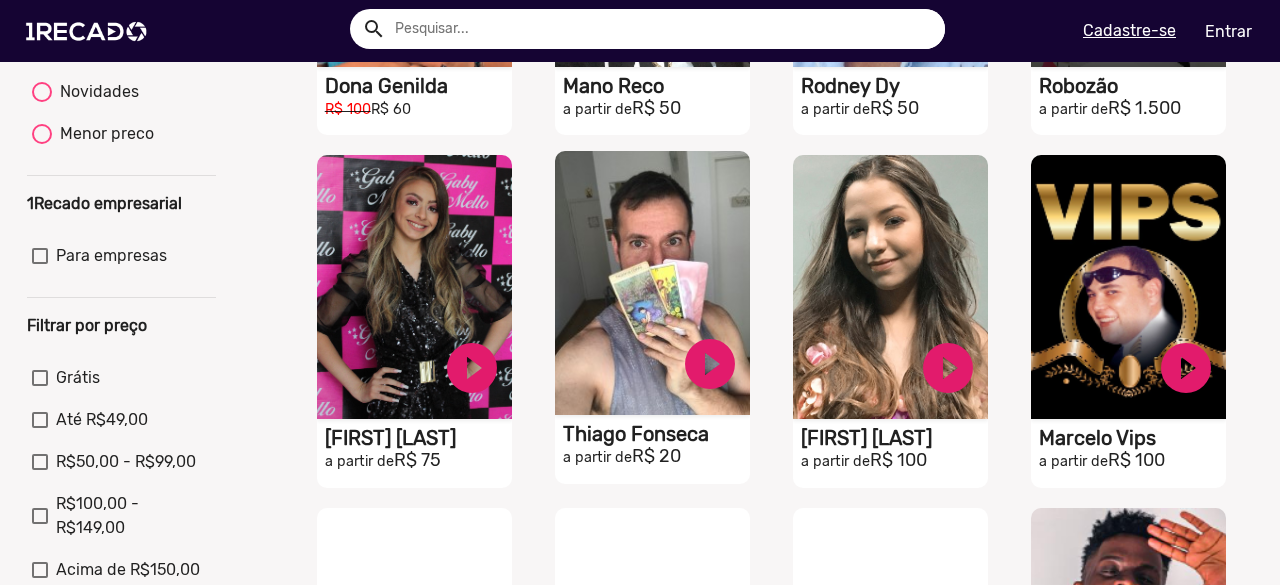 scroll, scrollTop: 500, scrollLeft: 0, axis: vertical 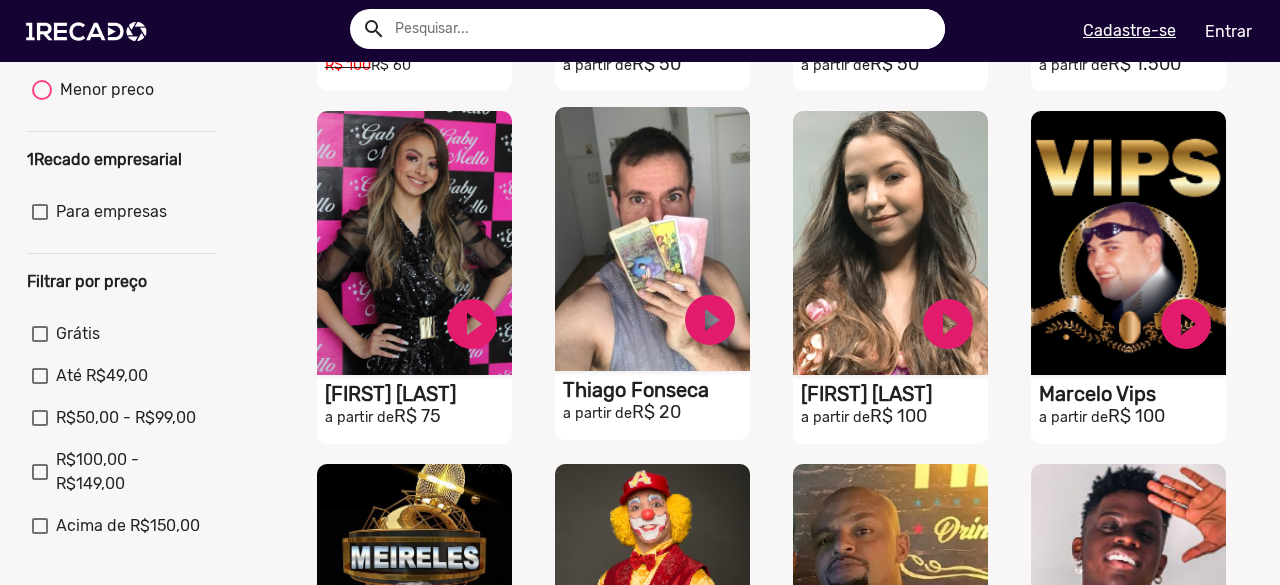 click on "a partir de  R$ 20" at bounding box center [656, 65] 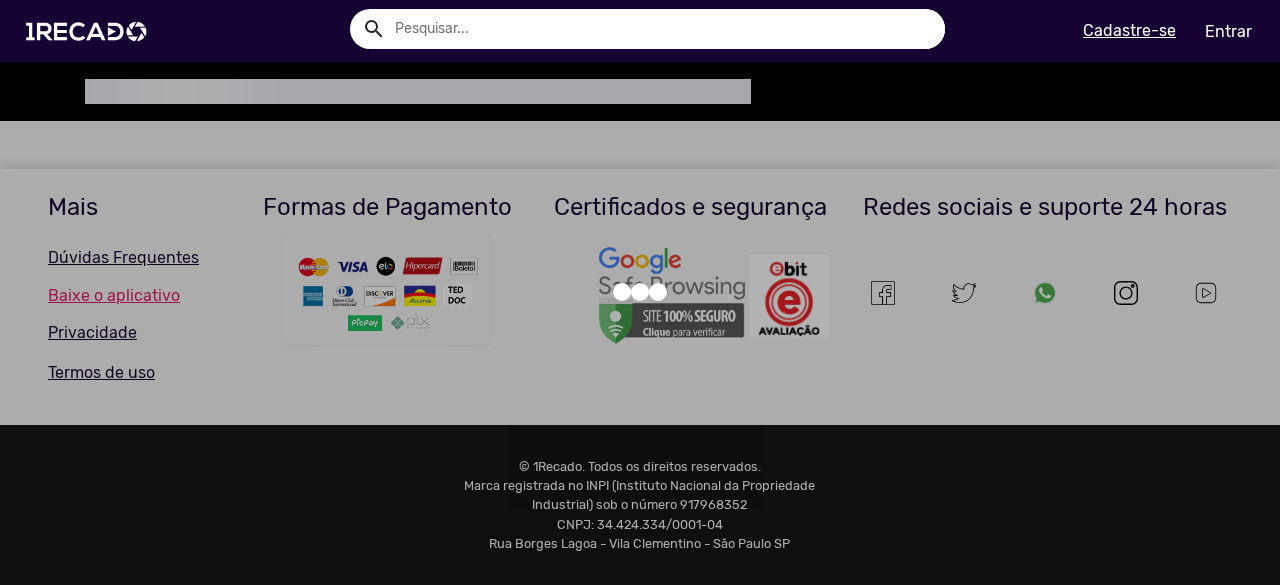 scroll, scrollTop: 0, scrollLeft: 0, axis: both 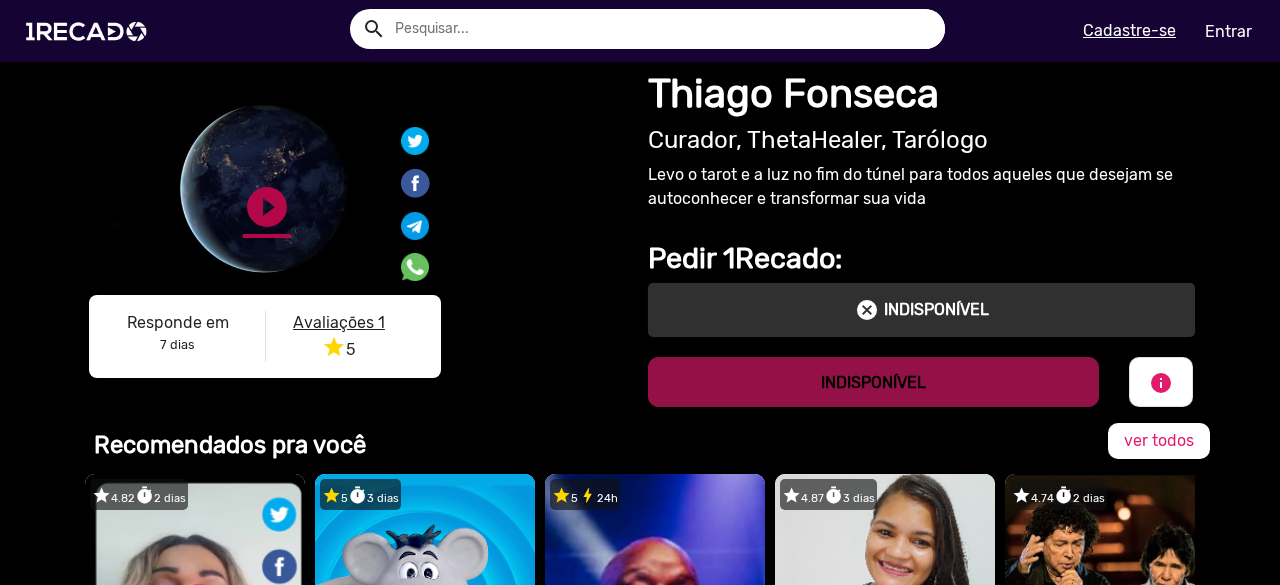click on "play_circle_filled" 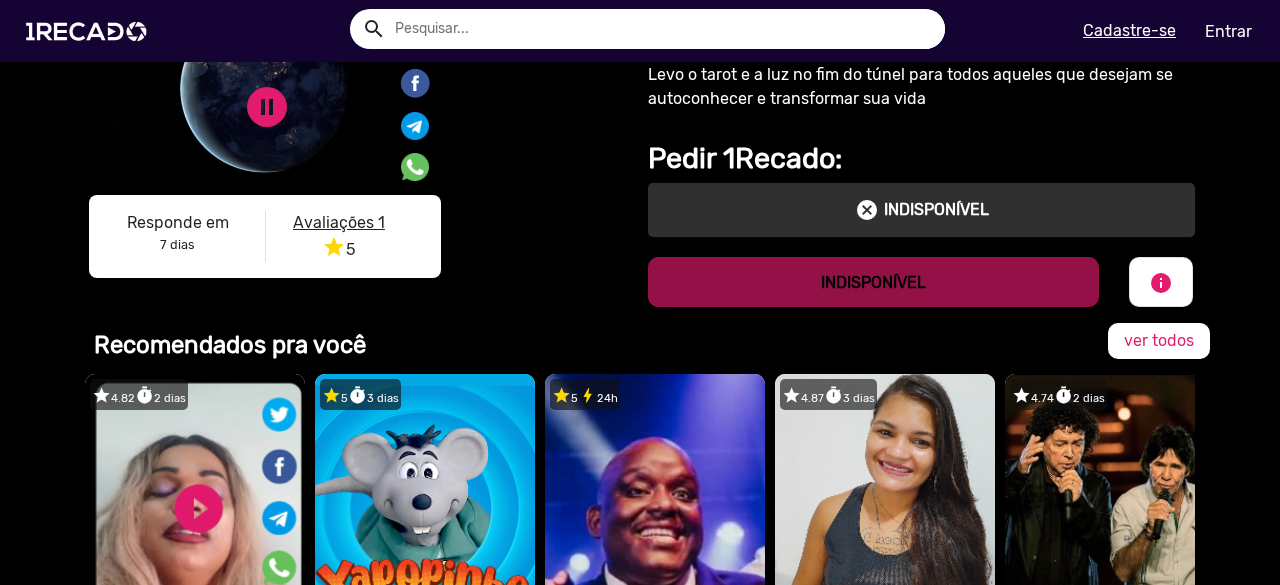 scroll, scrollTop: 0, scrollLeft: 0, axis: both 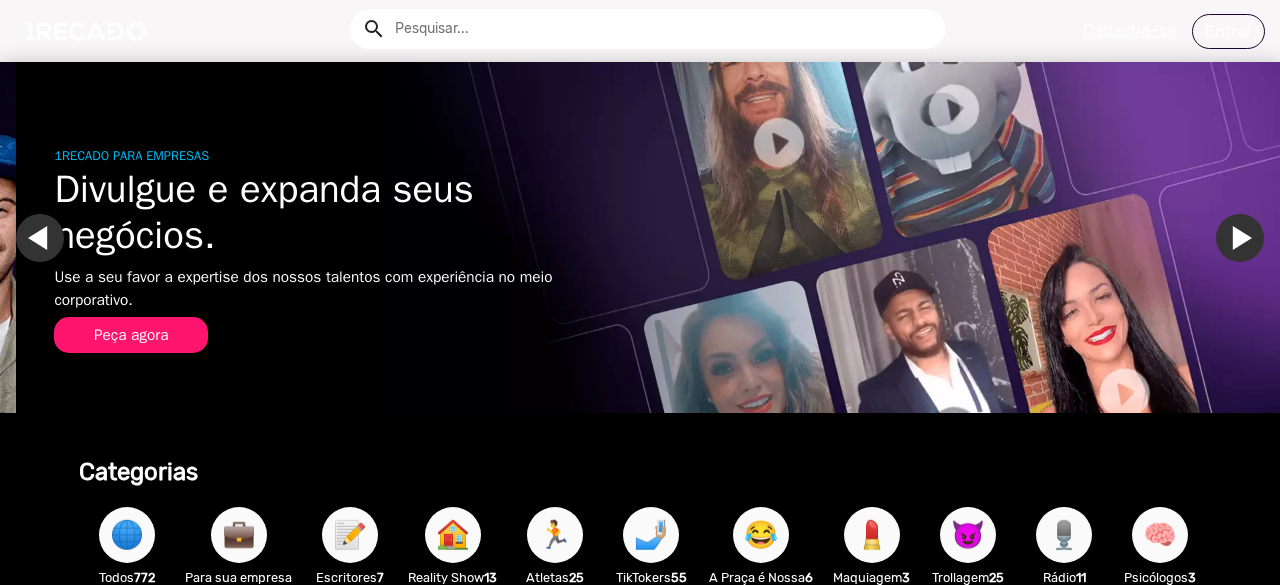 click on "Ir para o slide anterior" at bounding box center (56, 238) 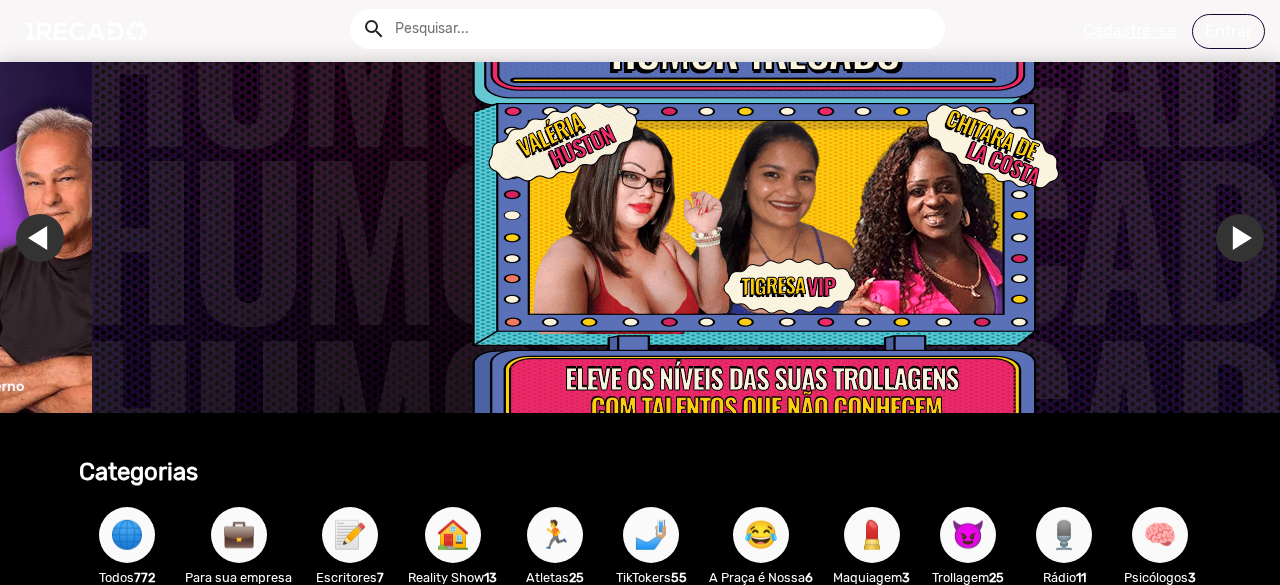scroll, scrollTop: 0, scrollLeft: 3794, axis: horizontal 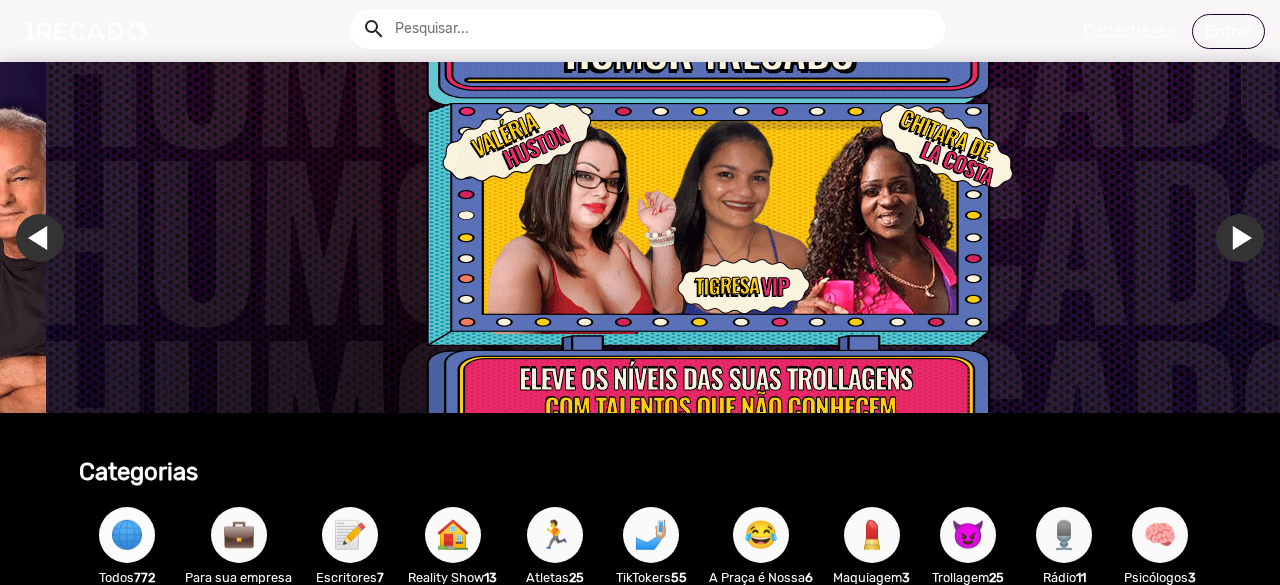 click on "🌐" at bounding box center (127, 535) 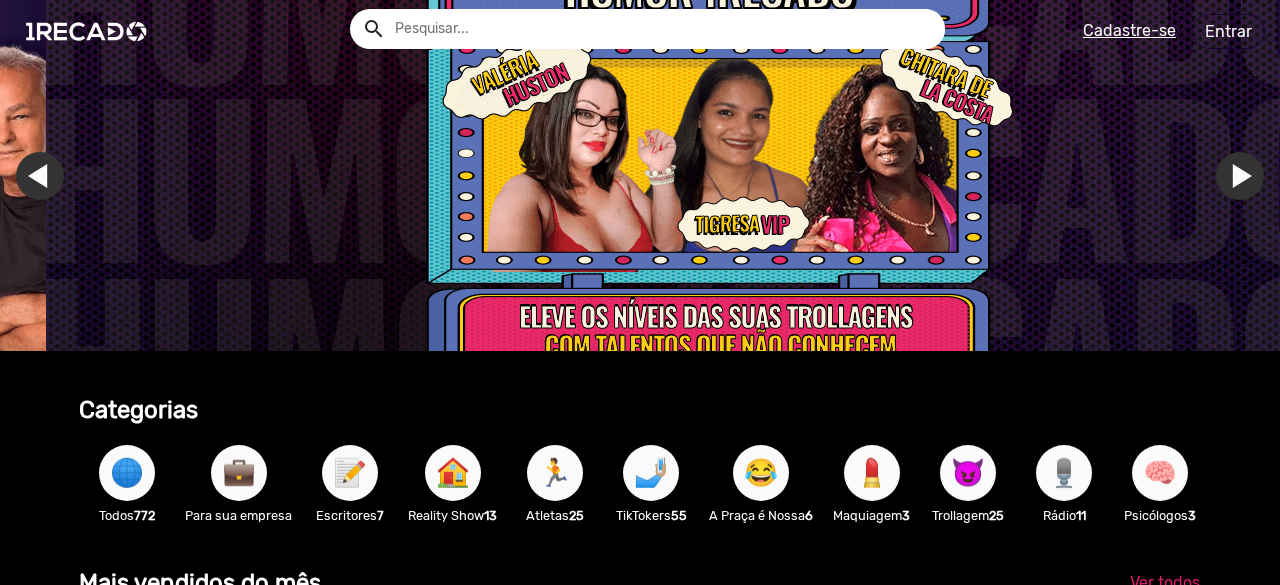 click on "🌐" at bounding box center [127, 473] 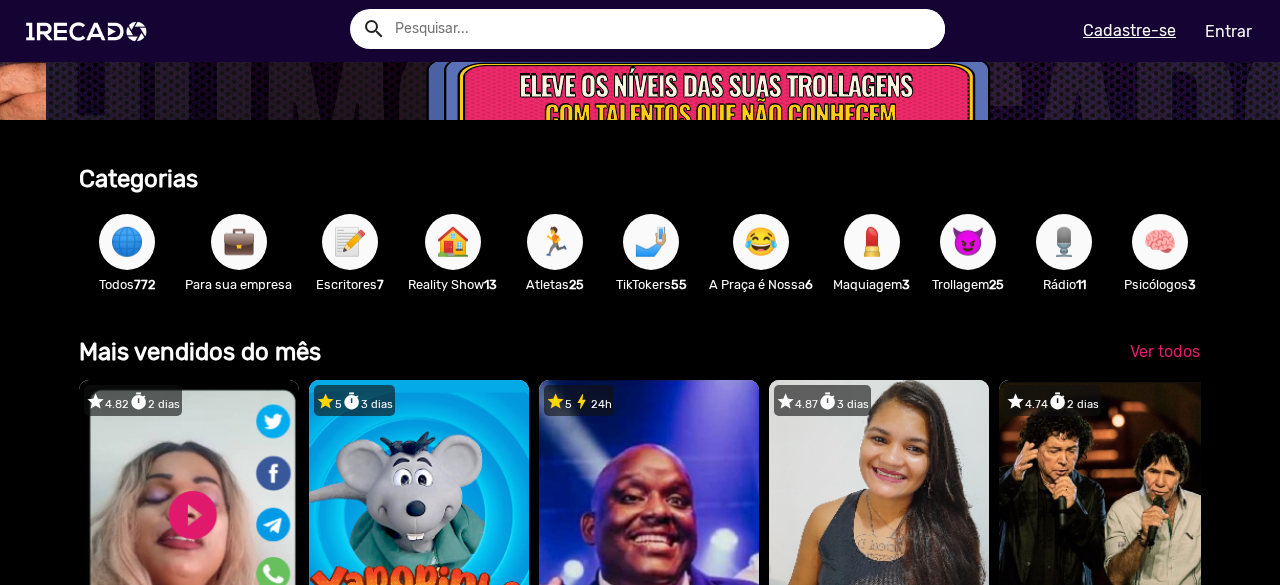 scroll, scrollTop: 200, scrollLeft: 0, axis: vertical 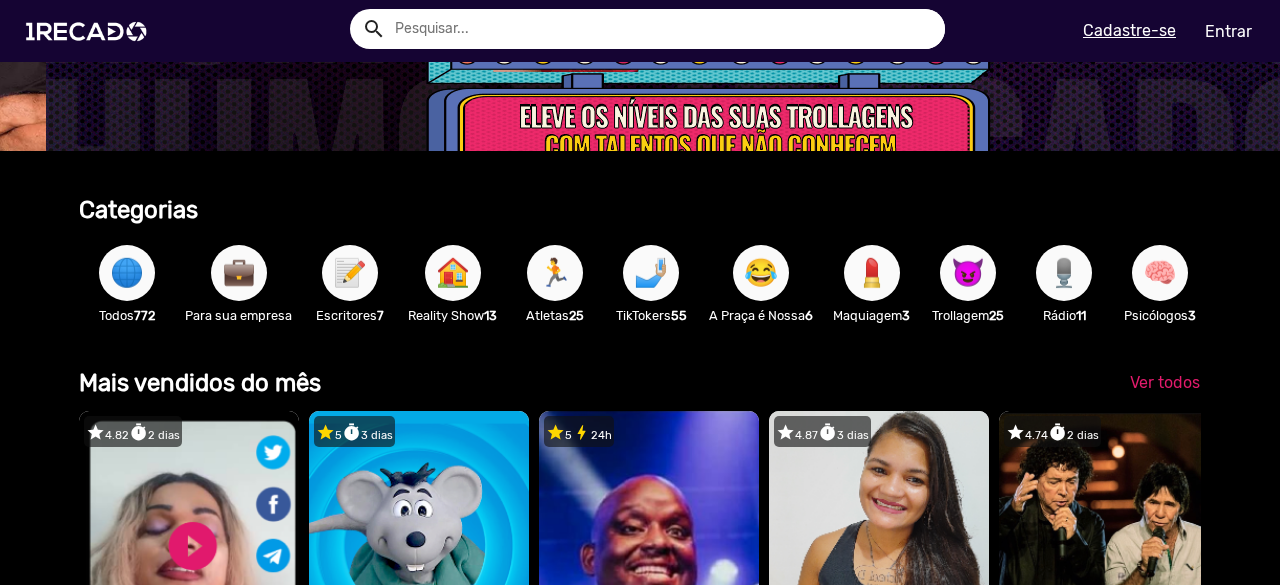 click on "🌐" at bounding box center (127, 273) 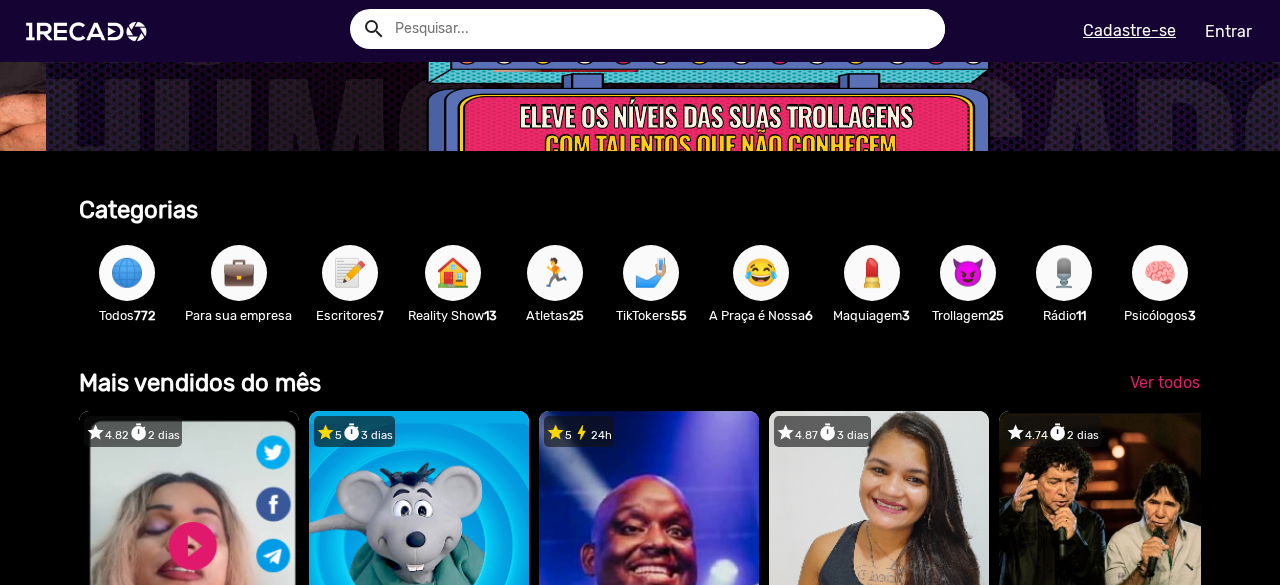 click on "🌐" at bounding box center [127, 273] 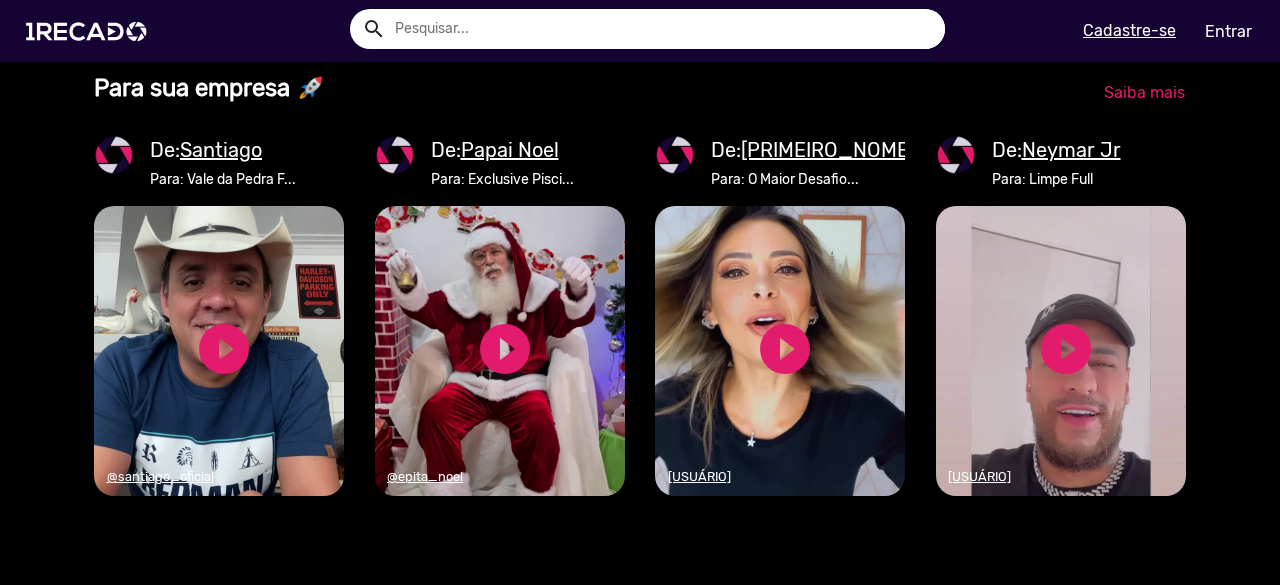 scroll, scrollTop: 1900, scrollLeft: 0, axis: vertical 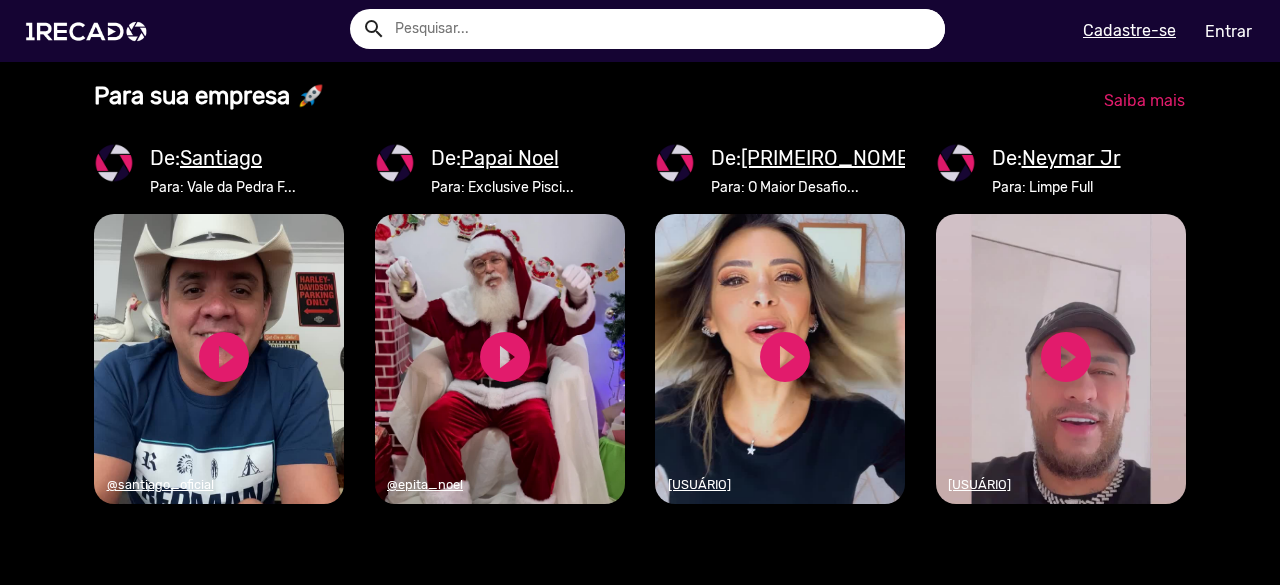 click on "@sosiadoney" at bounding box center [979, 484] 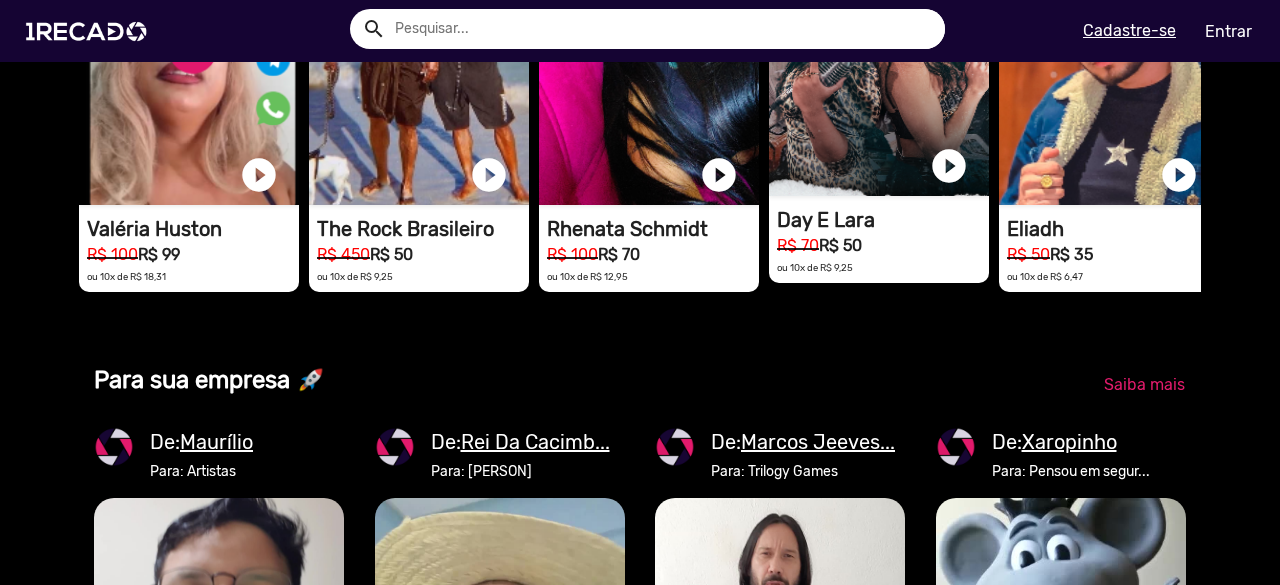 scroll, scrollTop: 1500, scrollLeft: 0, axis: vertical 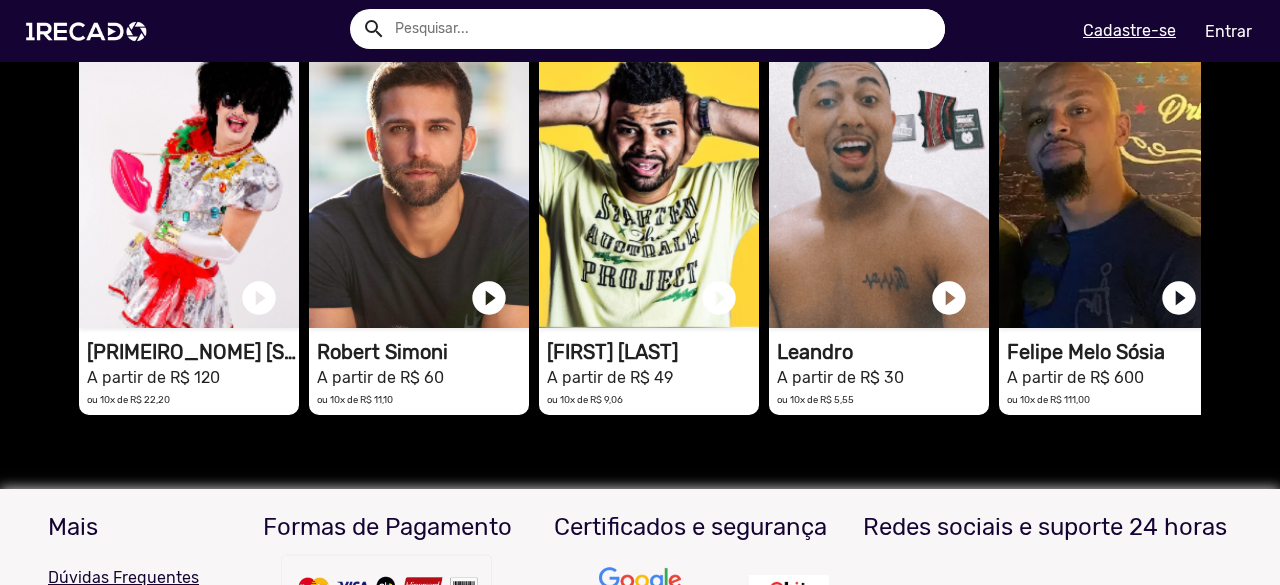 click on "Ver todos" 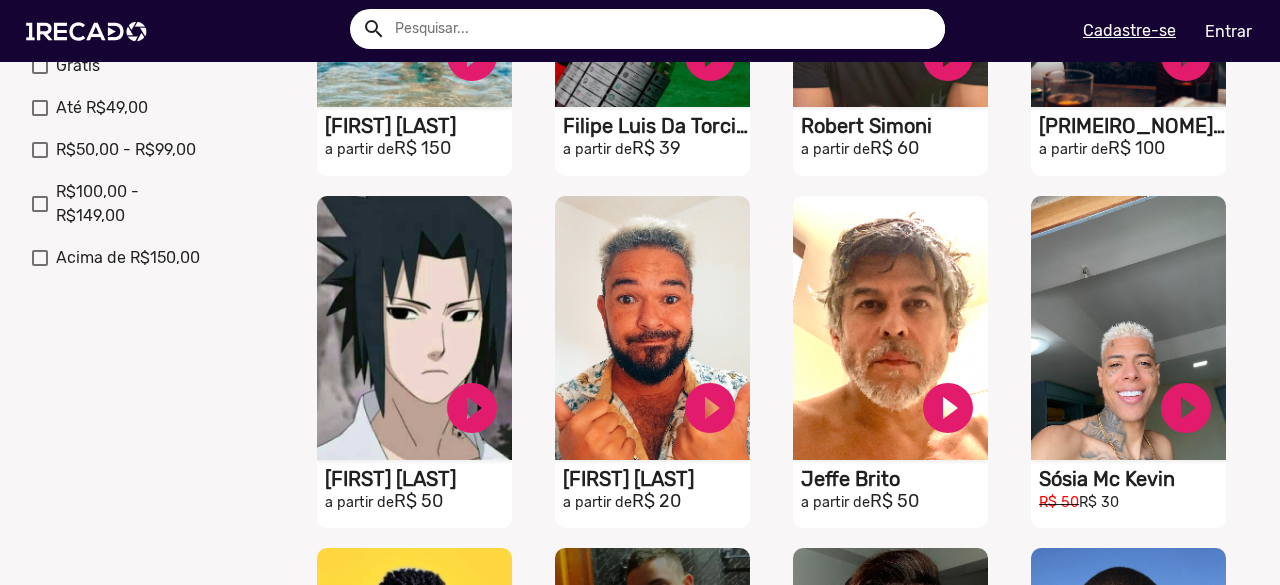 scroll, scrollTop: 800, scrollLeft: 0, axis: vertical 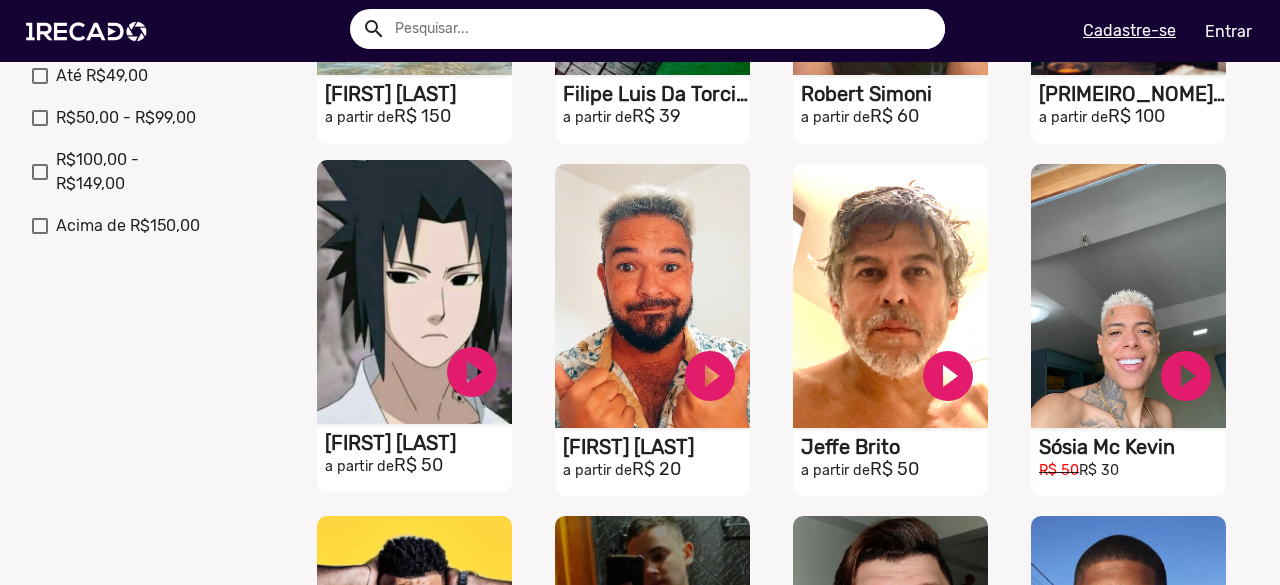 click on "a partir de  R$ 50" at bounding box center [418, -235] 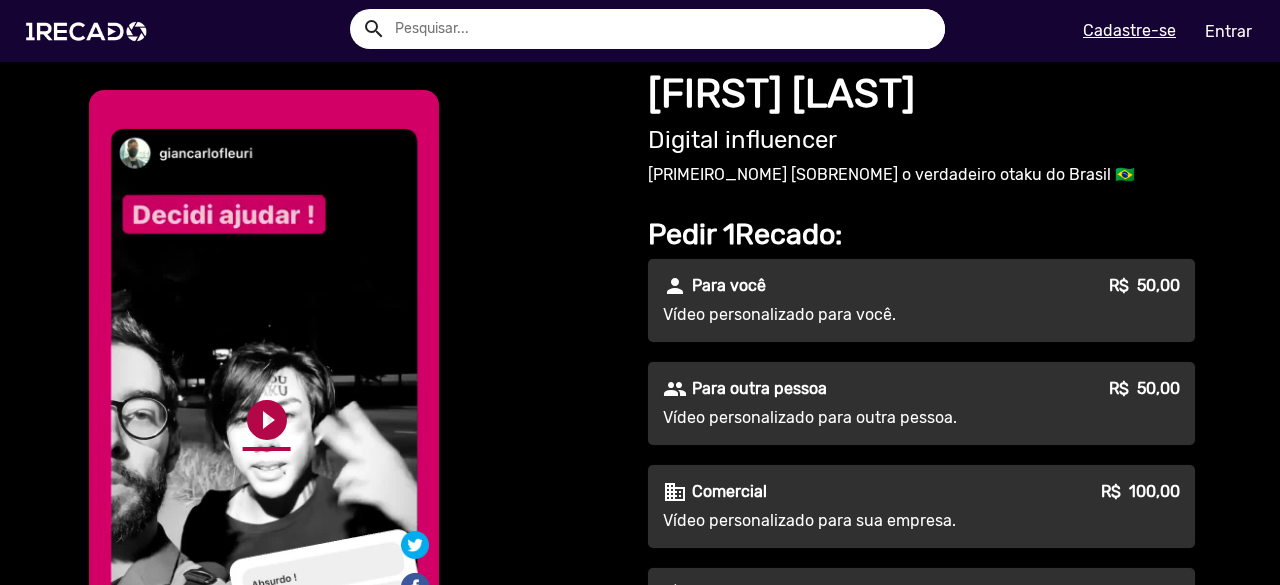 click on "play_circle_filled" 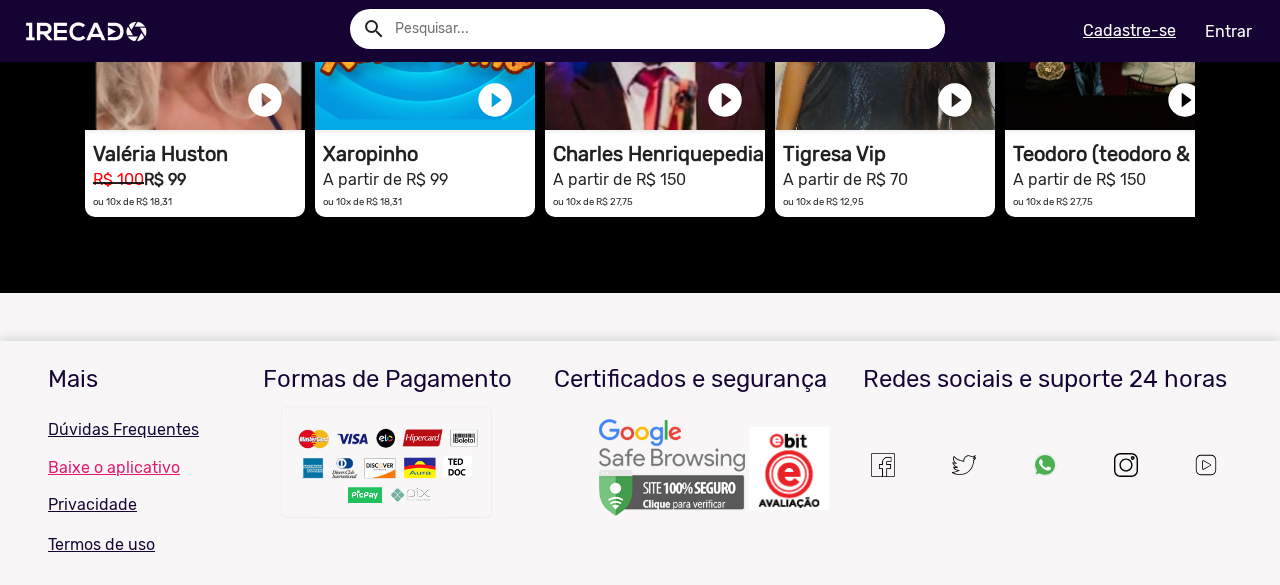 scroll, scrollTop: 1200, scrollLeft: 0, axis: vertical 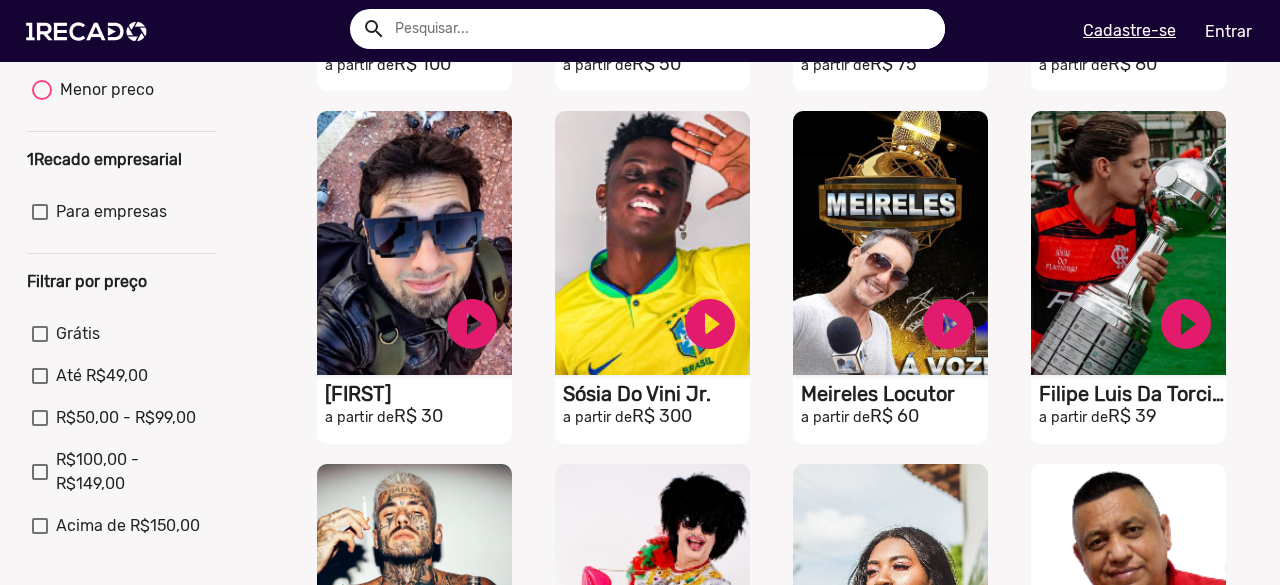 click on "Grátis" at bounding box center [66, 334] 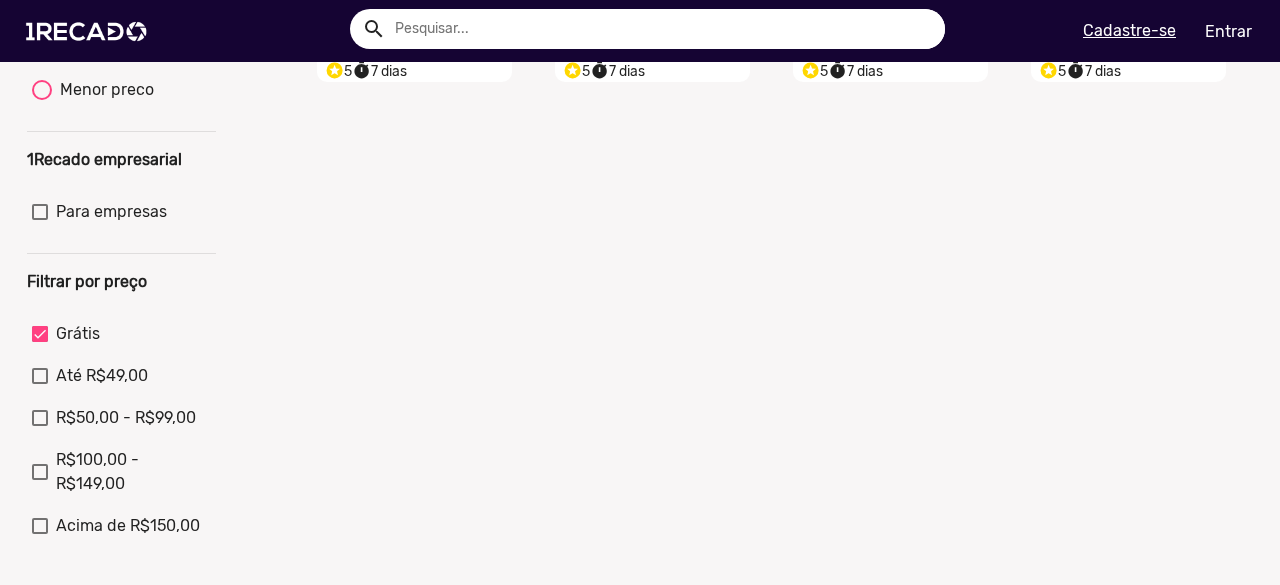 click on "Grátis" at bounding box center (78, 334) 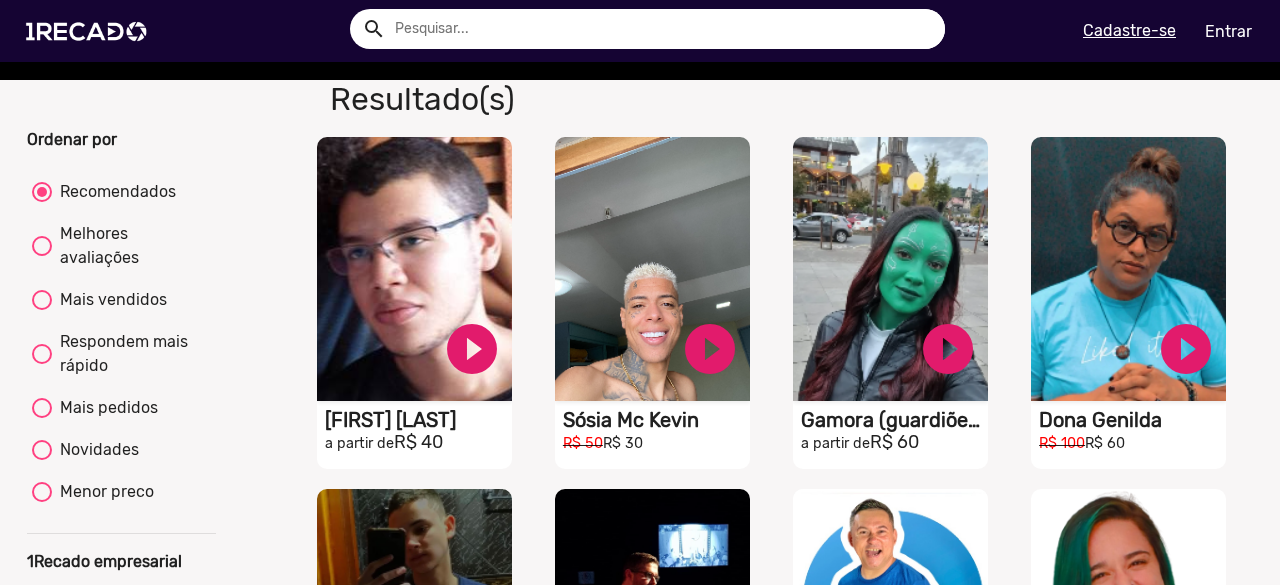 scroll, scrollTop: 100, scrollLeft: 0, axis: vertical 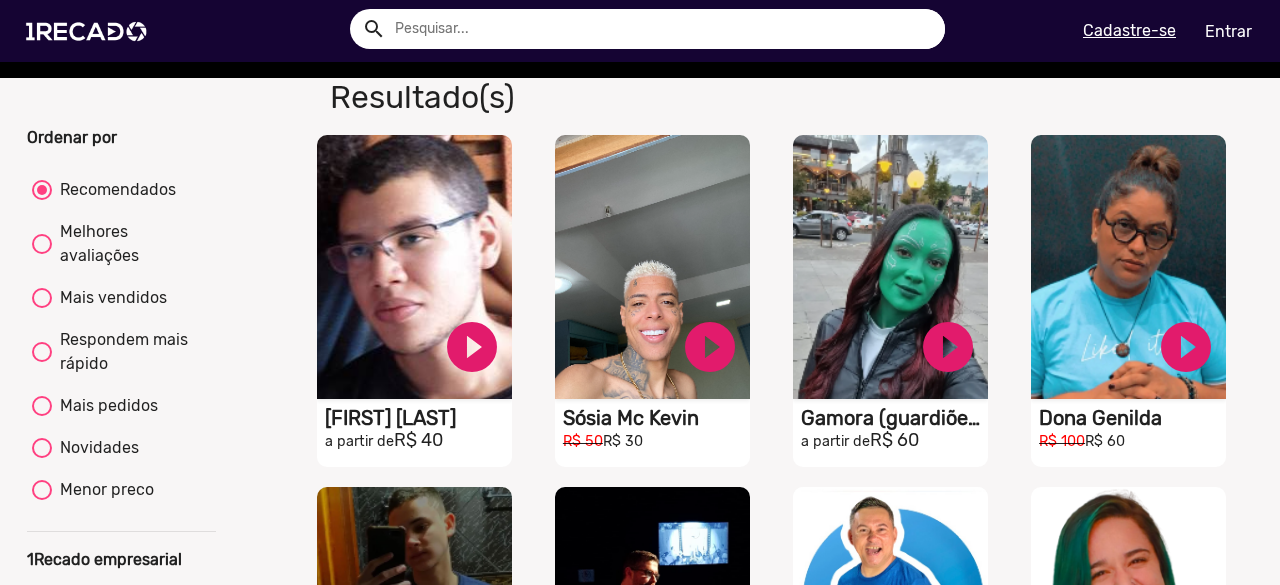 click on "Respondem mais rápido" at bounding box center [131, 352] 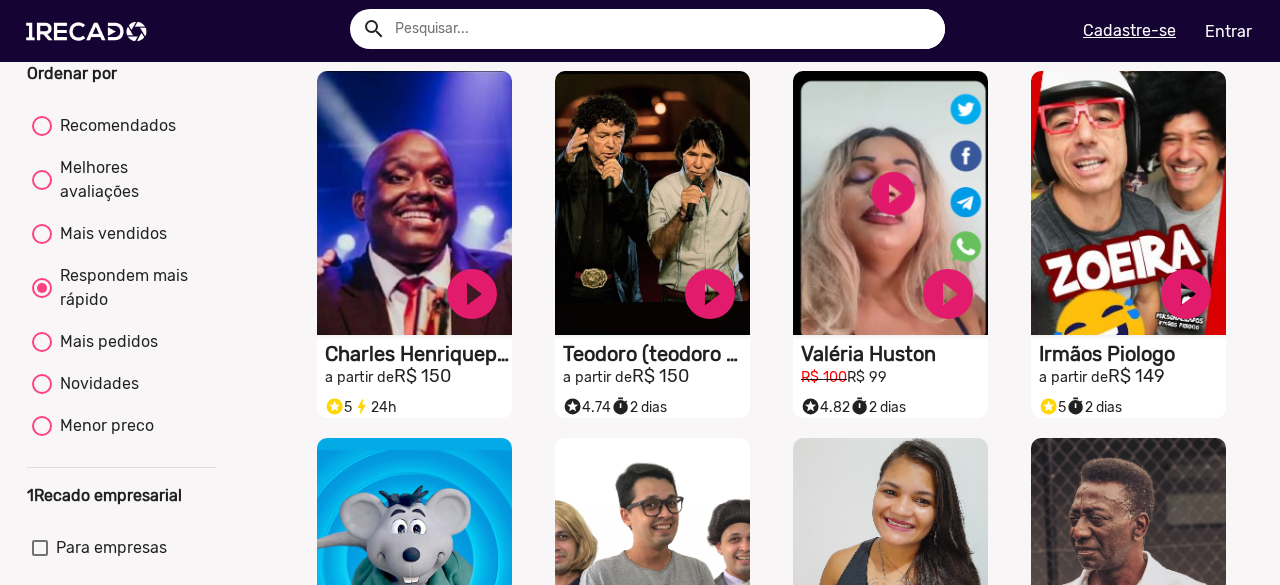 scroll, scrollTop: 0, scrollLeft: 0, axis: both 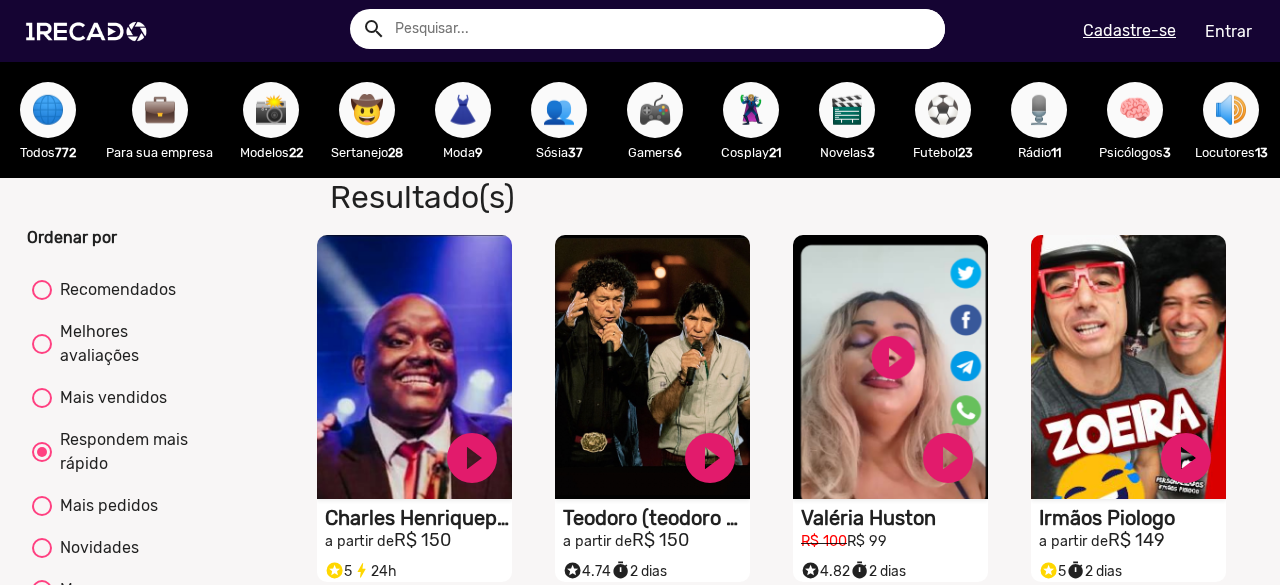 click on "Todos  772" at bounding box center (48, 152) 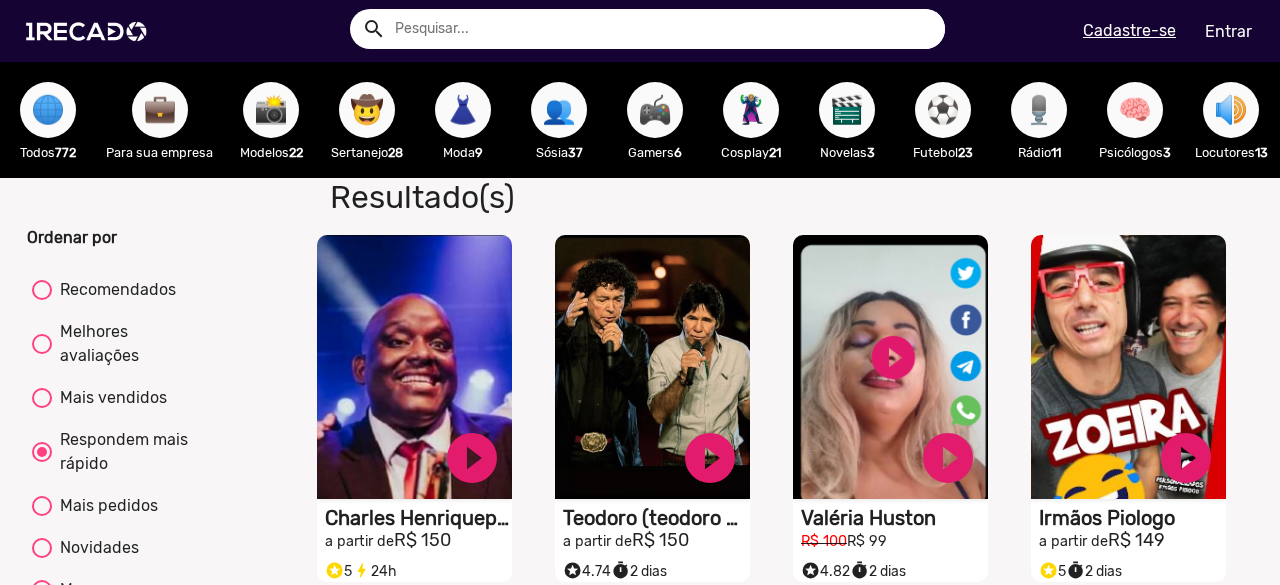 click on "🌐" at bounding box center (48, 110) 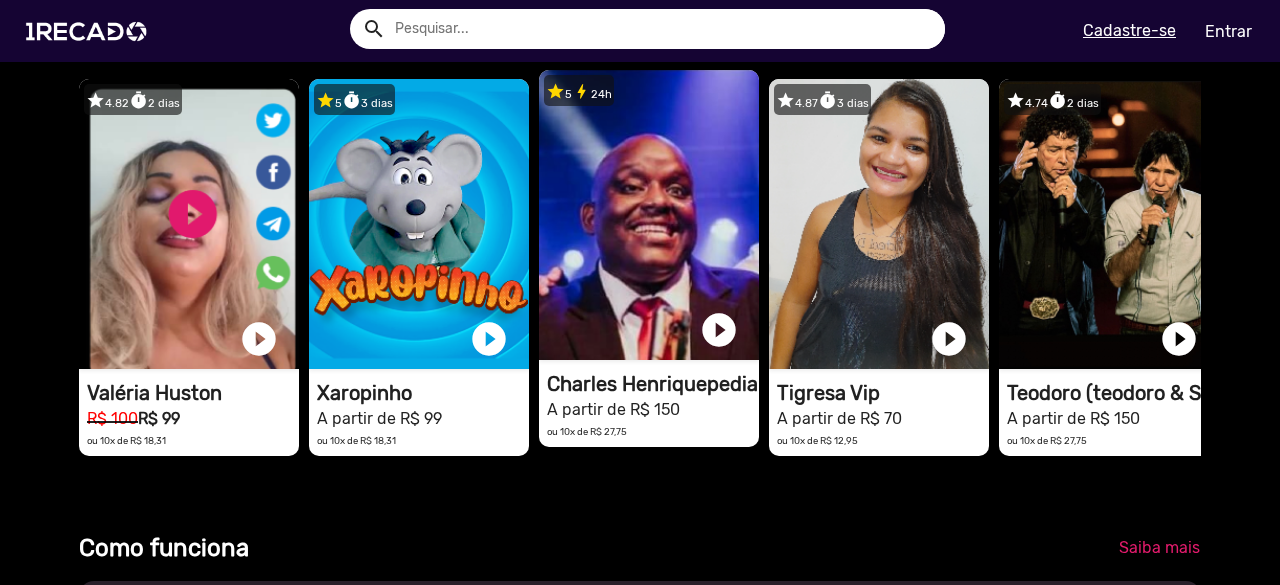 scroll, scrollTop: 500, scrollLeft: 0, axis: vertical 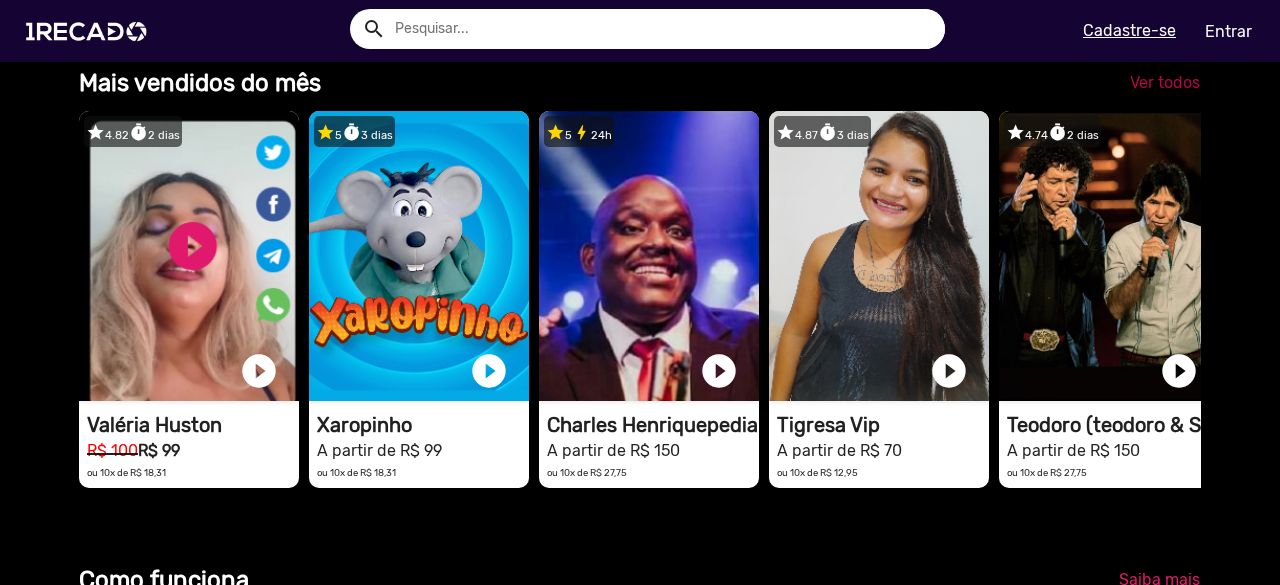click on "Ver todos" 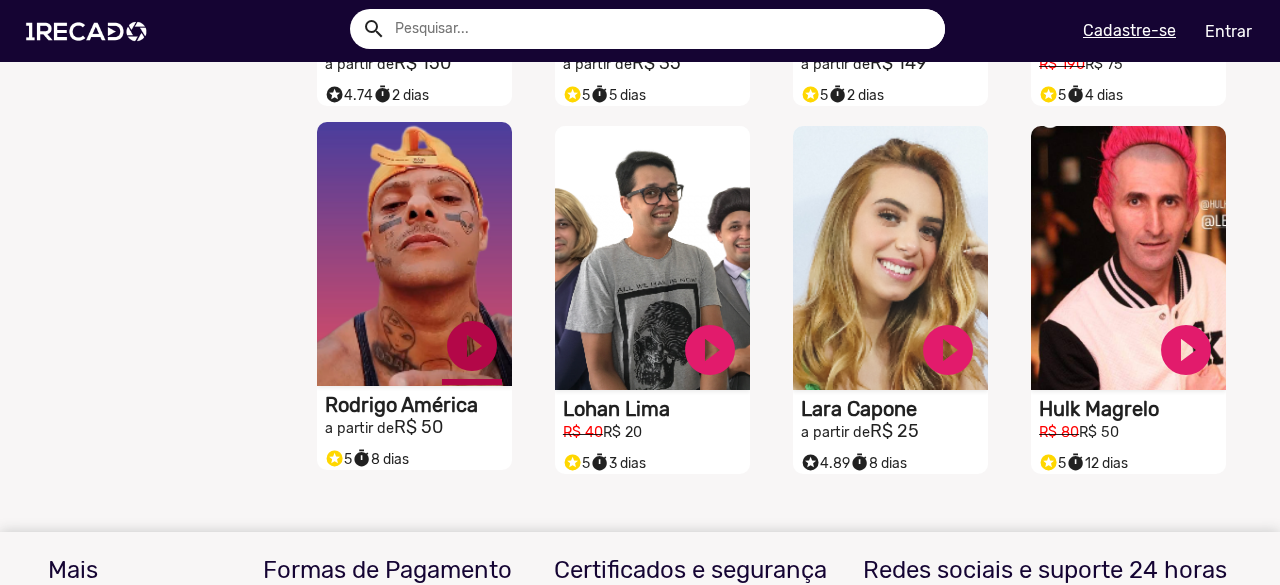 scroll, scrollTop: 900, scrollLeft: 0, axis: vertical 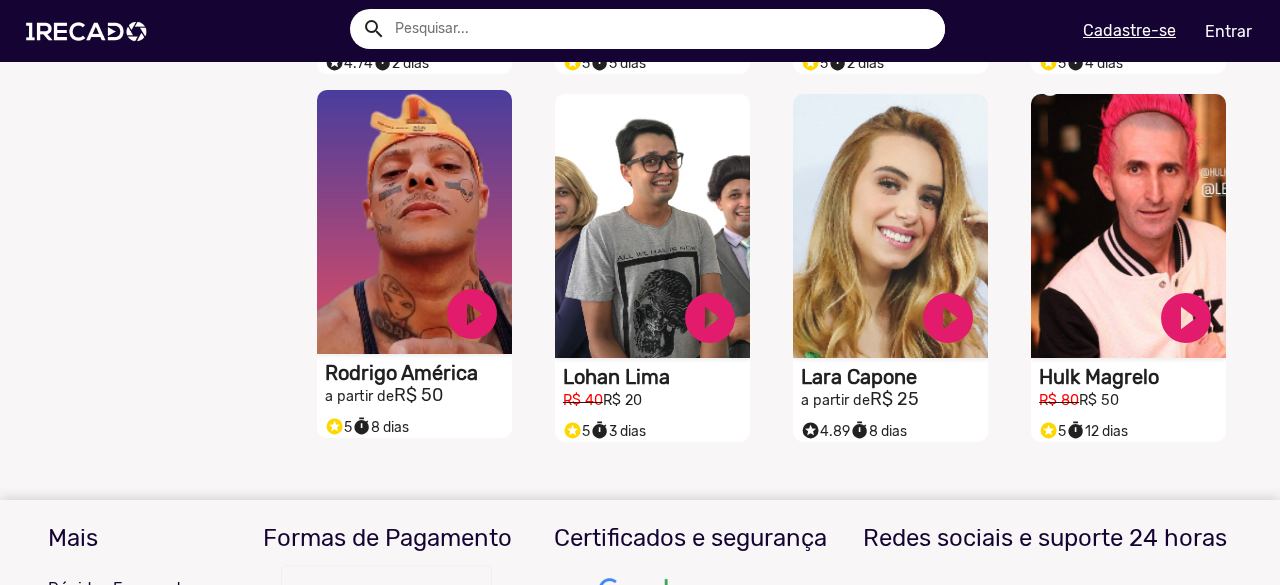click on "a partir de  R$ 50" at bounding box center [656, -335] 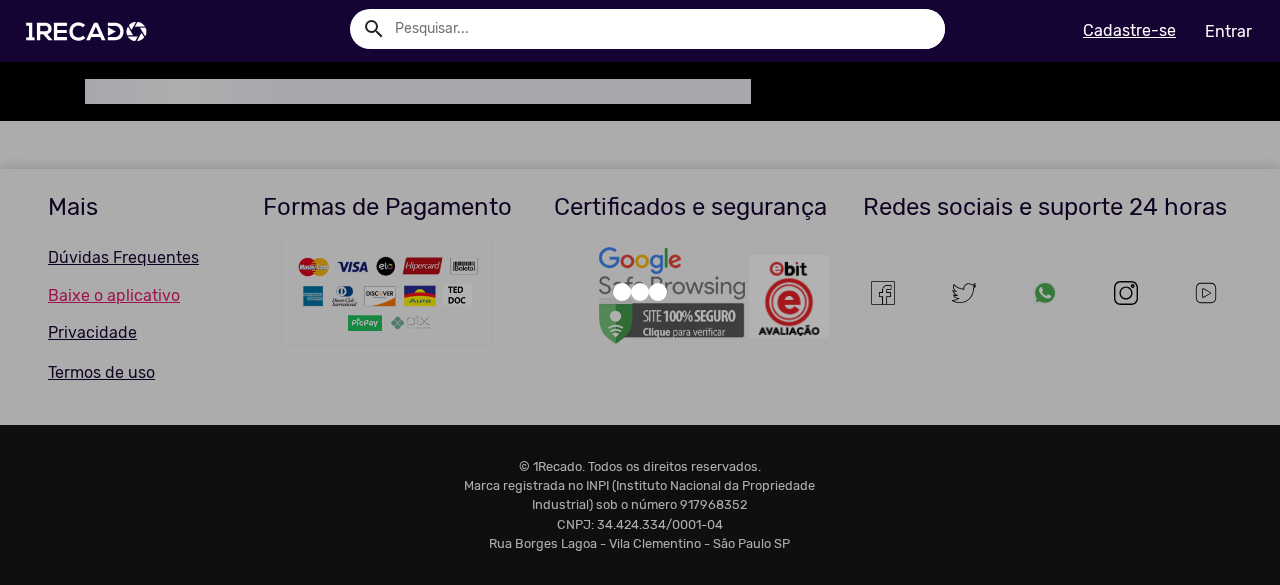 scroll, scrollTop: 0, scrollLeft: 0, axis: both 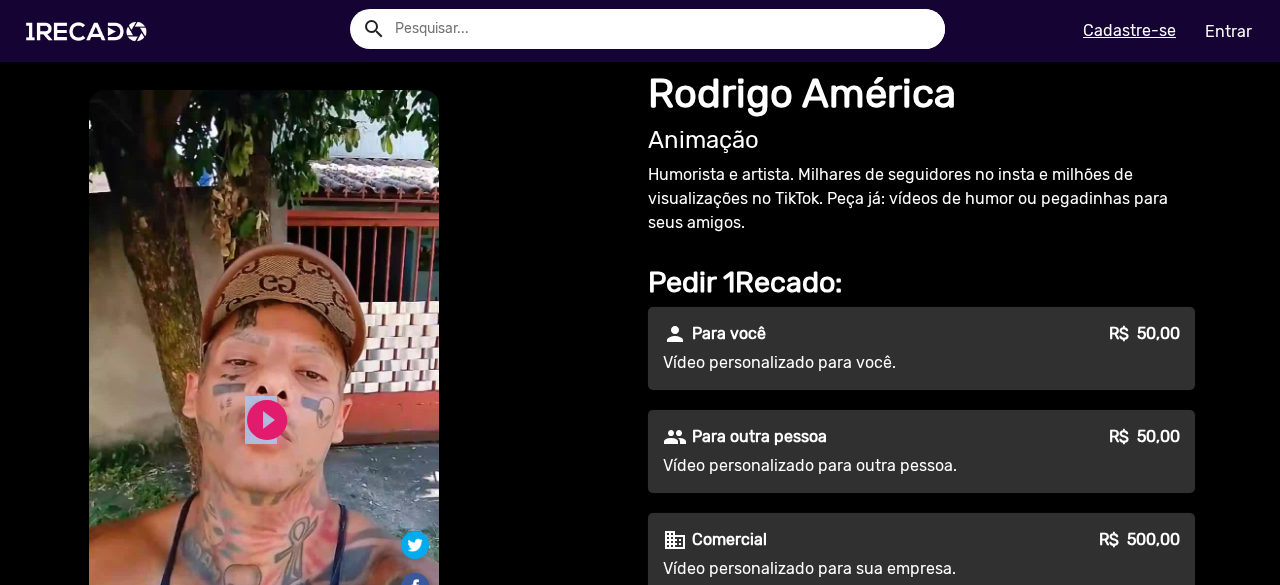 drag, startPoint x: 266, startPoint y: 423, endPoint x: 506, endPoint y: 363, distance: 247.38634 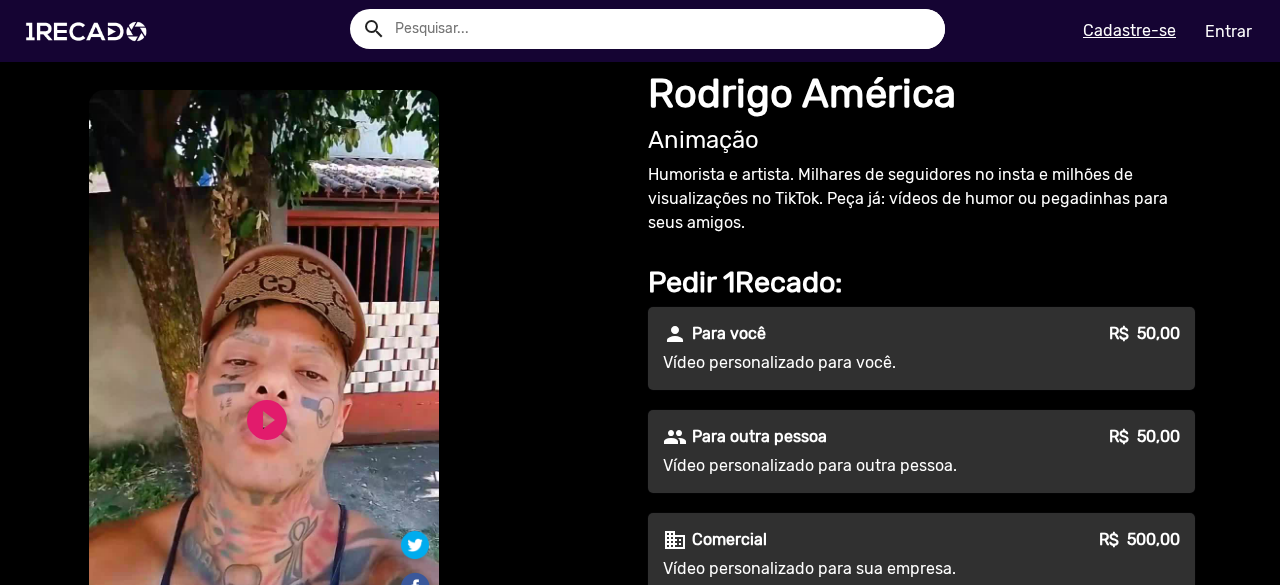 drag, startPoint x: 496, startPoint y: 365, endPoint x: 482, endPoint y: 375, distance: 17.20465 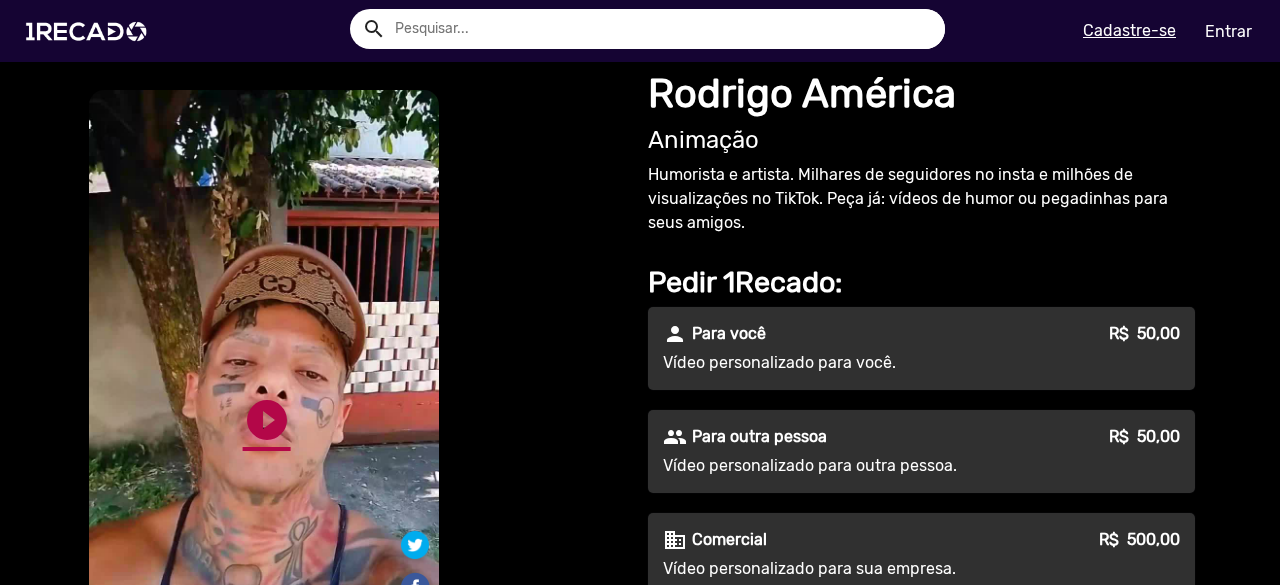 click on "play_circle_filled" 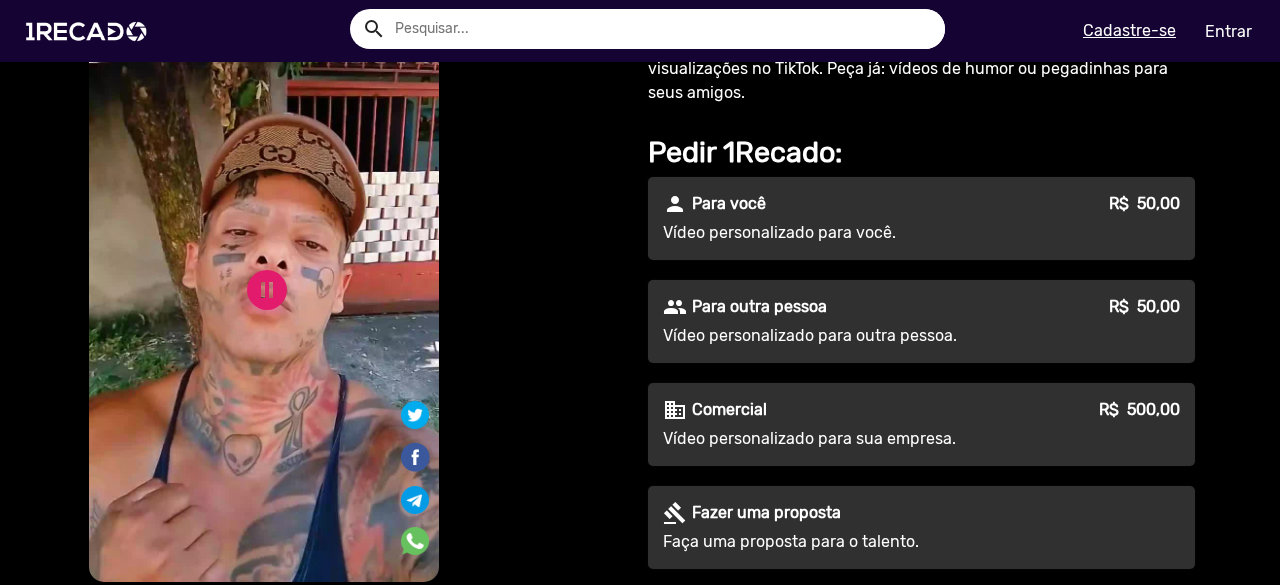 scroll, scrollTop: 100, scrollLeft: 0, axis: vertical 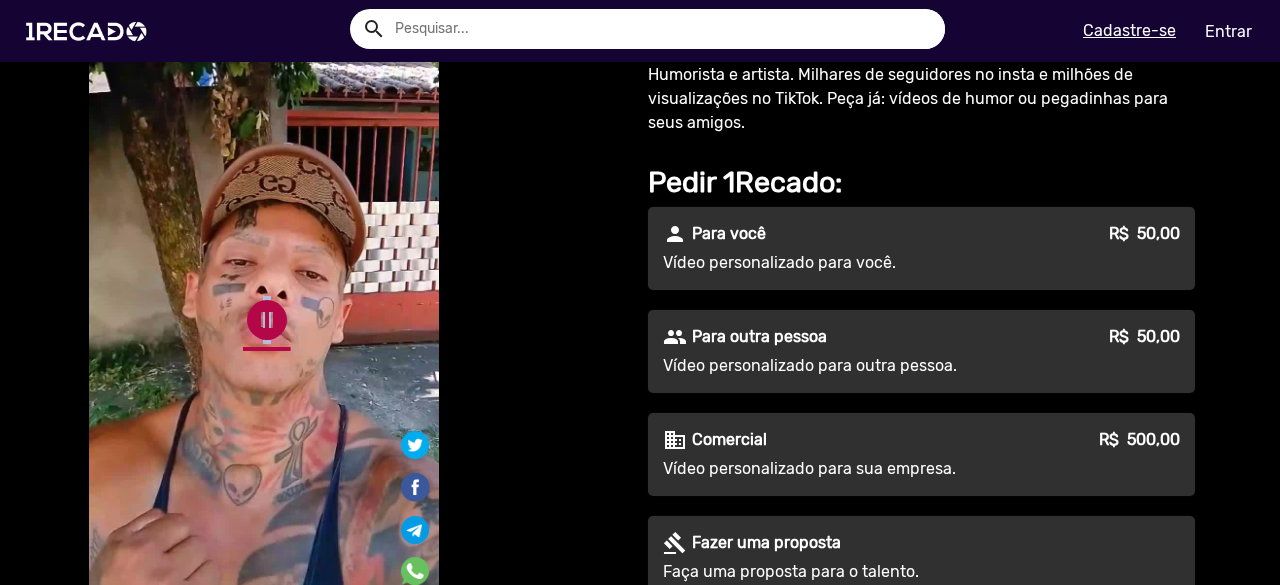 drag, startPoint x: 259, startPoint y: 323, endPoint x: 269, endPoint y: 327, distance: 10.770329 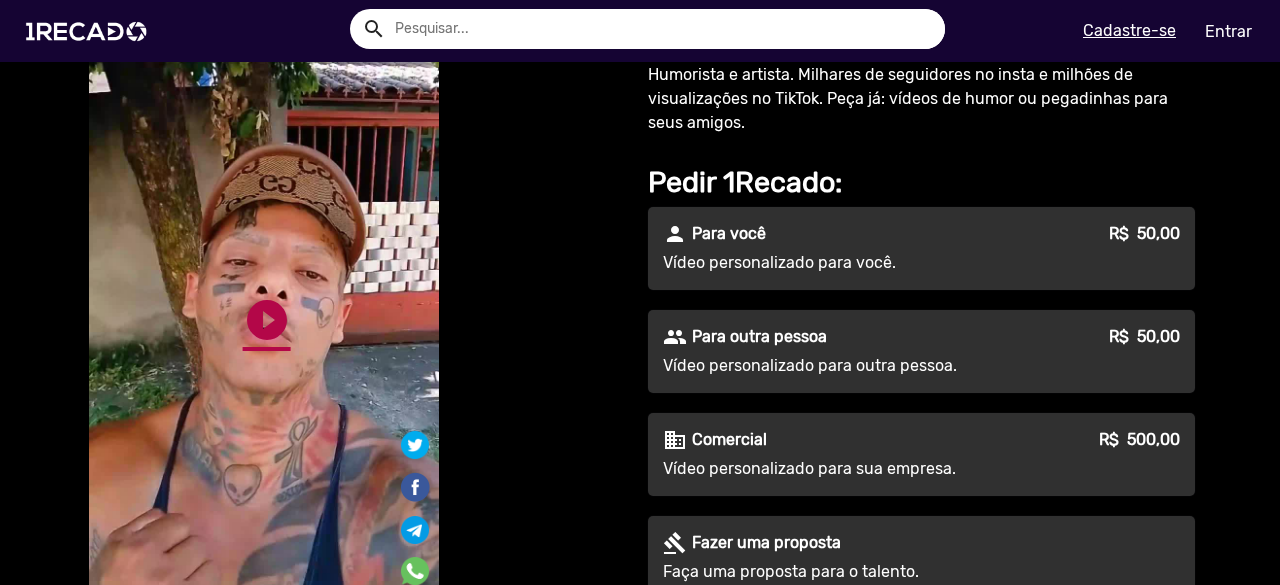 click on "play_circle_filled" 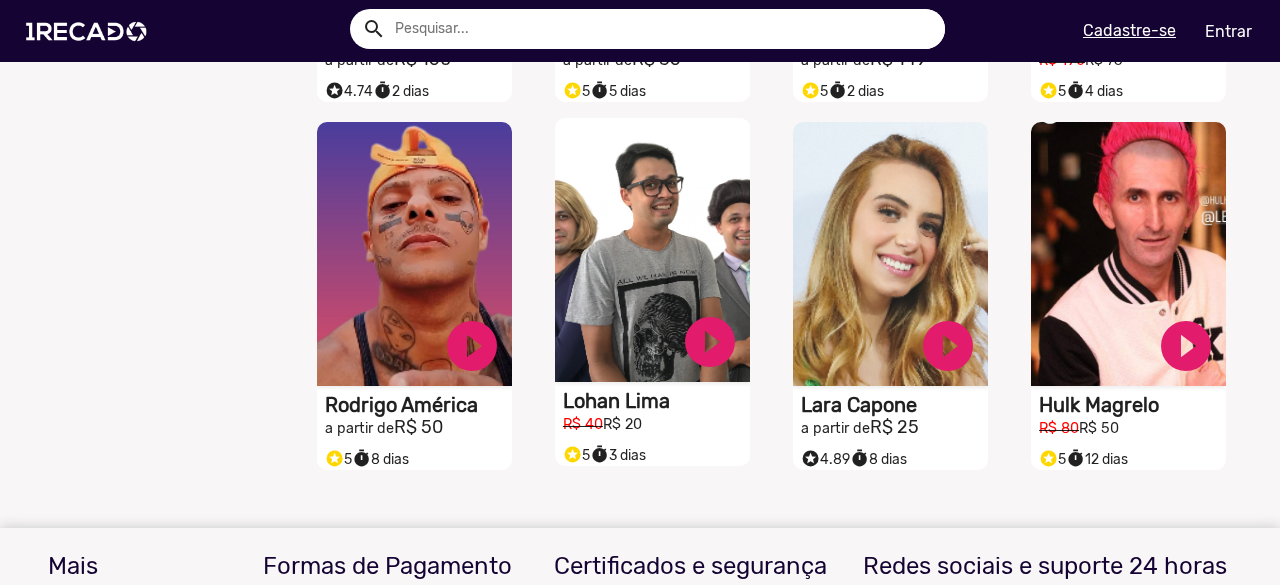 scroll, scrollTop: 900, scrollLeft: 0, axis: vertical 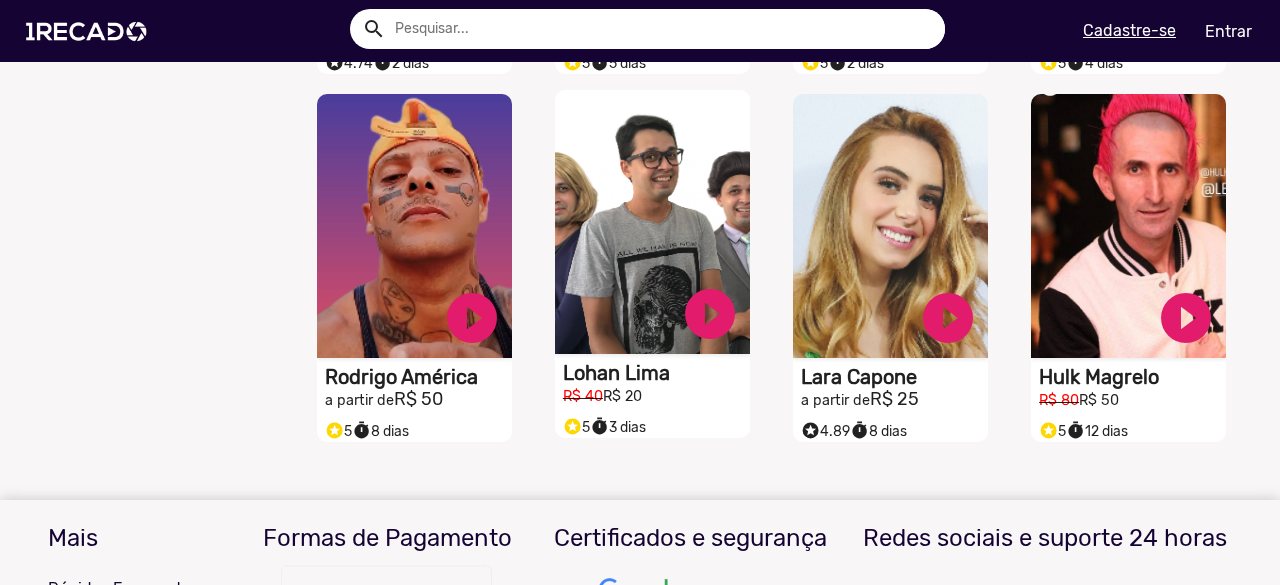 click on "Lohan Lima" at bounding box center (418, -358) 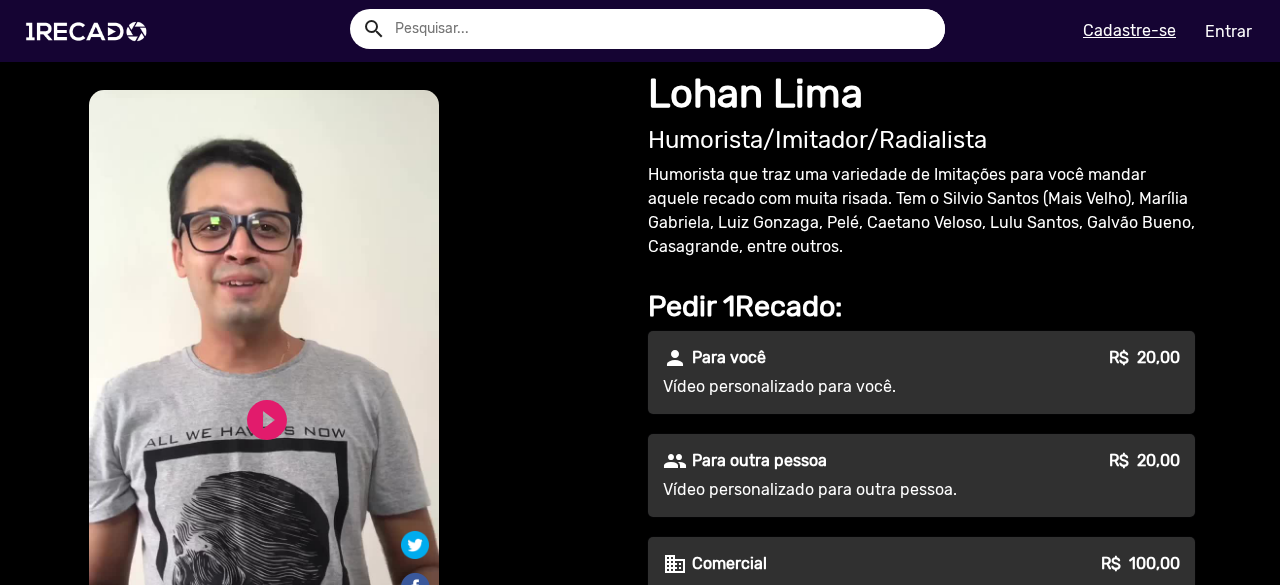 scroll, scrollTop: 100, scrollLeft: 0, axis: vertical 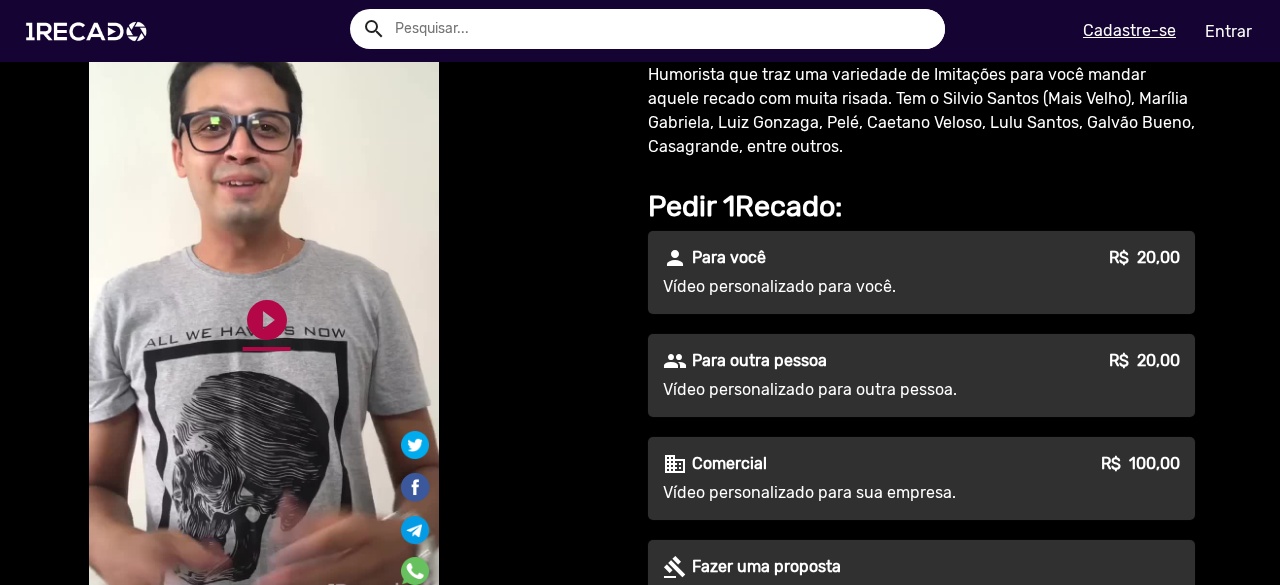 click on "play_circle_filled" 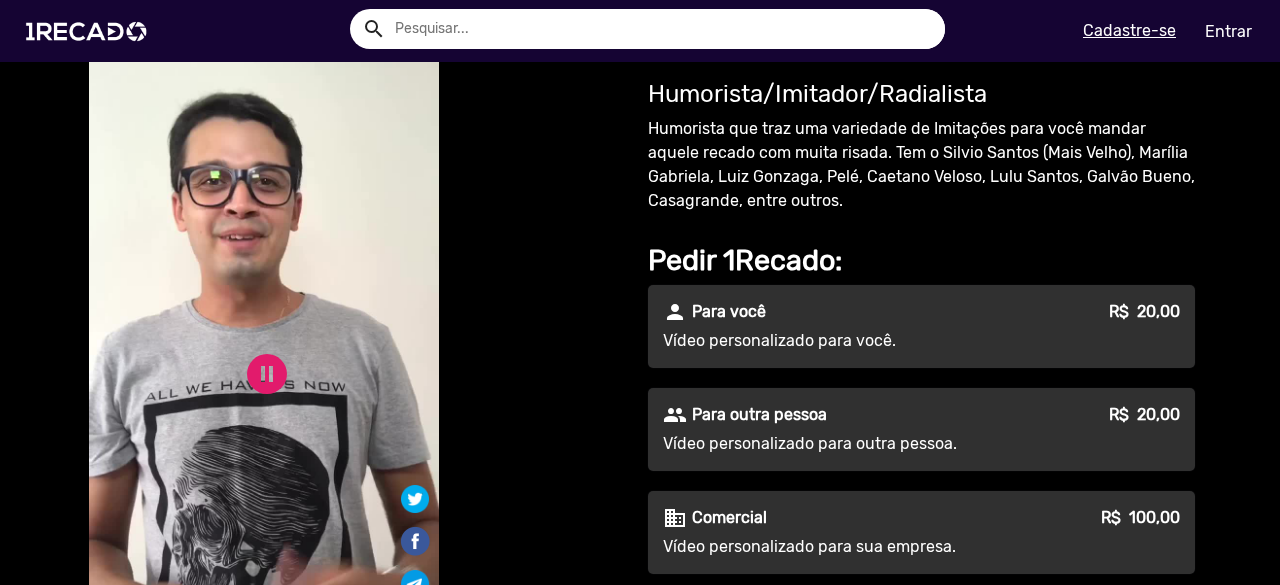 scroll, scrollTop: 0, scrollLeft: 0, axis: both 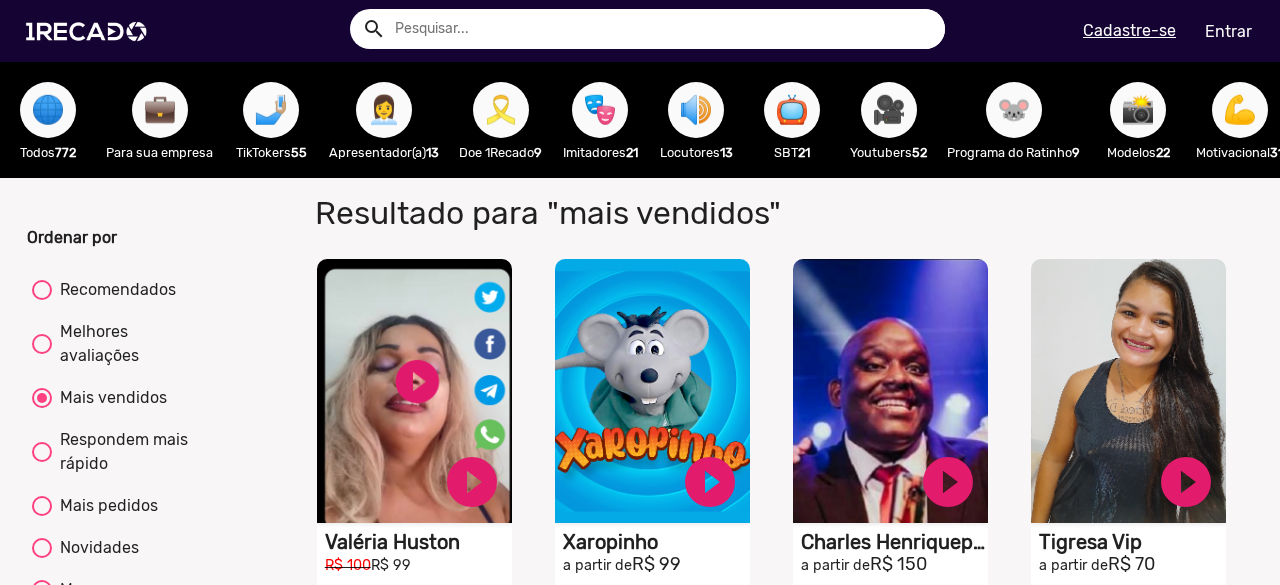 click on "Respondem mais rápido" at bounding box center [131, 452] 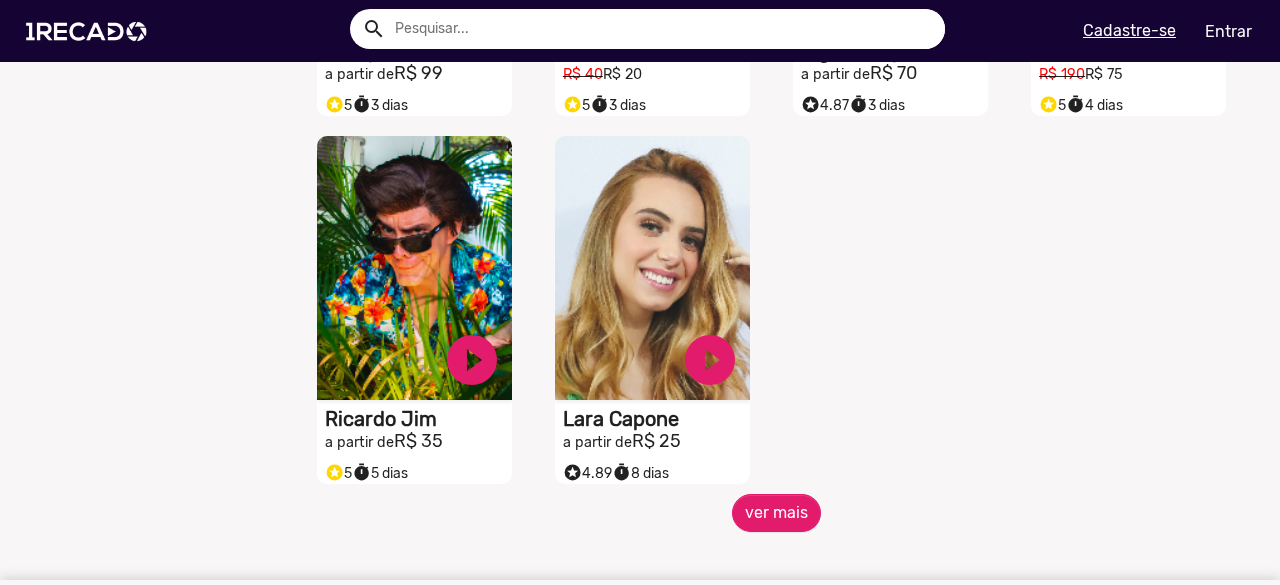 scroll, scrollTop: 1000, scrollLeft: 0, axis: vertical 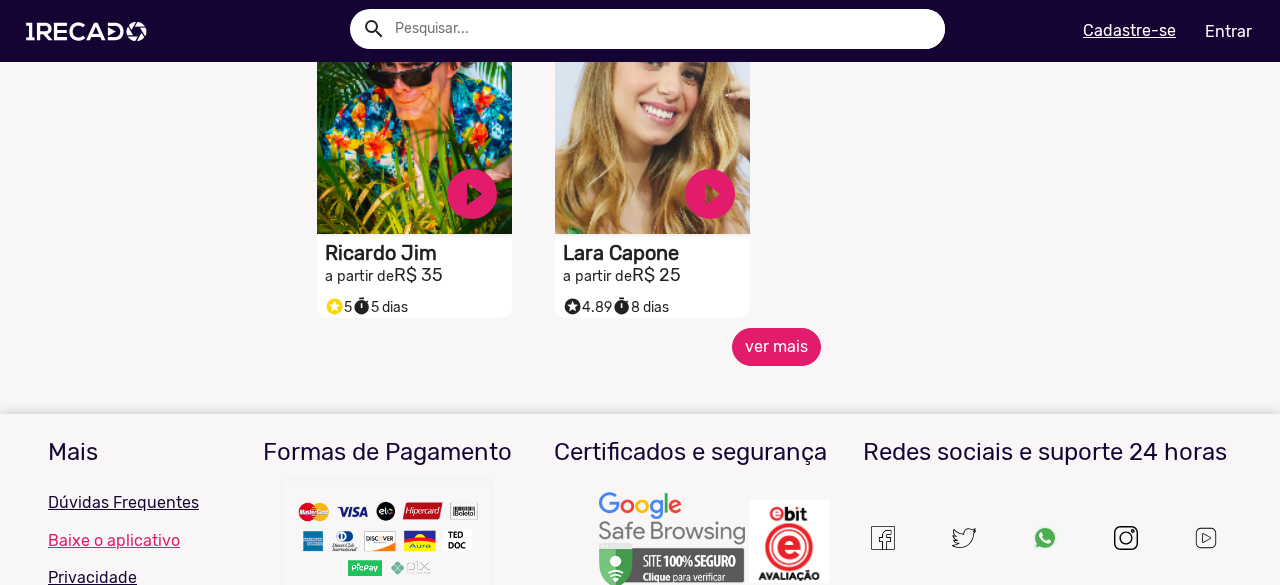 click on "ver mais" 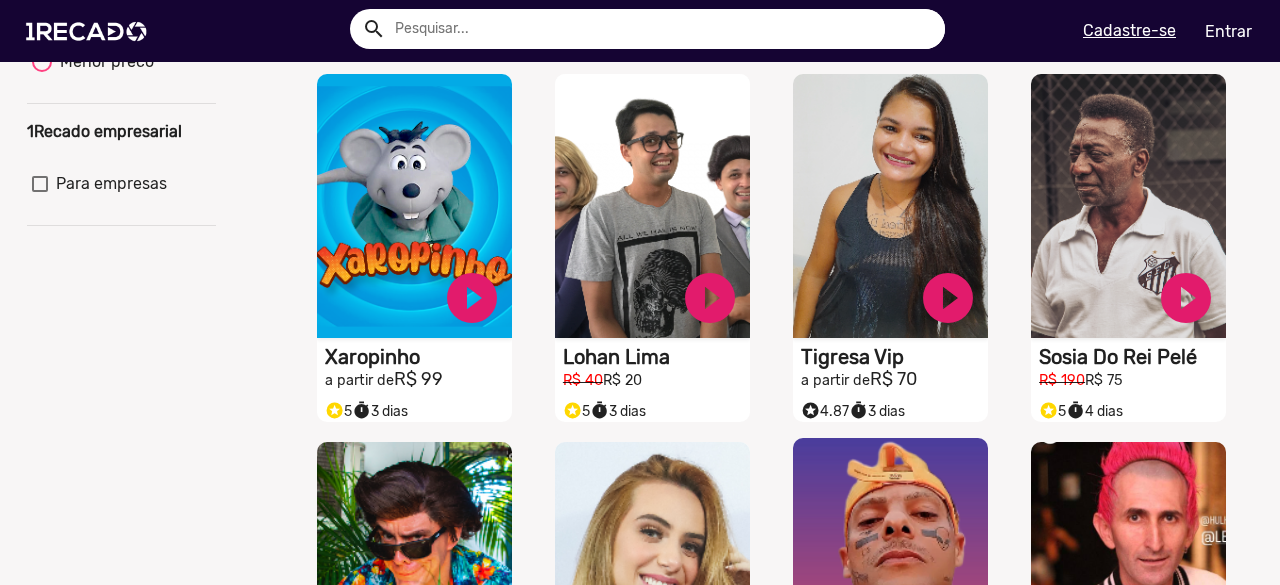 scroll, scrollTop: 500, scrollLeft: 0, axis: vertical 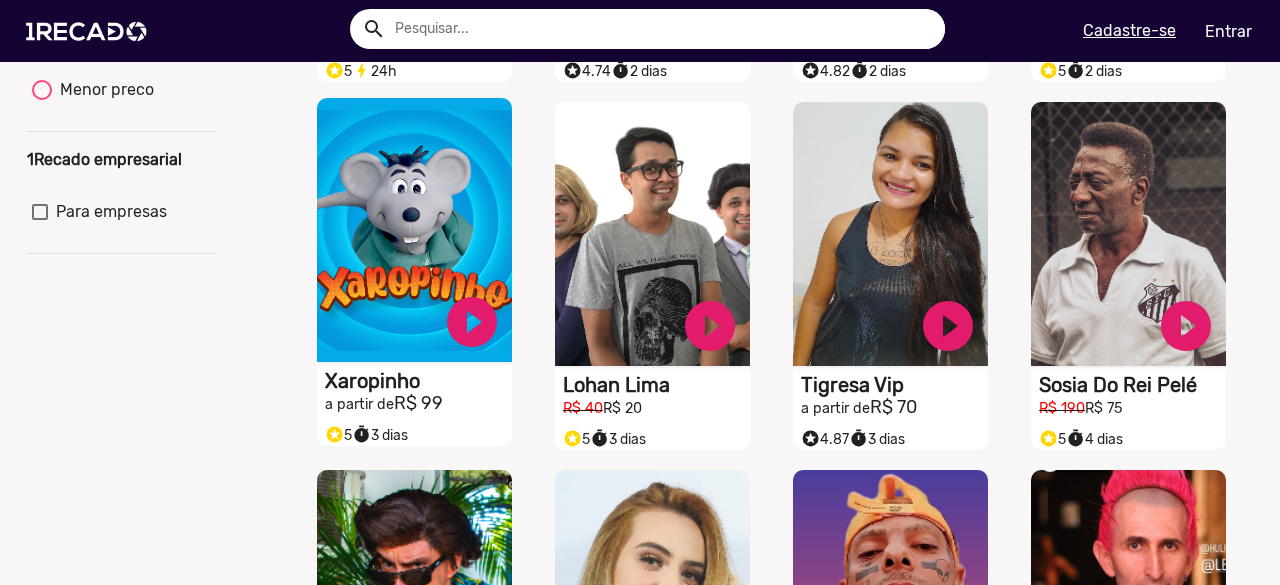 click on "S1RECADO vídeos dedicados para fãs e empresas   play_circle_filled  Xaropinho a partir de  R$ 99  stars 5  timer  3 dias" at bounding box center [414, -107] 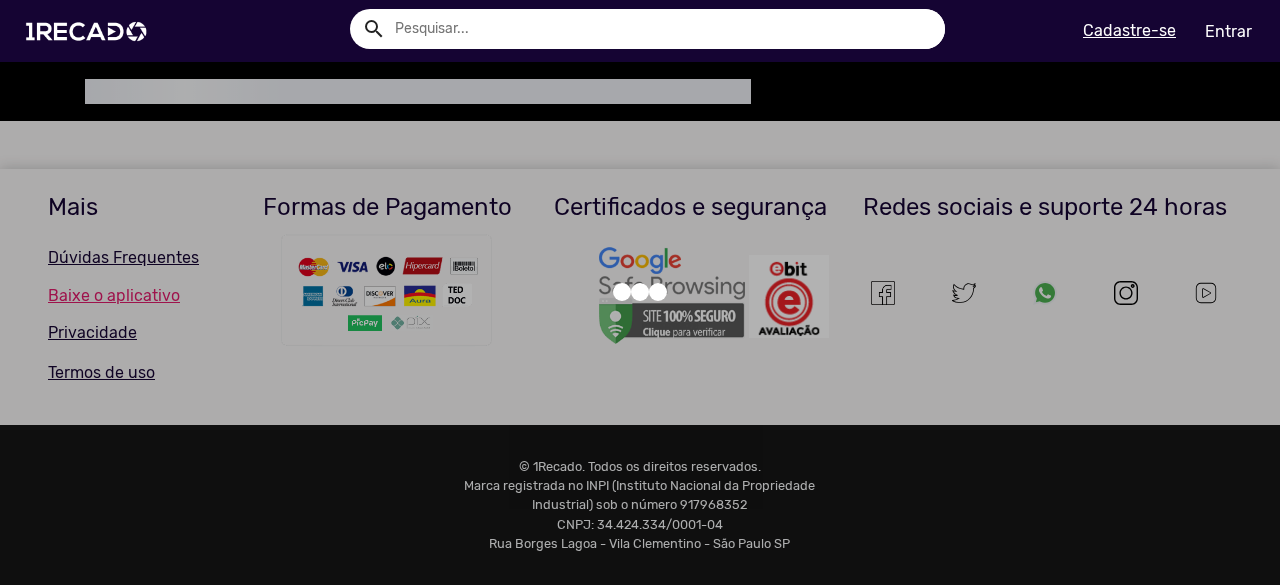 scroll, scrollTop: 0, scrollLeft: 0, axis: both 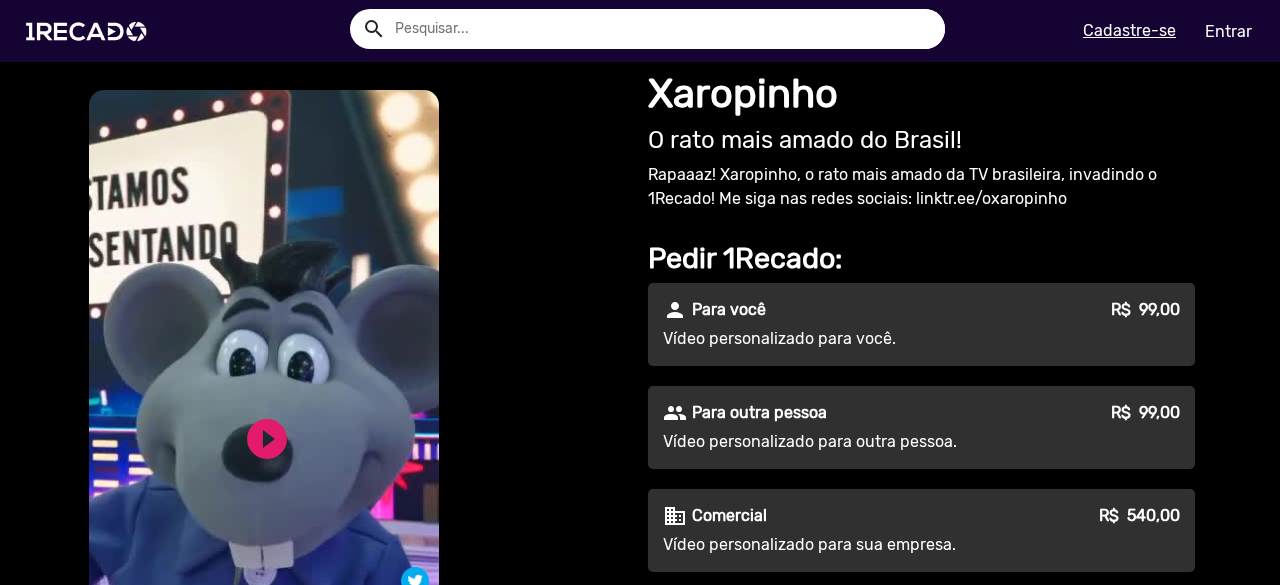 click on "play_circle_filled" 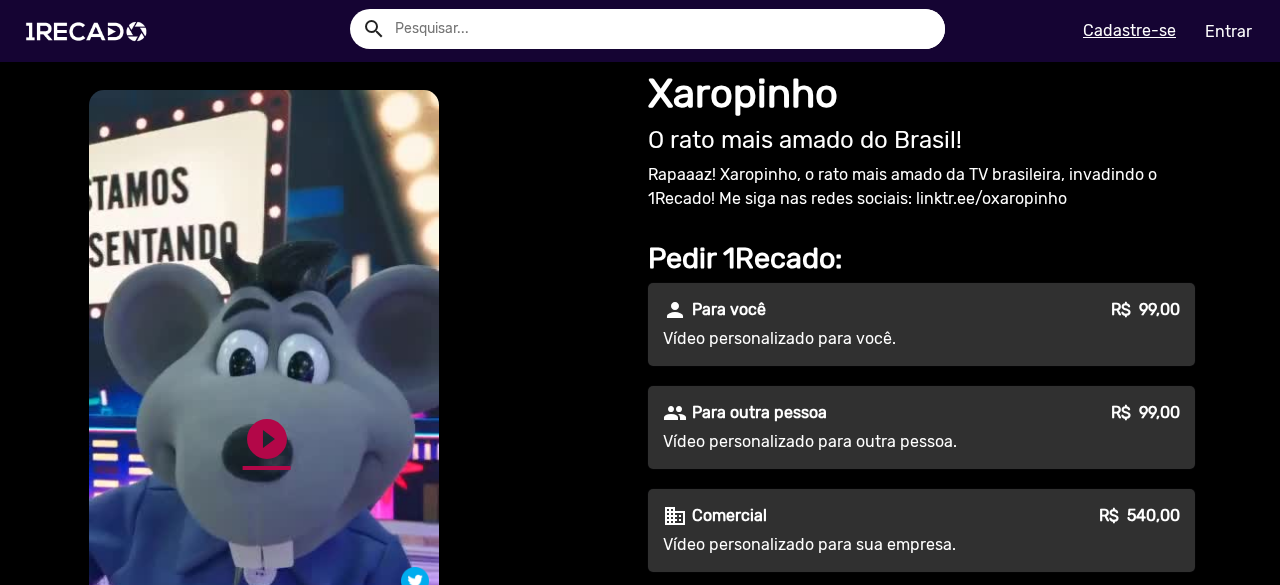 click on "play_circle_filled" 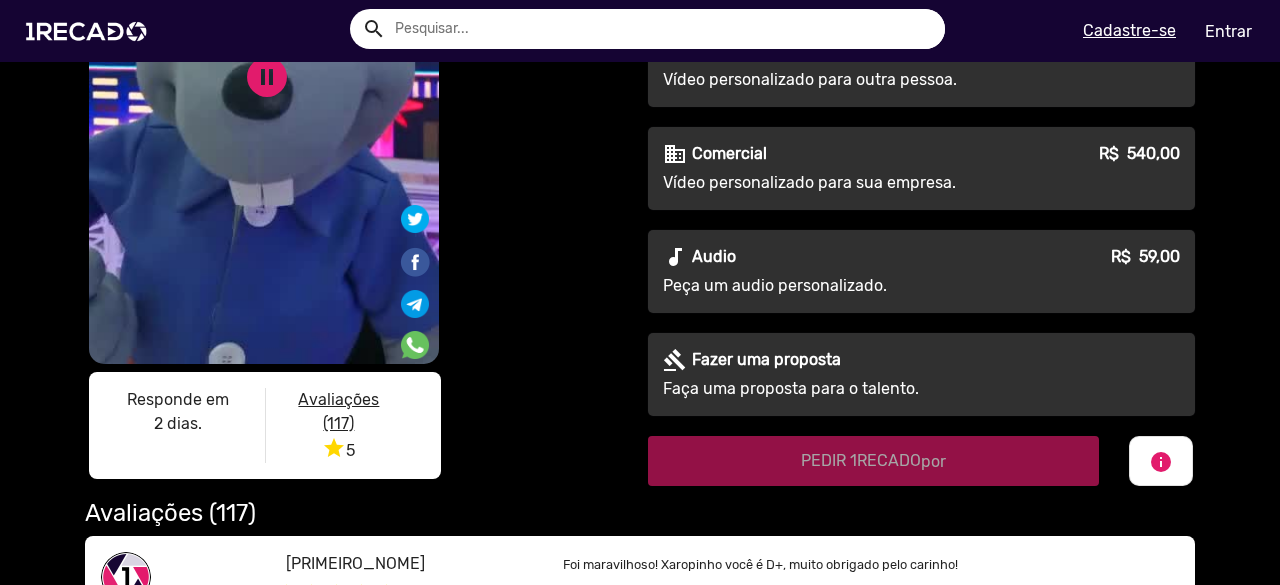 scroll, scrollTop: 300, scrollLeft: 0, axis: vertical 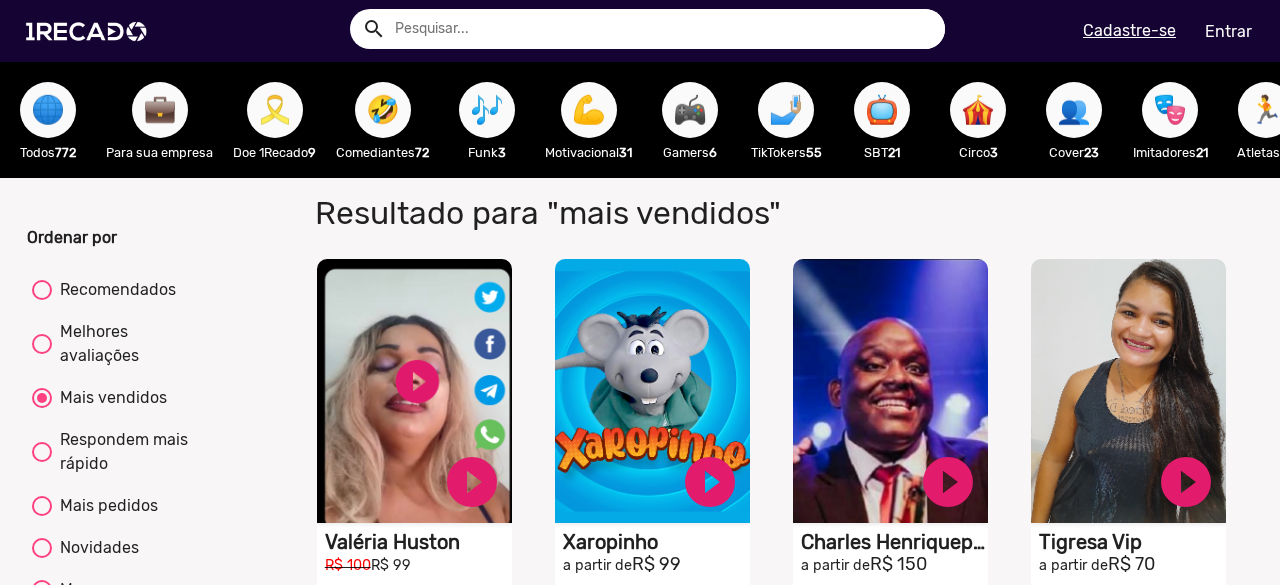 drag, startPoint x: 1111, startPoint y: 193, endPoint x: 1068, endPoint y: 193, distance: 43 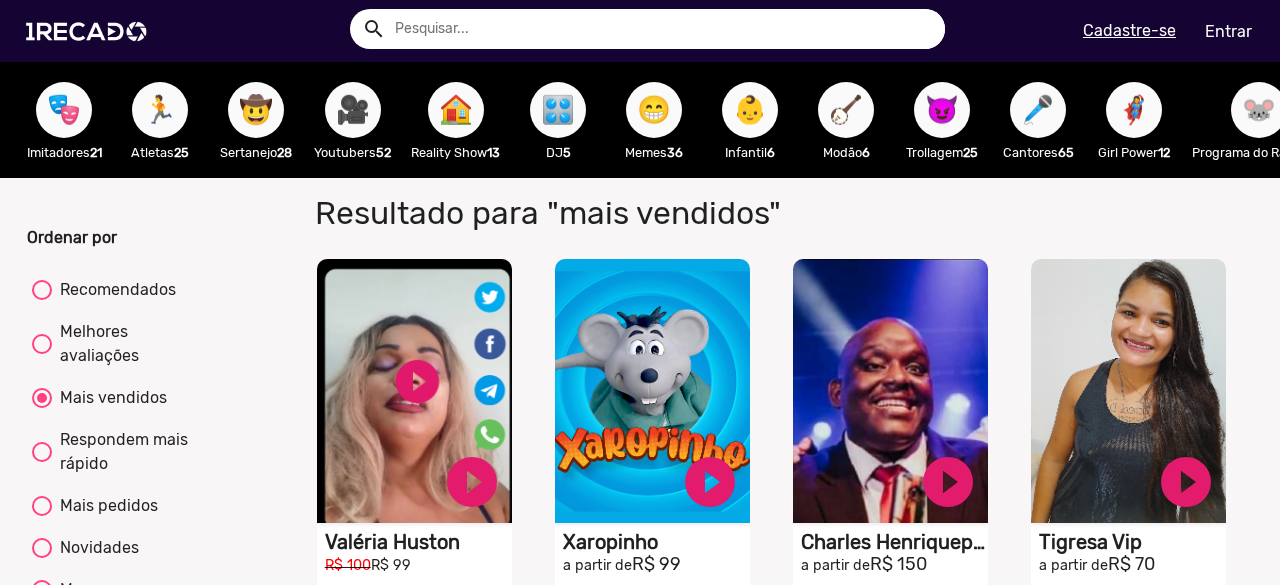 scroll, scrollTop: 0, scrollLeft: 2213, axis: horizontal 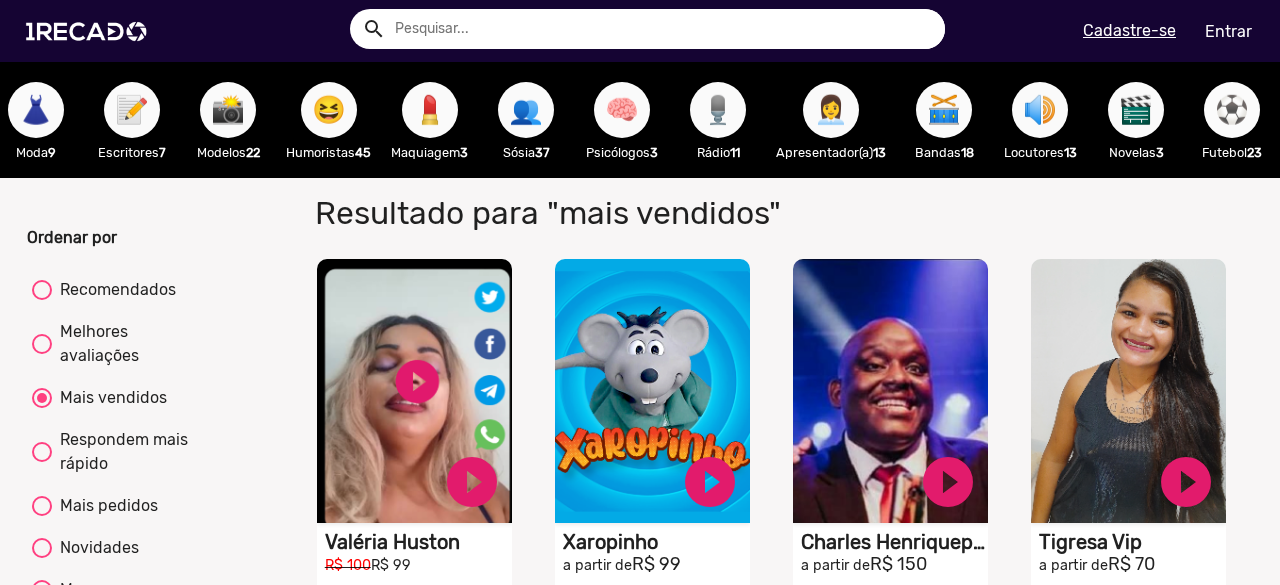 click on "⚽" at bounding box center (1232, 110) 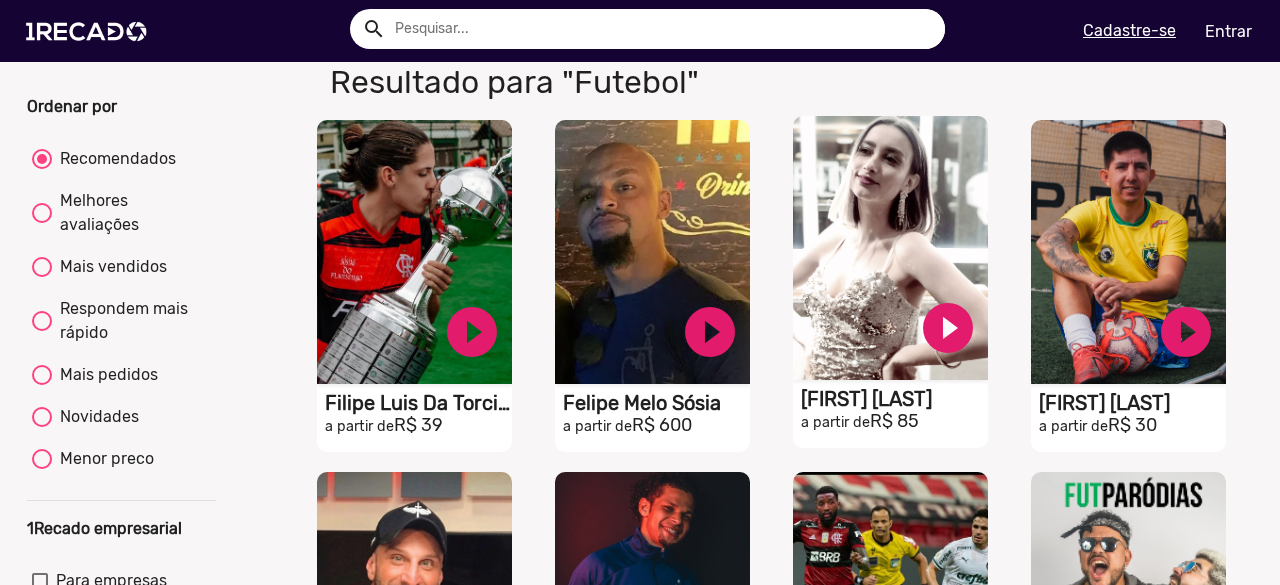 scroll, scrollTop: 100, scrollLeft: 0, axis: vertical 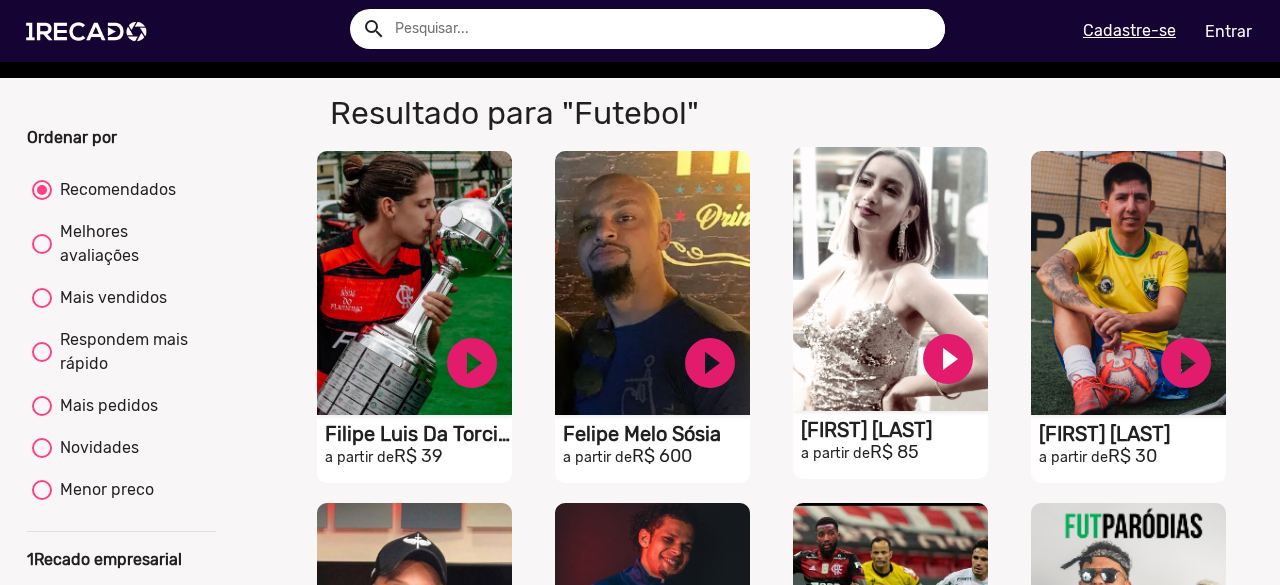 click on "Jay Bergamini" at bounding box center (418, 434) 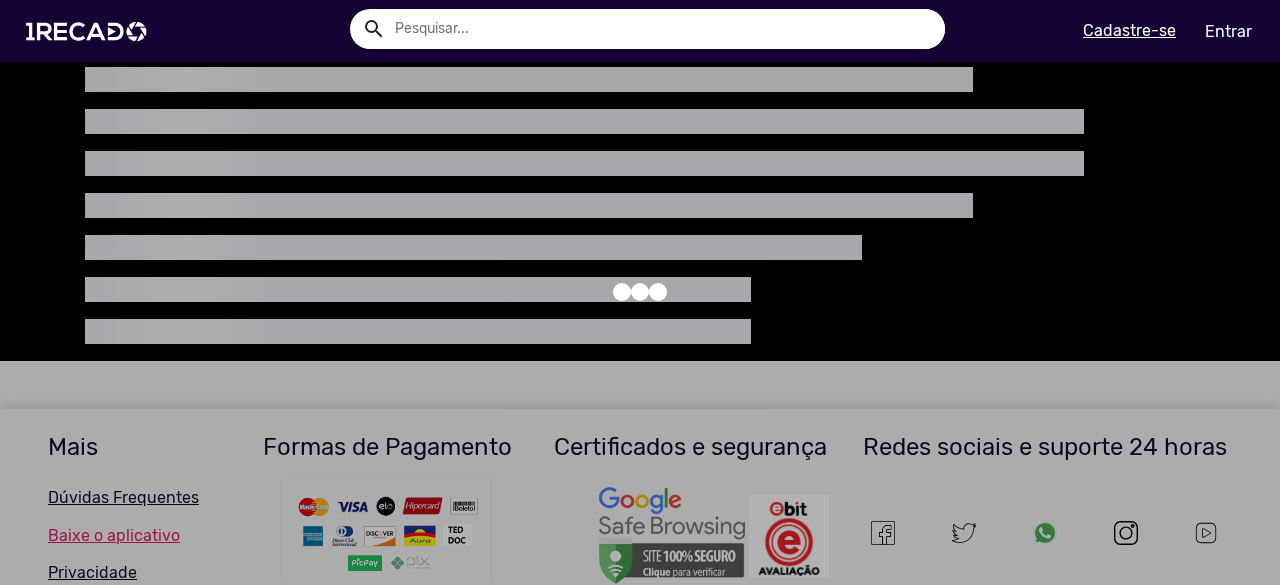 scroll, scrollTop: 0, scrollLeft: 0, axis: both 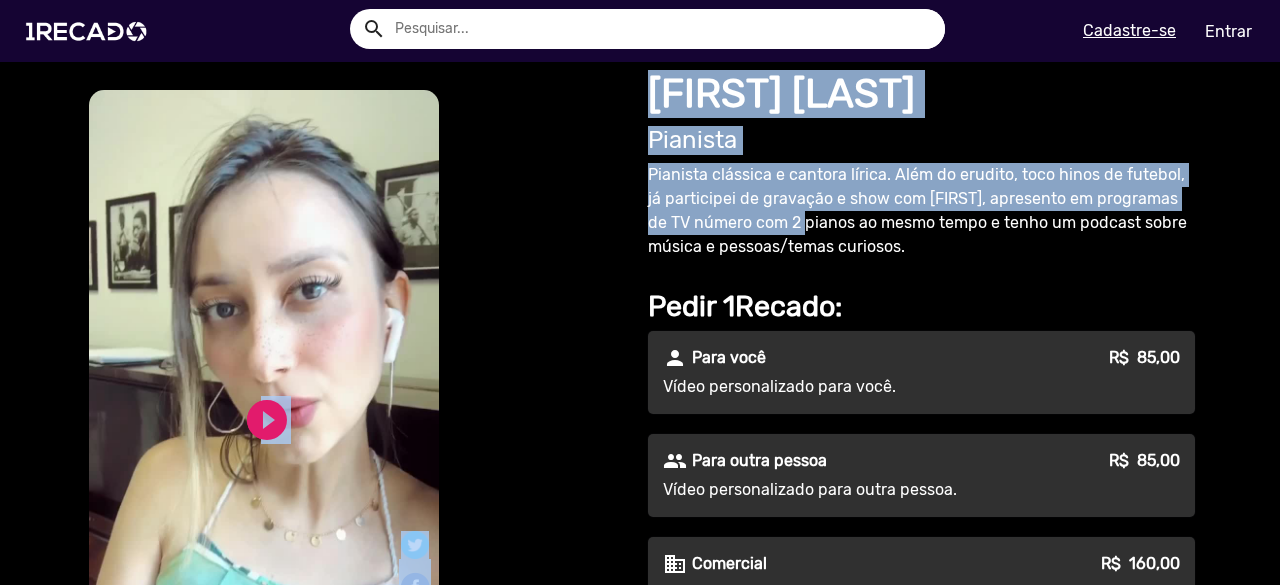 drag, startPoint x: 251, startPoint y: 419, endPoint x: 766, endPoint y: 222, distance: 551.39276 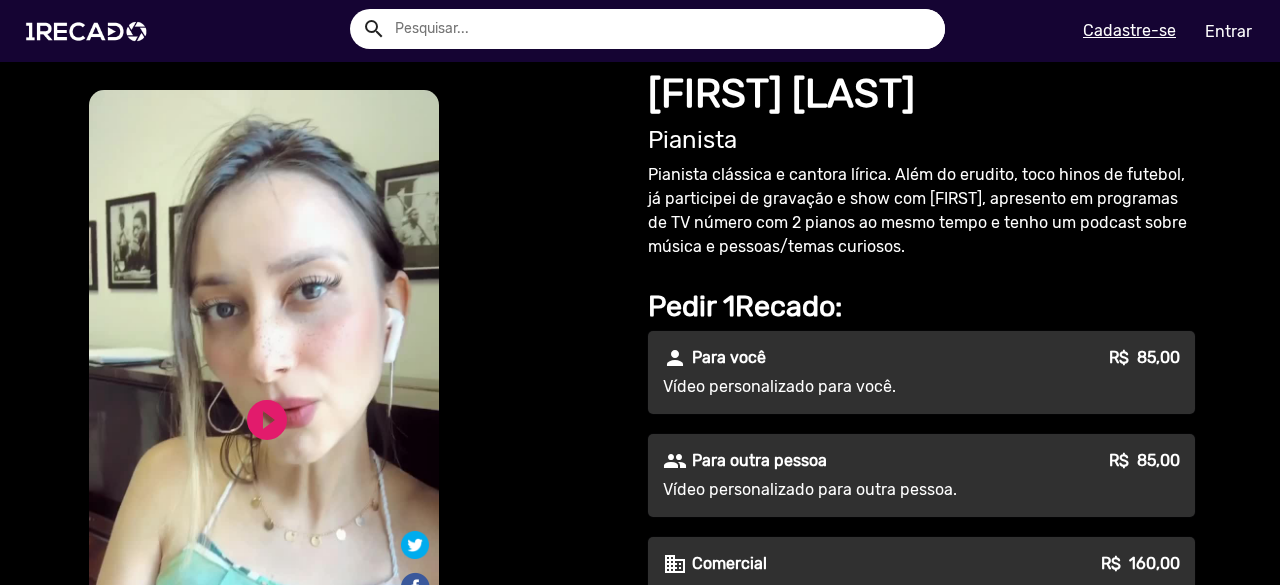 click on "S1RECADO vídeos dedicados para fãs e empresas   S1RECADO vídeos dedicados para fãs e empresas   play_circle_filled   play_circle_filled  Responde em 7 dias  Avaliações 1 star 5" 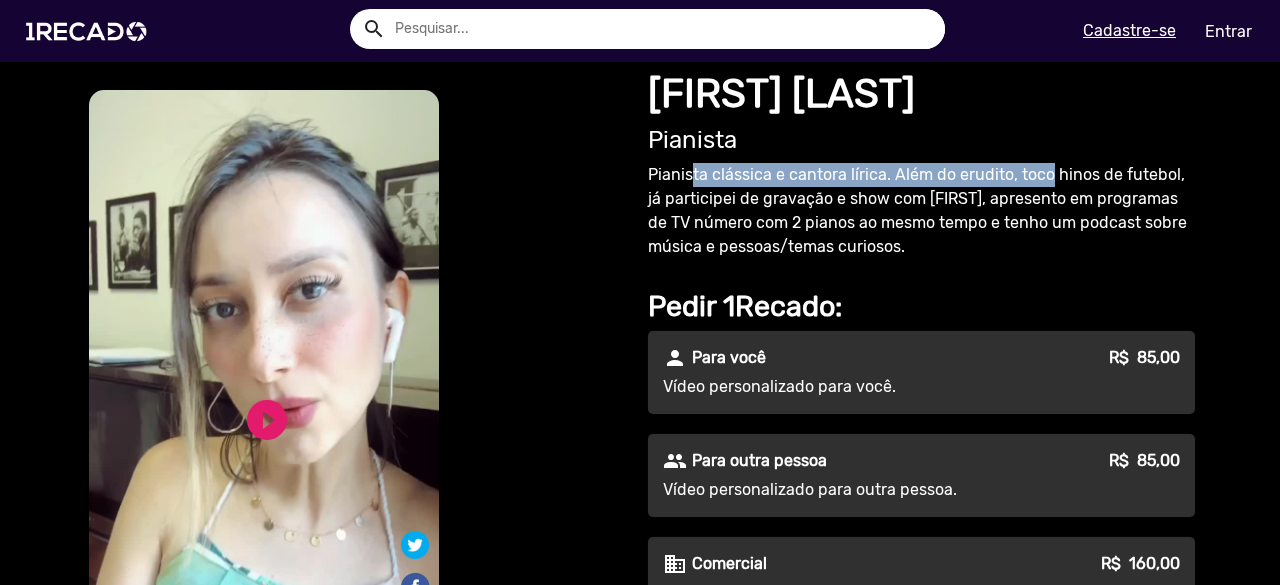 drag, startPoint x: 682, startPoint y: 170, endPoint x: 1032, endPoint y: 175, distance: 350.0357 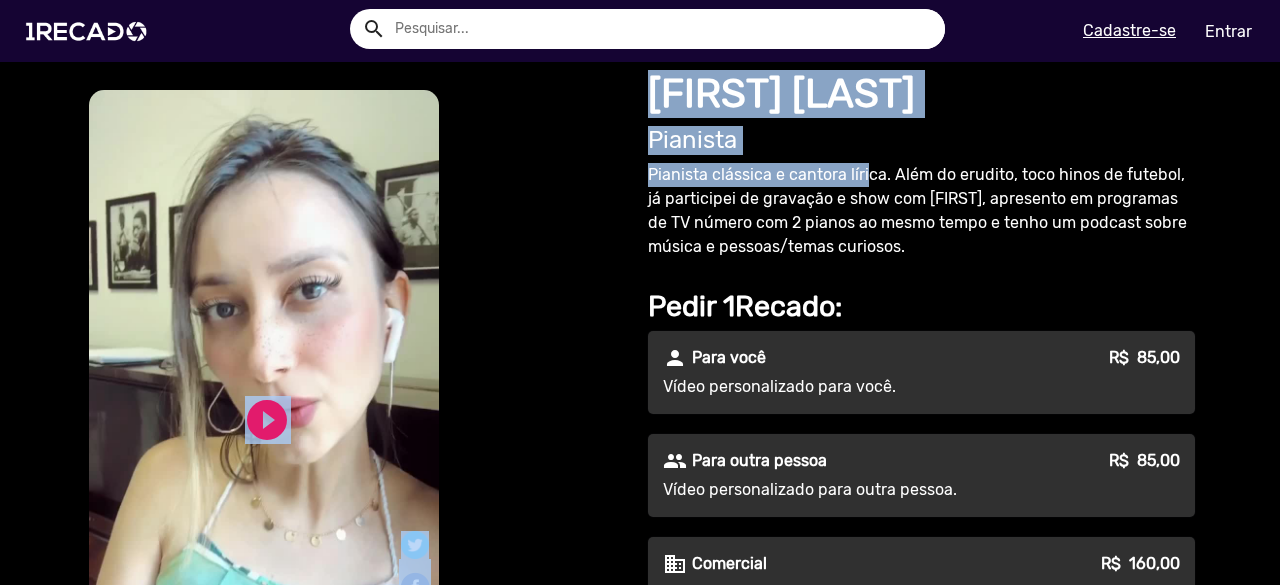 drag, startPoint x: 630, startPoint y: 173, endPoint x: 862, endPoint y: 169, distance: 232.03448 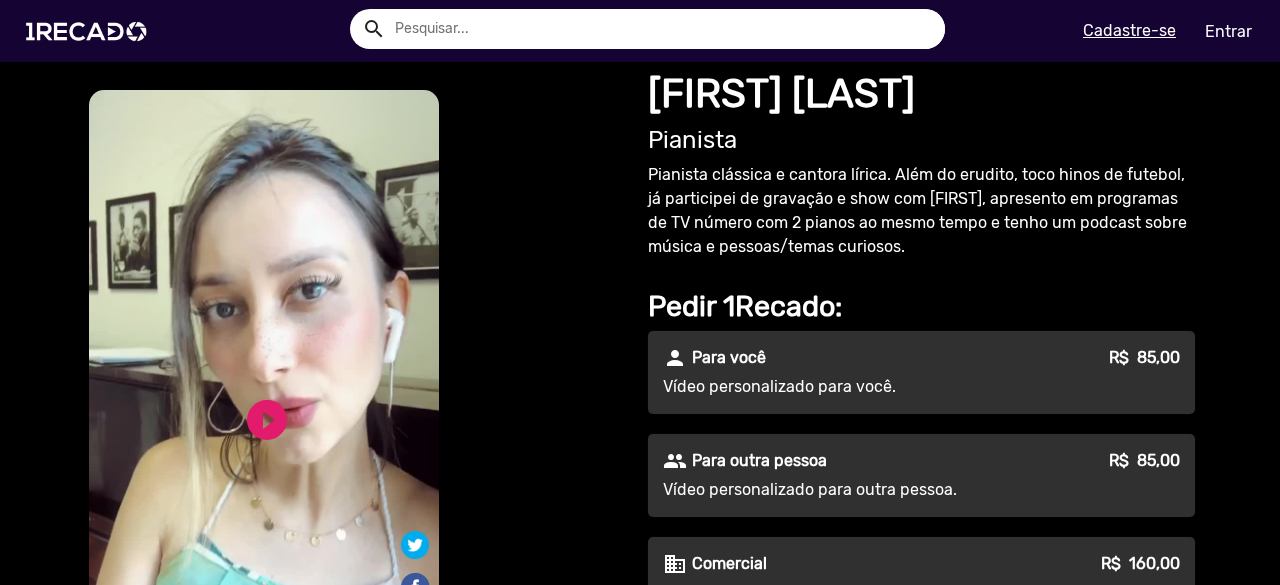 click on "Pianista clássica e cantora lírica. Além do erudito, toco hinos de futebol, já participei de gravação e show com Leonardo, apresento em programas de TV número com 2 pianos ao mesmo tempo e tenho um podcast sobre música e pessoas/temas curiosos." 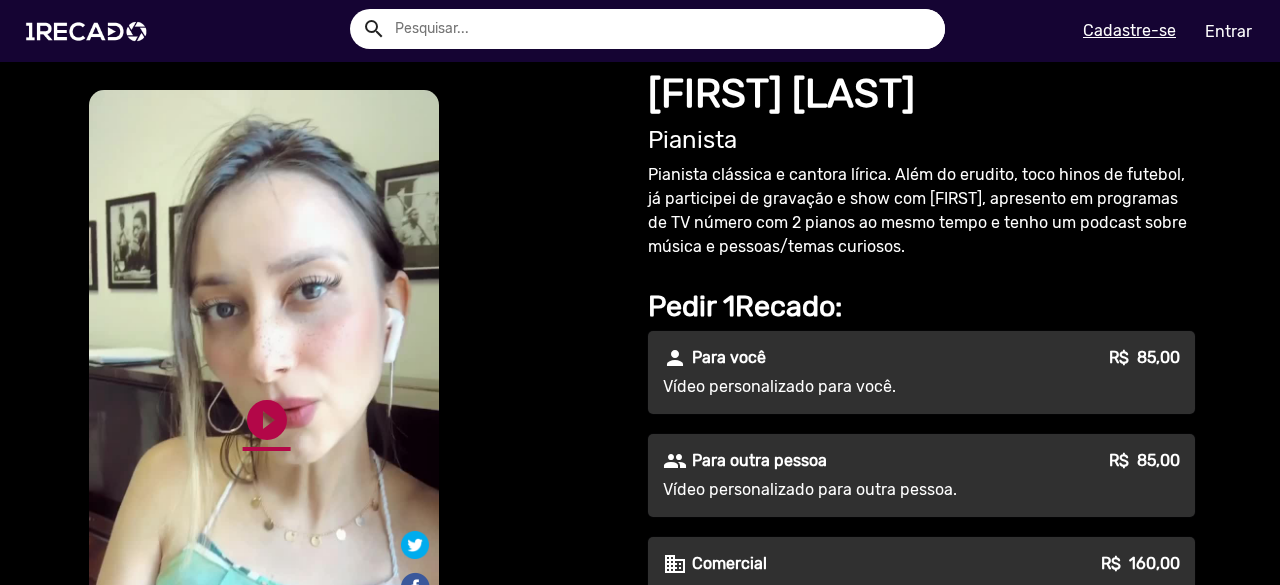 click on "play_circle_filled" 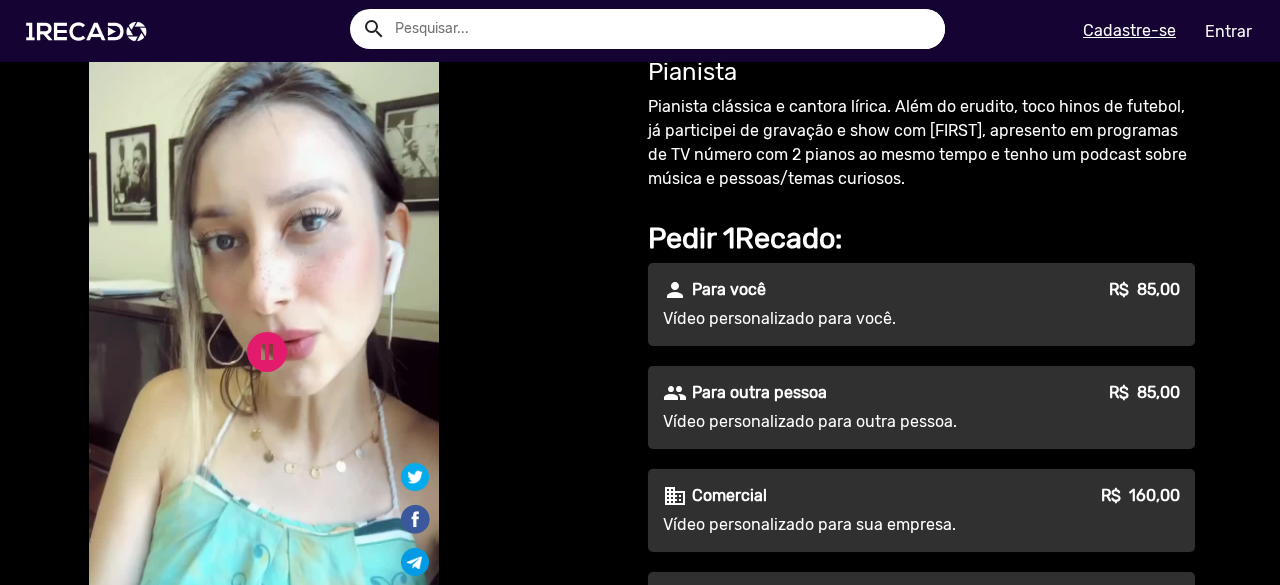 scroll, scrollTop: 100, scrollLeft: 0, axis: vertical 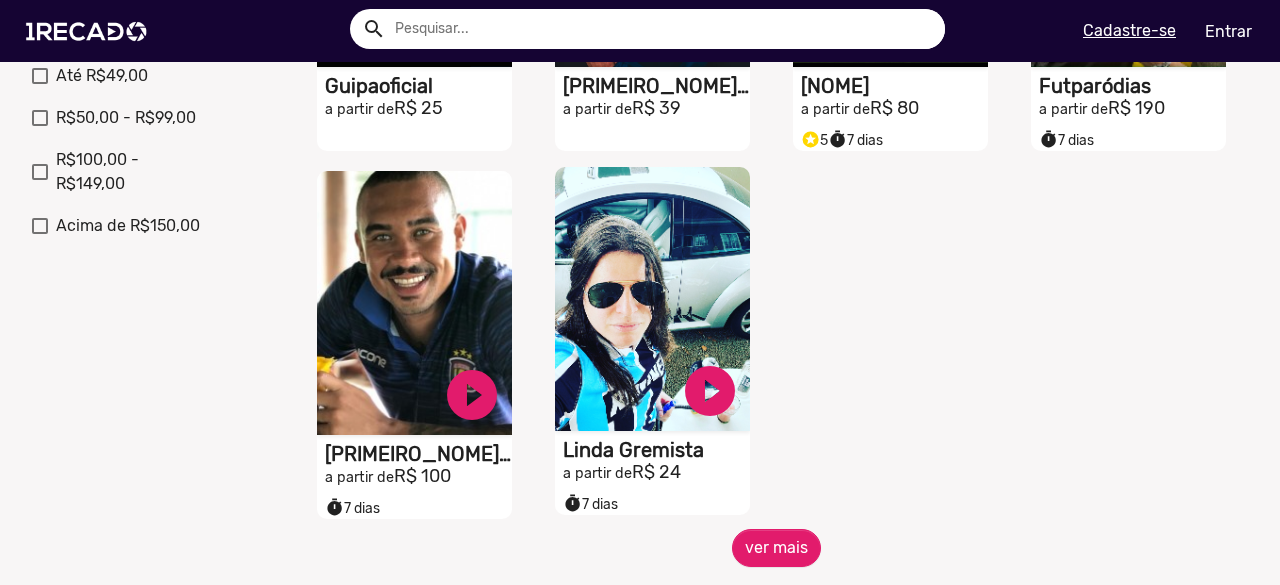click on "a partir de  R$ 24" at bounding box center [418, -243] 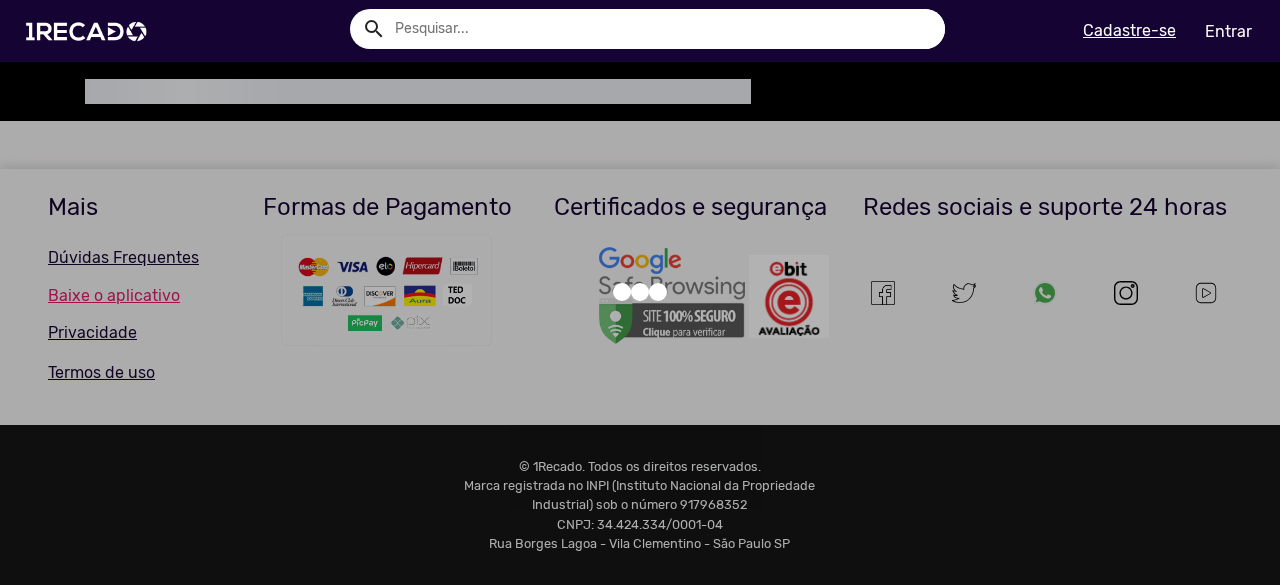 scroll, scrollTop: 0, scrollLeft: 0, axis: both 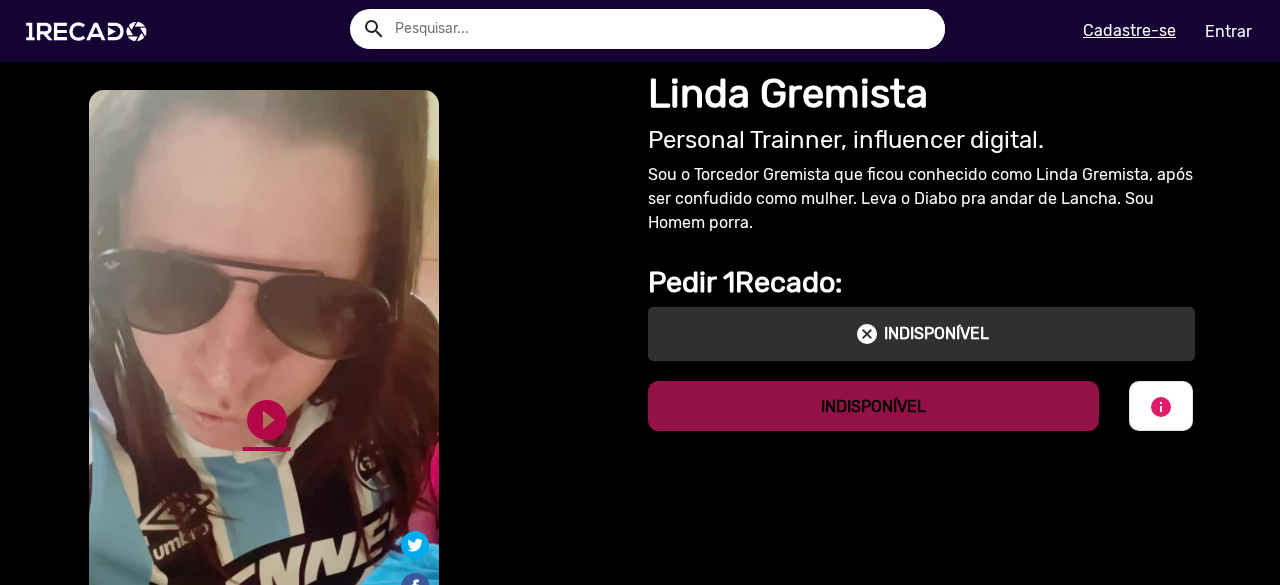 click on "play_circle_filled" 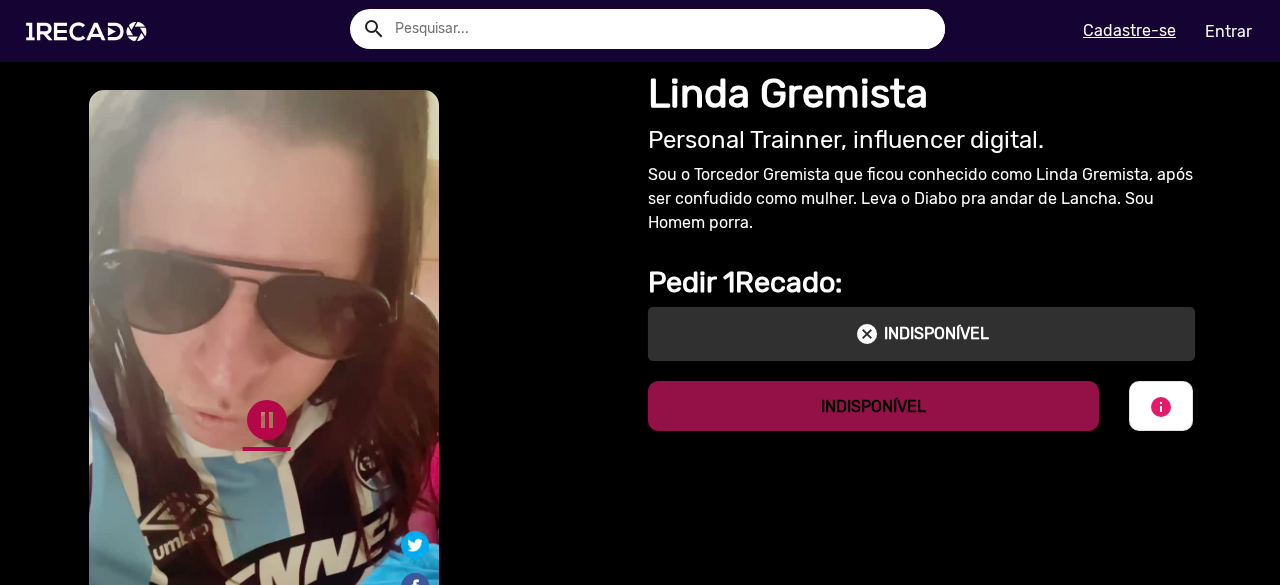 click on "pause_circle" 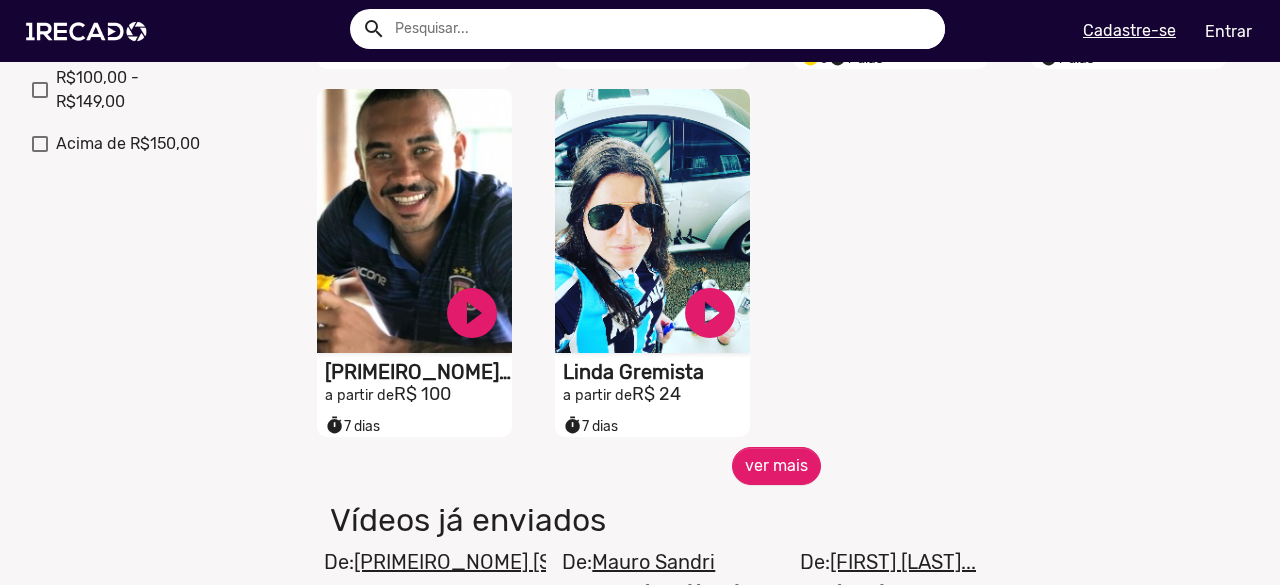 scroll, scrollTop: 900, scrollLeft: 0, axis: vertical 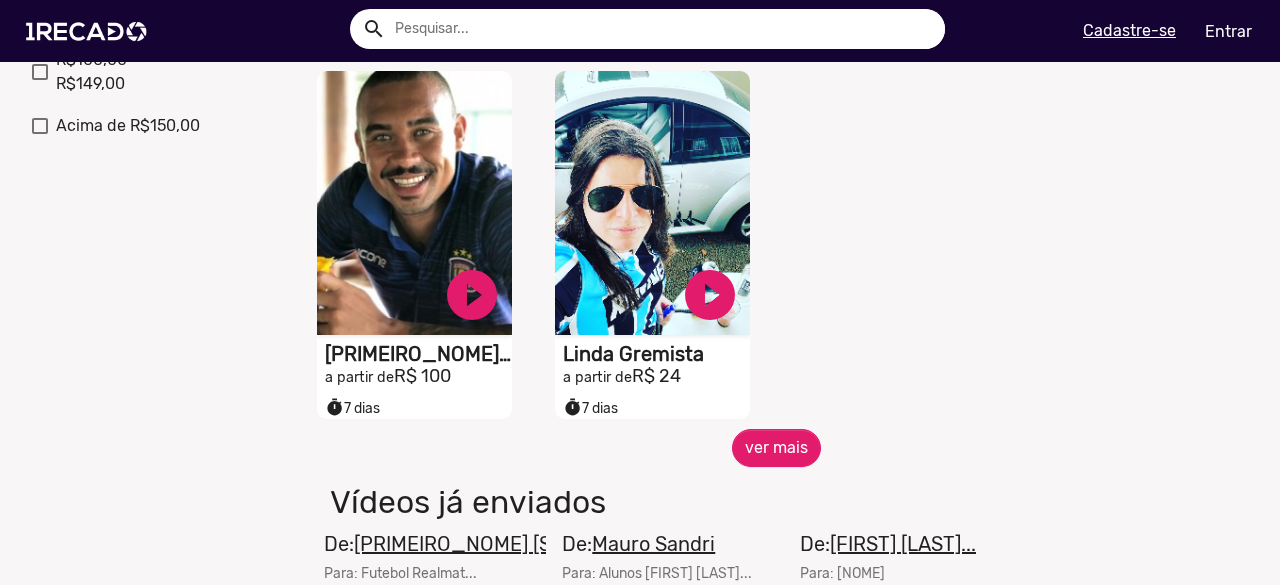 click on "Resultado para "Futebol"   para "Futebol"   S1RECADO vídeos dedicados para fãs e empresas   play_circle_filled  Filipe Luis  Da  Torcida a partir de  R$ 39   S1RECADO vídeos dedicados para fãs e empresas   play_circle_filled  Felipe Melo Sósia  a partir de  R$ 600   S1RECADO vídeos dedicados para fãs e empresas   play_circle_filled  Jay Bergamini a partir de  R$ 85   S1RECADO vídeos dedicados para fãs e empresas   play_circle_filled  Rogerinho R9 a partir de  R$ 30   S1RECADO vídeos dedicados para fãs e empresas   play_circle_filled  Guipaoficial a partir de  R$ 25   S1RECADO vídeos dedicados para fãs e empresas   play_circle_filled  William Arão Da Torcida a partir de  R$ 39   S1RECADO vídeos dedicados para fãs e empresas   play_circle_filled  Gerson Da Torcida Oficial a partir de  R$ 80  stars 5  timer  7 dias   S1RECADO vídeos dedicados para fãs e empresas   play_circle_filled  Futparódias a partir de  R$ 190  timer  7 dias   S1RECADO vídeos dedicados para fãs e empresas  De:" 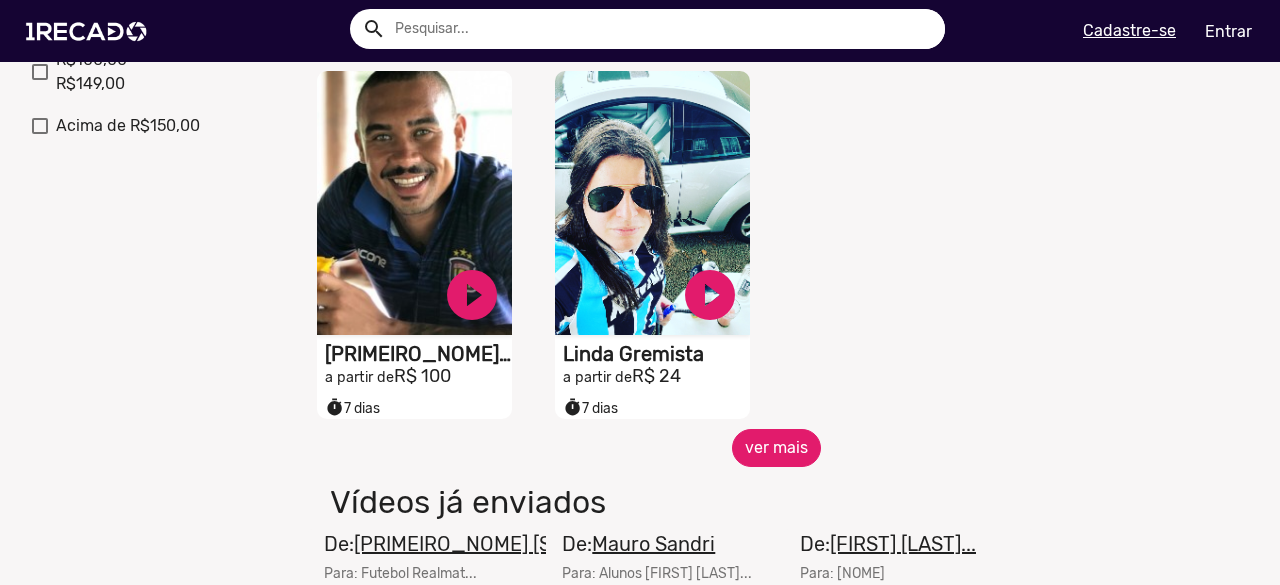 click on "ver mais" 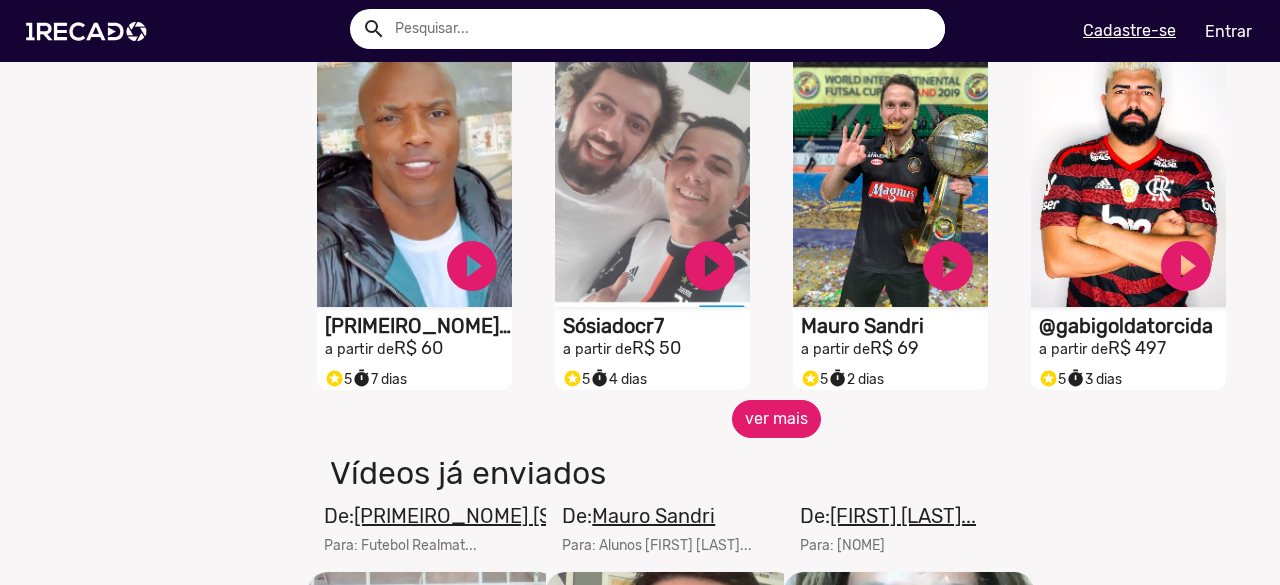 scroll, scrollTop: 1700, scrollLeft: 0, axis: vertical 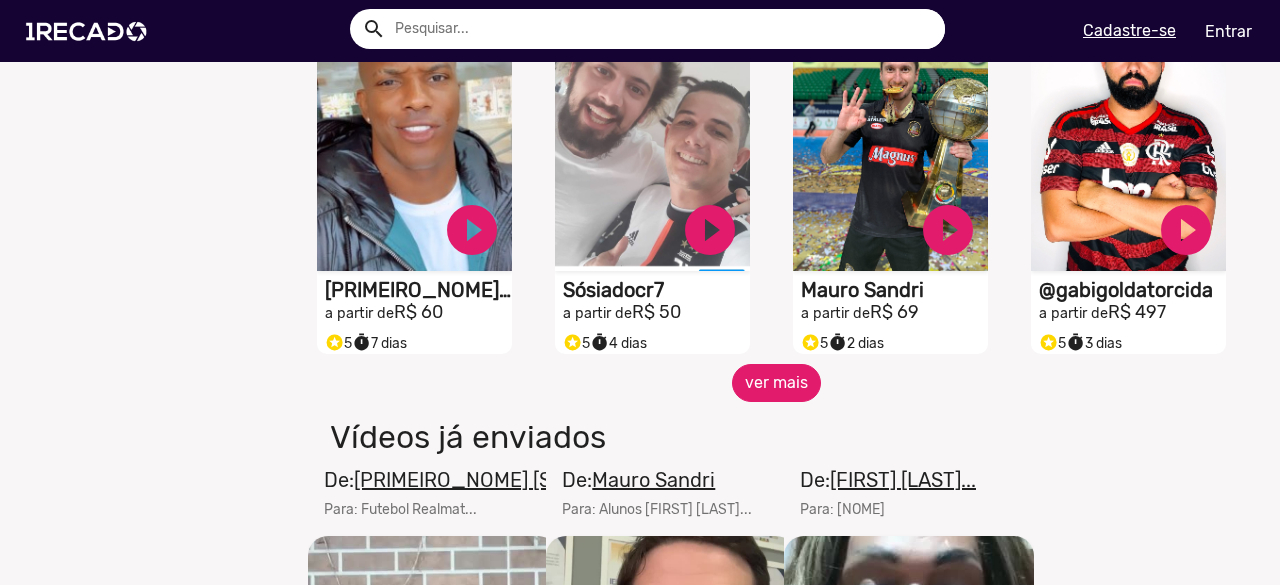 click on "ver mais" 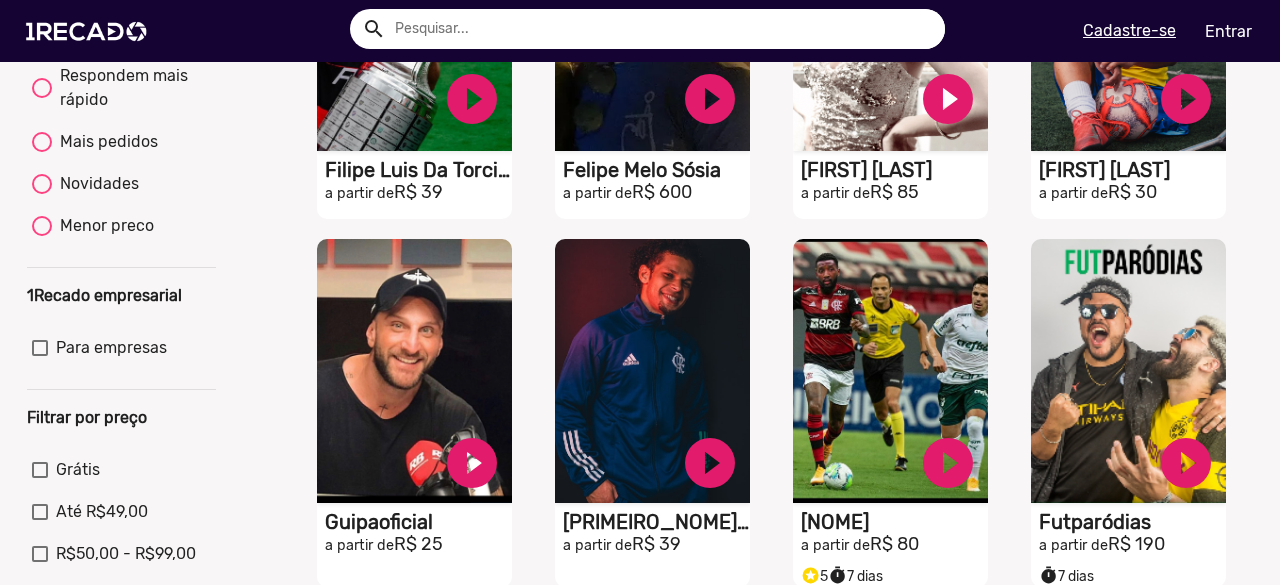 scroll, scrollTop: 400, scrollLeft: 0, axis: vertical 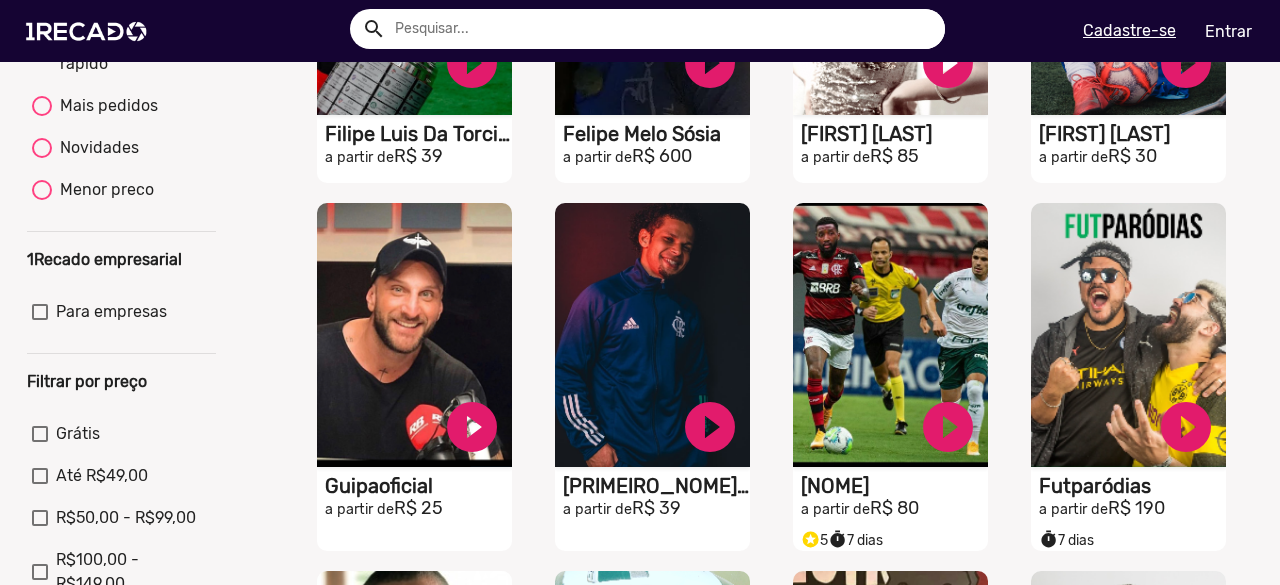 click on "Menor preco" at bounding box center [103, 190] 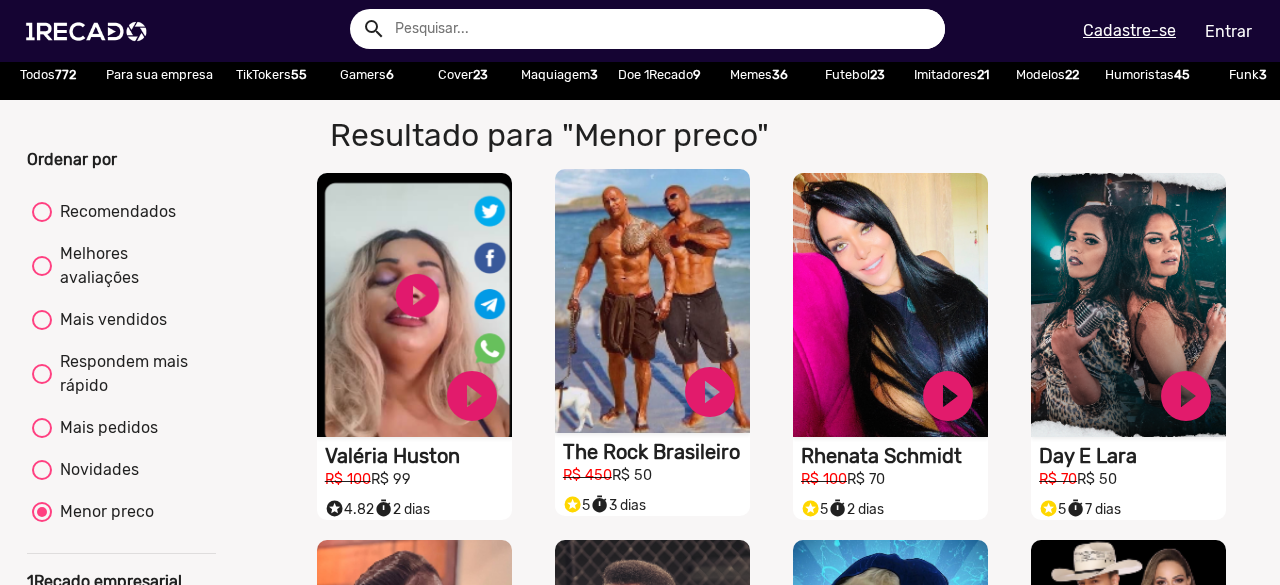 scroll, scrollTop: 200, scrollLeft: 0, axis: vertical 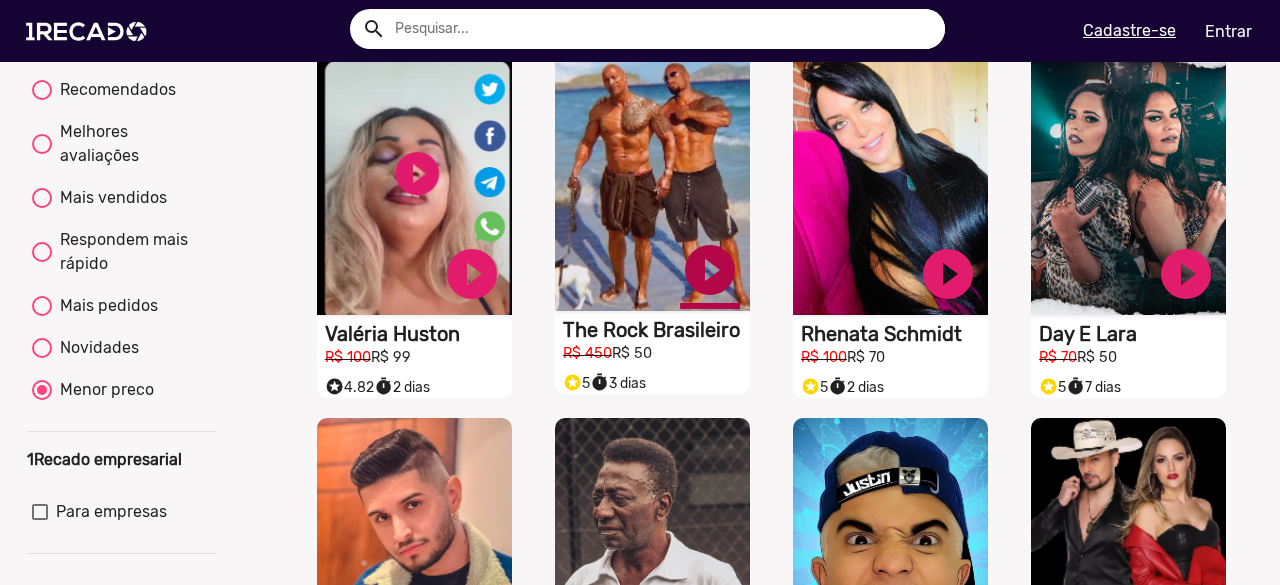 click on "play_circle_filled" at bounding box center (472, 274) 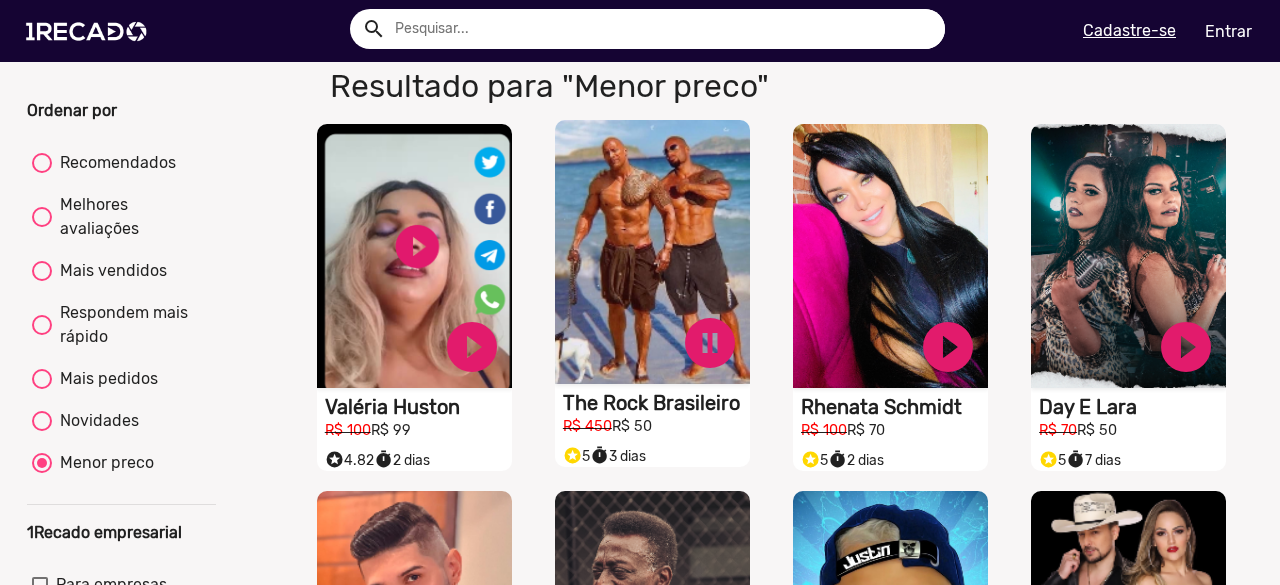 scroll, scrollTop: 100, scrollLeft: 0, axis: vertical 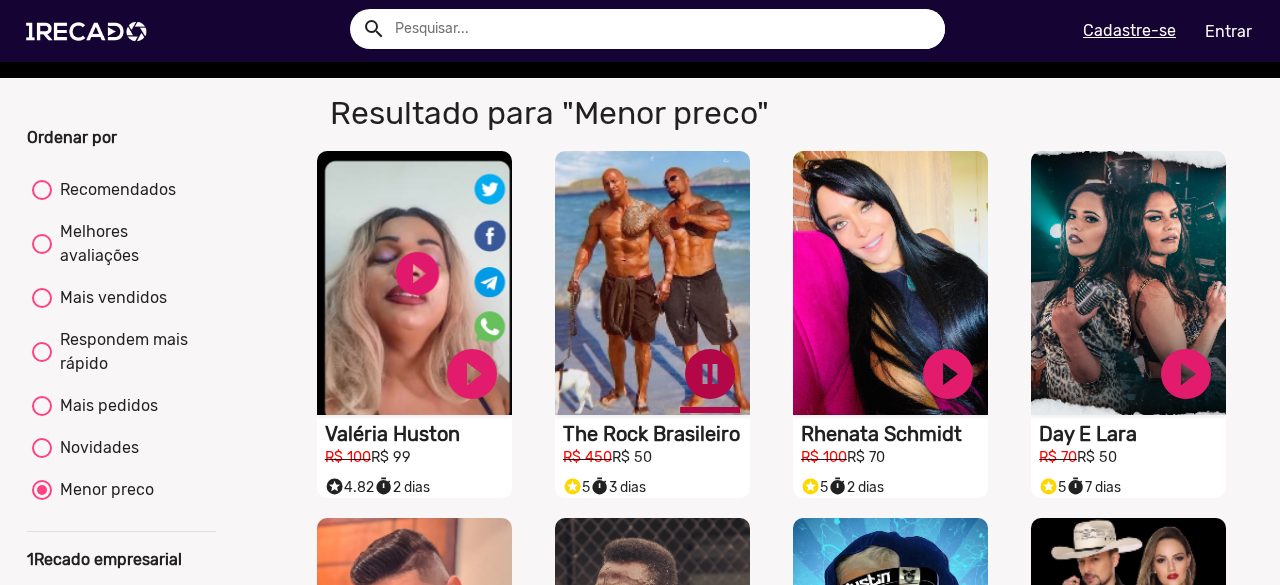 click on "pause_circle" at bounding box center [472, 374] 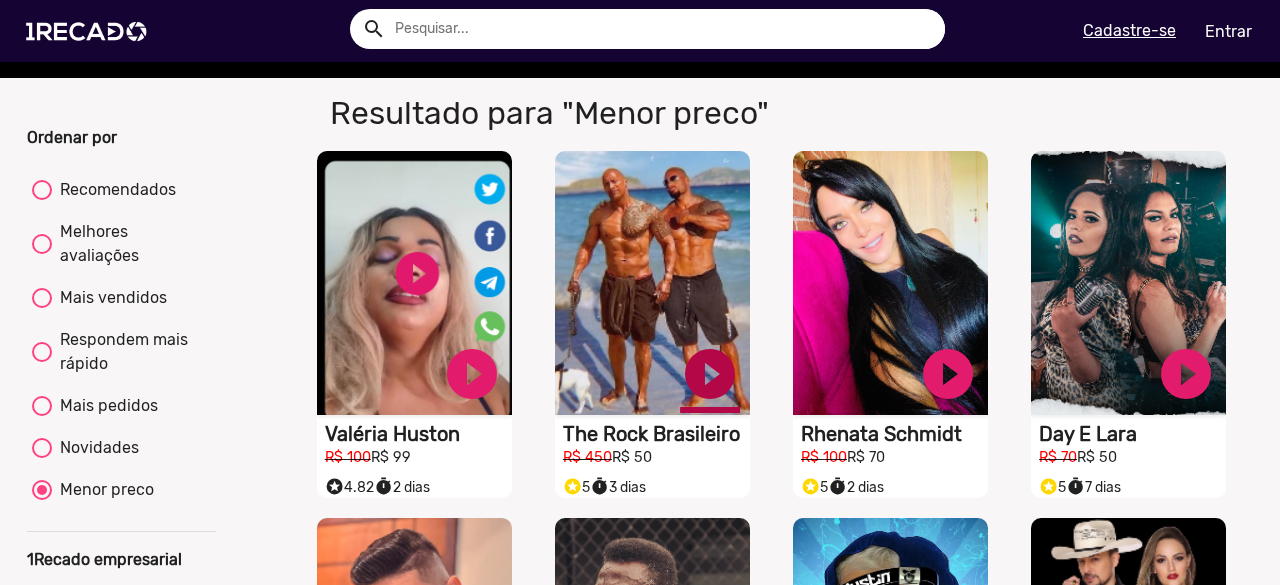 click on "play_circle_filled" at bounding box center [472, 374] 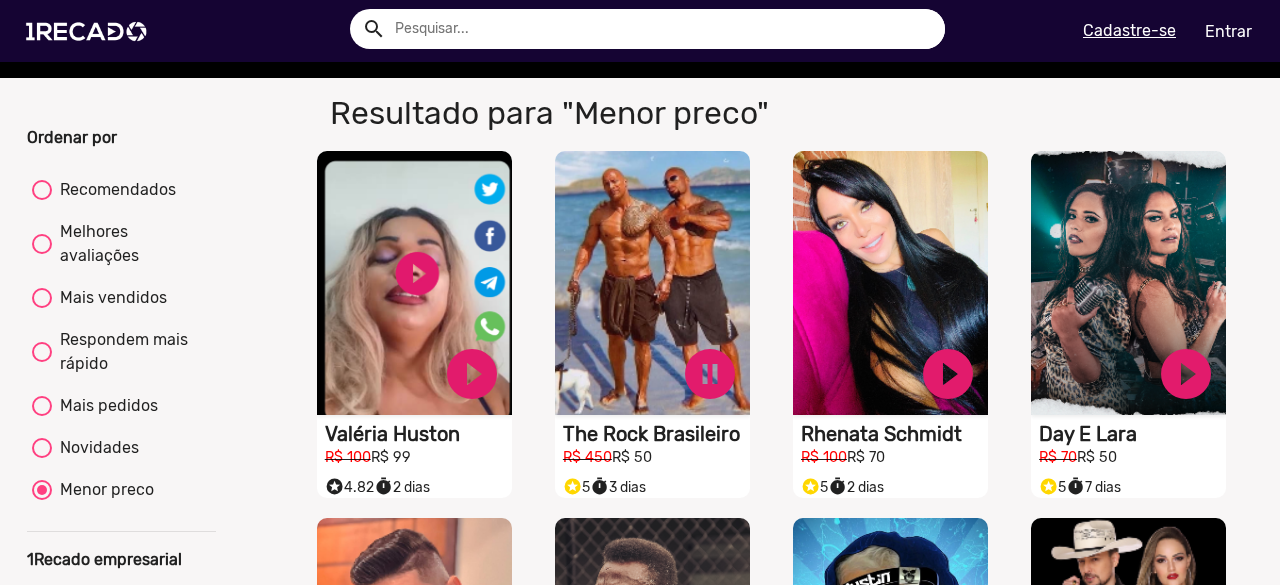 click on "pause_circle" at bounding box center (472, 374) 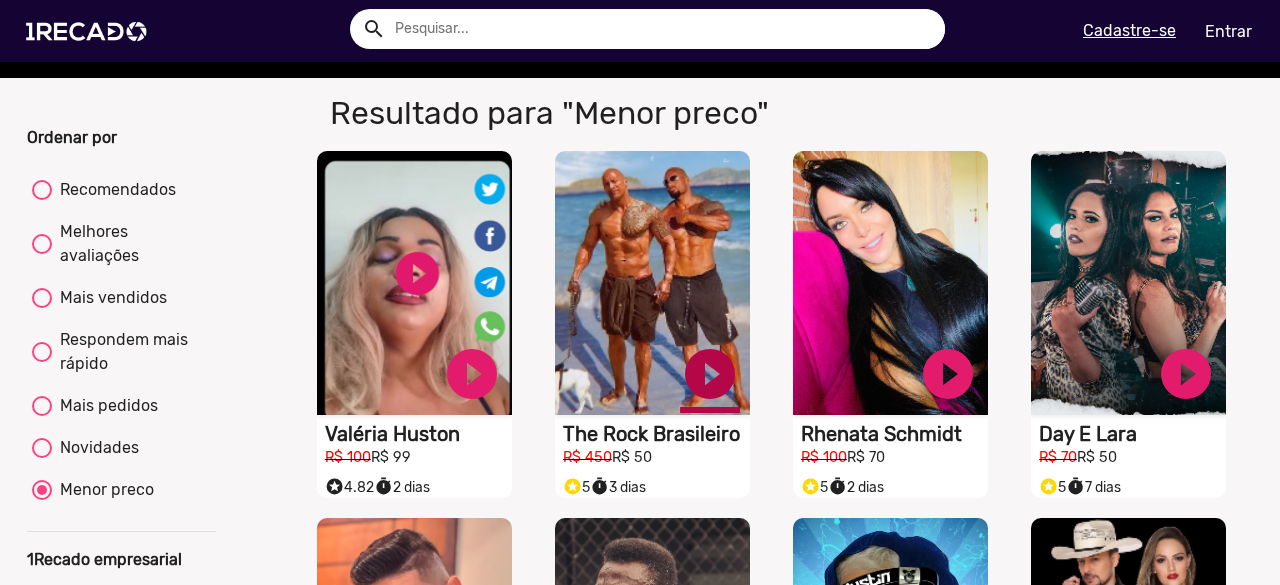 click on "play_circle_filled" at bounding box center [472, 374] 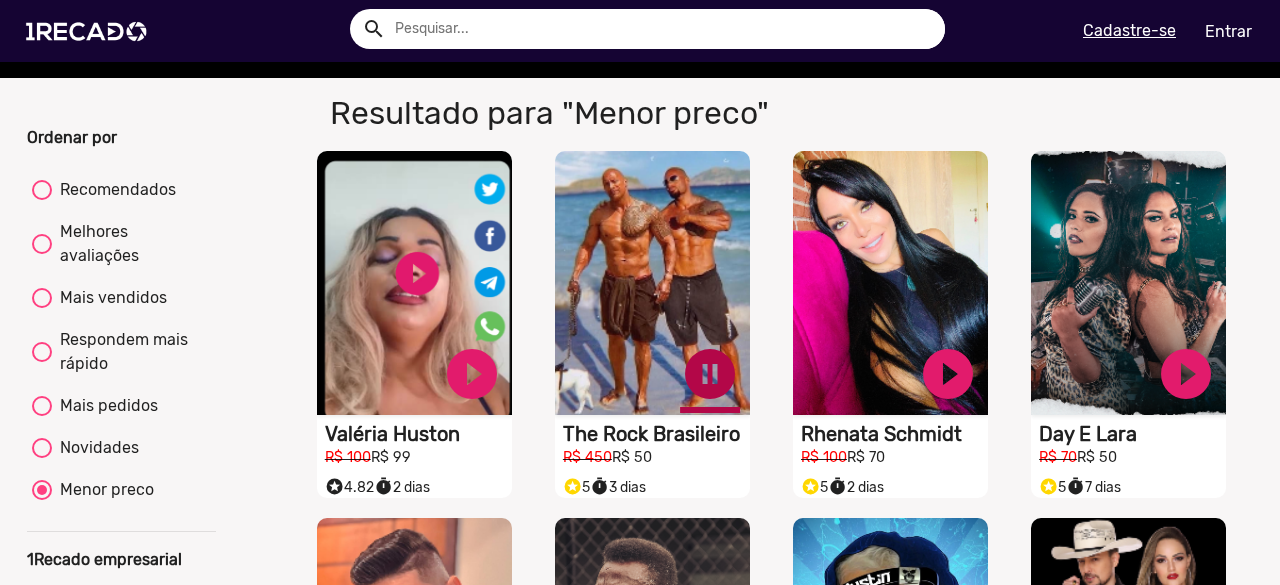 click on "pause_circle" at bounding box center (472, 374) 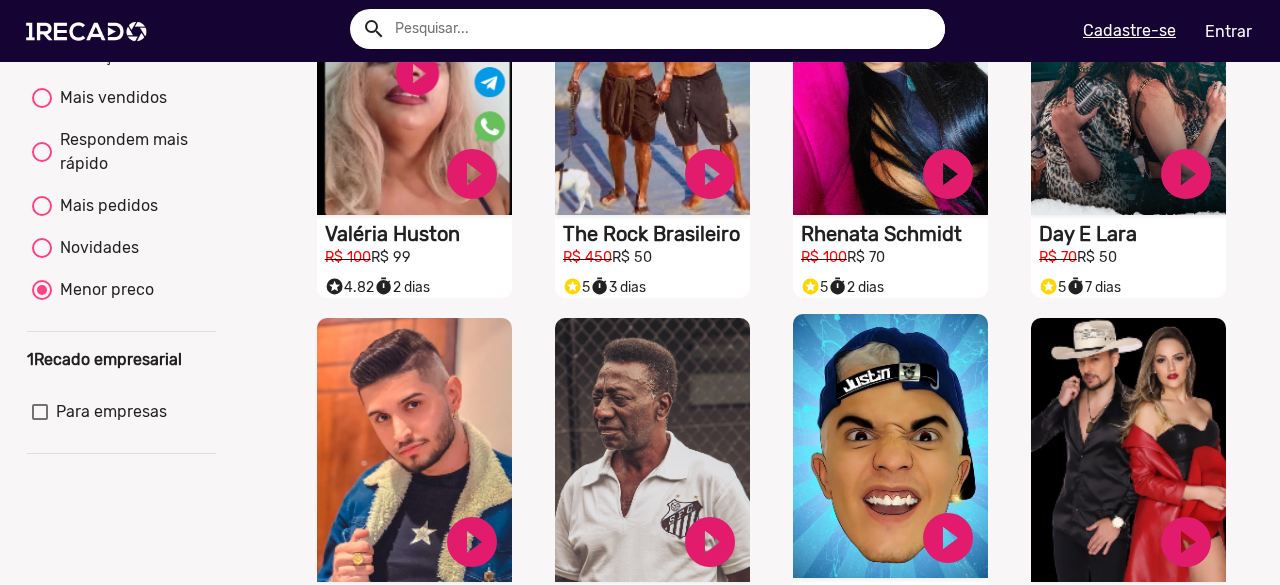 scroll, scrollTop: 500, scrollLeft: 0, axis: vertical 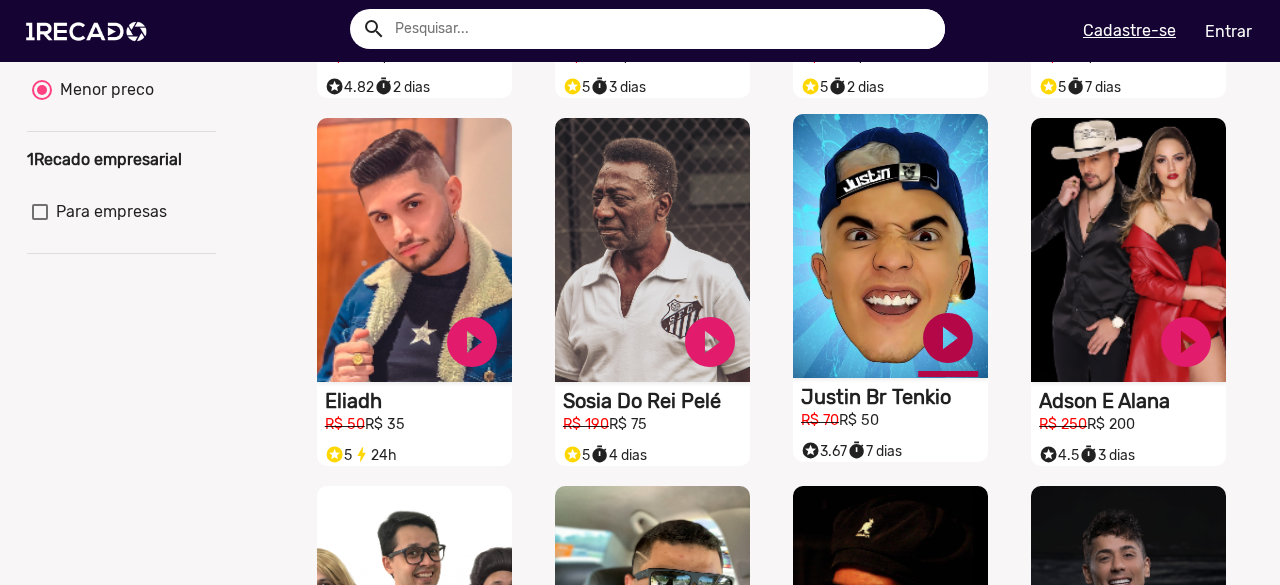 click on "play_circle_filled" at bounding box center (472, -26) 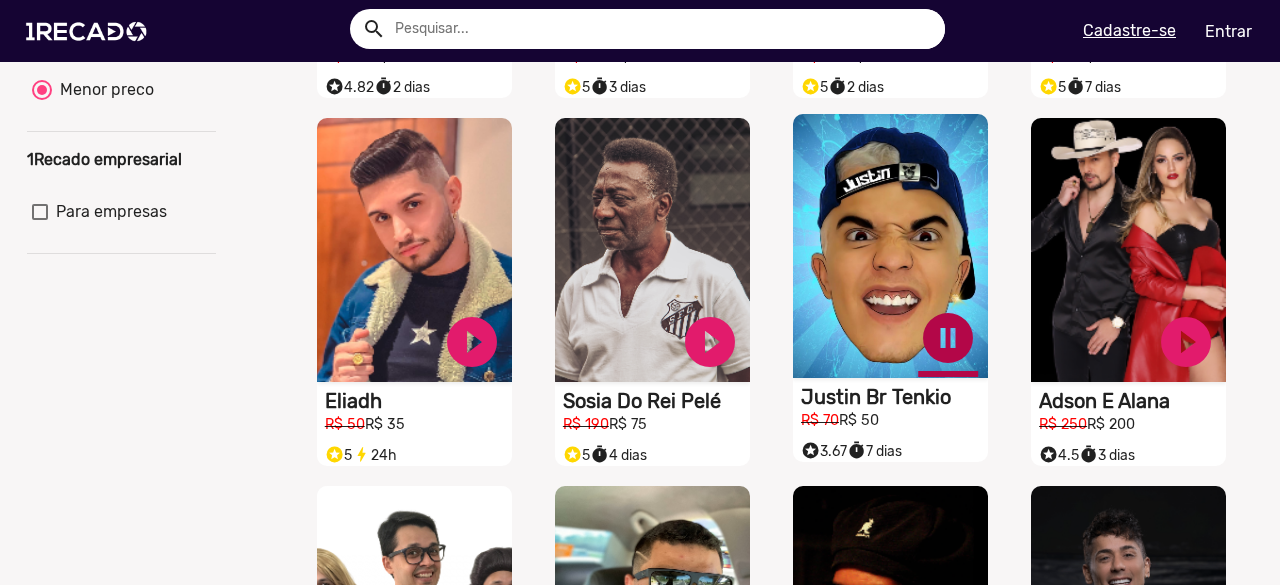 click on "pause_circle" at bounding box center (472, -26) 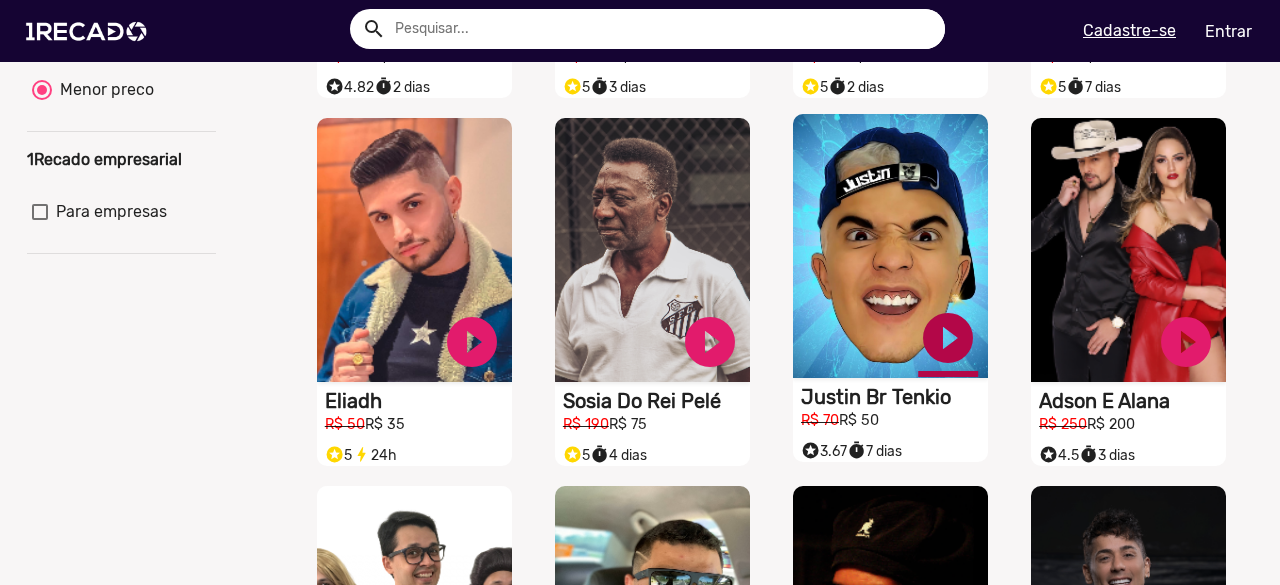 click on "play_circle_filled" at bounding box center [472, -26] 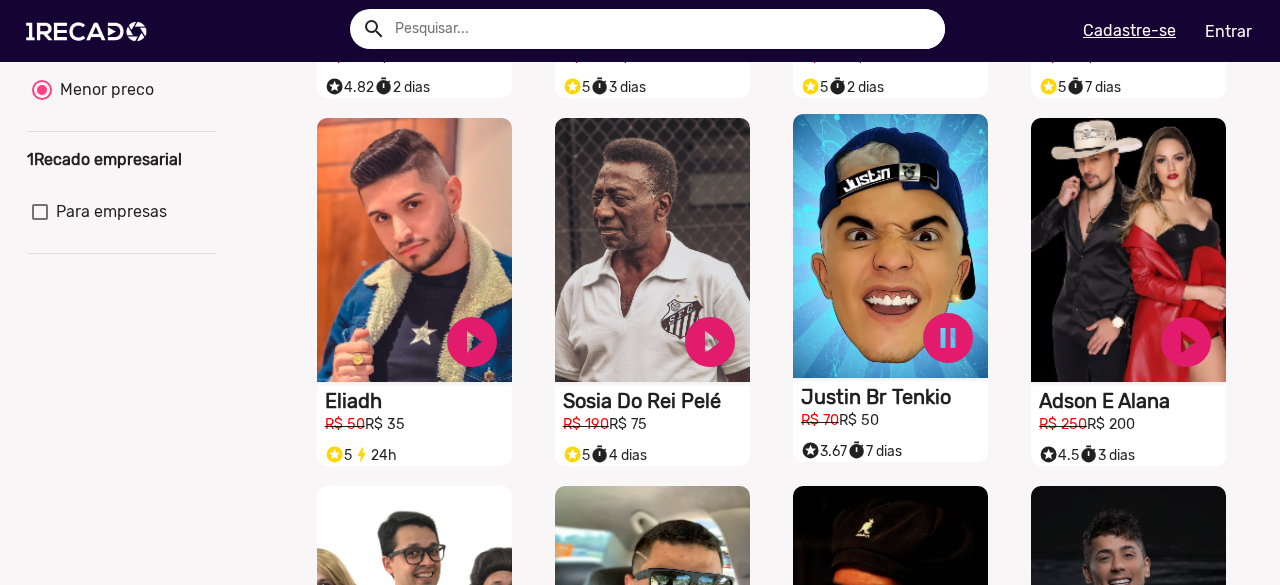 click on "pause_circle" at bounding box center [472, -26] 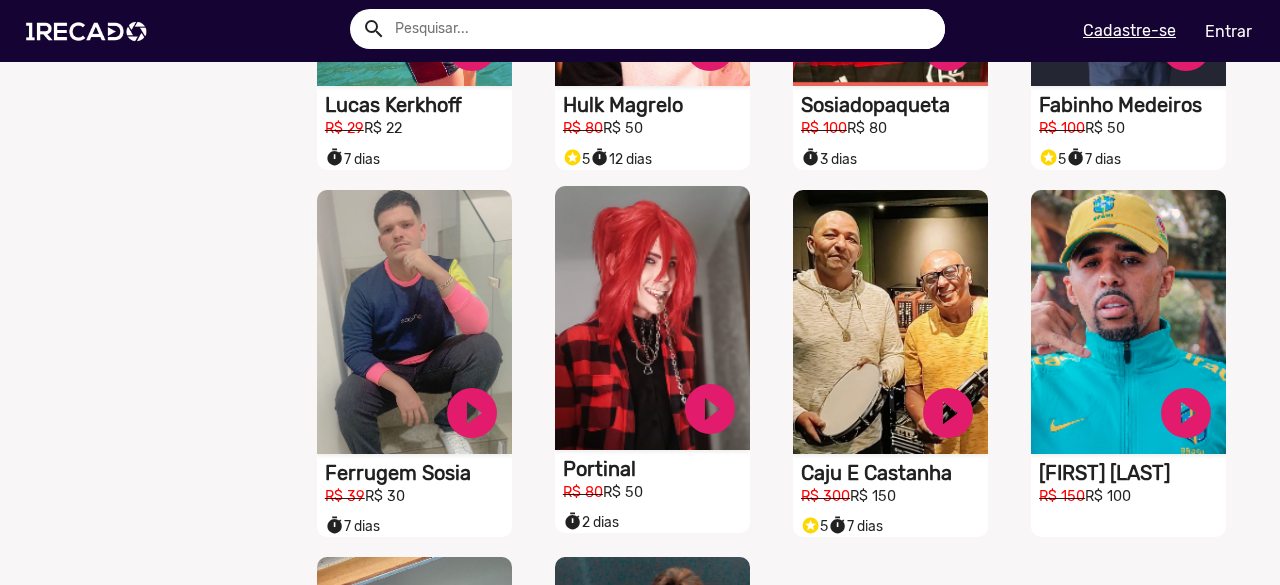 scroll, scrollTop: 2000, scrollLeft: 0, axis: vertical 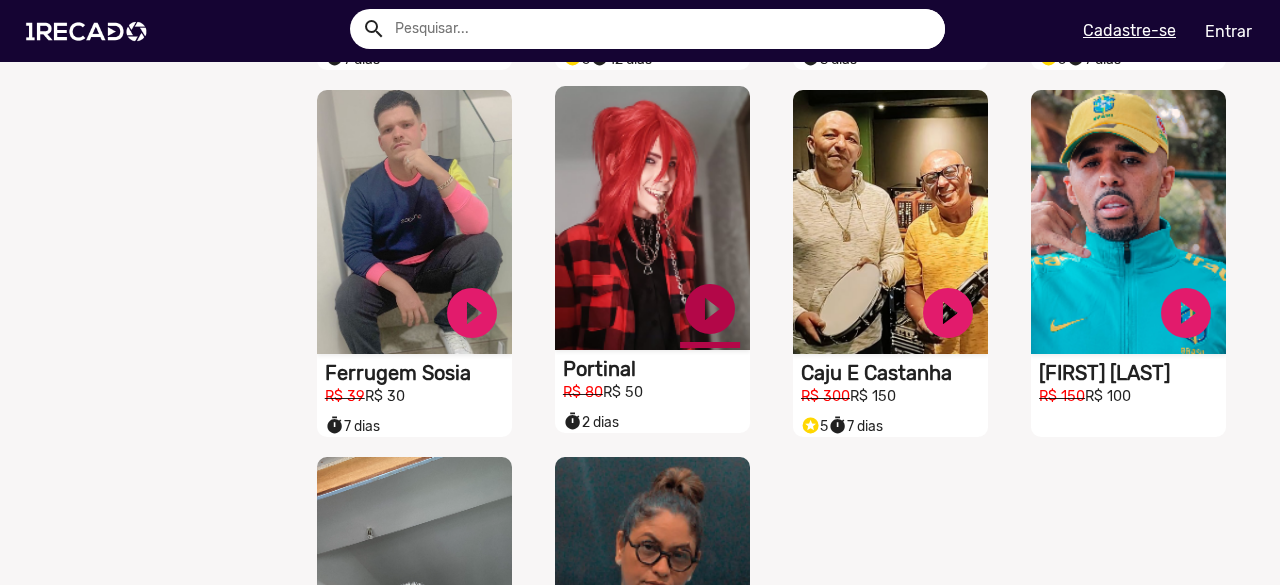 click on "play_circle_filled" at bounding box center (472, -1526) 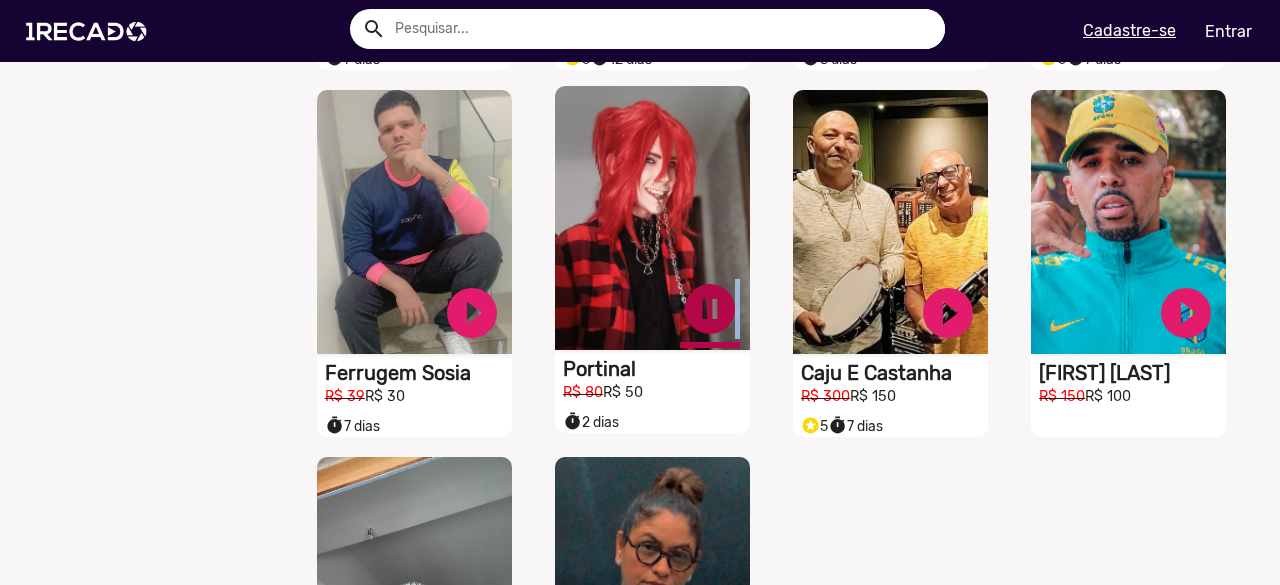 click on "pause_circle" at bounding box center (472, -1526) 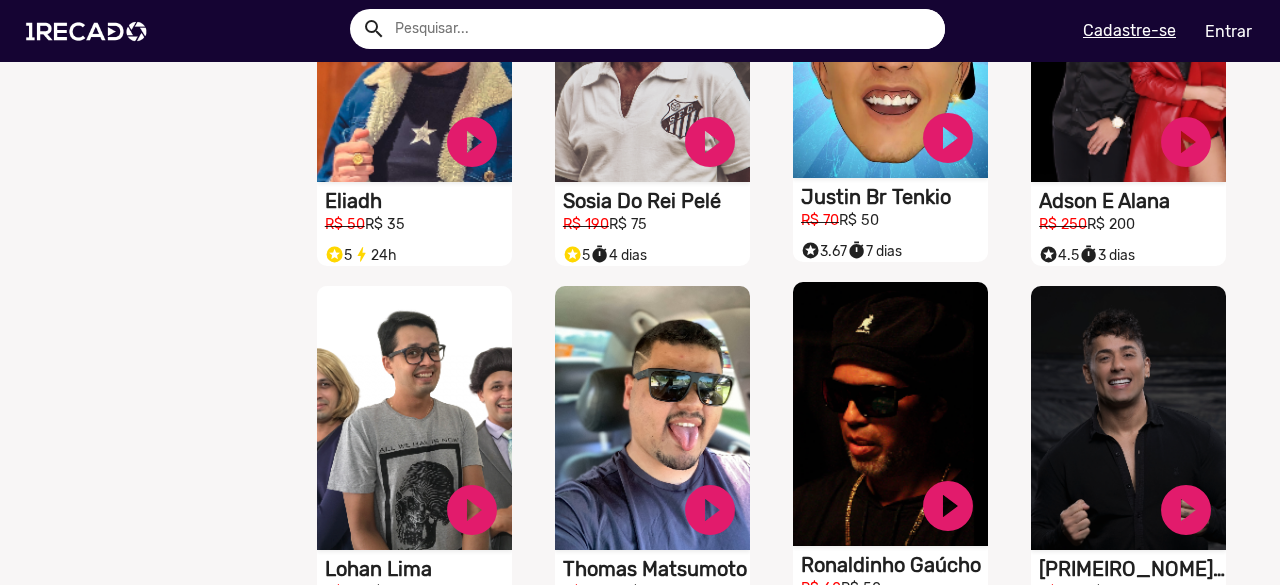 scroll, scrollTop: 800, scrollLeft: 0, axis: vertical 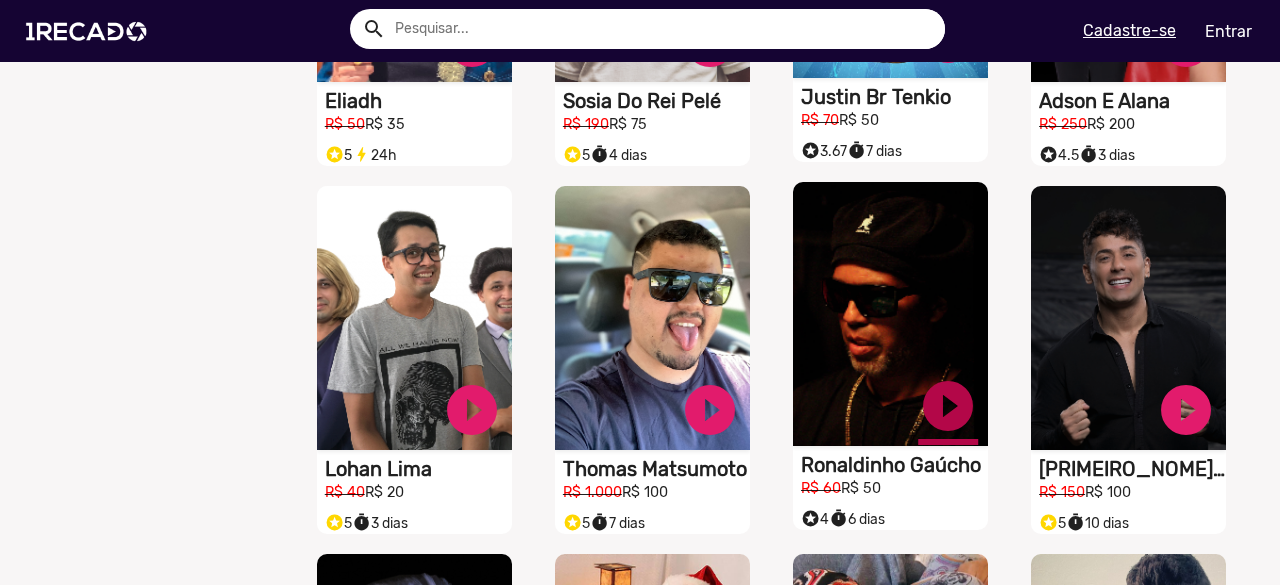 click on "play_circle_filled" at bounding box center [472, -326] 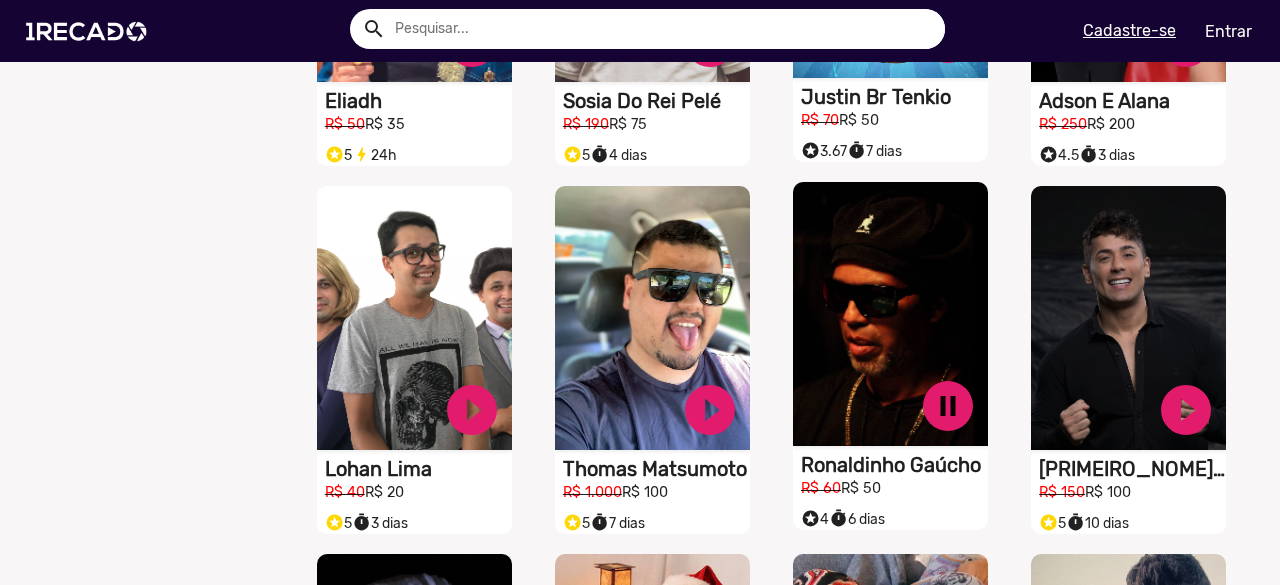 click on "pause_circle" at bounding box center [472, -326] 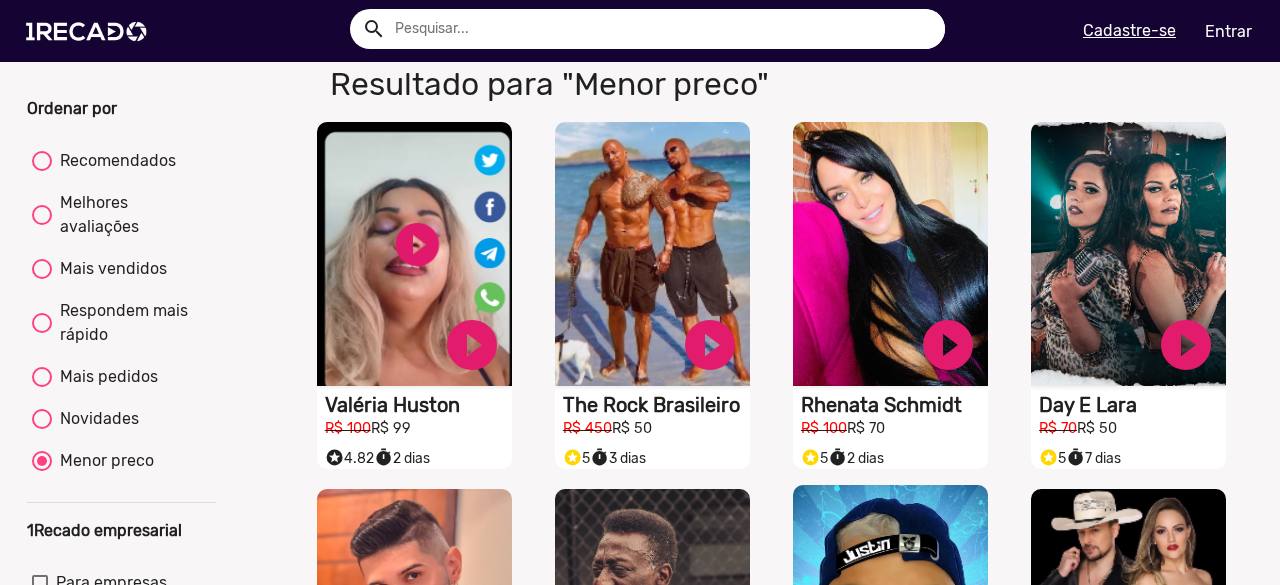 scroll, scrollTop: 200, scrollLeft: 0, axis: vertical 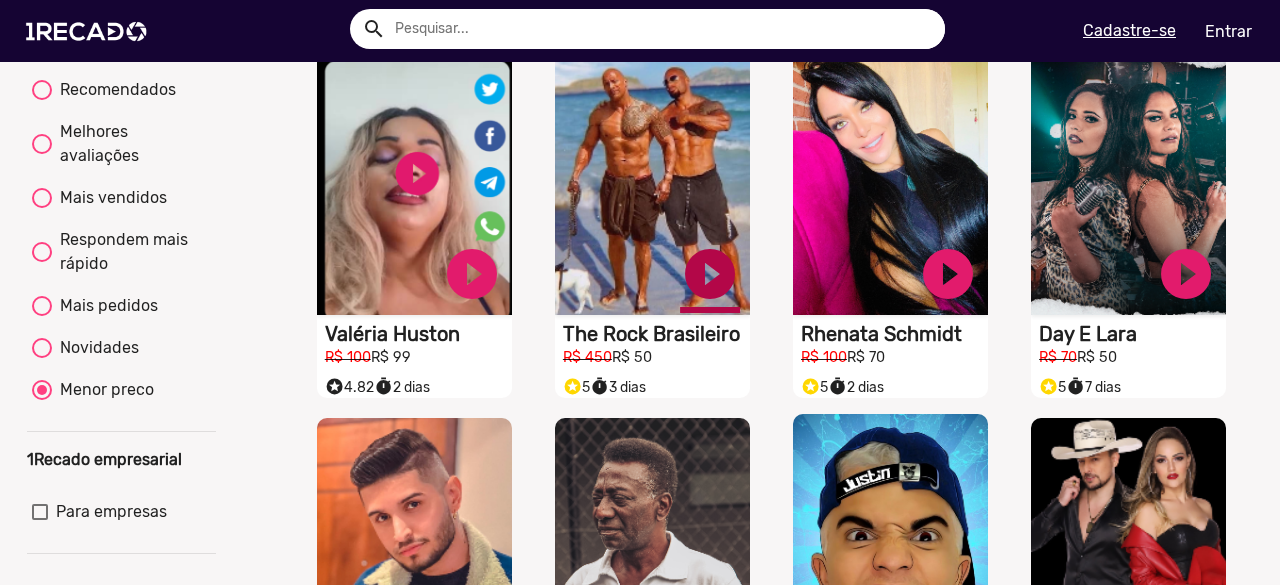 click on "play_circle_filled" at bounding box center (472, 274) 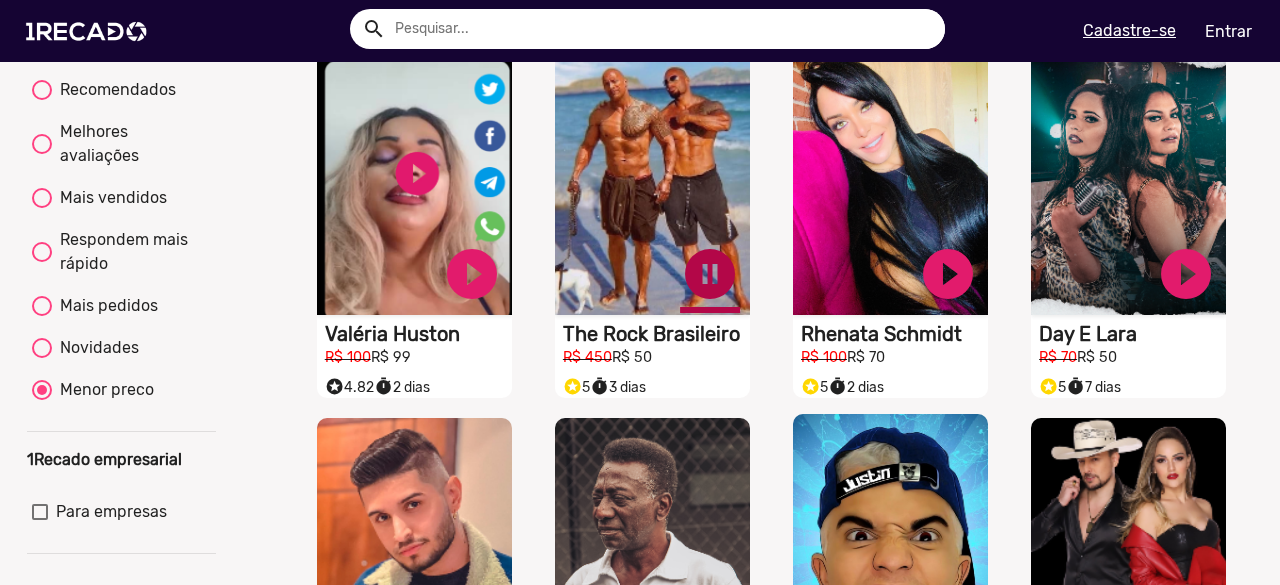 click on "pause_circle" at bounding box center (472, 274) 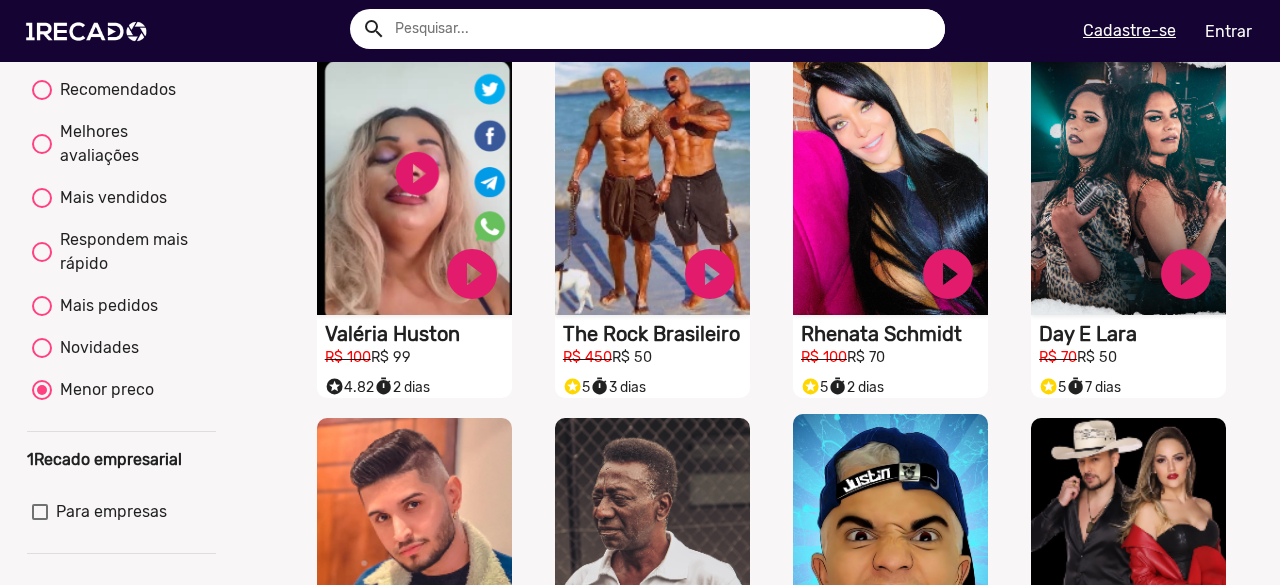 click on "Novidades" at bounding box center (95, 348) 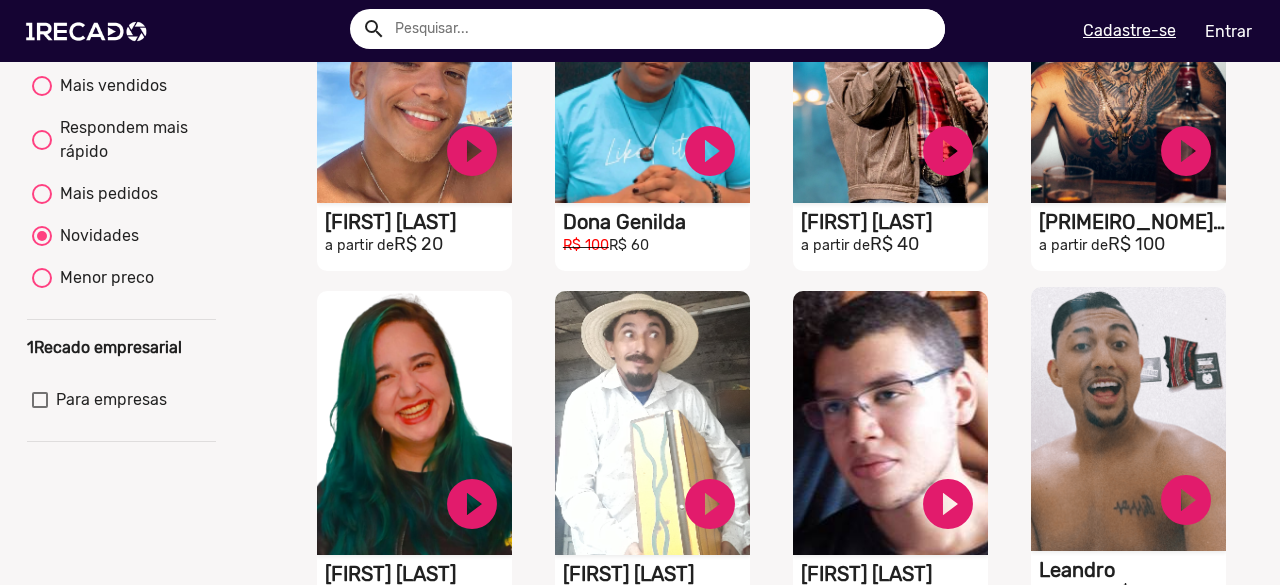 scroll, scrollTop: 400, scrollLeft: 0, axis: vertical 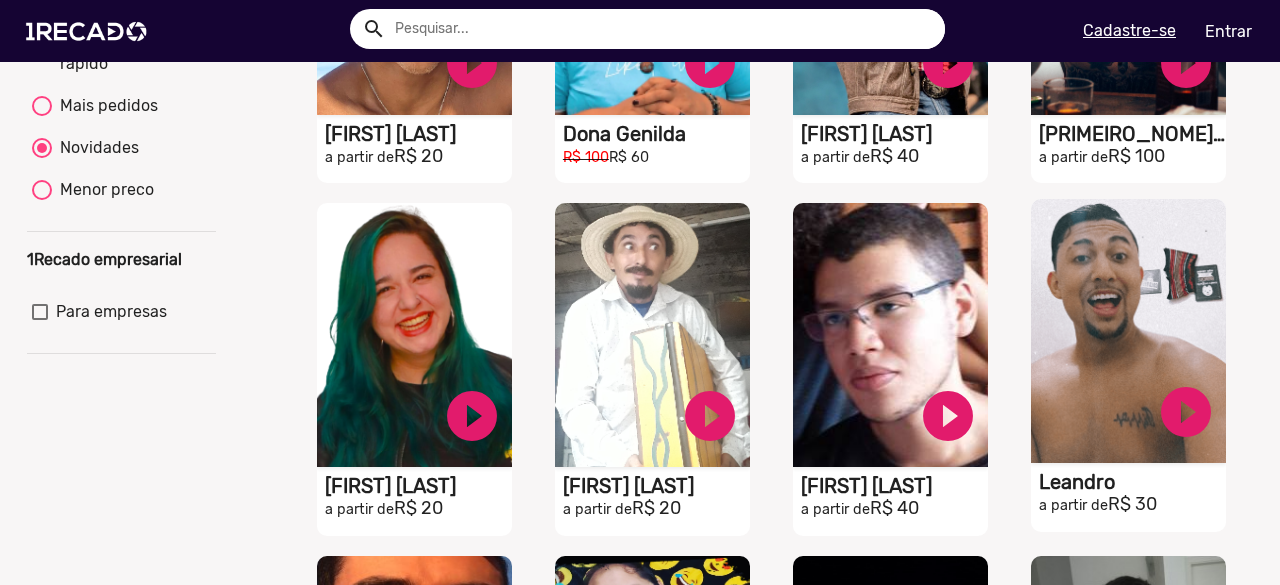 click on "S1RECADO vídeos dedicados para fãs e empresas" at bounding box center [414, -17] 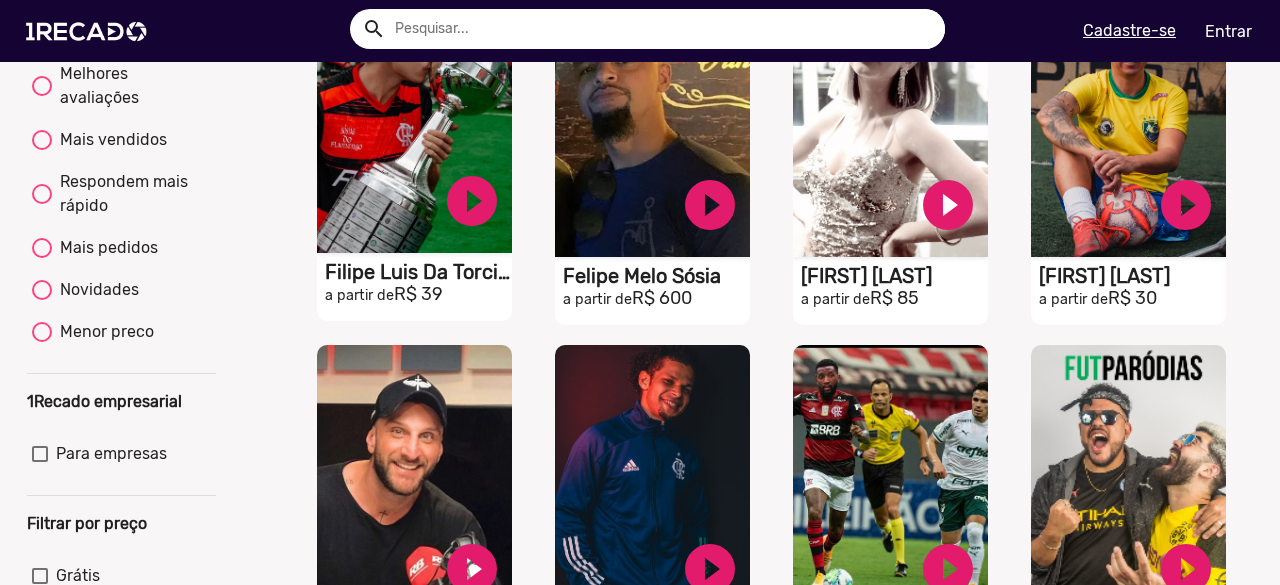 scroll, scrollTop: 300, scrollLeft: 0, axis: vertical 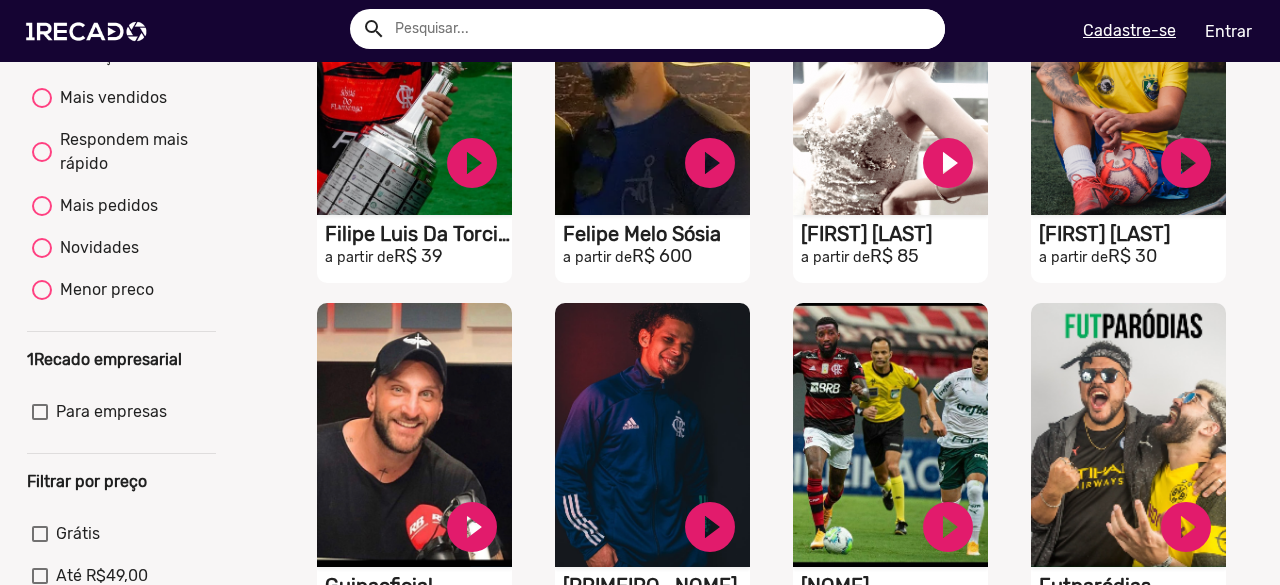 click on "Novidades" at bounding box center (121, 252) 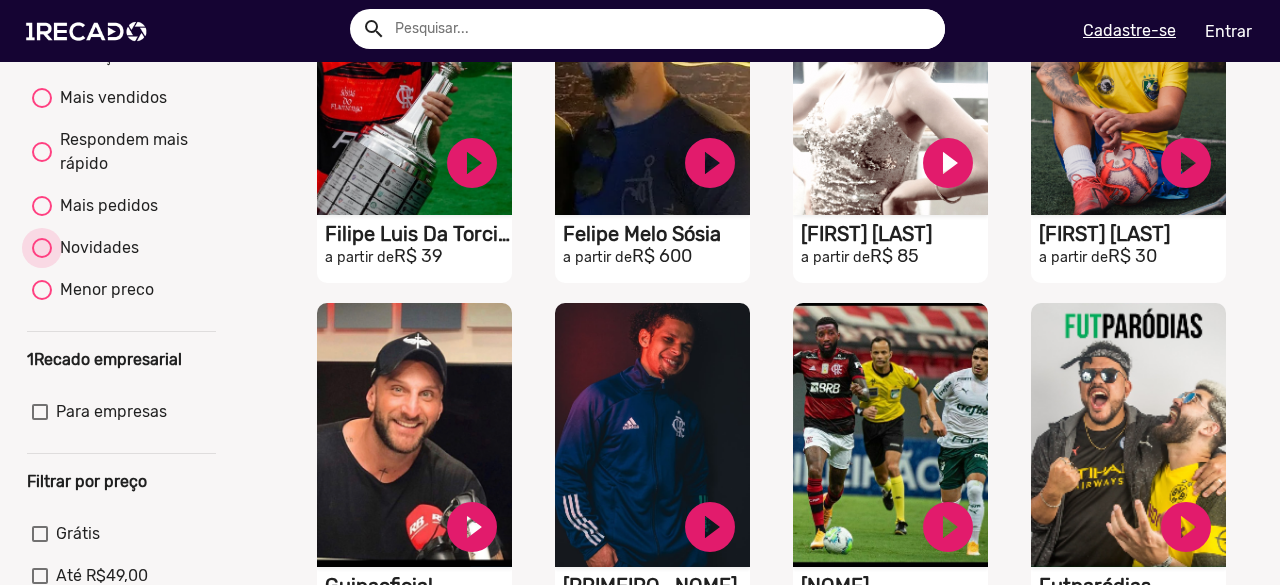 click on "Novidades" at bounding box center (95, 248) 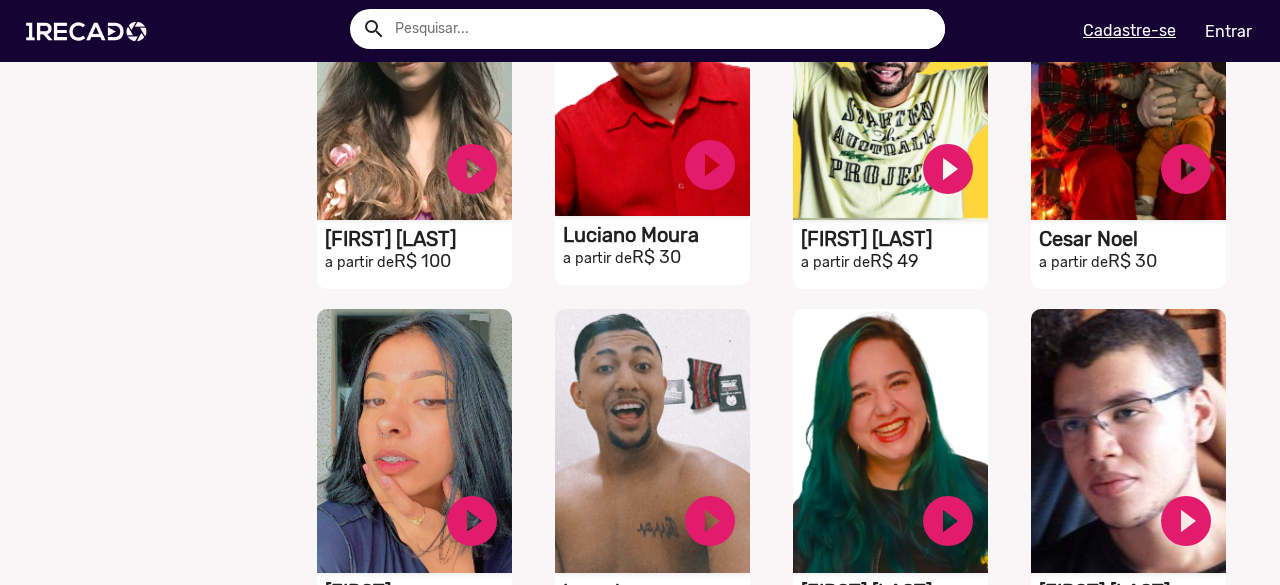 scroll, scrollTop: 1500, scrollLeft: 0, axis: vertical 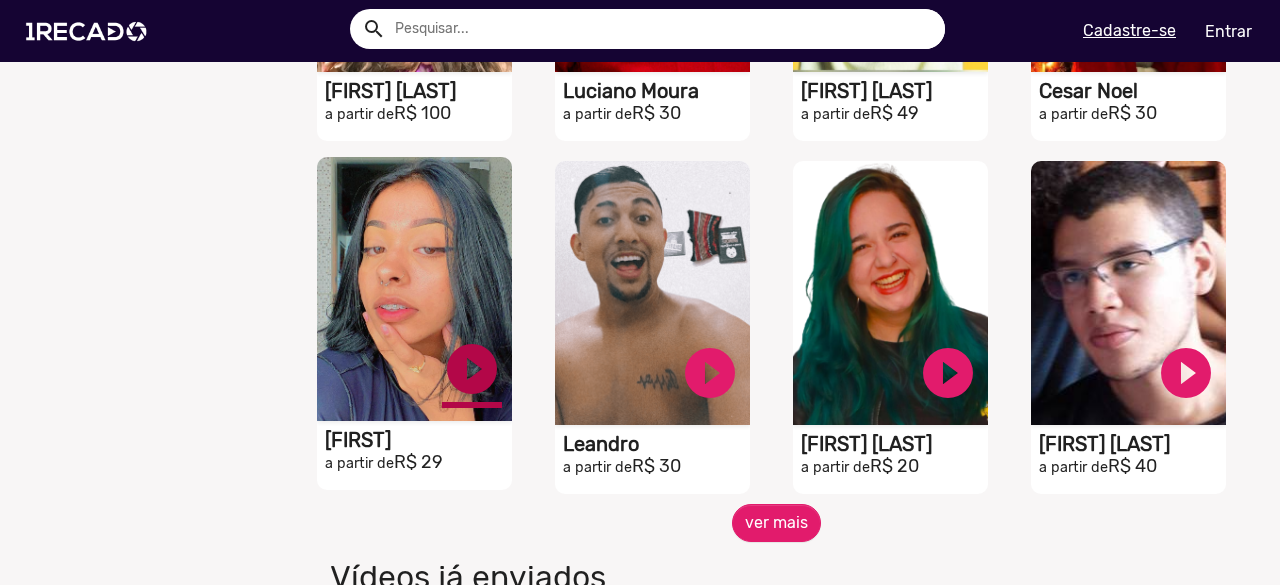 click on "play_circle_filled" at bounding box center (472, -1037) 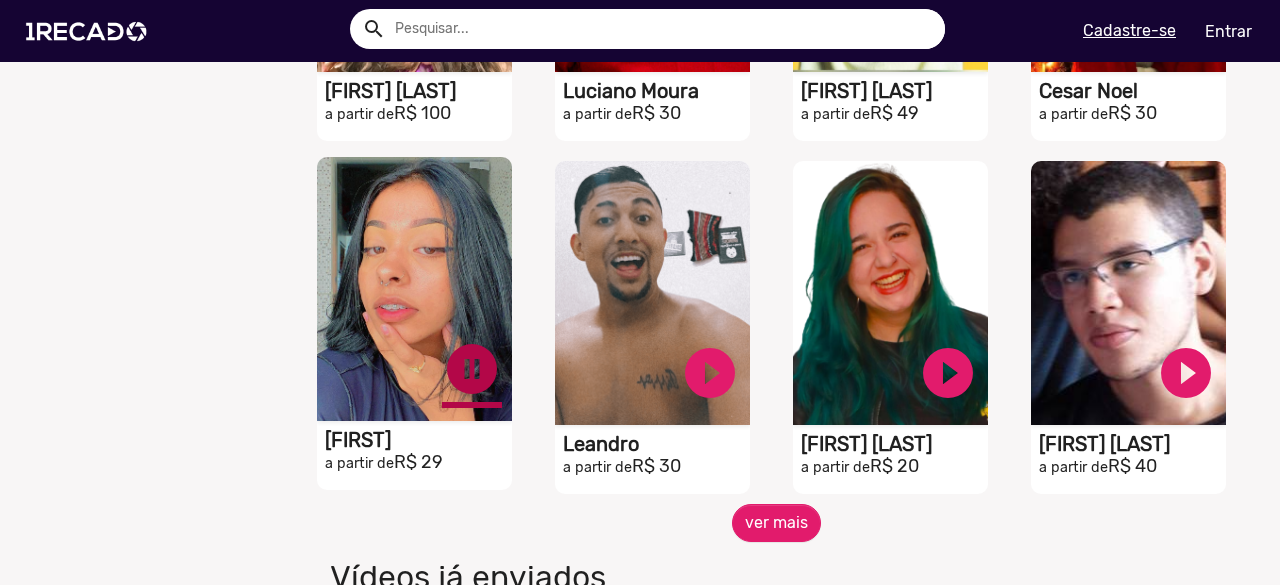 click on "pause_circle" at bounding box center (472, -1037) 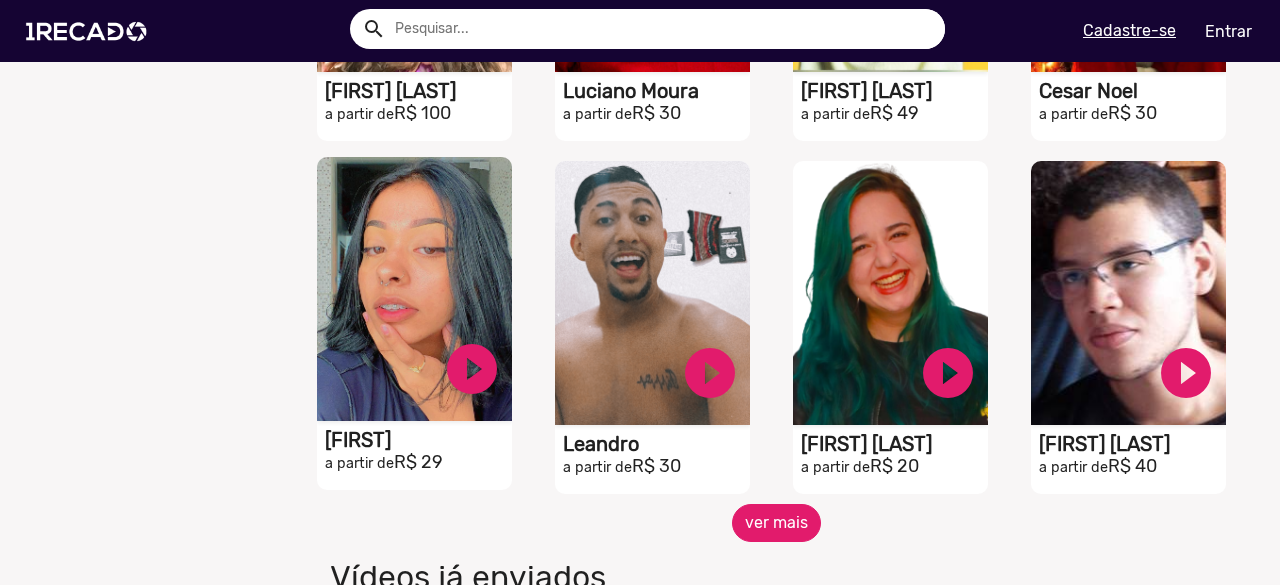 click on "ver mais" 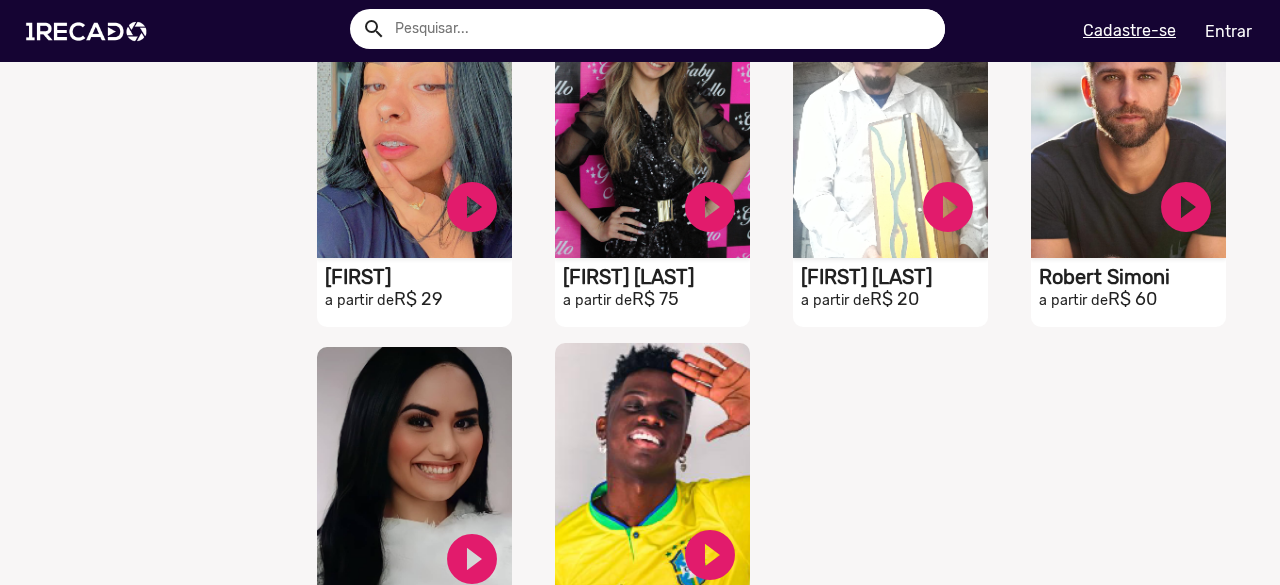 scroll, scrollTop: 2200, scrollLeft: 0, axis: vertical 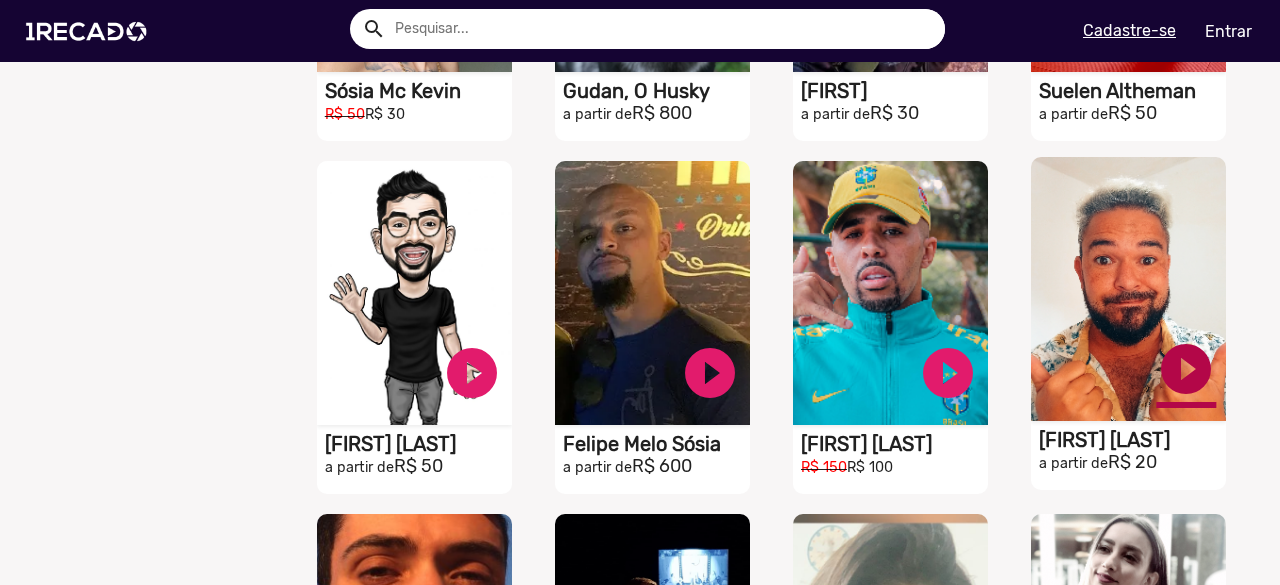 click on "play_circle_filled" at bounding box center (472, -1037) 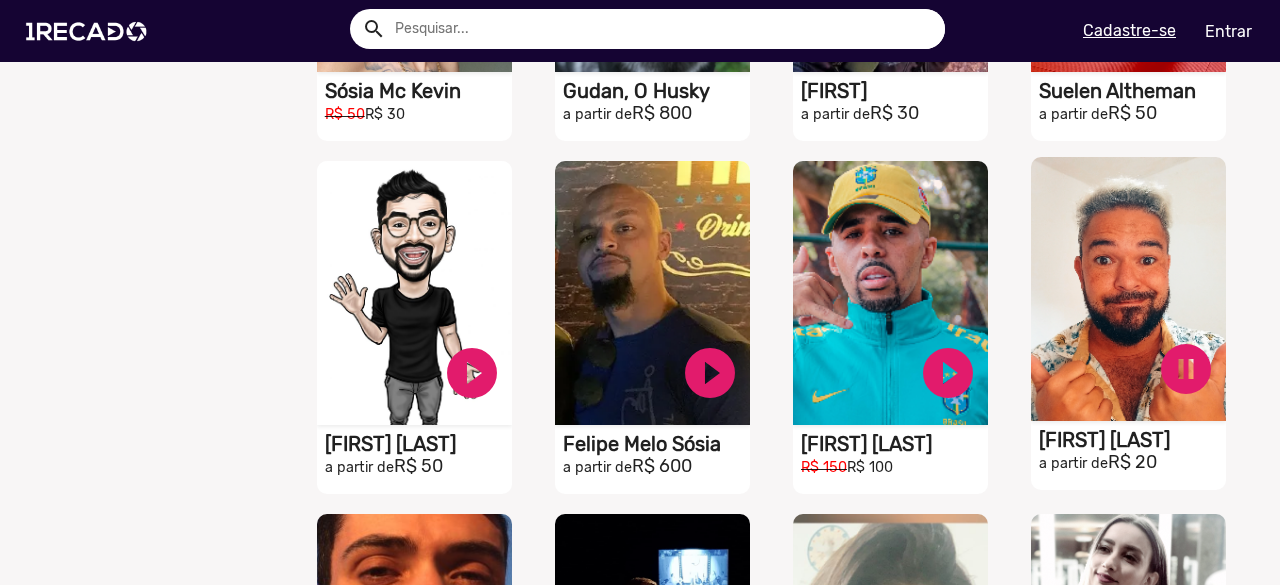 click on "S1RECADO vídeos dedicados para fãs e empresas" at bounding box center (414, -1117) 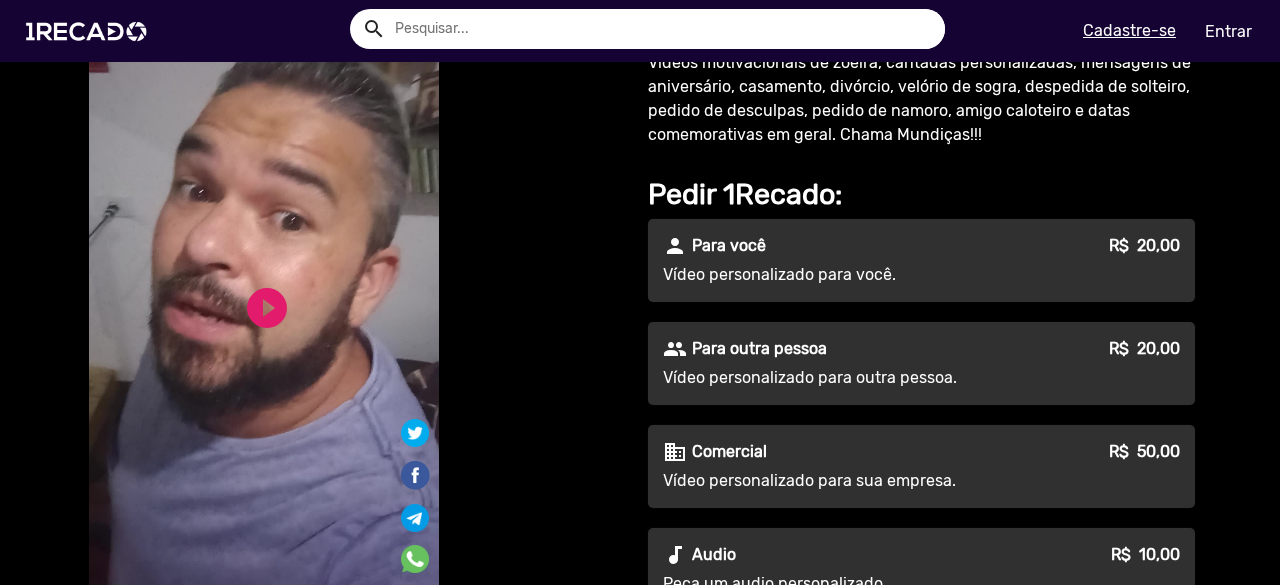 scroll, scrollTop: 100, scrollLeft: 0, axis: vertical 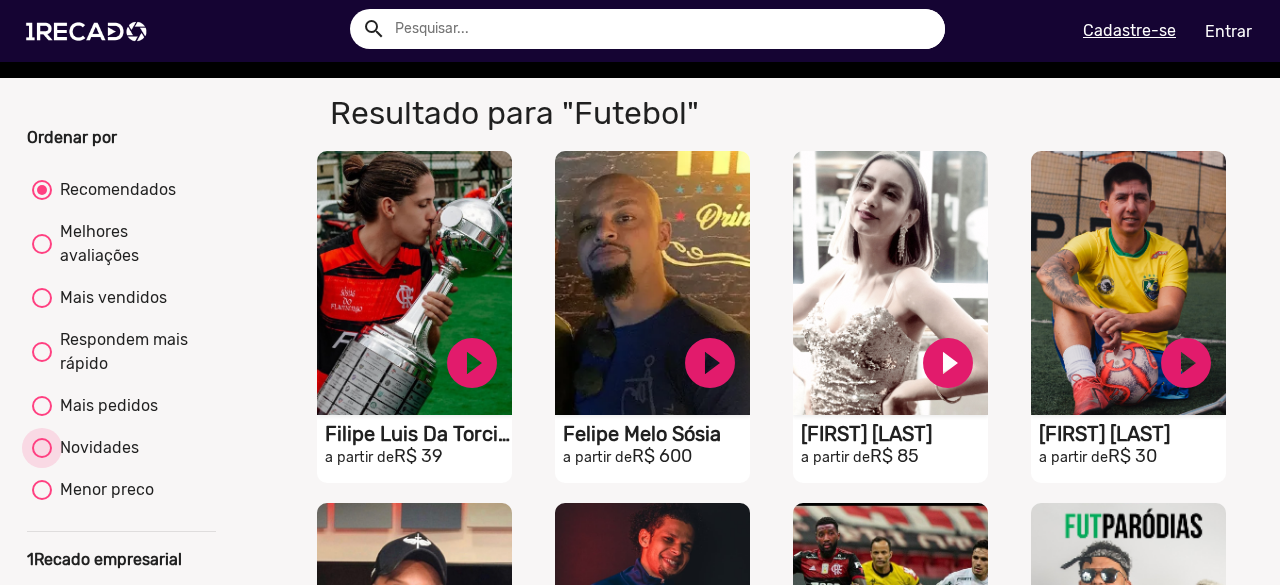 click on "Novidades" at bounding box center [95, 448] 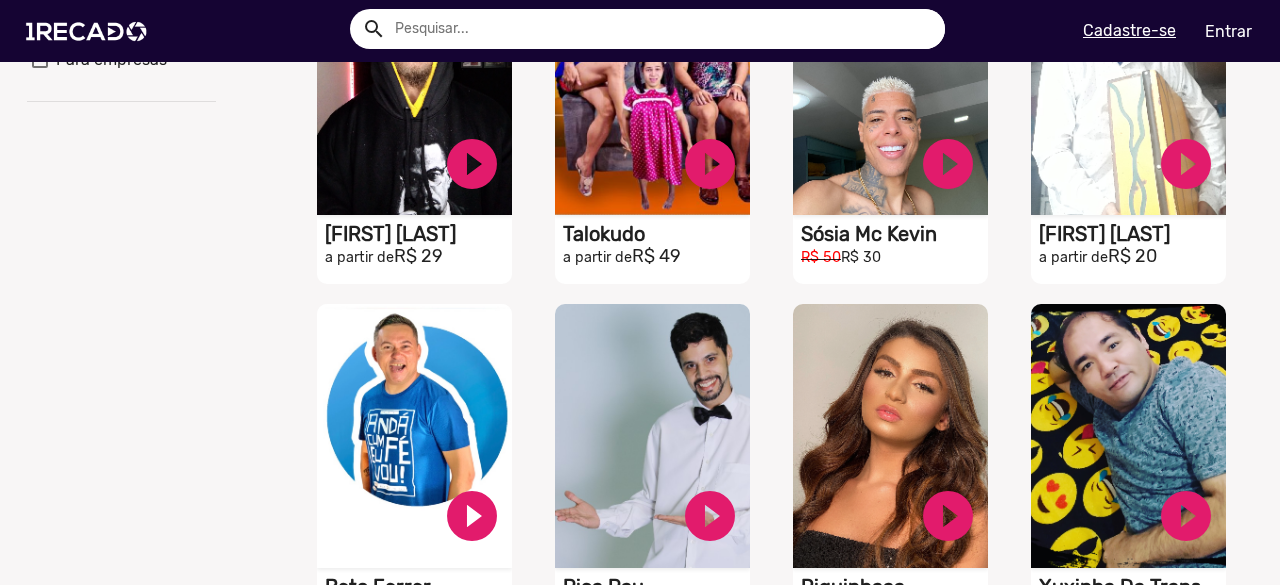 scroll, scrollTop: 700, scrollLeft: 0, axis: vertical 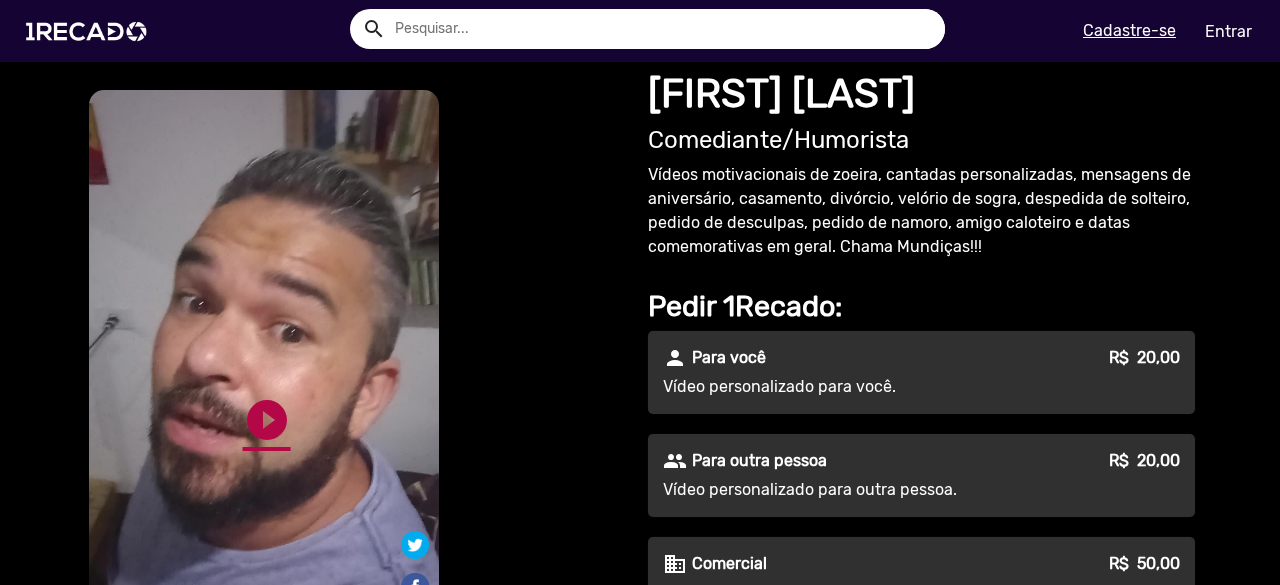 click on "play_circle_filled" 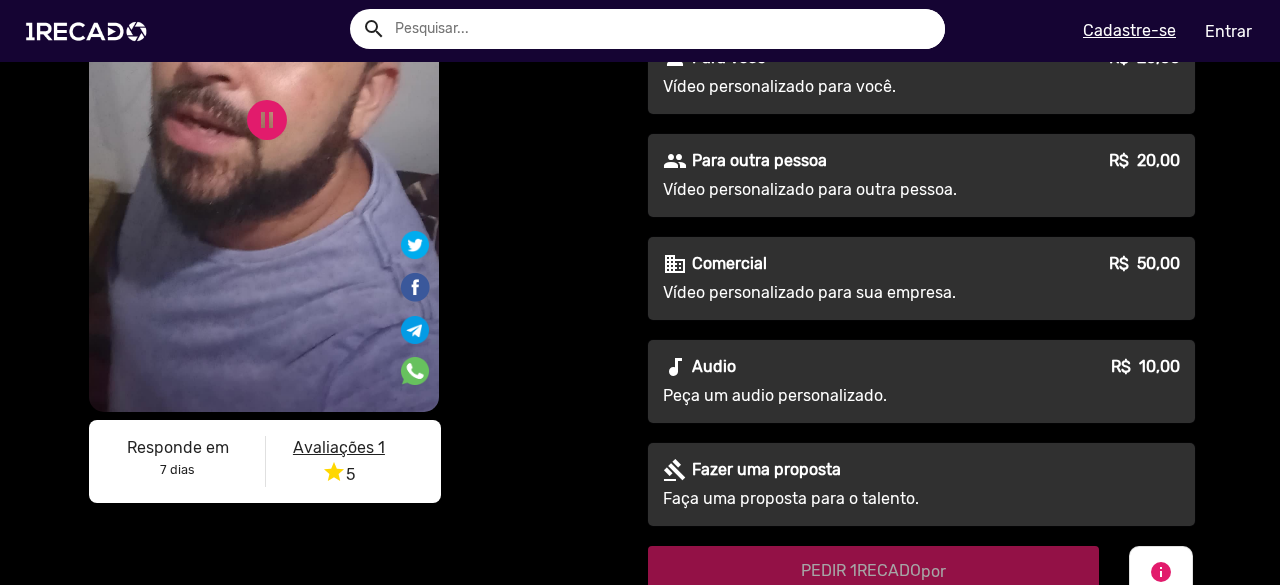 scroll, scrollTop: 0, scrollLeft: 0, axis: both 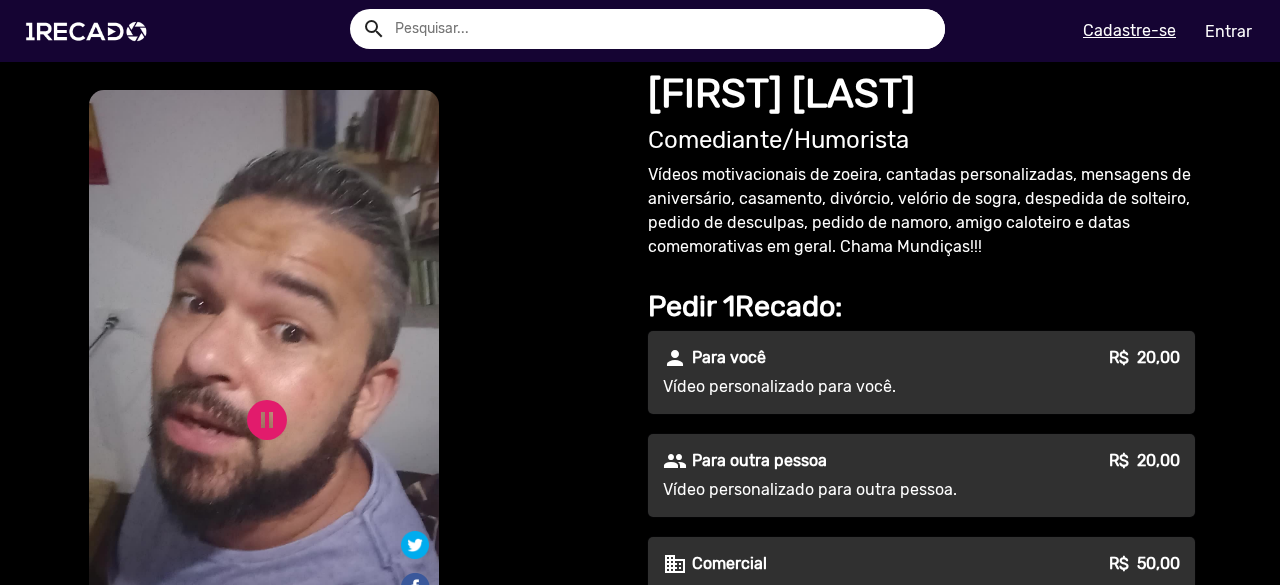 drag, startPoint x: 260, startPoint y: 439, endPoint x: 341, endPoint y: 343, distance: 125.60653 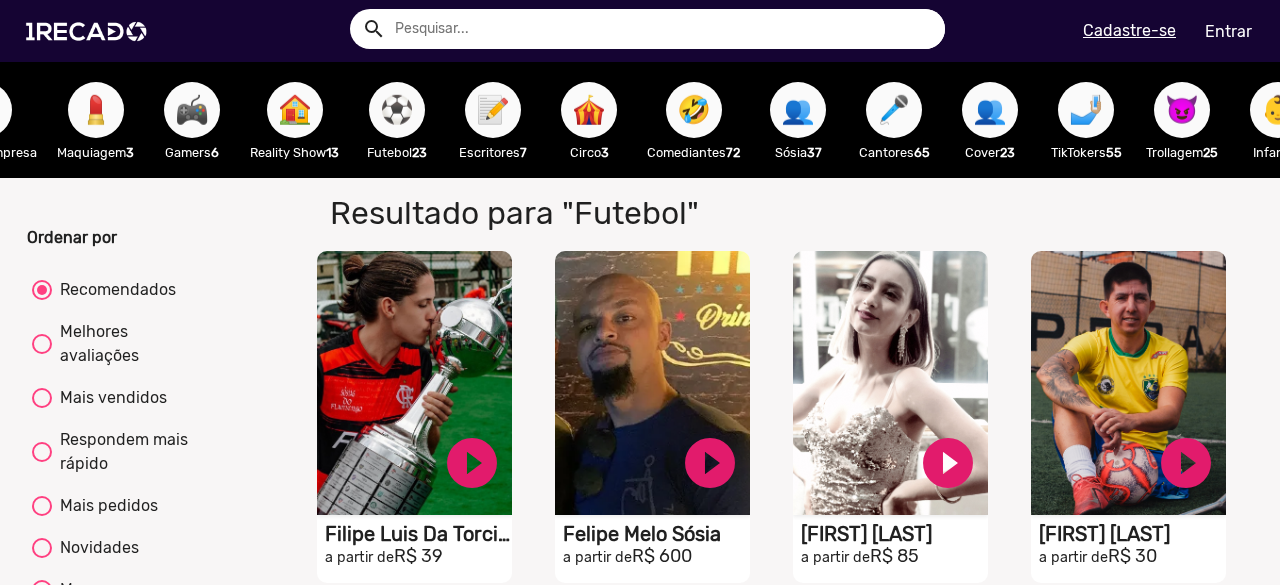 scroll, scrollTop: 0, scrollLeft: 272, axis: horizontal 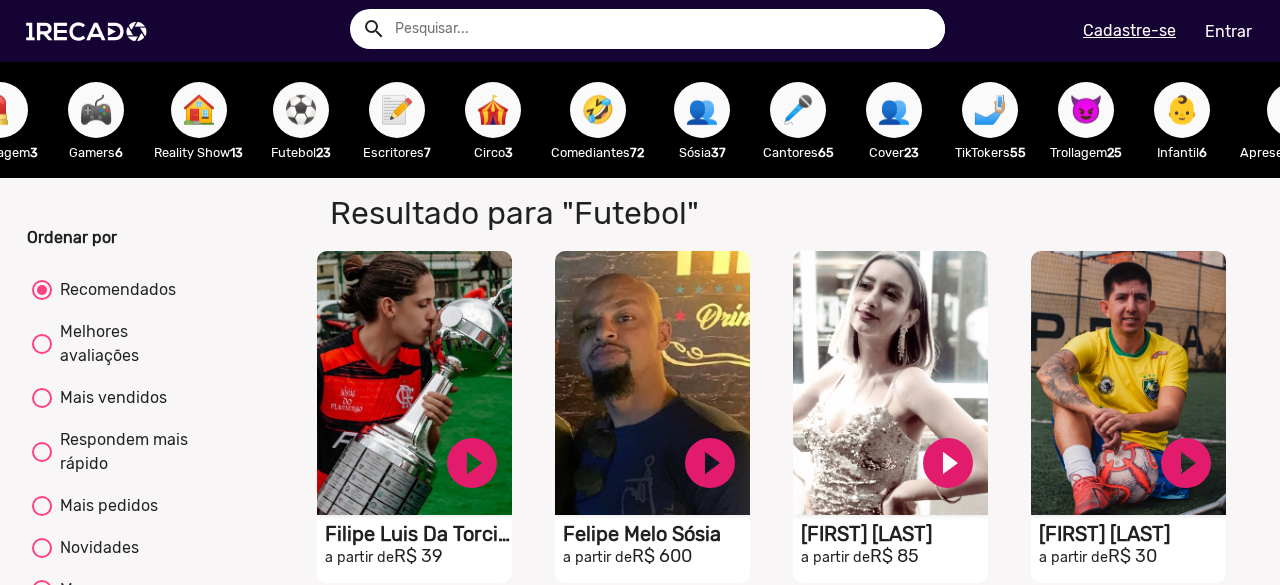 click on "🤣" at bounding box center (598, 110) 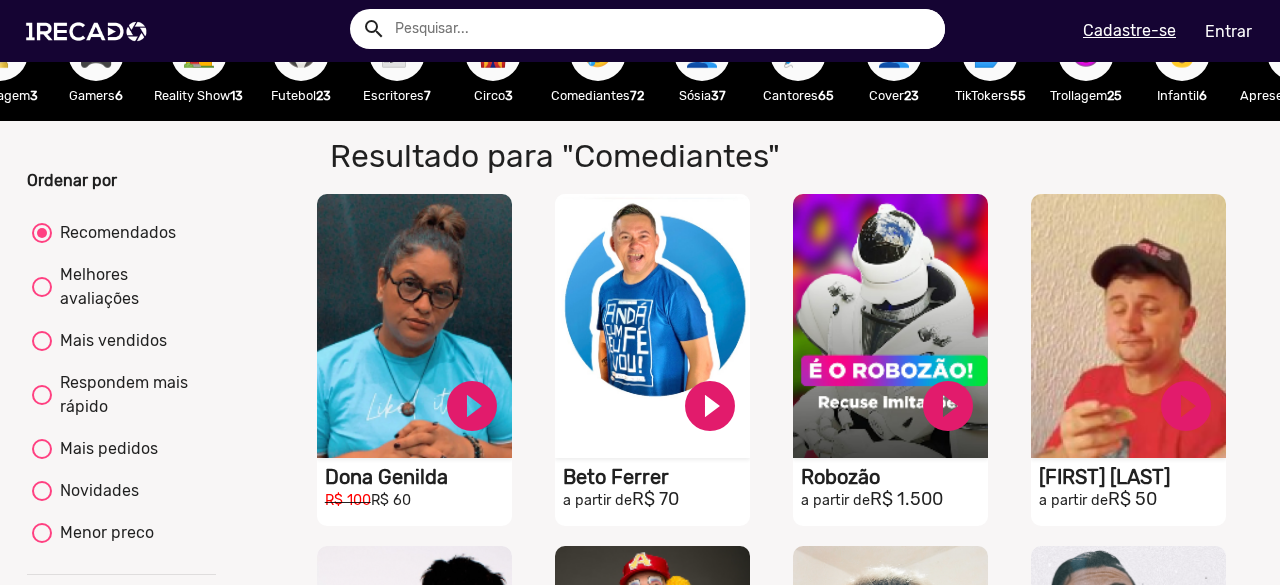 scroll, scrollTop: 100, scrollLeft: 0, axis: vertical 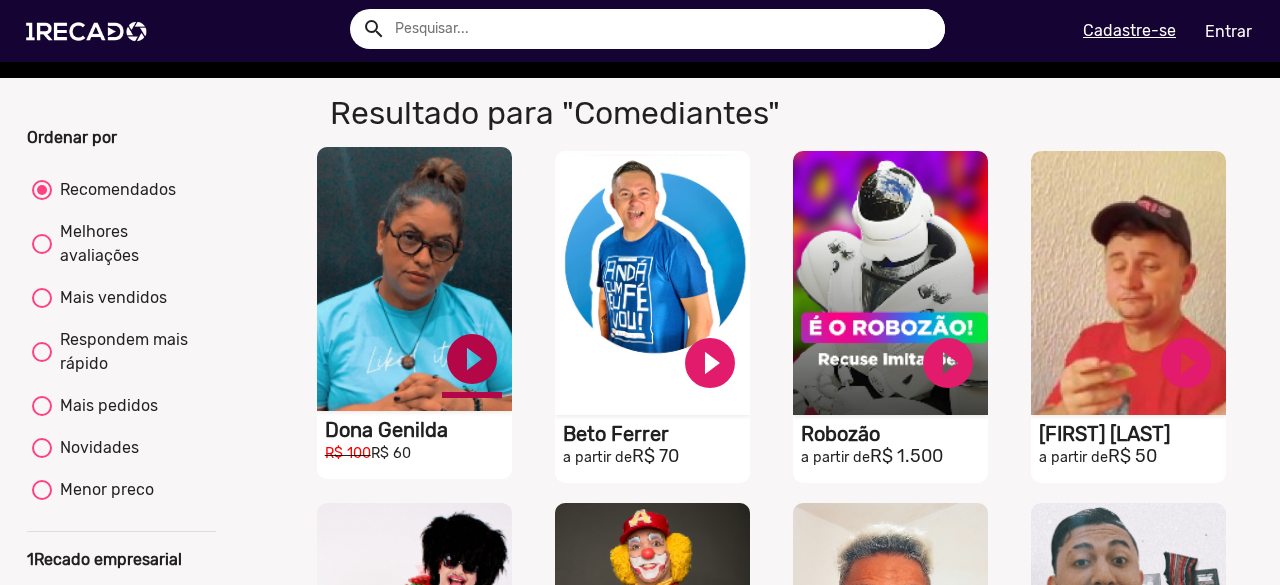 click on "play_circle_filled" at bounding box center (472, 359) 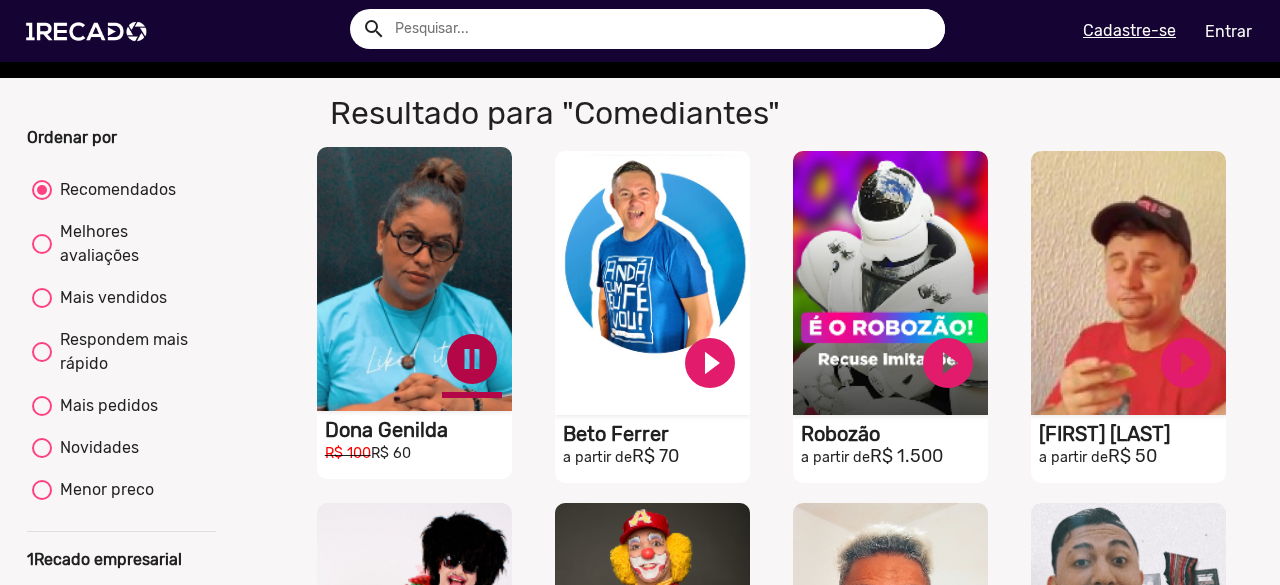 click on "pause_circle" at bounding box center [472, 359] 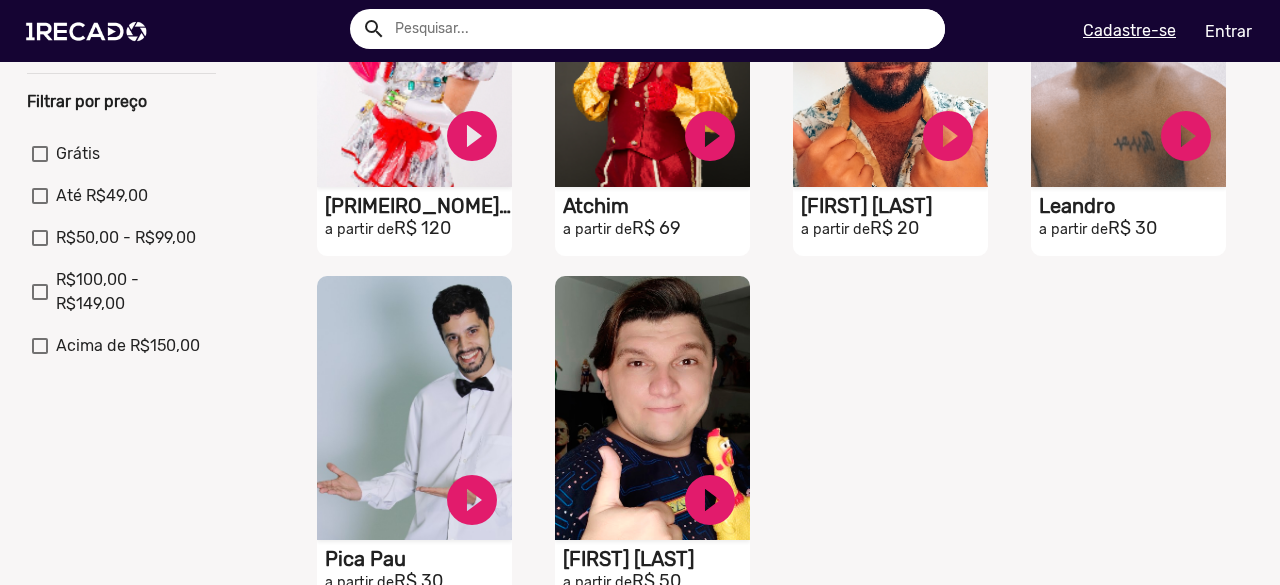 scroll, scrollTop: 800, scrollLeft: 0, axis: vertical 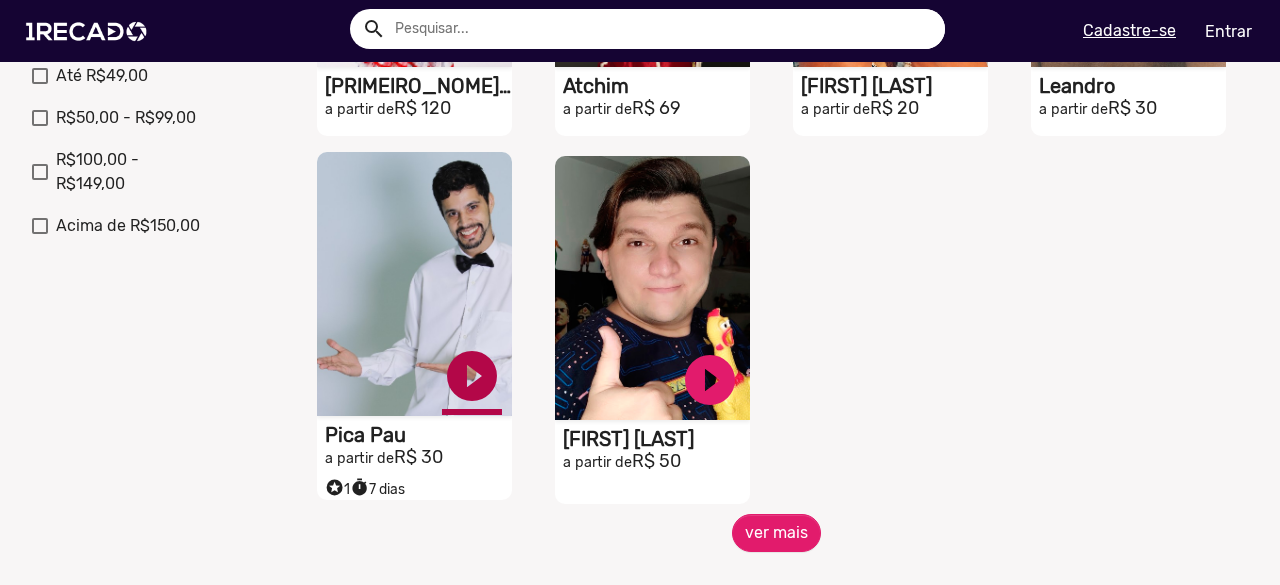 click on "play_circle_filled" at bounding box center [472, -341] 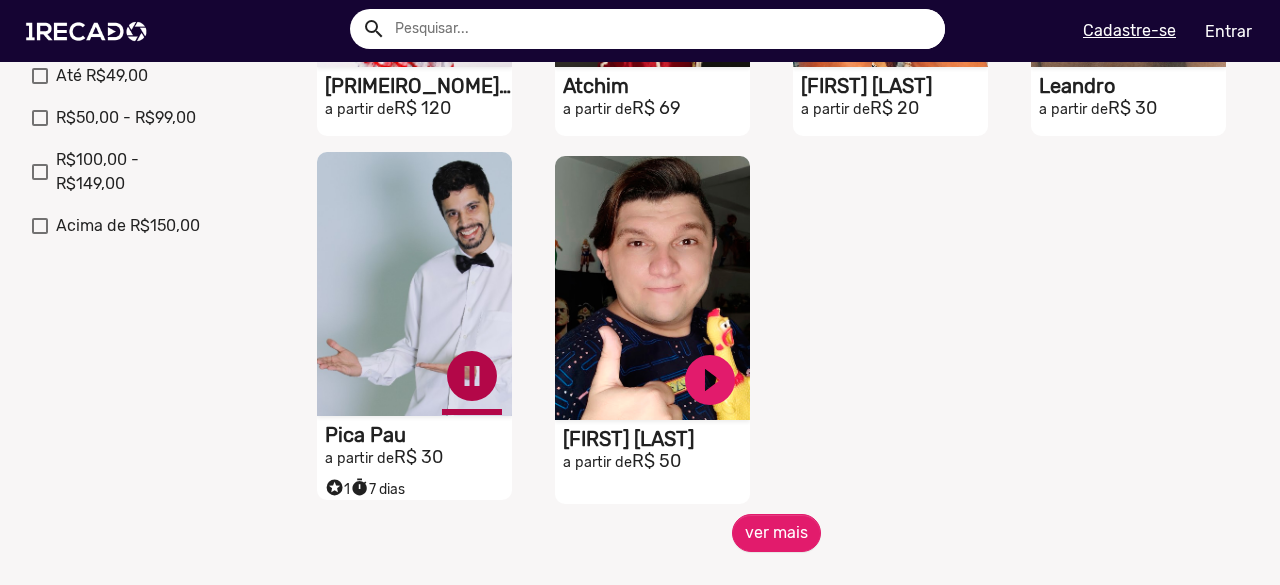 click on "pause_circle" at bounding box center (472, -341) 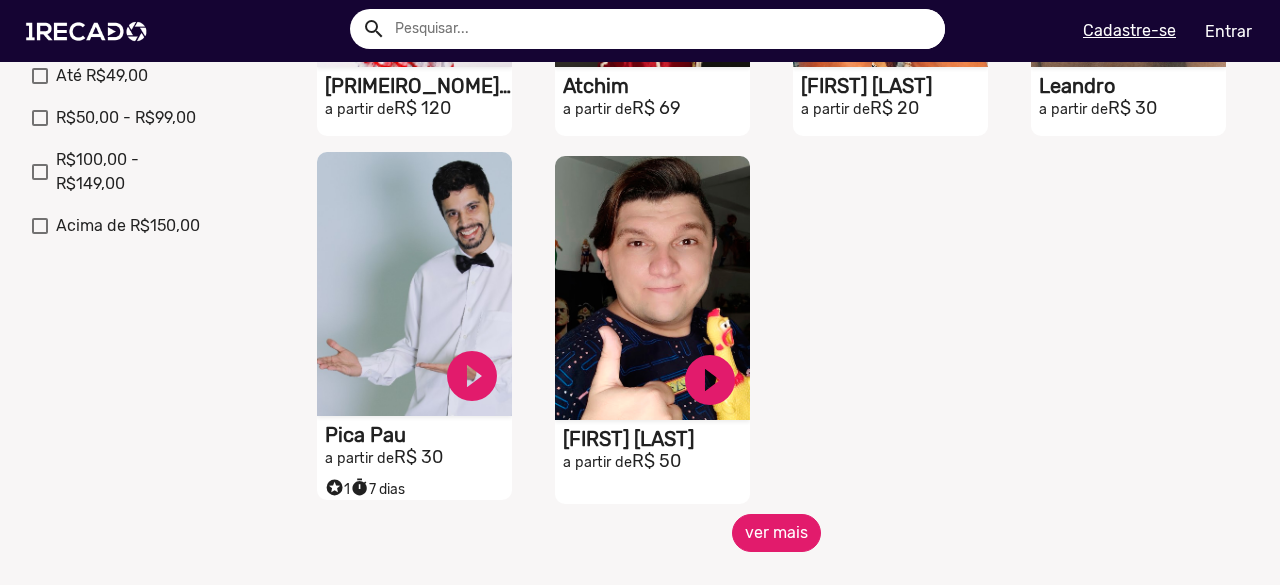 click on "ver mais" 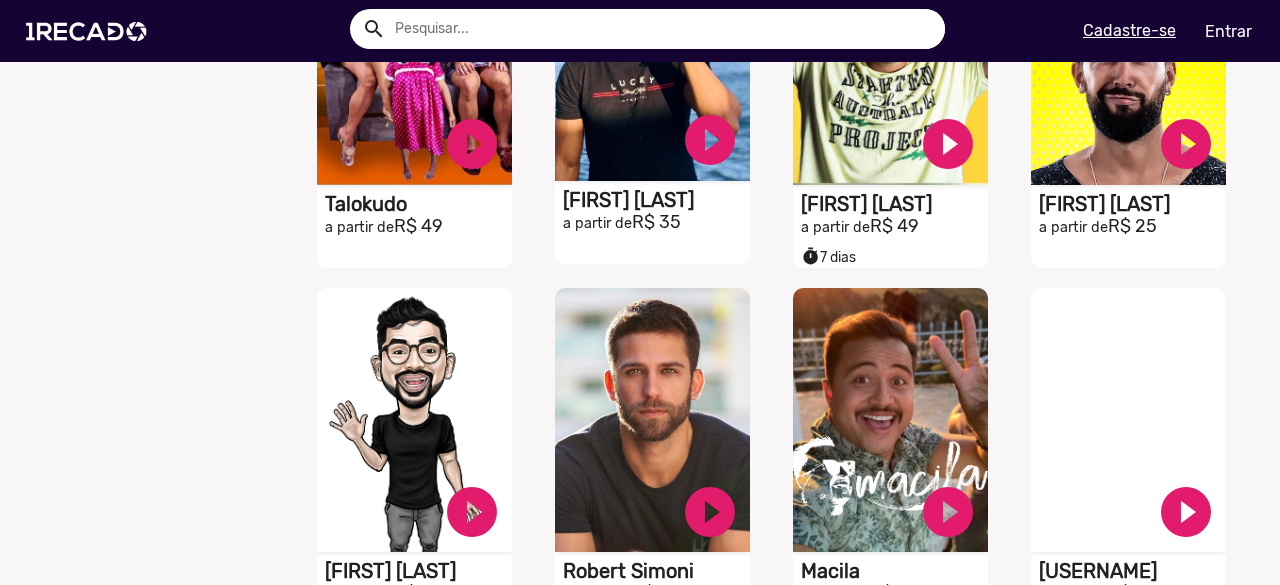 scroll, scrollTop: 1600, scrollLeft: 0, axis: vertical 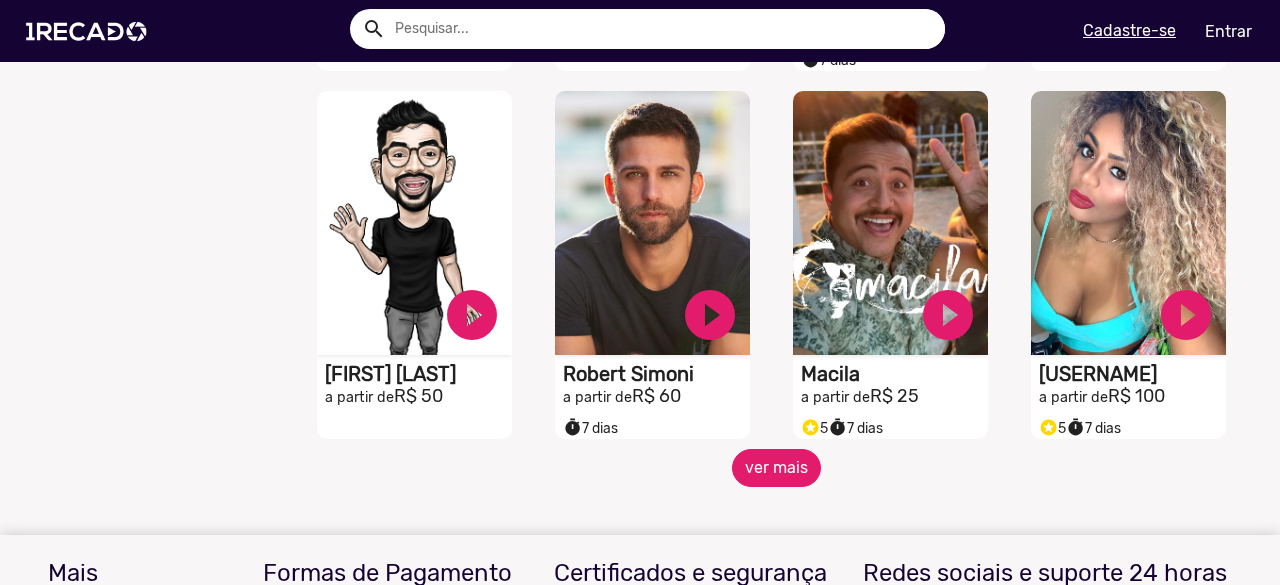 click on "ver mais" 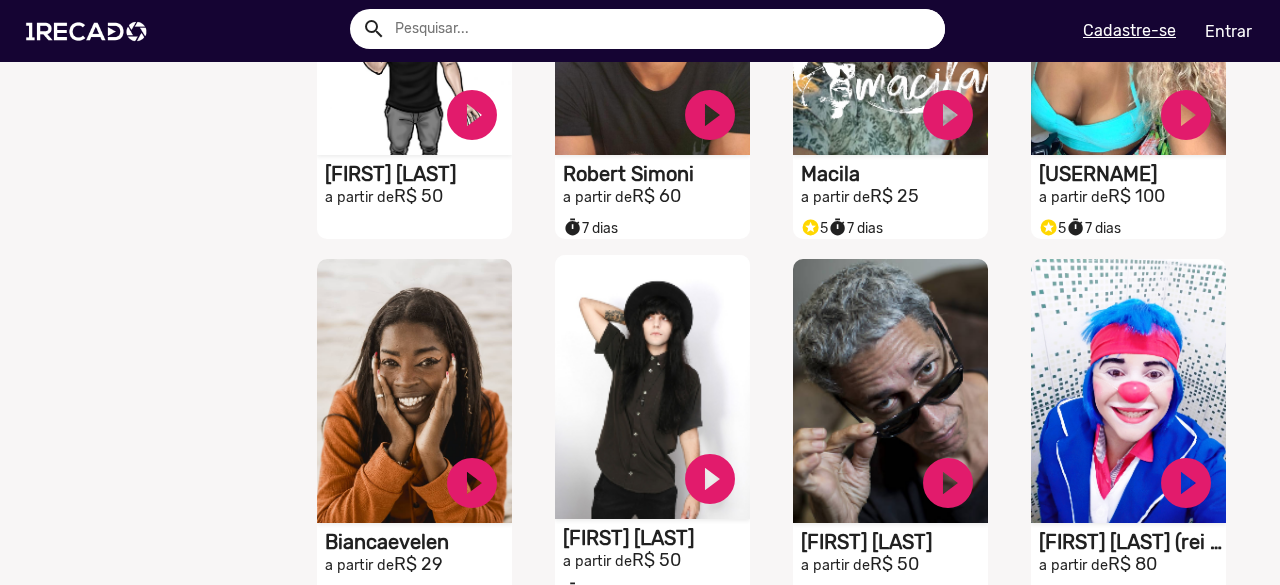 scroll, scrollTop: 1900, scrollLeft: 0, axis: vertical 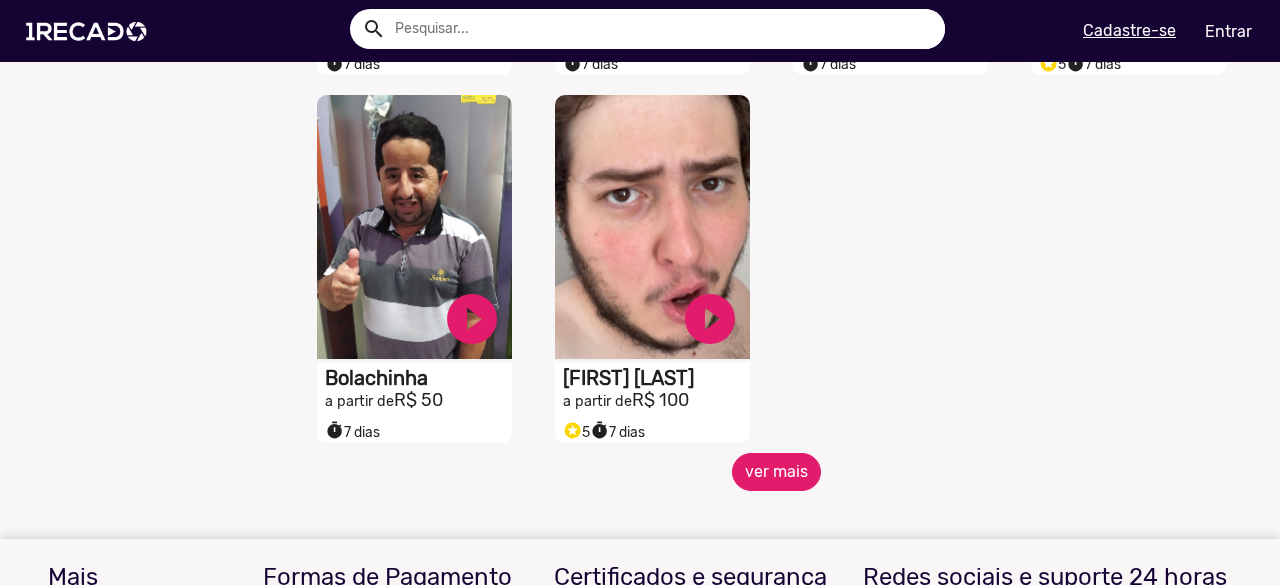 click on "ver mais" 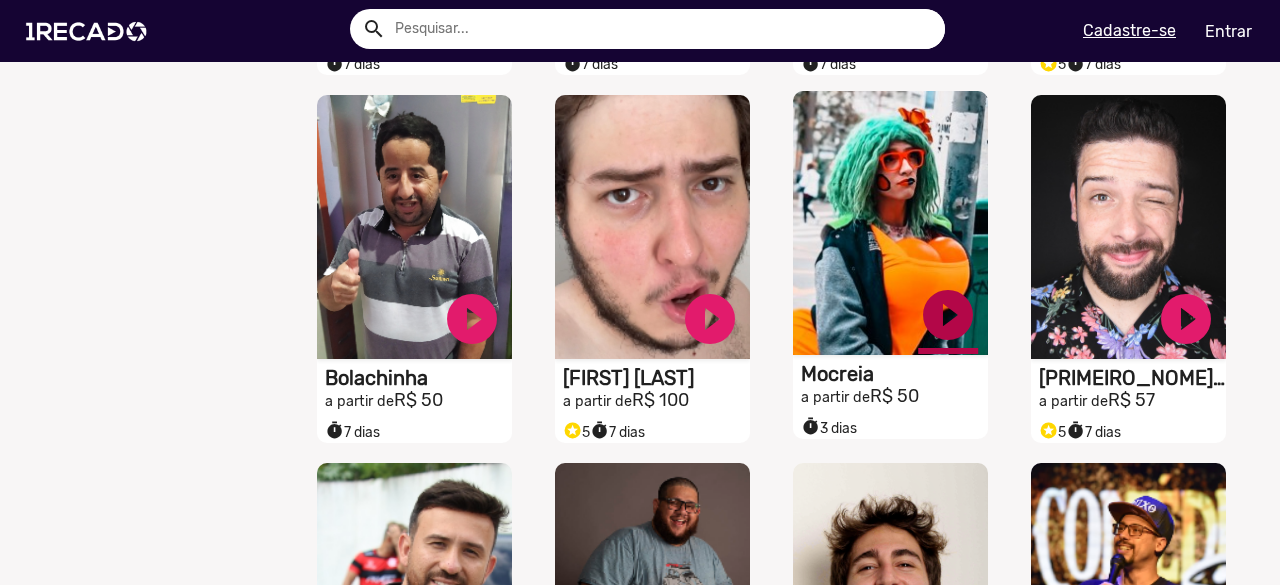 click on "play_circle_filled" at bounding box center [472, -2237] 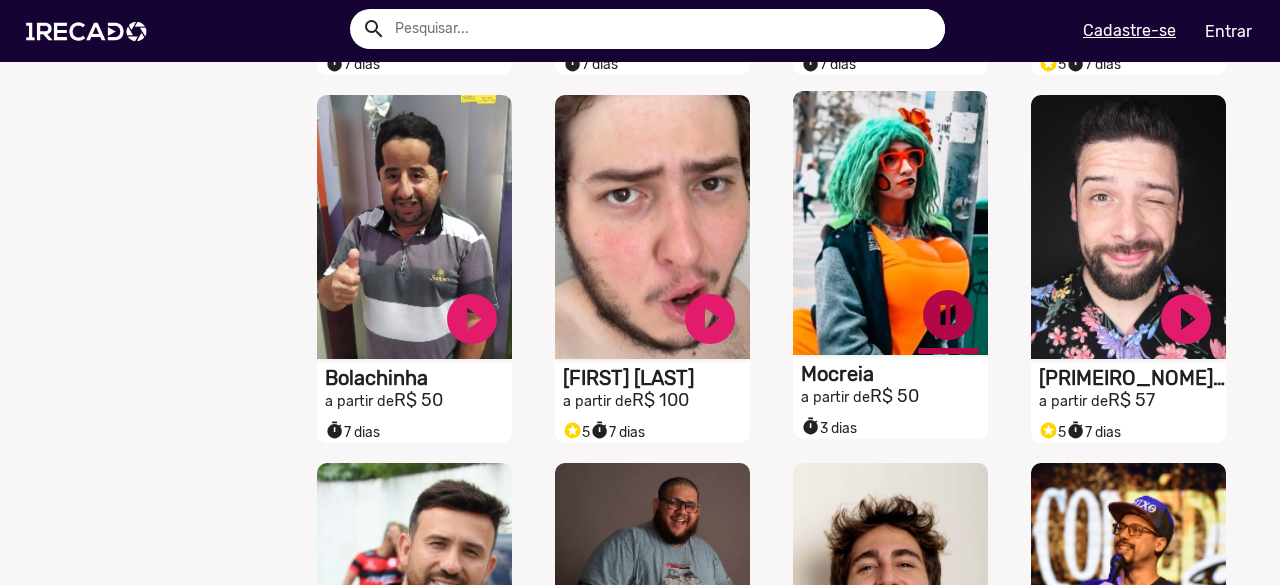 click on "pause_circle" at bounding box center [472, -2237] 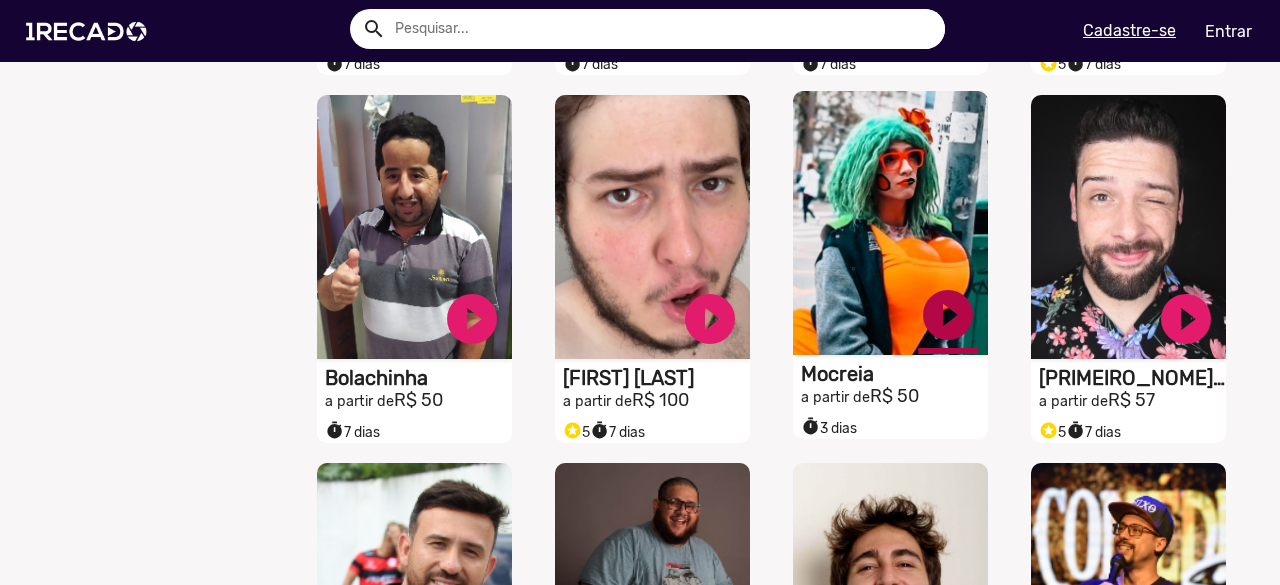 click on "play_circle_filled" at bounding box center (472, -2237) 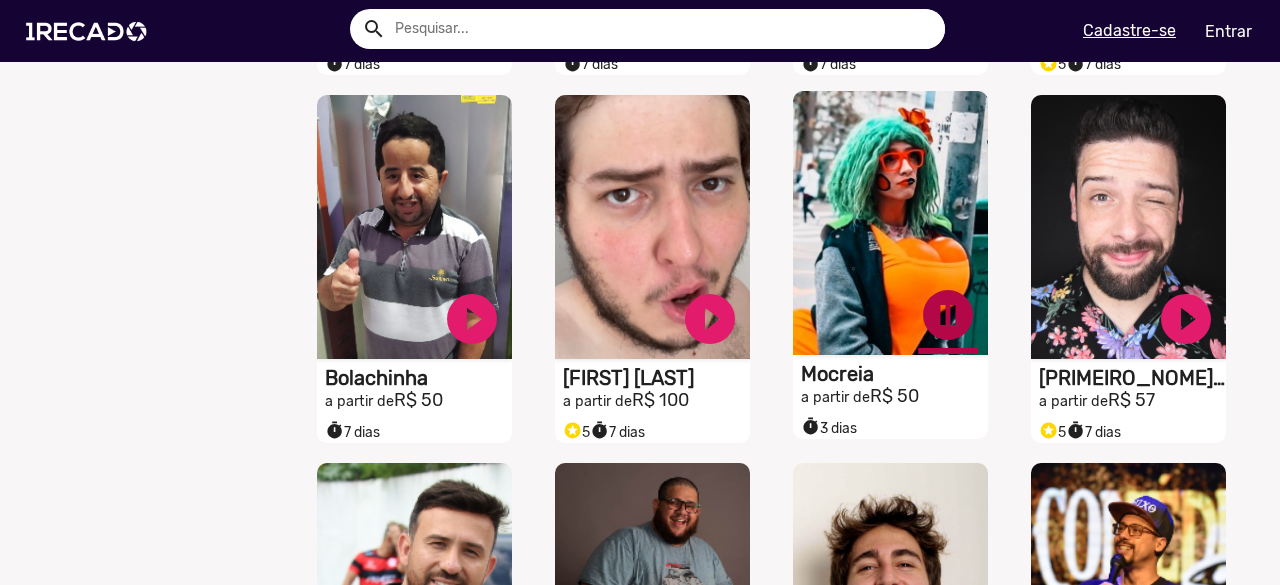 click on "pause_circle" at bounding box center [472, -2237] 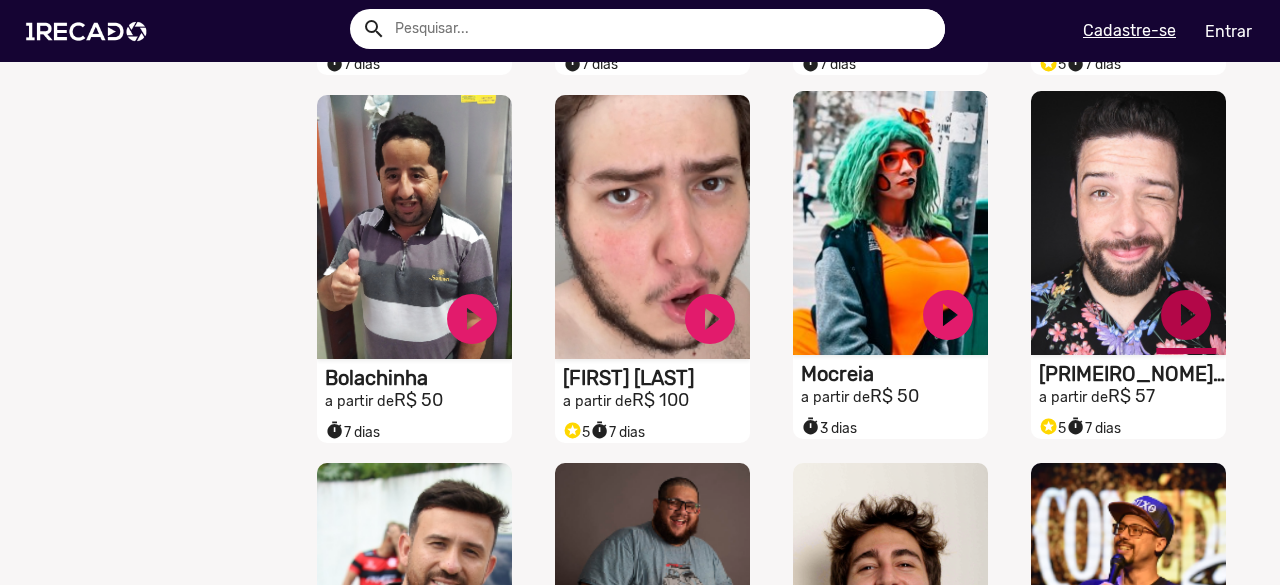 click on "play_circle_filled" at bounding box center (472, -2237) 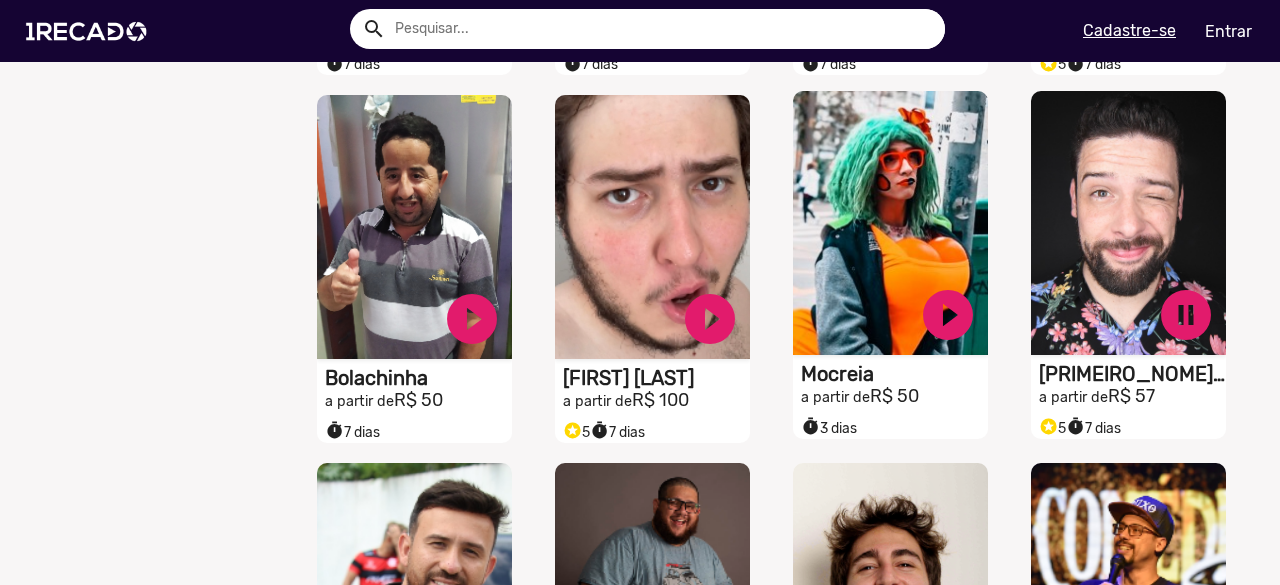 click on "pause_circle" at bounding box center (472, -2237) 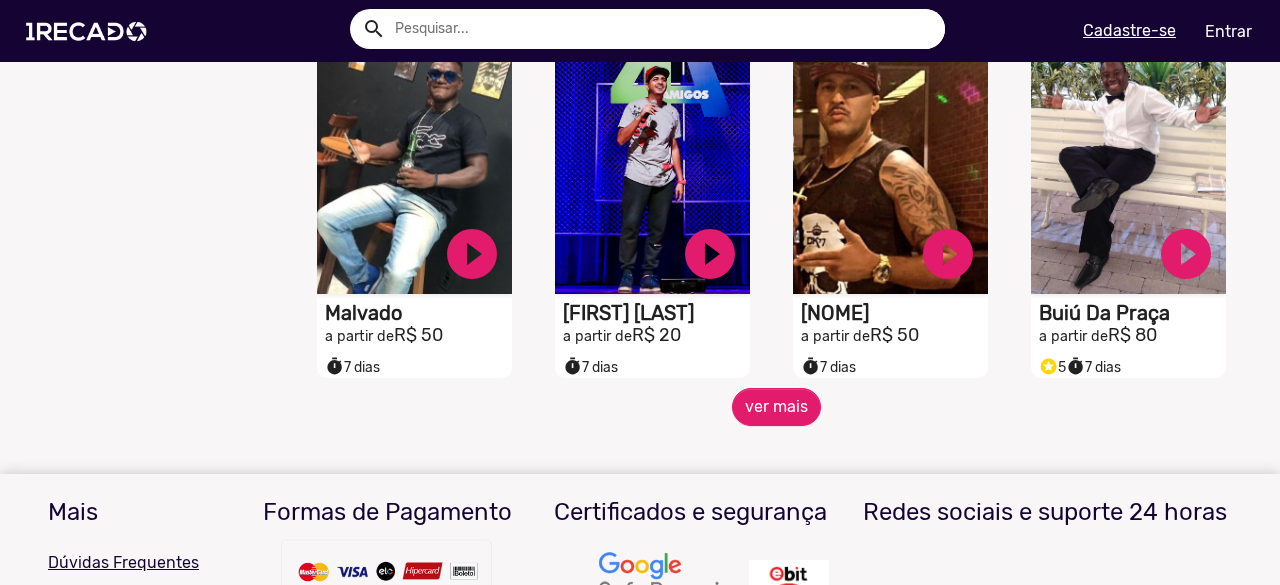 scroll, scrollTop: 3400, scrollLeft: 0, axis: vertical 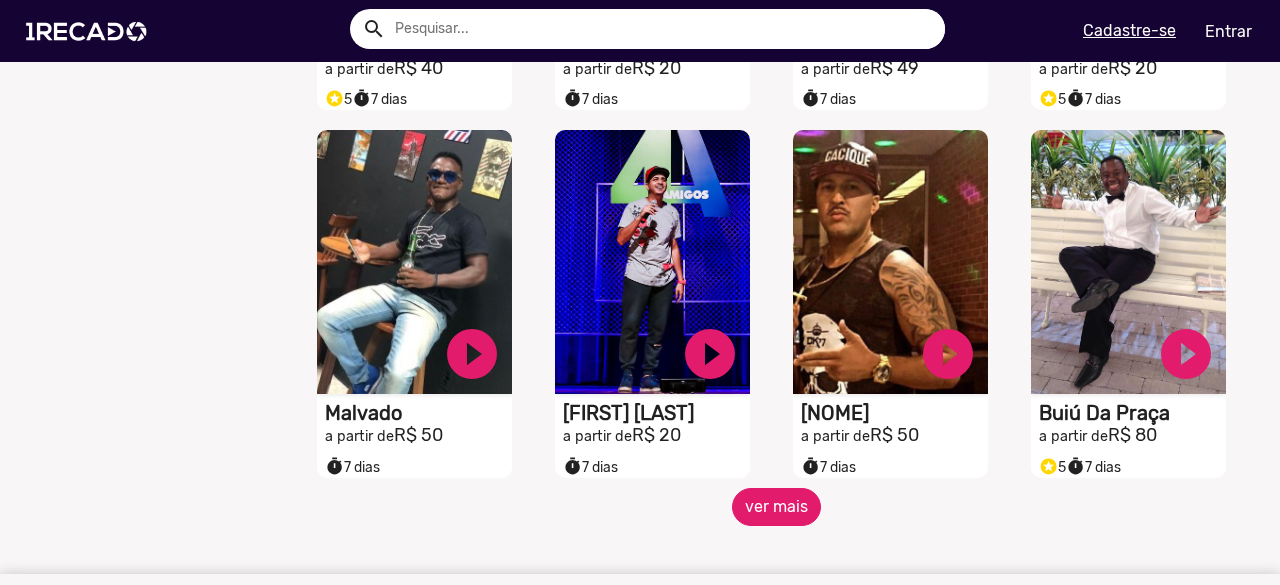 click on "ver mais" 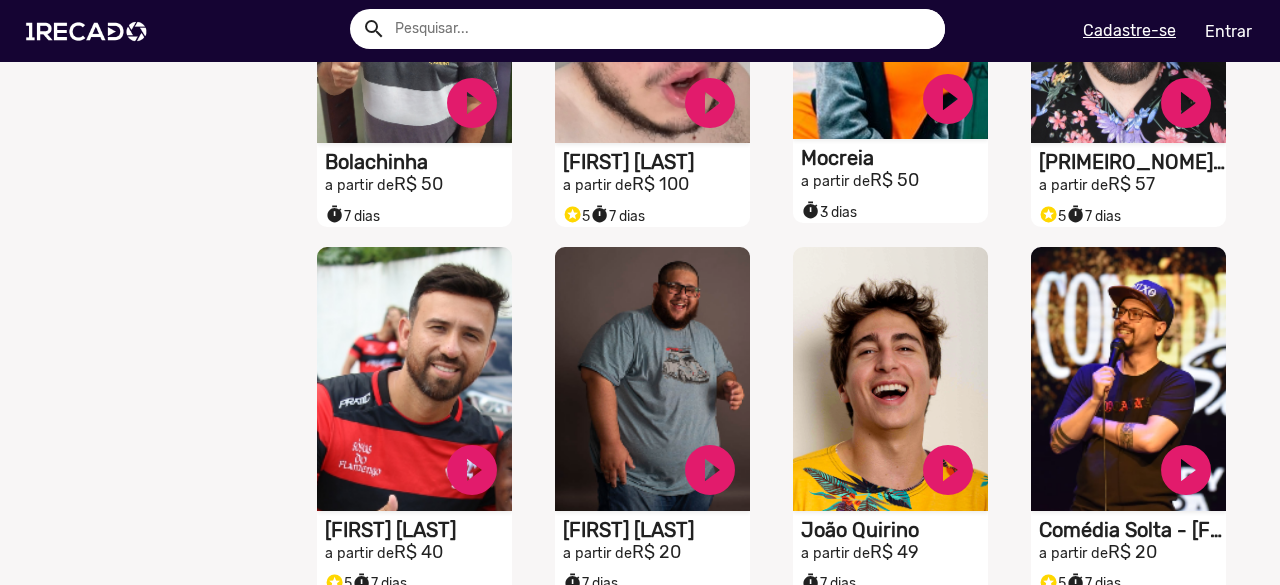 scroll, scrollTop: 2800, scrollLeft: 0, axis: vertical 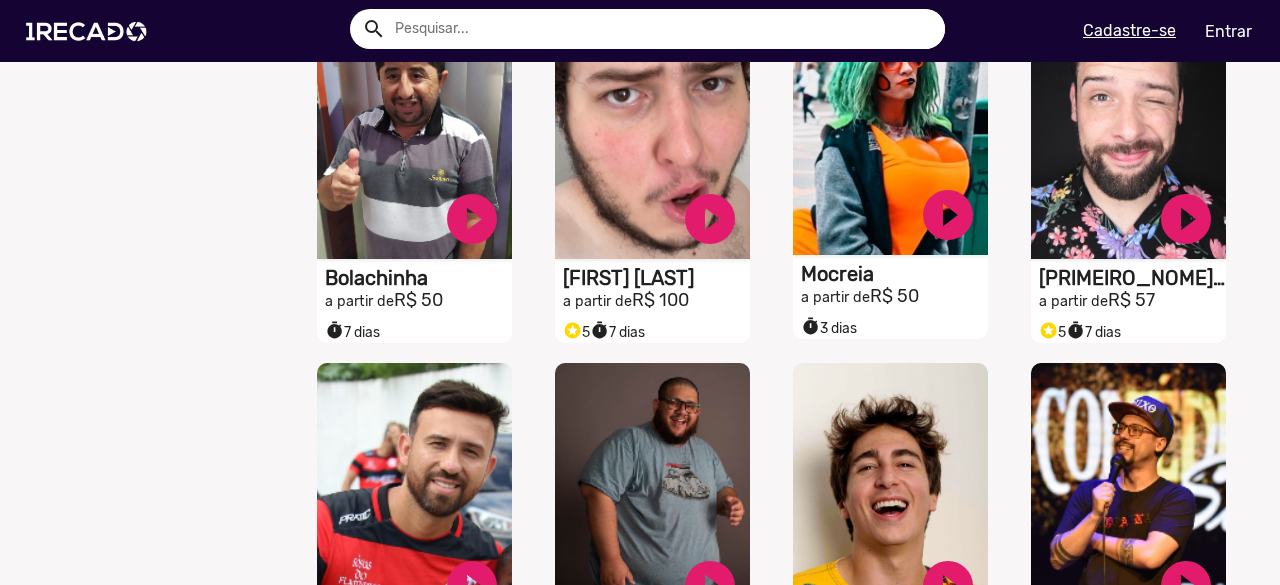 click on "S1RECADO vídeos dedicados para fãs e empresas   play_circle_filled  Mocreia a partir de  R$ 50  timer  3 dias" at bounding box center [414, -2391] 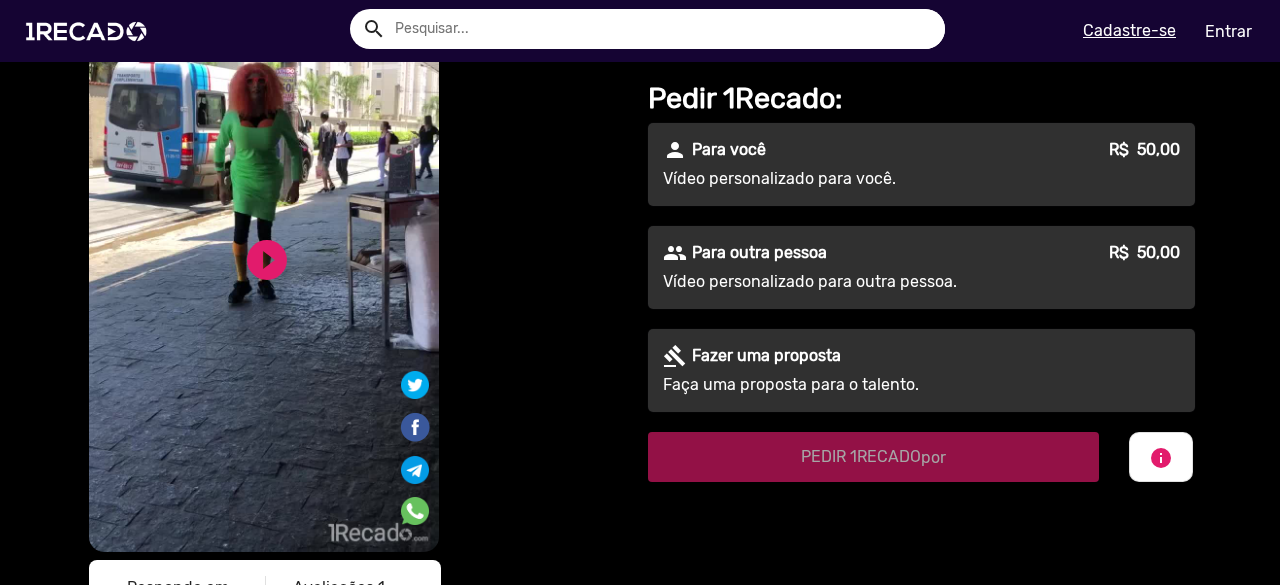 scroll, scrollTop: 128, scrollLeft: 0, axis: vertical 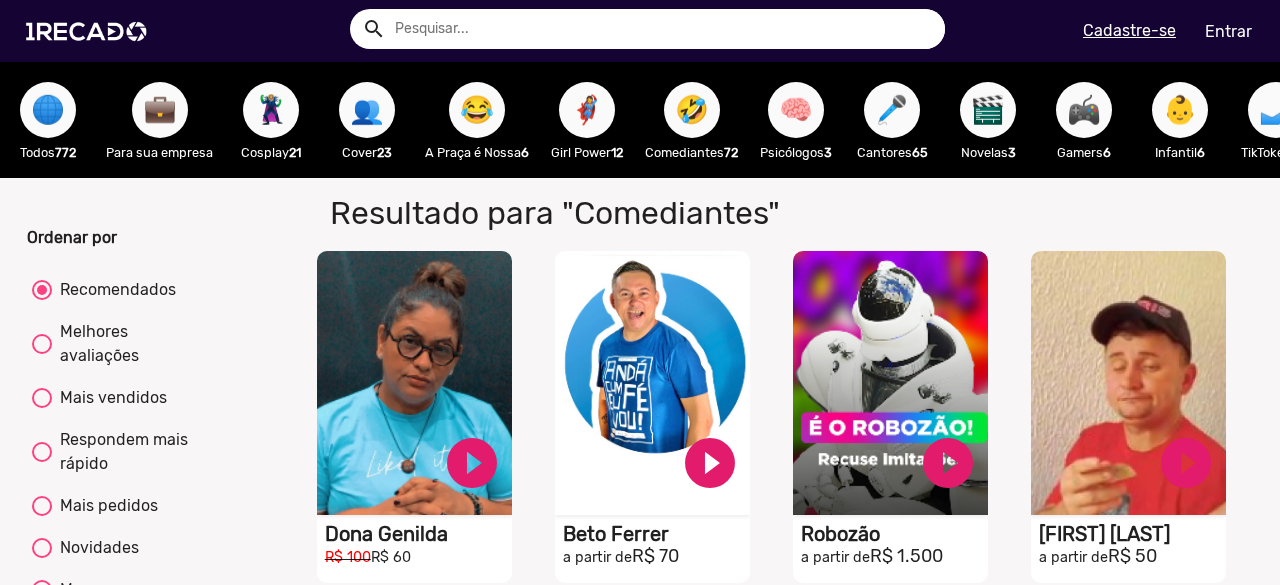 click on "🦹🏼‍♀️" at bounding box center [271, 110] 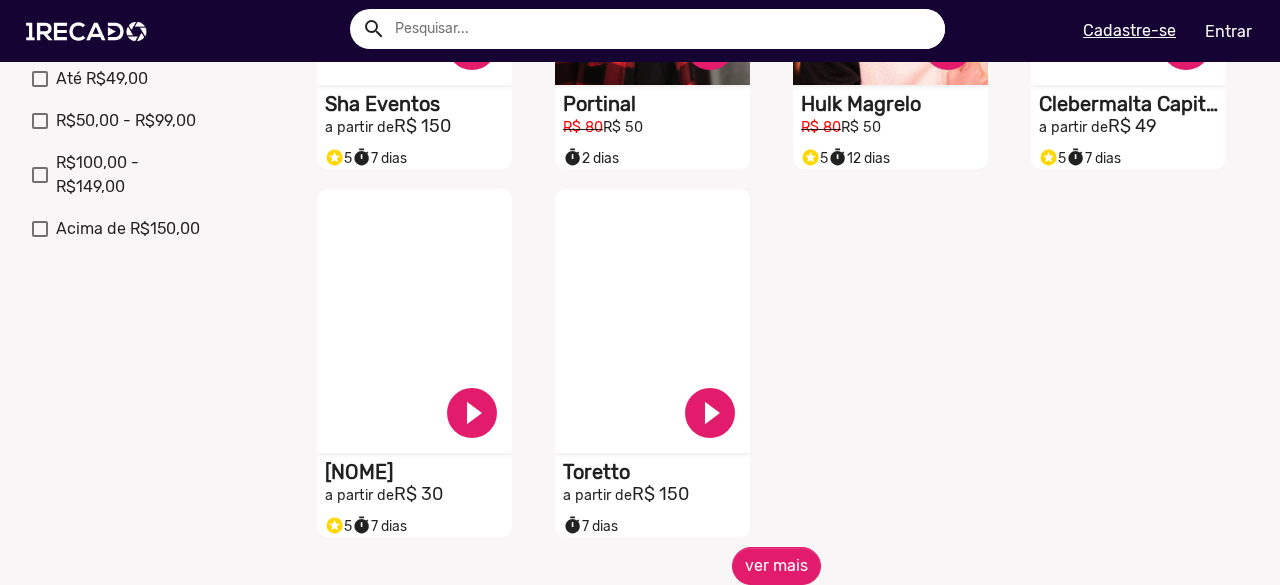 scroll, scrollTop: 900, scrollLeft: 0, axis: vertical 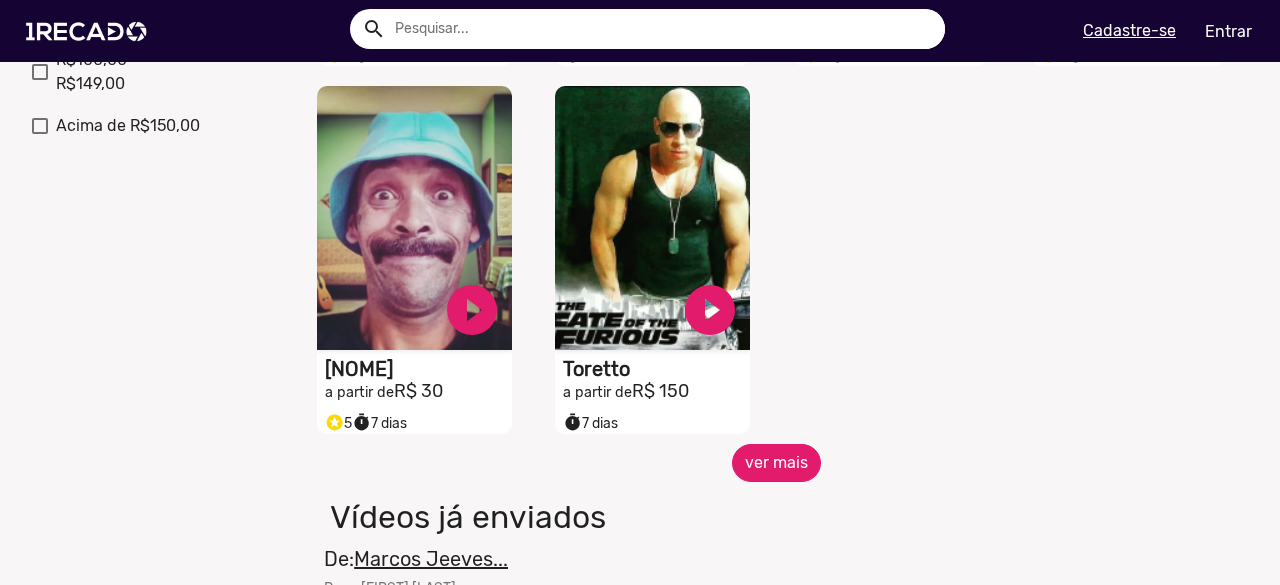 click on "ver mais" 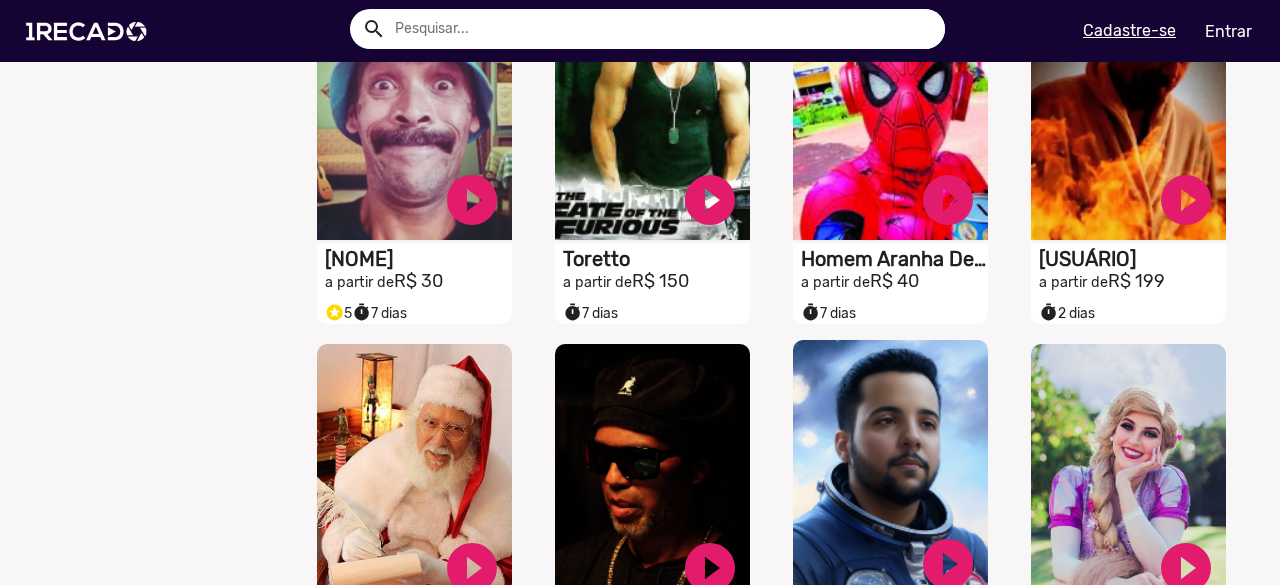 scroll, scrollTop: 1100, scrollLeft: 0, axis: vertical 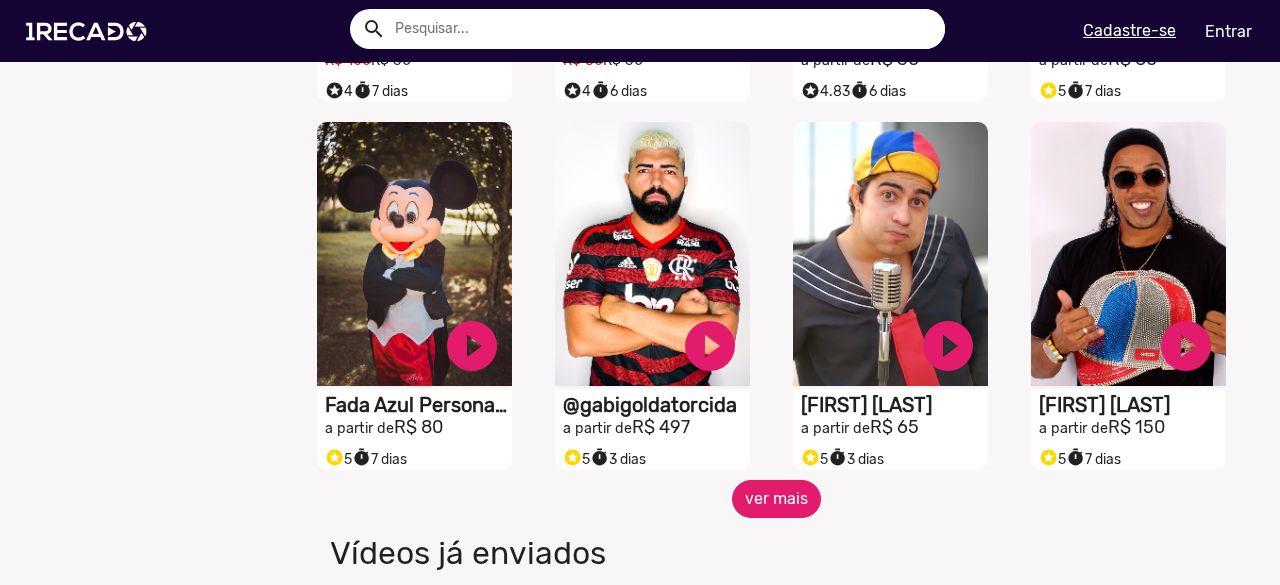 click on "ver mais" 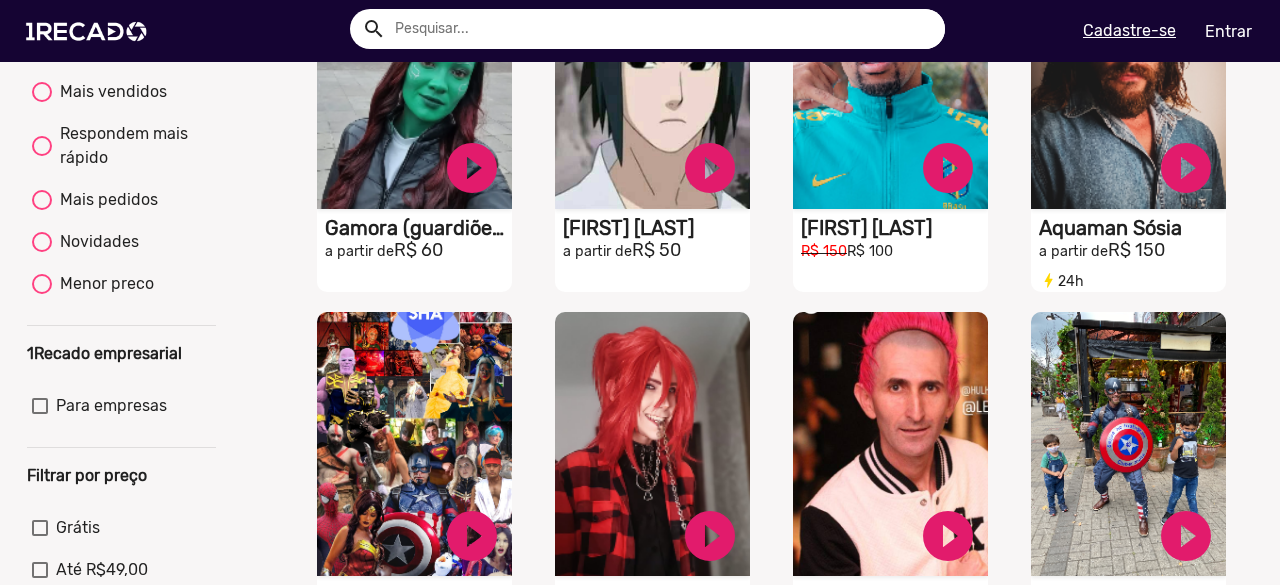 scroll, scrollTop: 0, scrollLeft: 0, axis: both 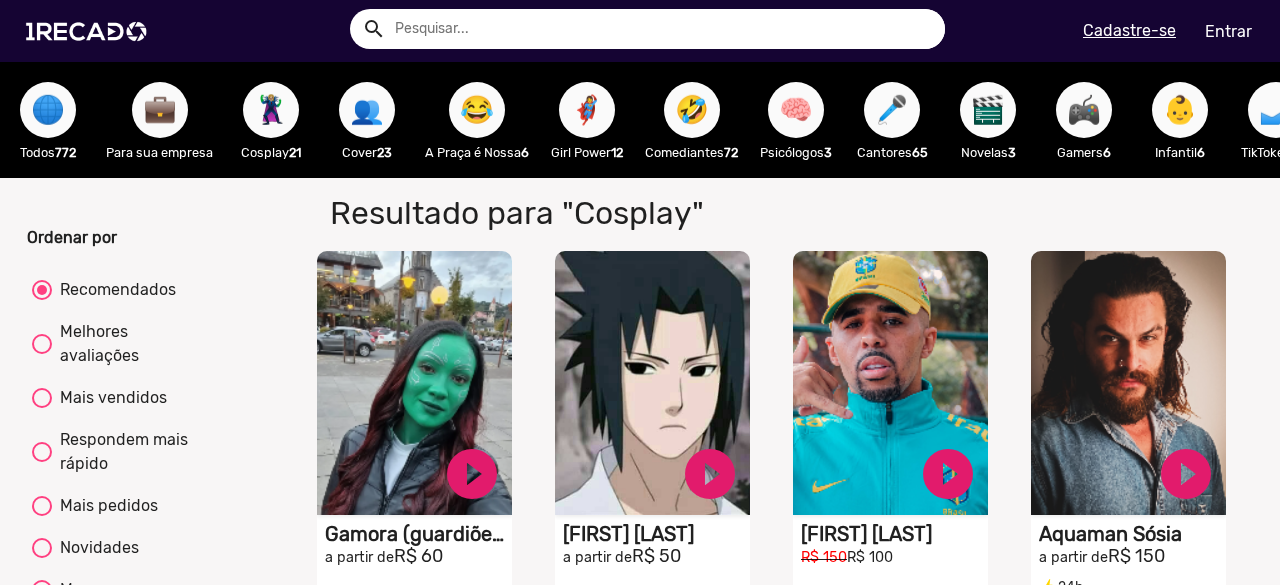 click on "🧠" at bounding box center (796, 110) 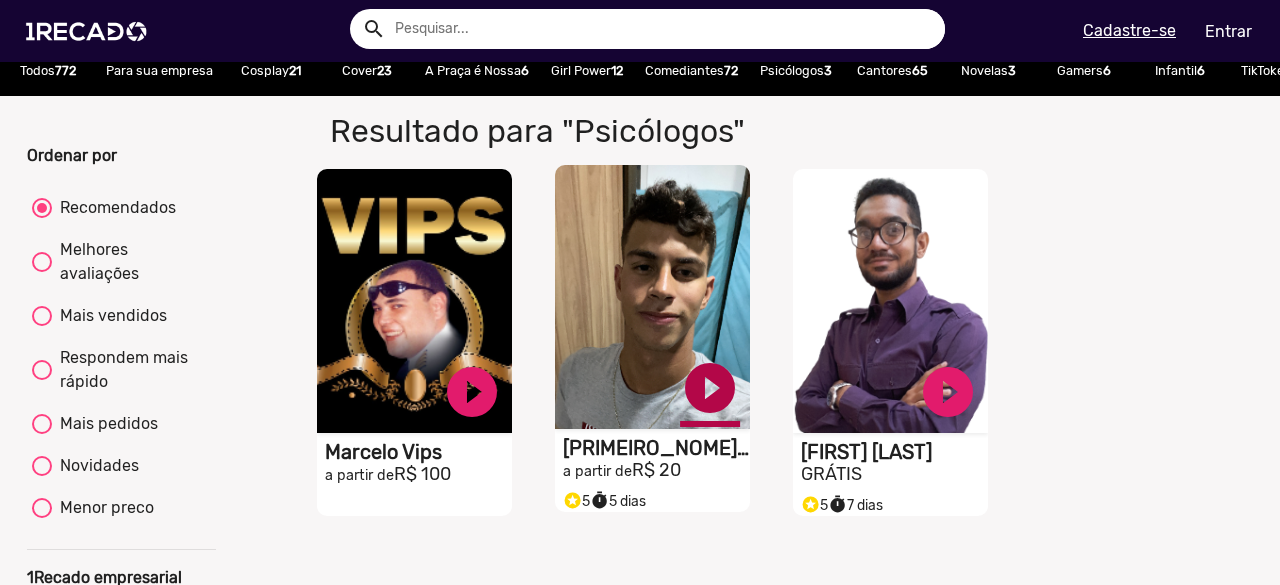 scroll, scrollTop: 100, scrollLeft: 0, axis: vertical 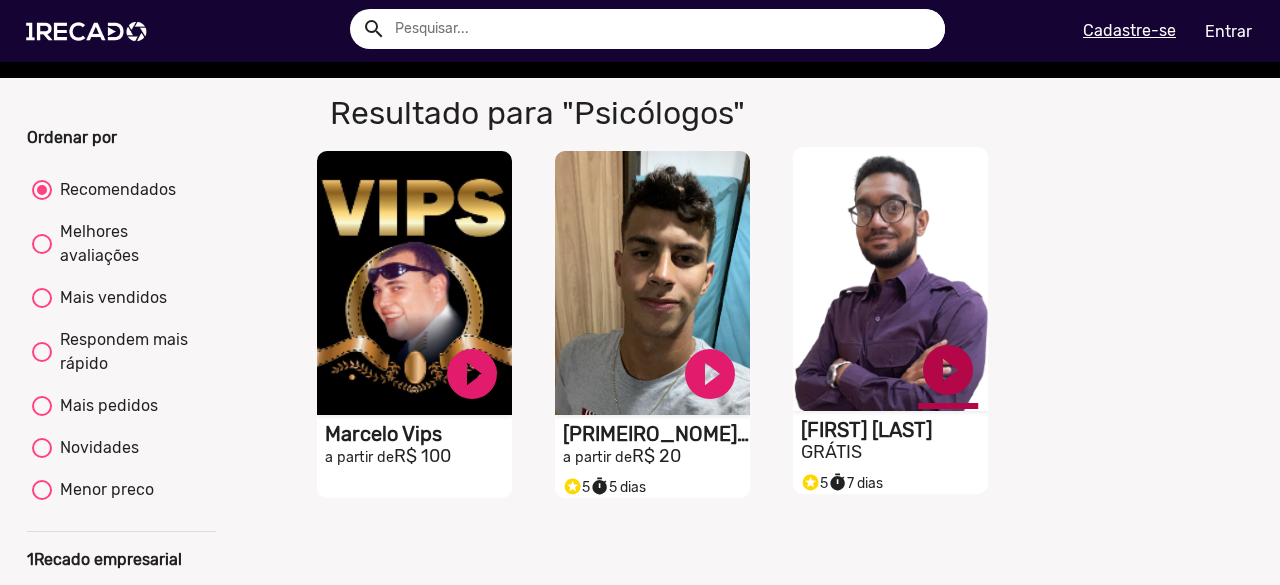 click on "play_circle_filled" at bounding box center (472, 374) 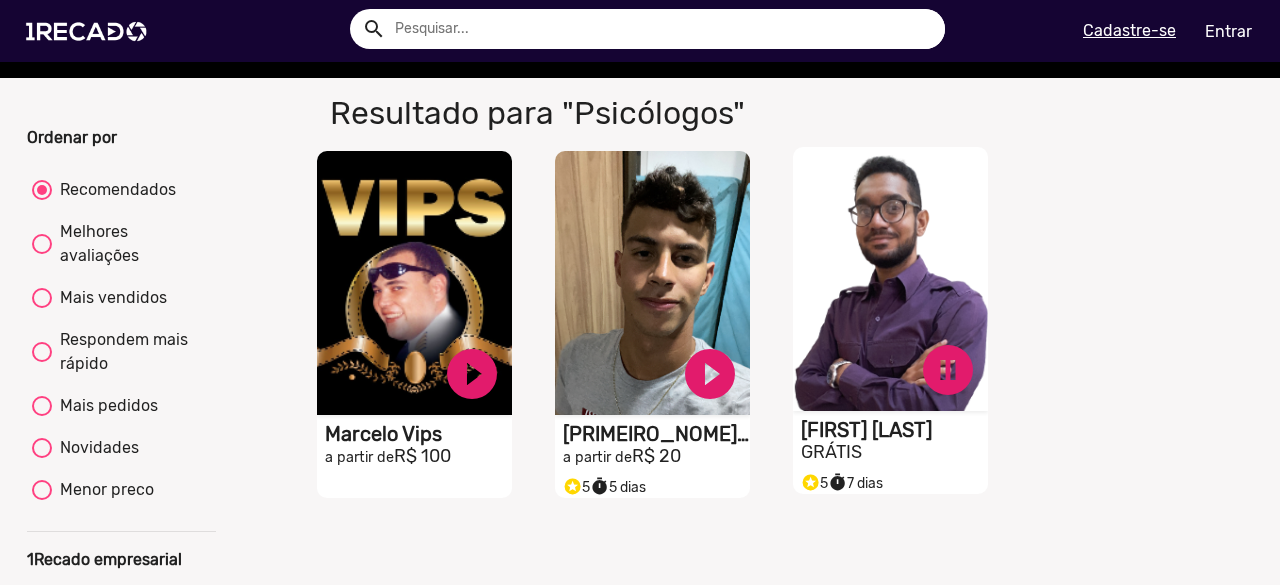 click on "Humberto Moraes" at bounding box center [418, 434] 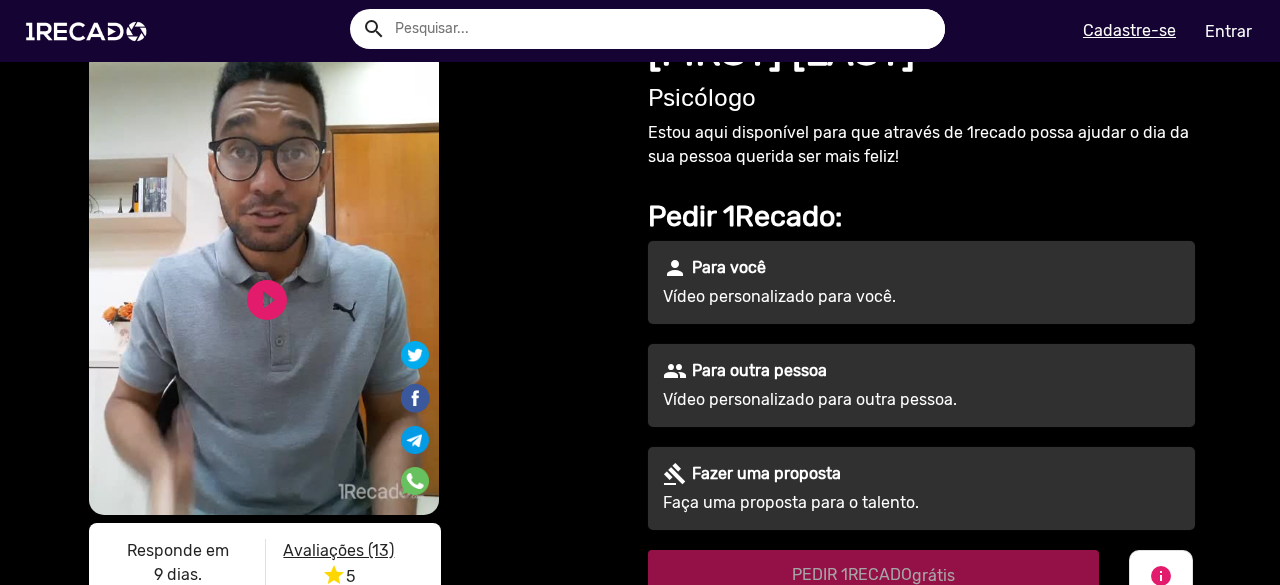 scroll, scrollTop: 0, scrollLeft: 0, axis: both 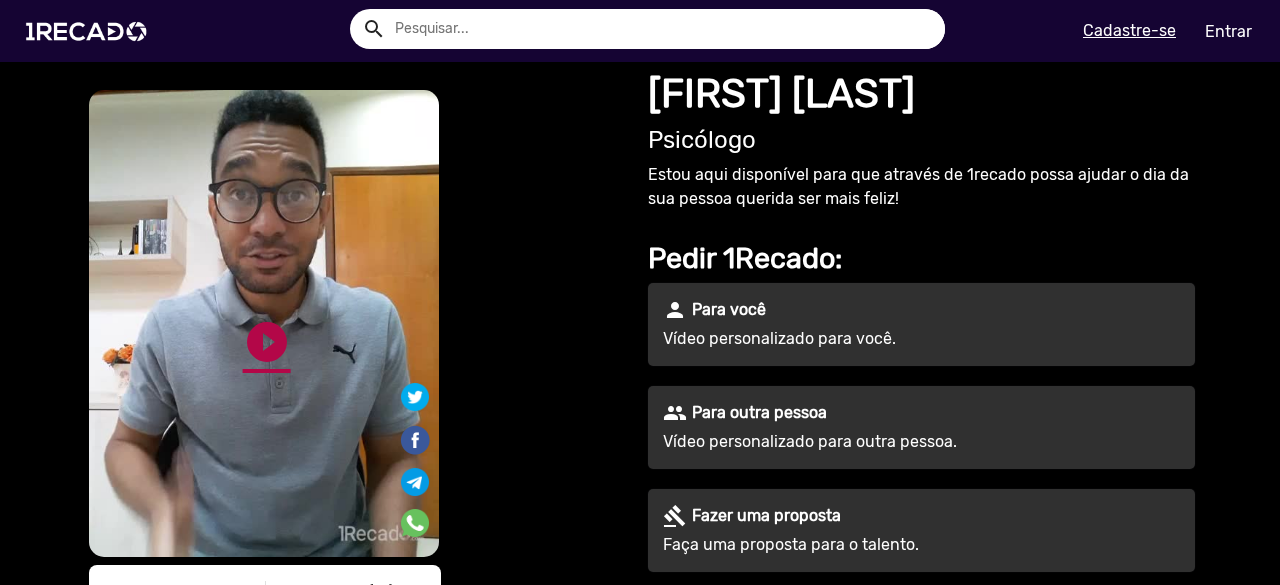 click on "play_circle_filled" 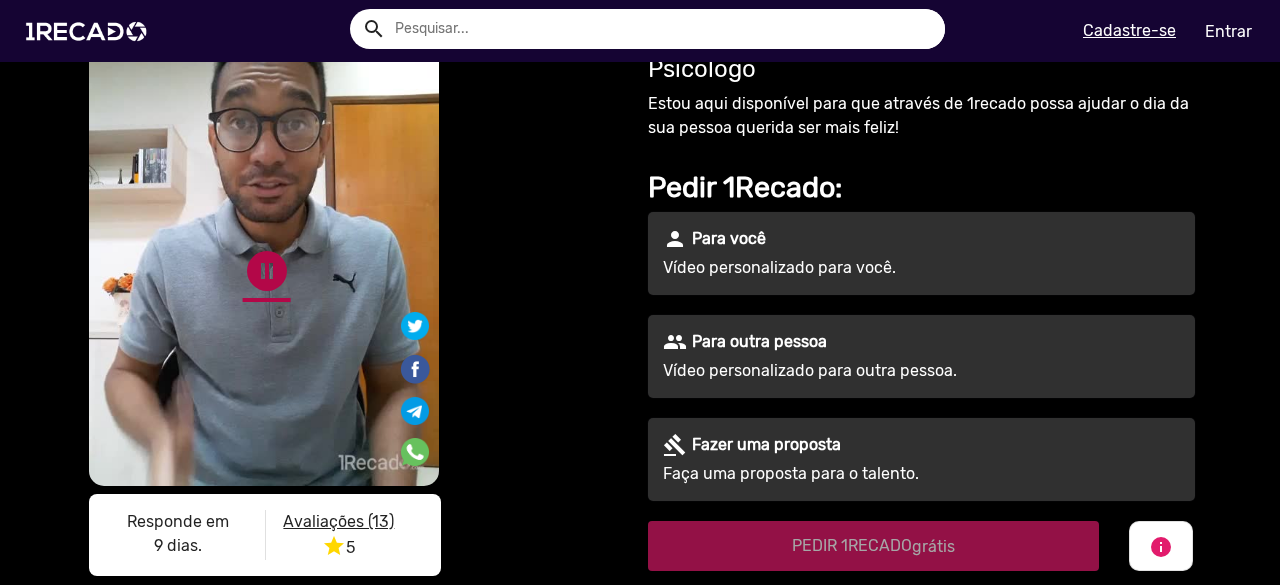 scroll, scrollTop: 100, scrollLeft: 0, axis: vertical 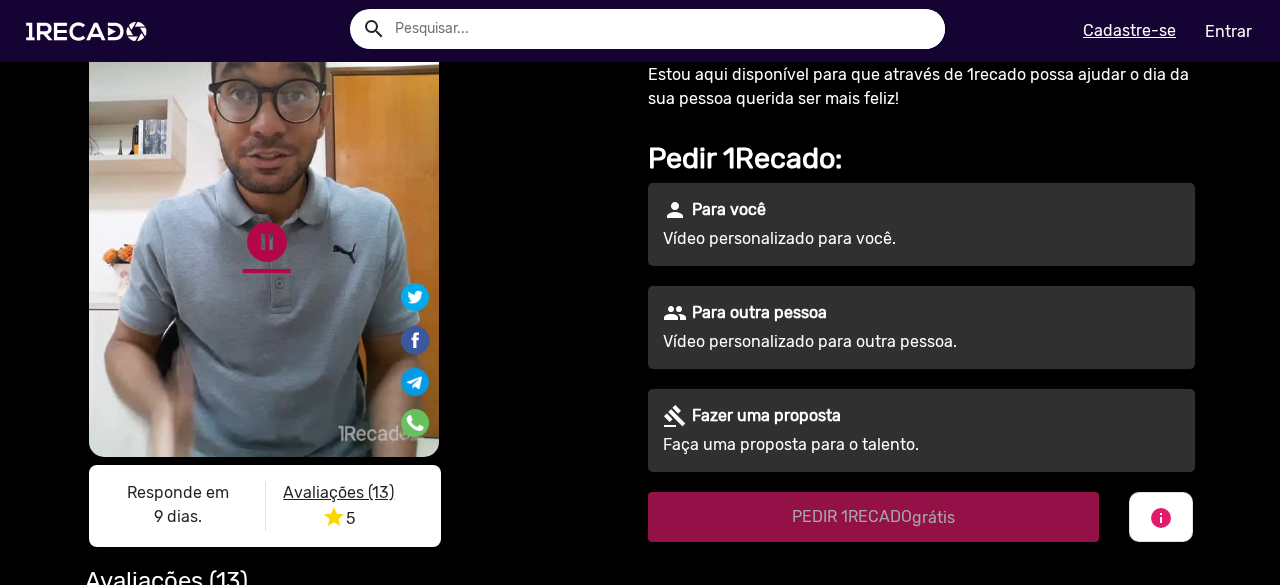 click on "pause_circle" 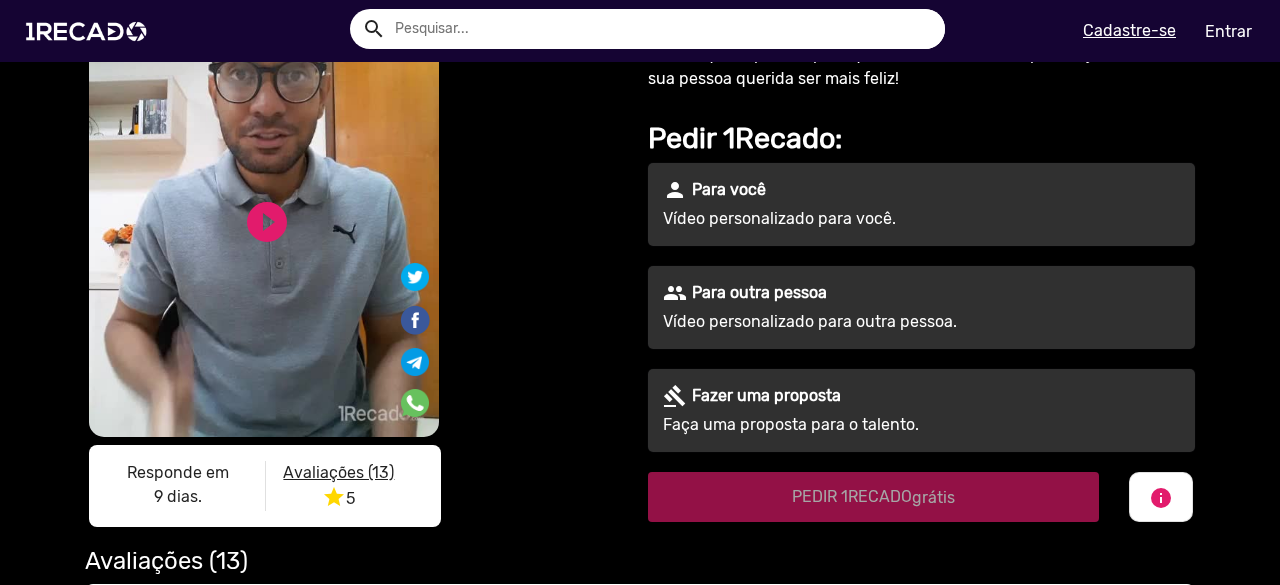scroll, scrollTop: 100, scrollLeft: 0, axis: vertical 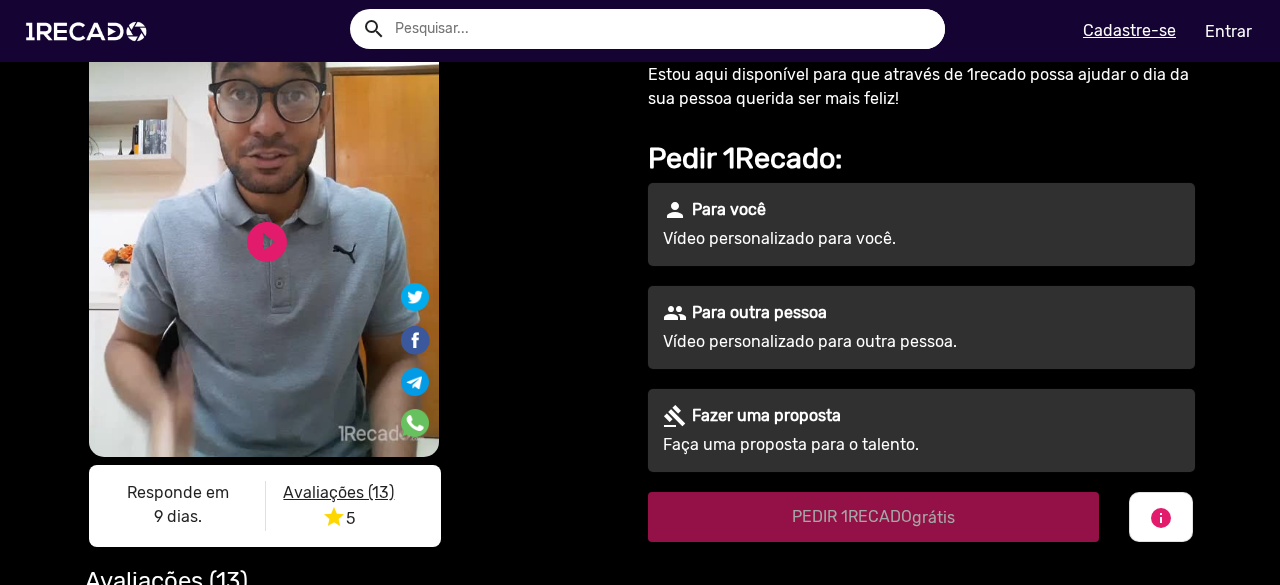 click on "Vídeo personalizado para você." 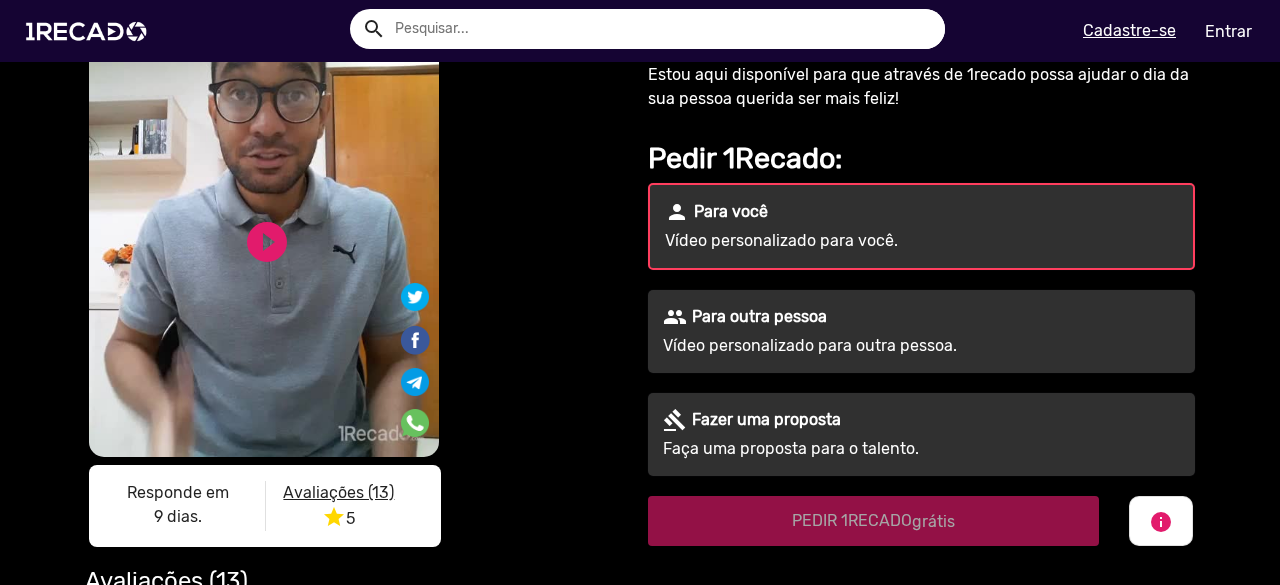 click on "Vídeo personalizado para outra pessoa." 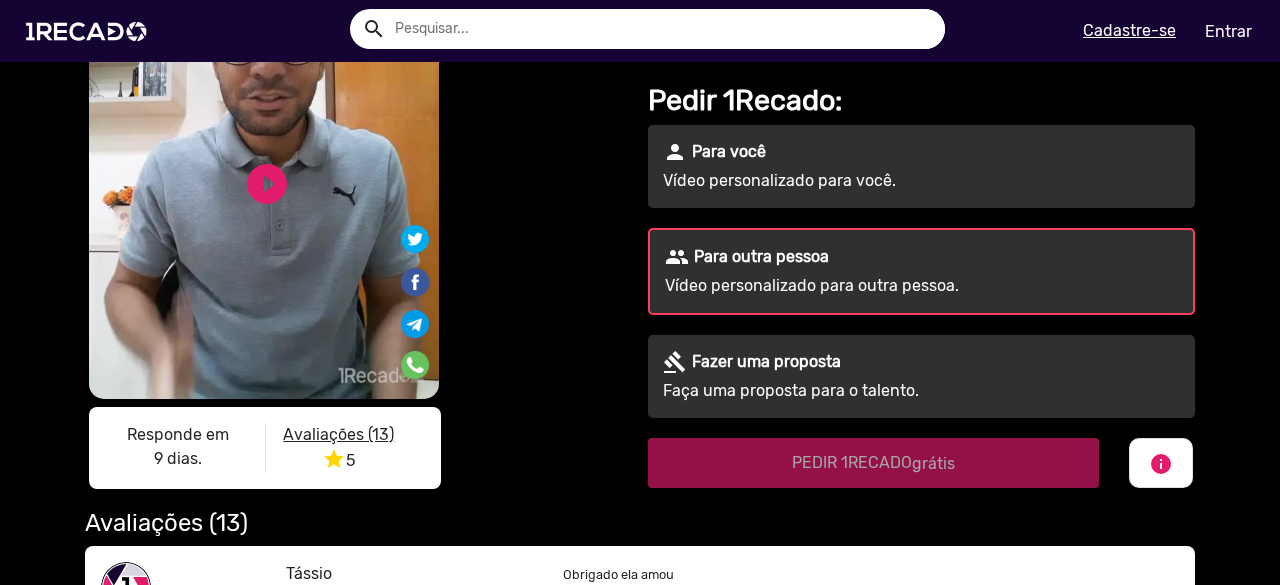 scroll, scrollTop: 200, scrollLeft: 0, axis: vertical 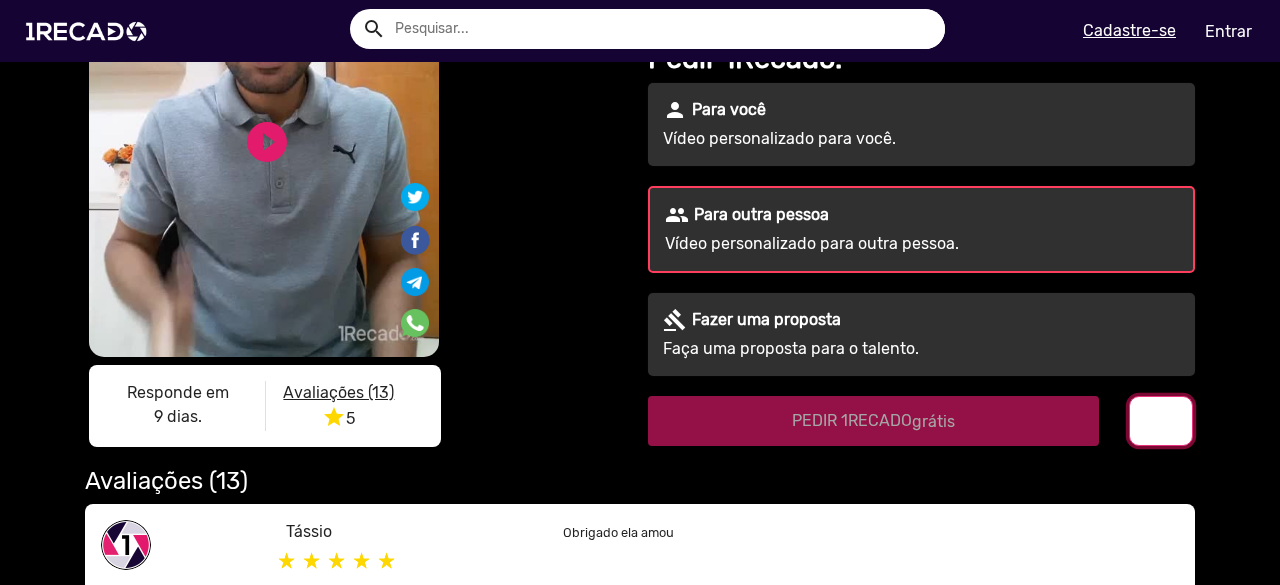 click on "info" at bounding box center [1161, 422] 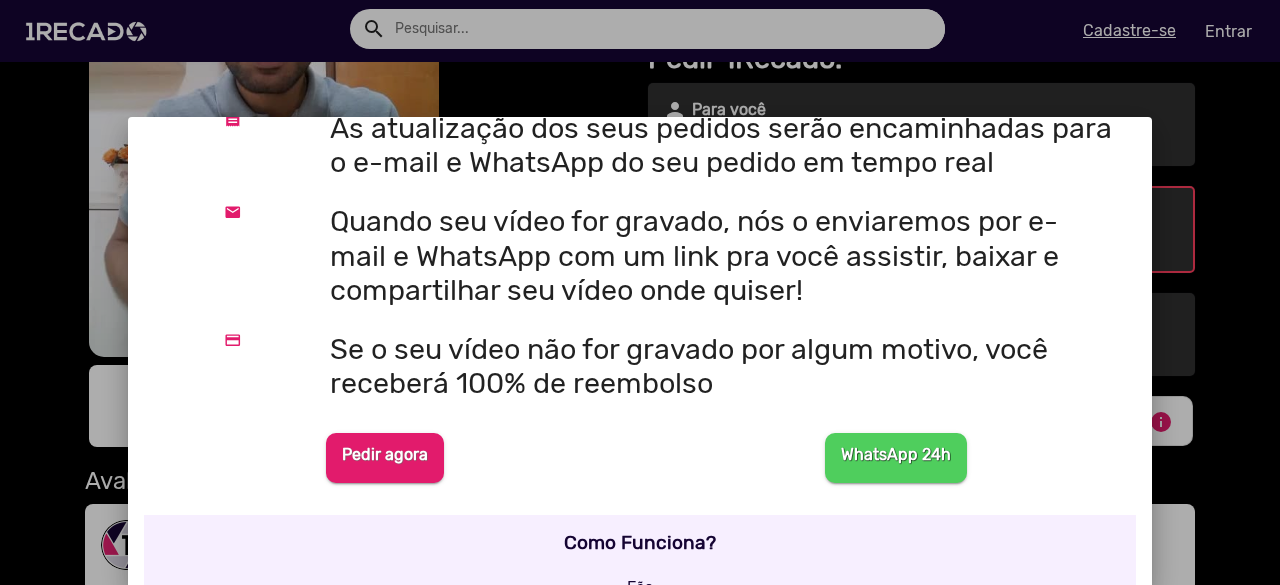 scroll, scrollTop: 200, scrollLeft: 0, axis: vertical 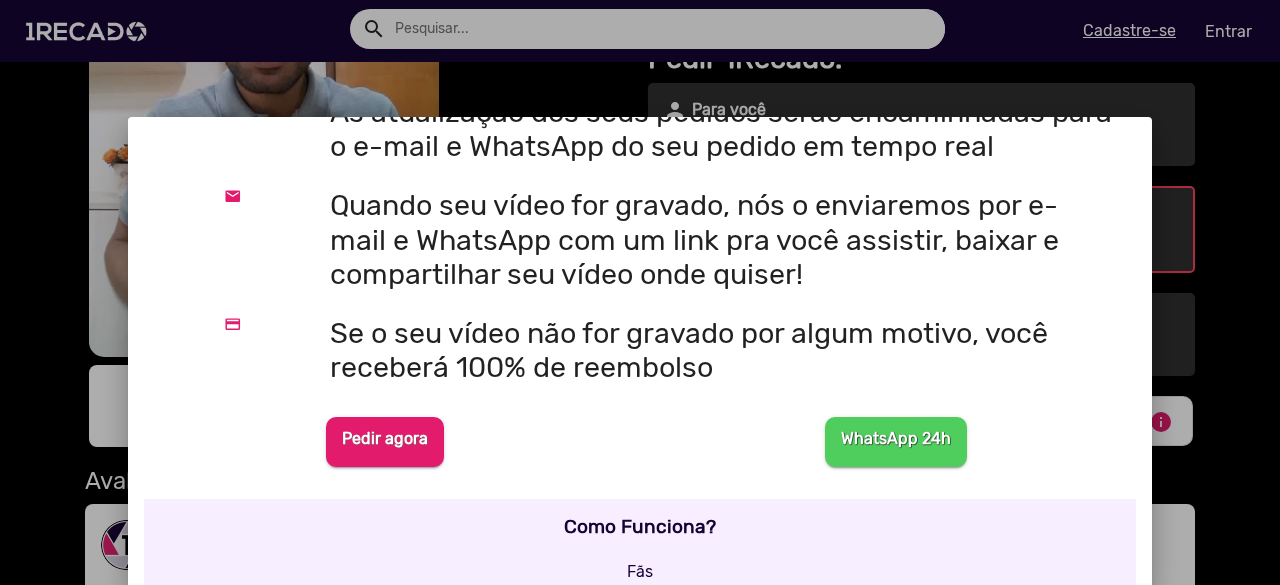 click at bounding box center (640, 292) 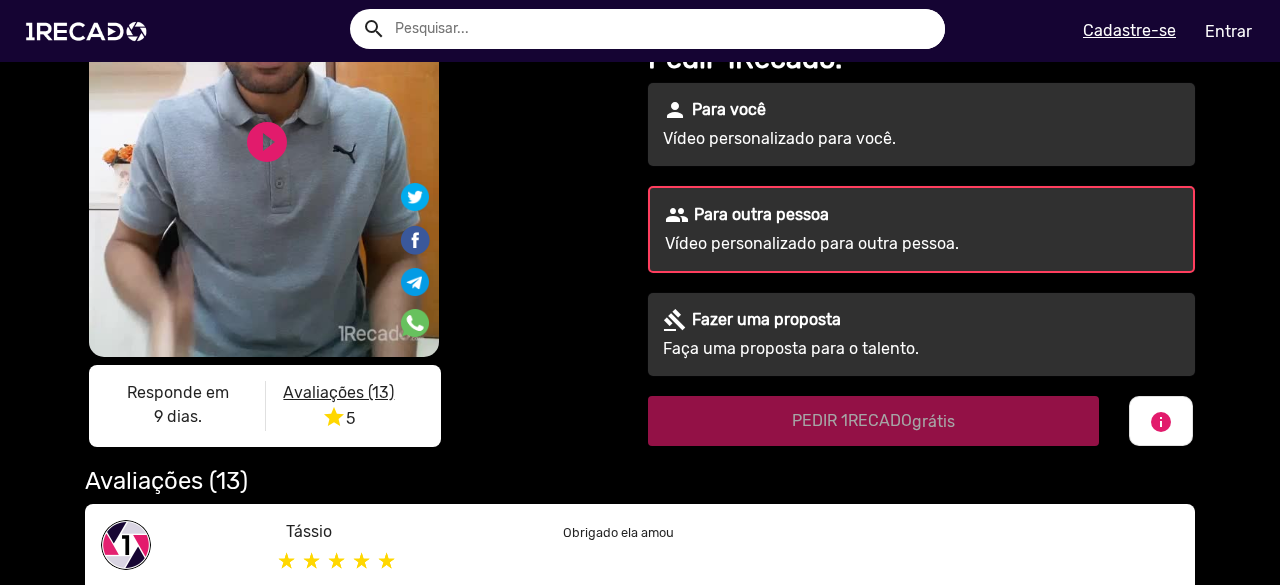 click on "gavel Fazer uma proposta" 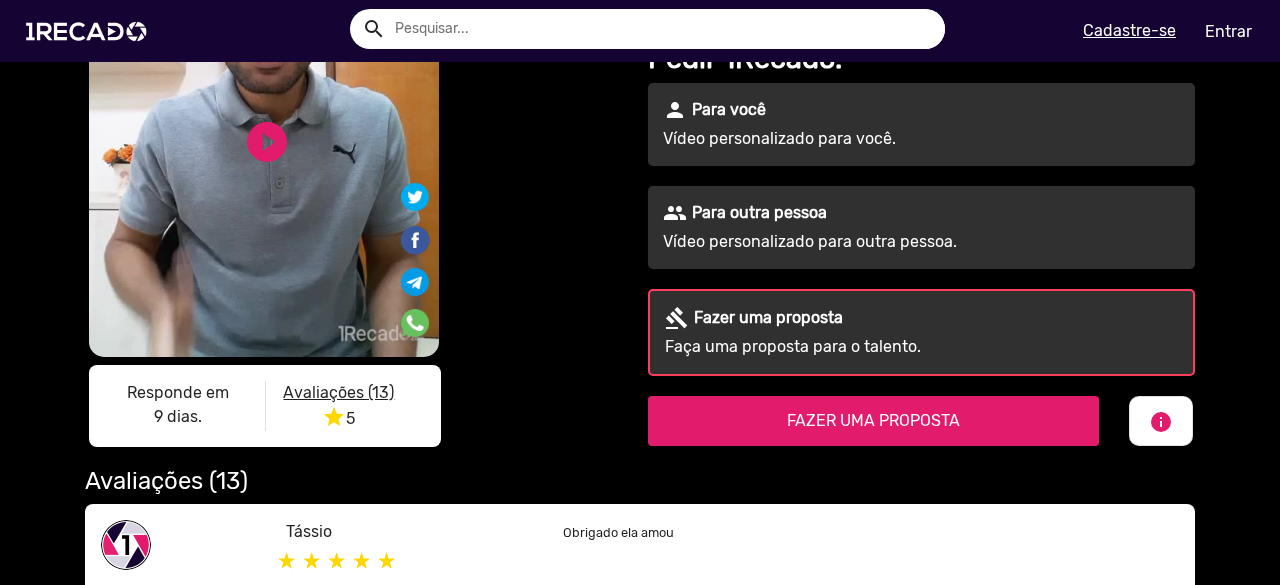 click on "Vídeo personalizado para outra pessoa." 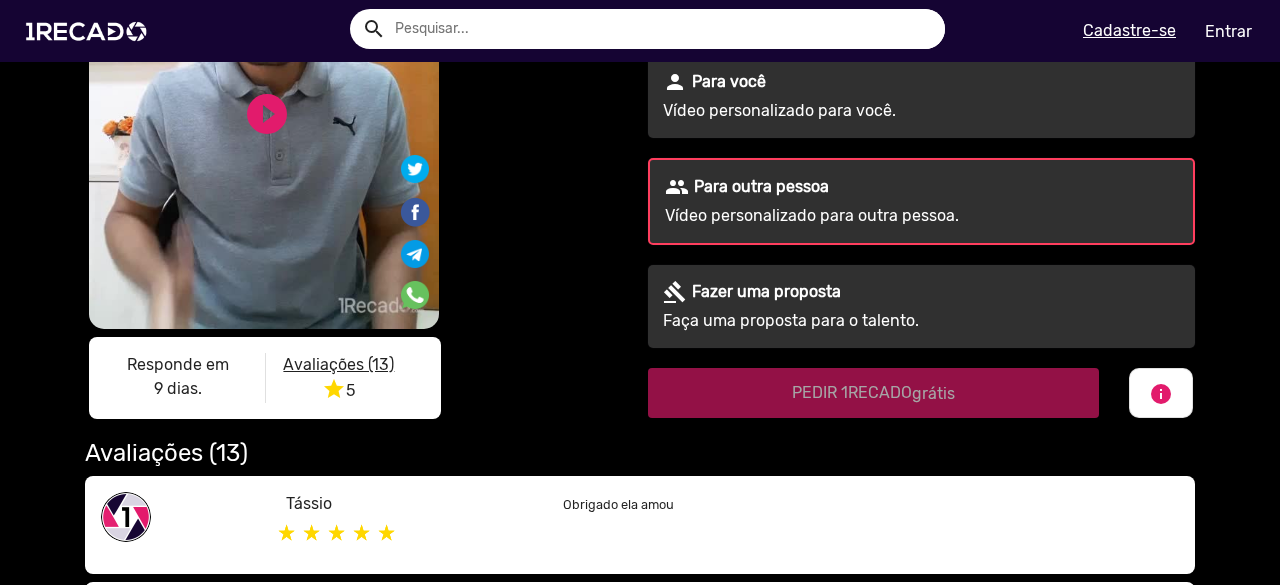 scroll, scrollTop: 100, scrollLeft: 0, axis: vertical 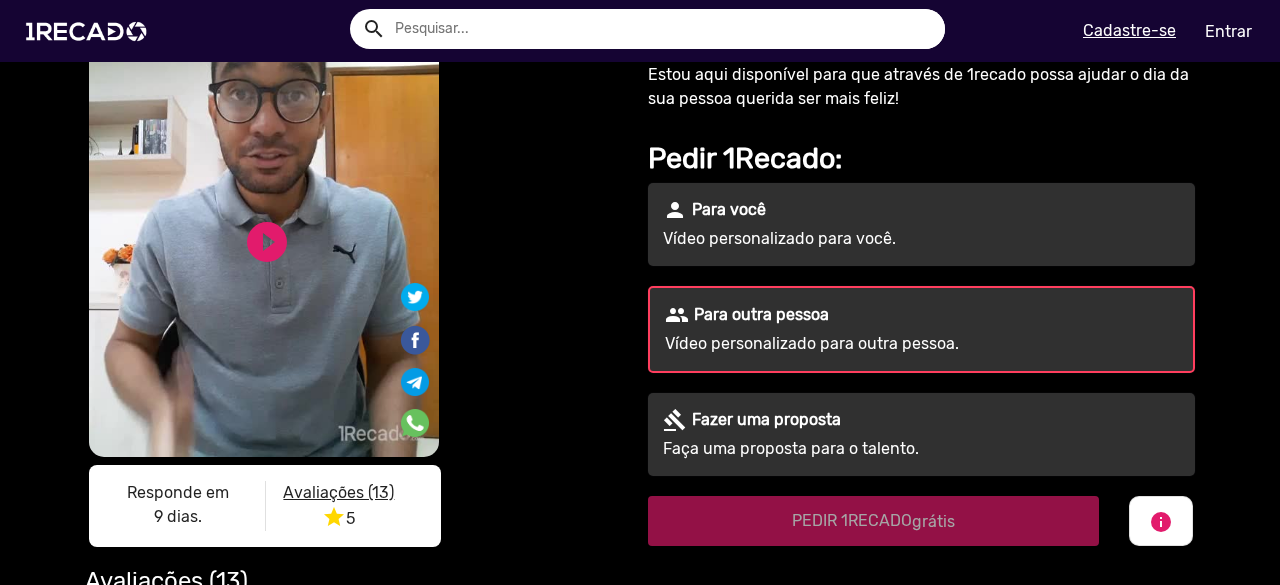 click on "Faça uma proposta para o talento." 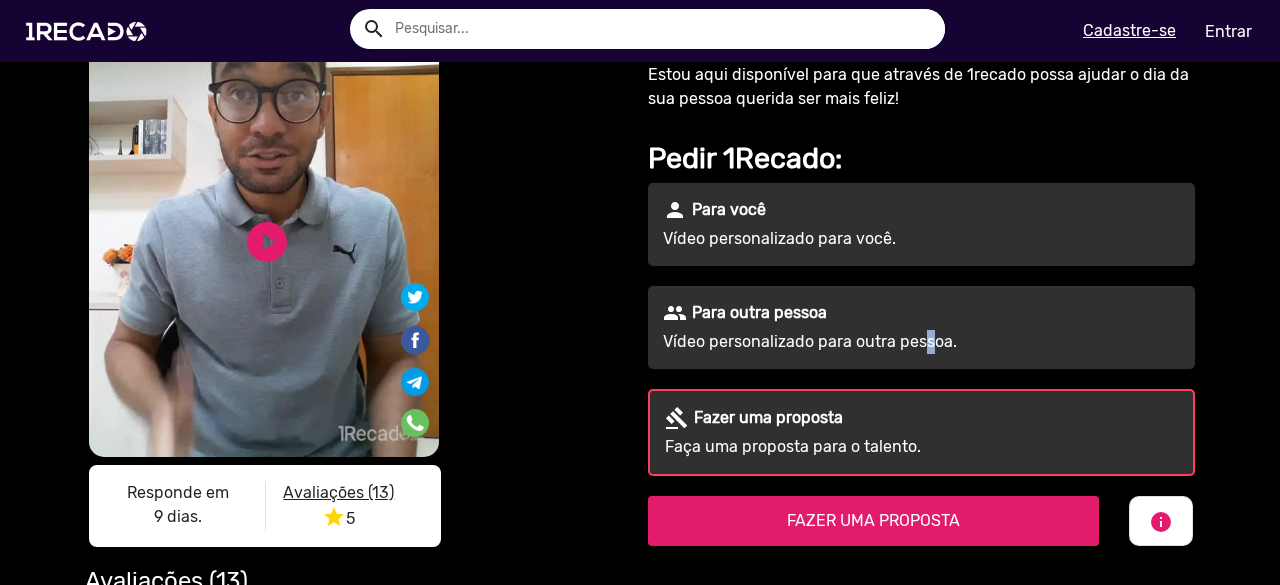 click on "people Para outra pessoa  Vídeo personalizado para outra pessoa." 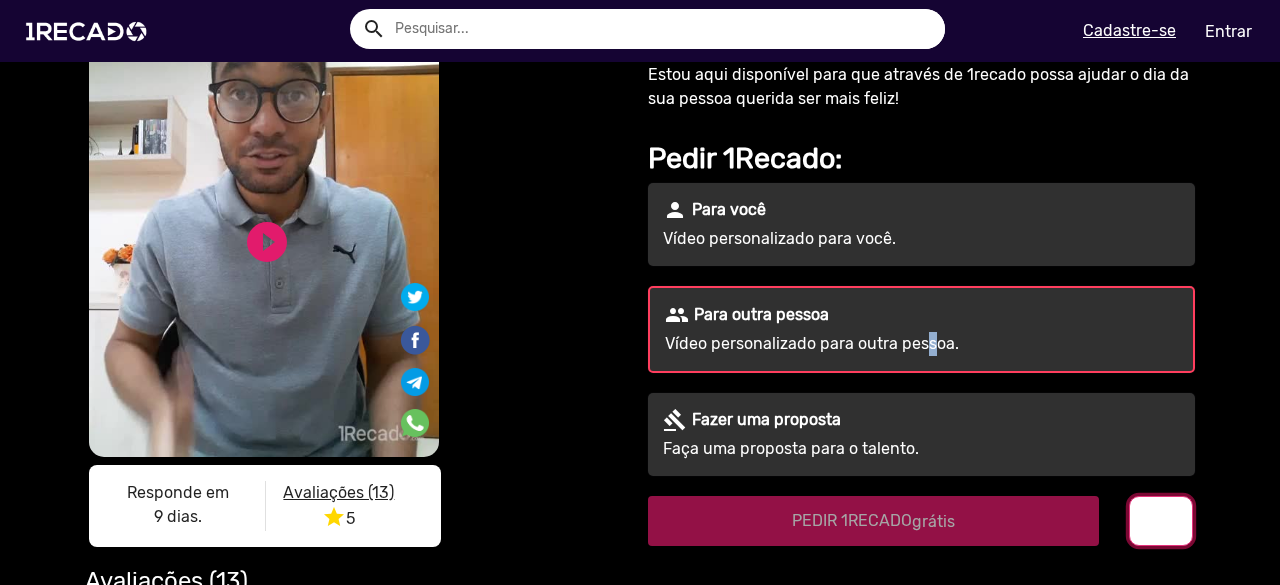 click on "info" at bounding box center [1161, 521] 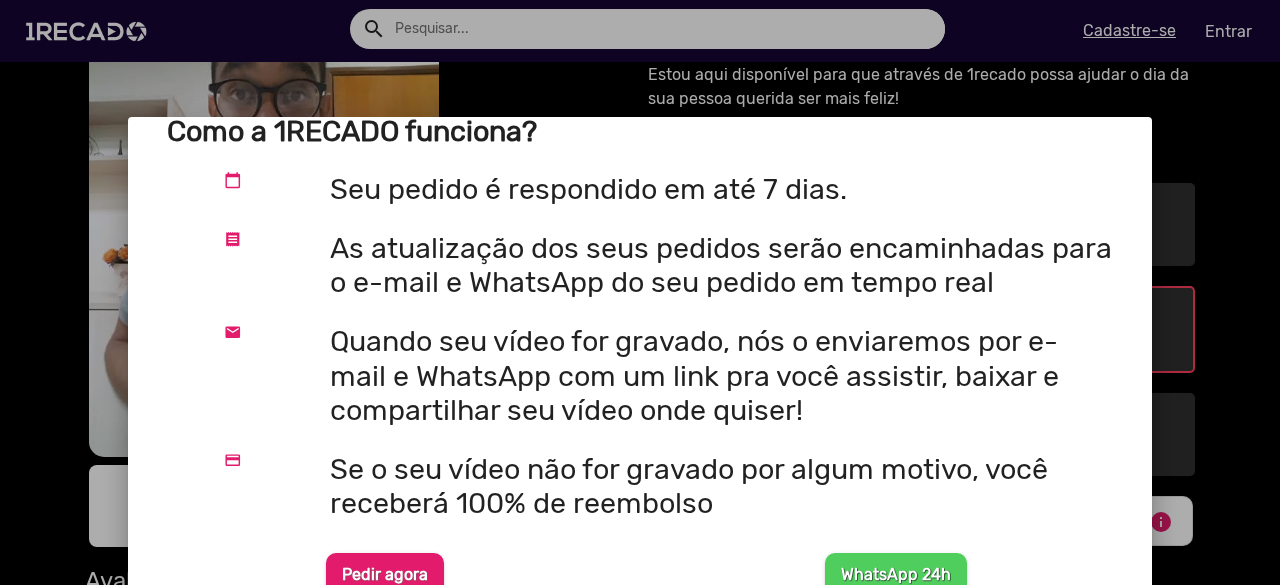 scroll, scrollTop: 0, scrollLeft: 0, axis: both 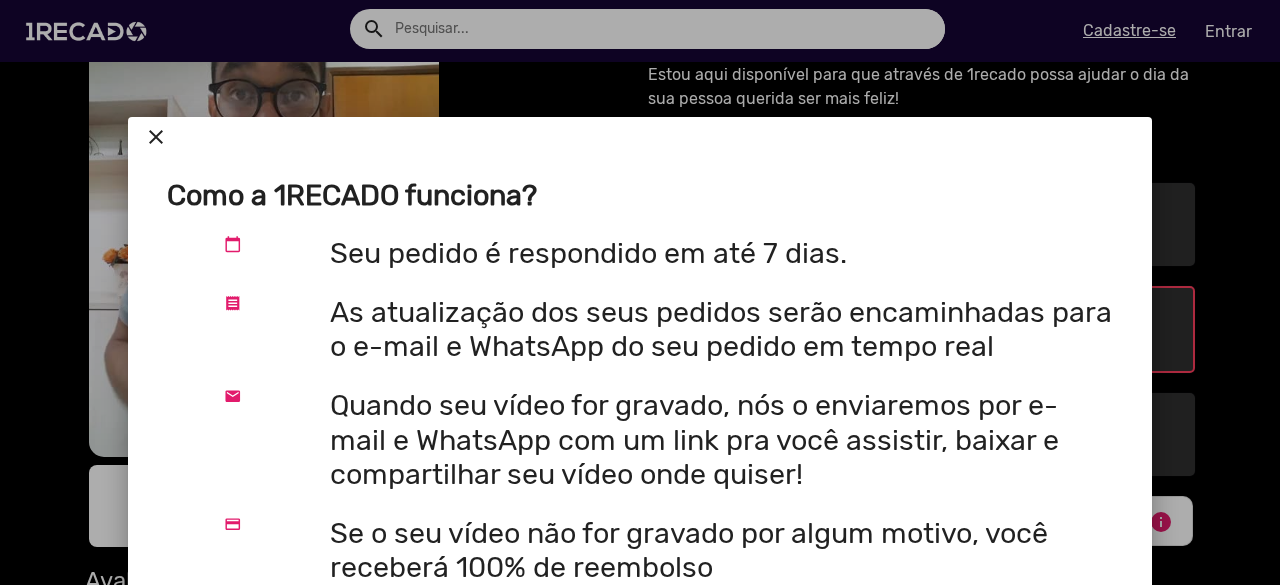 drag, startPoint x: 401, startPoint y: 88, endPoint x: 416, endPoint y: 91, distance: 15.297058 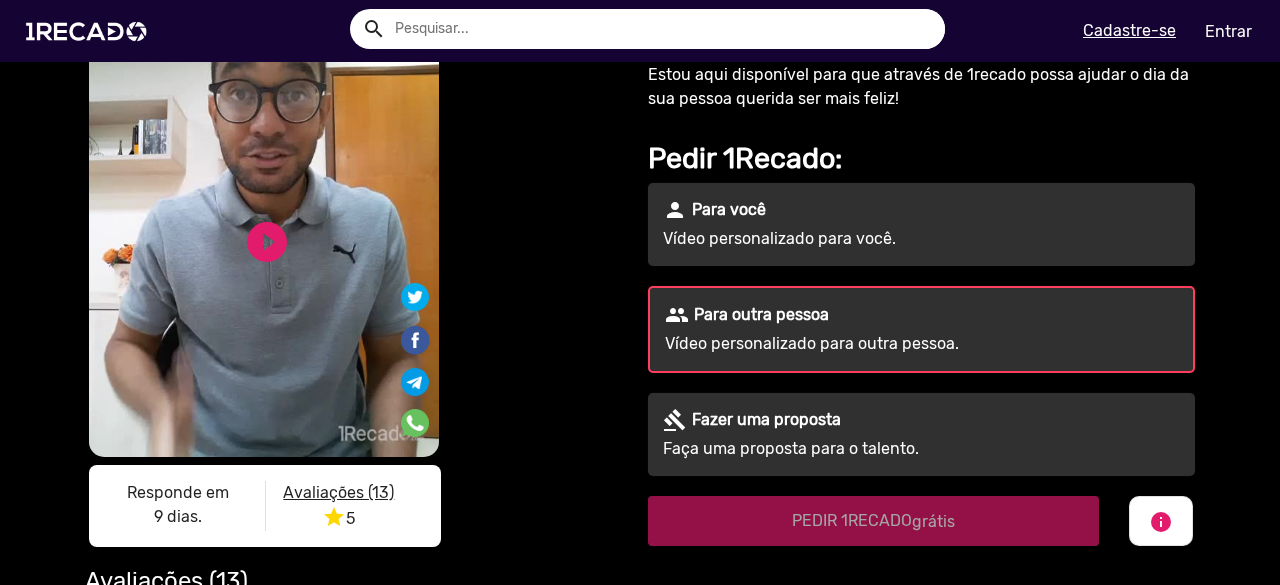 click on "person Para você" 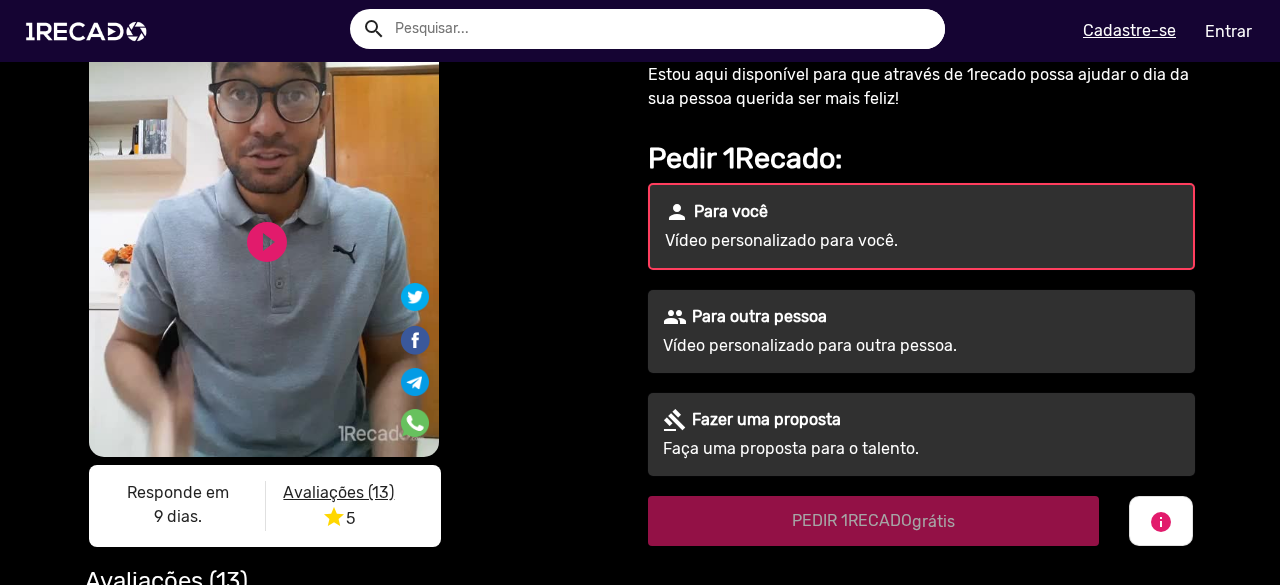 click on "people Para outra pessoa" 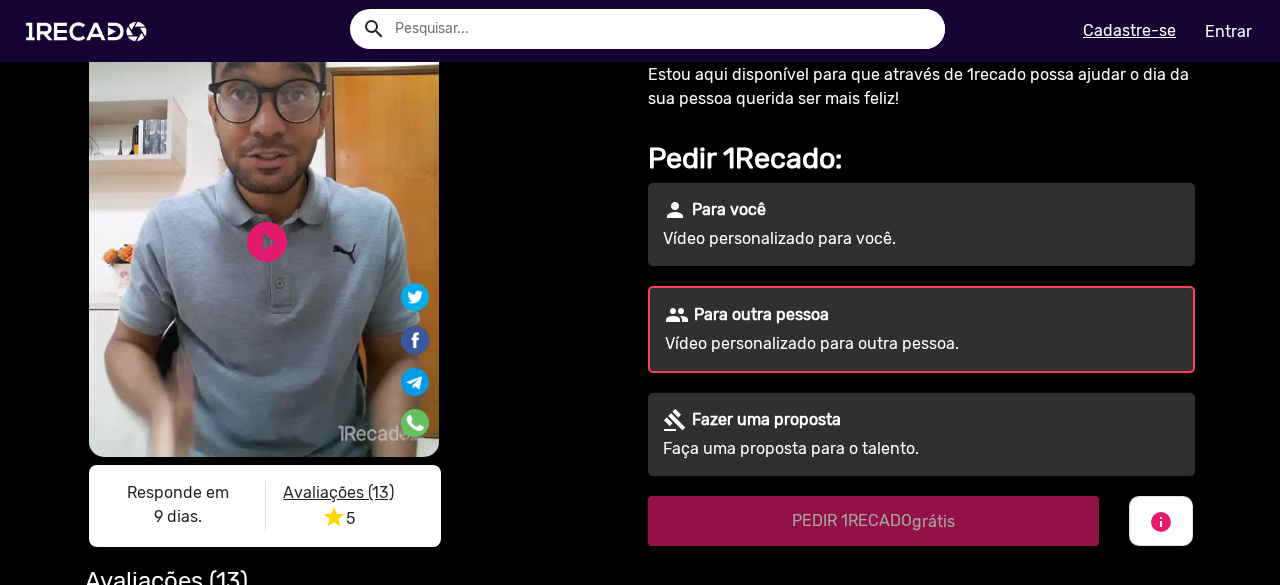 click on "gavel Fazer uma proposta" 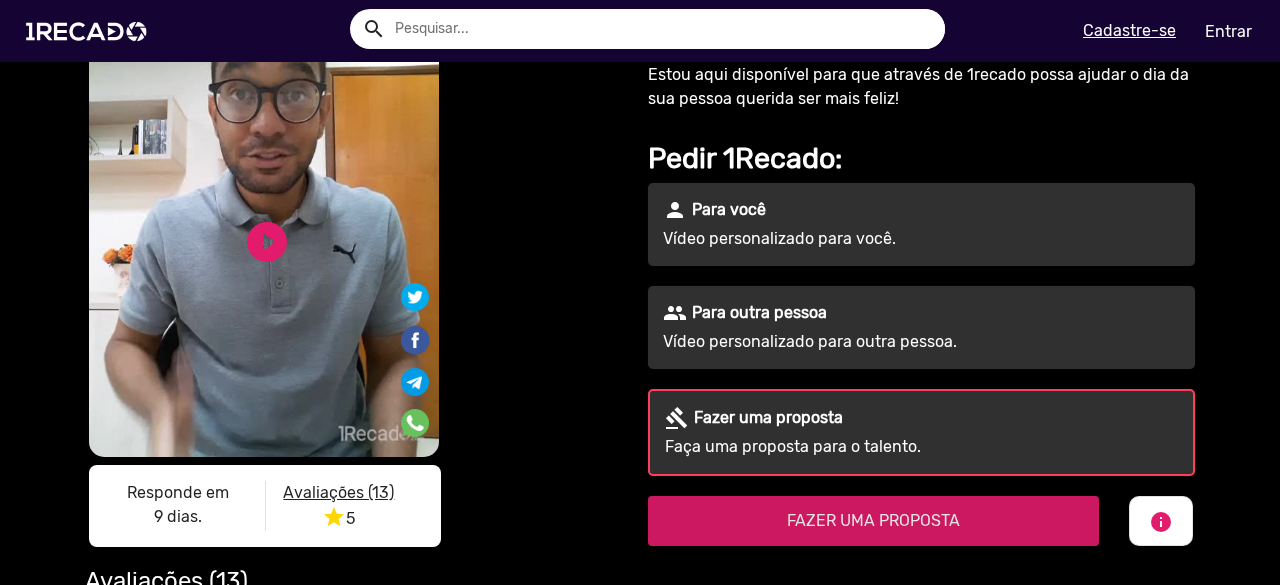 click on "FAZER UMA PROPOSTA" at bounding box center (873, 521) 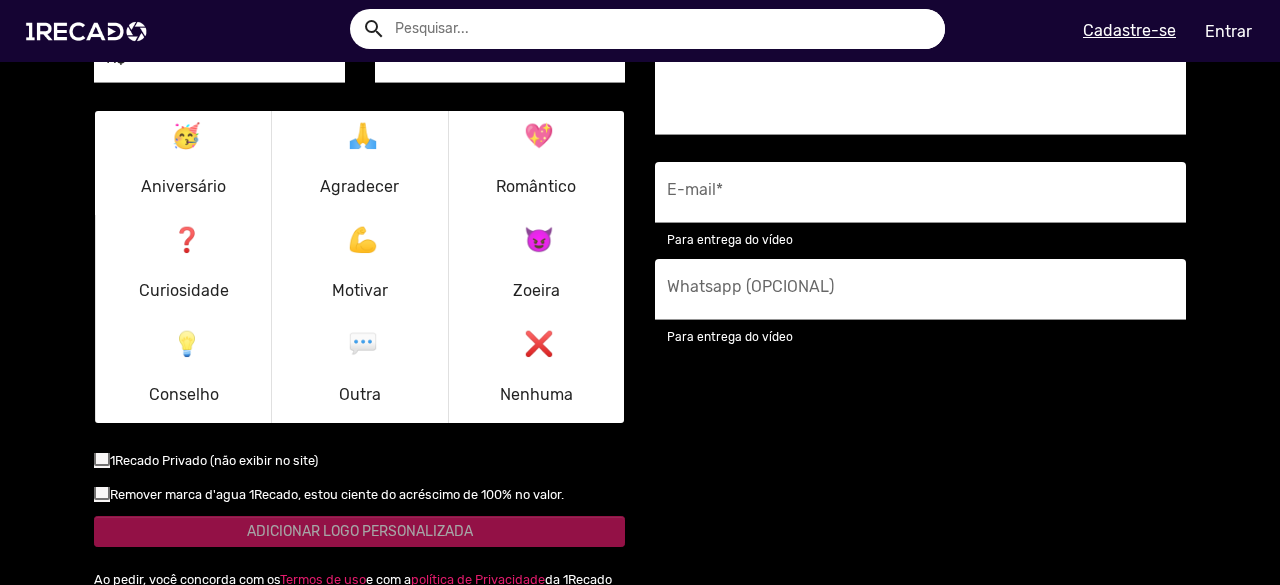 scroll, scrollTop: 2498, scrollLeft: 0, axis: vertical 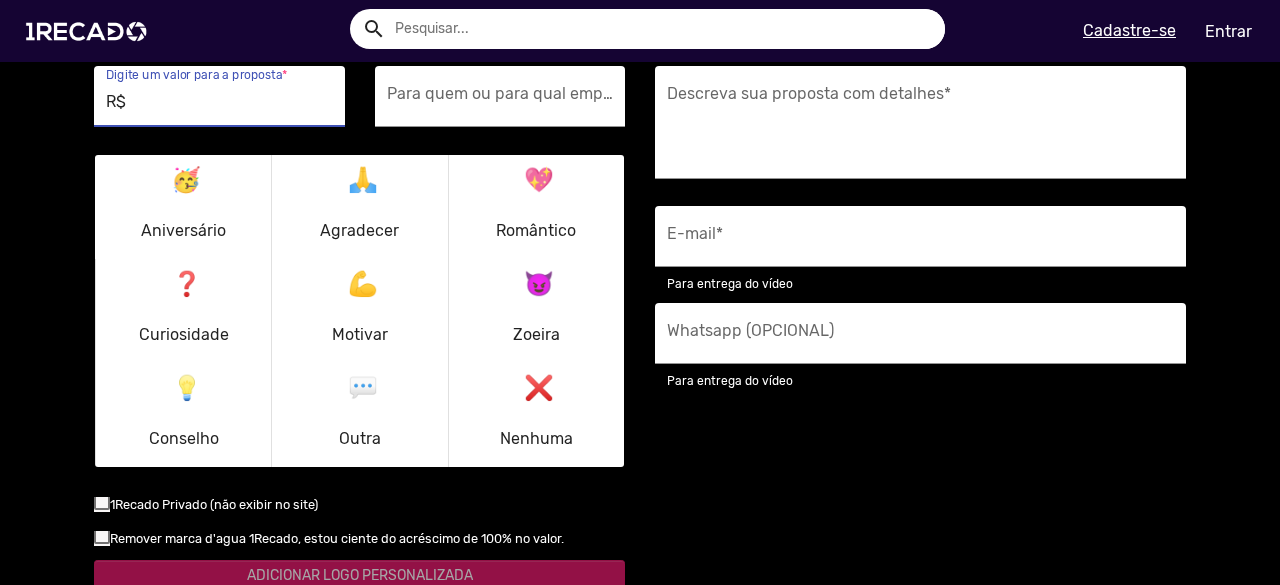 click on "R$" at bounding box center (219, 102) 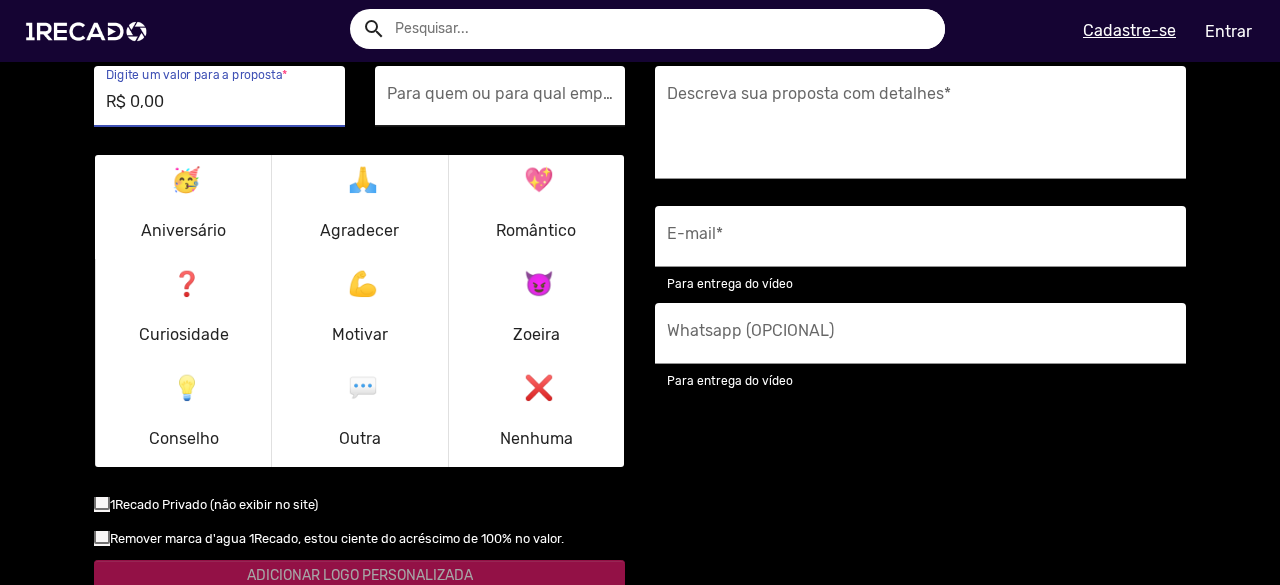 type on "R$ 0,00" 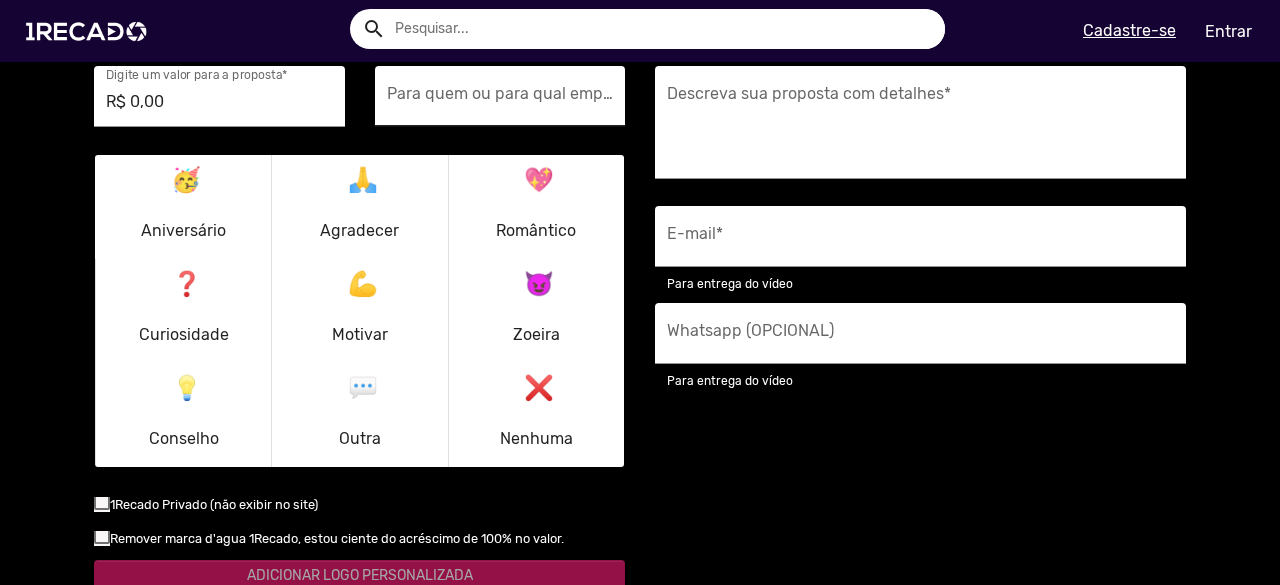 click on "Para quem ou para qual empresa é o vídeo?   *" at bounding box center (500, 96) 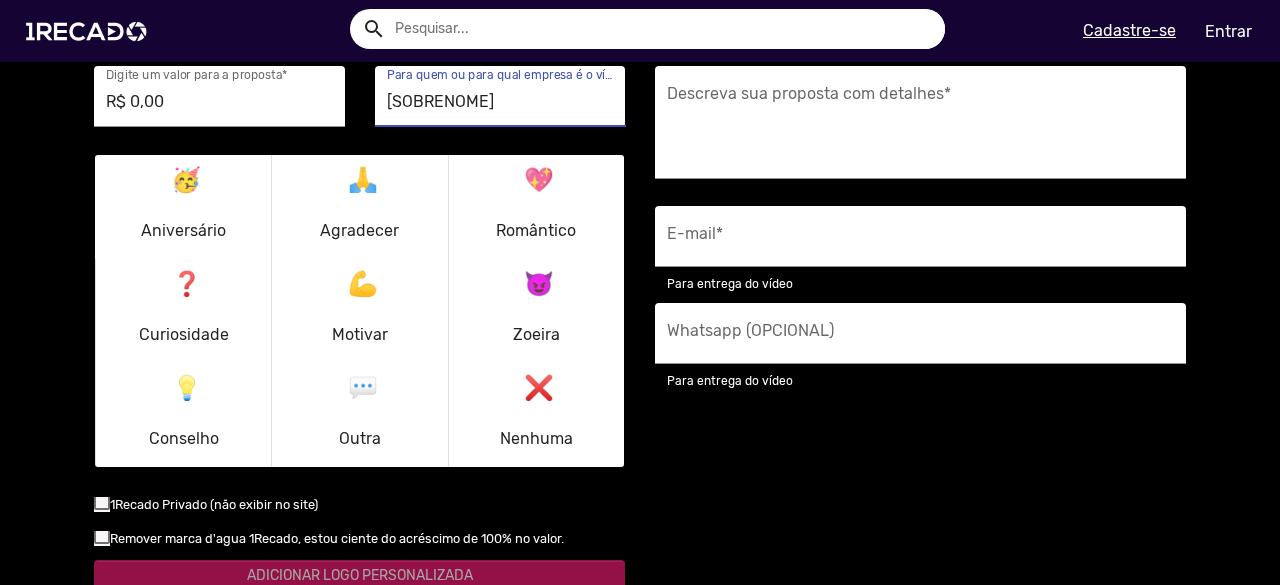 type on "Fernandes" 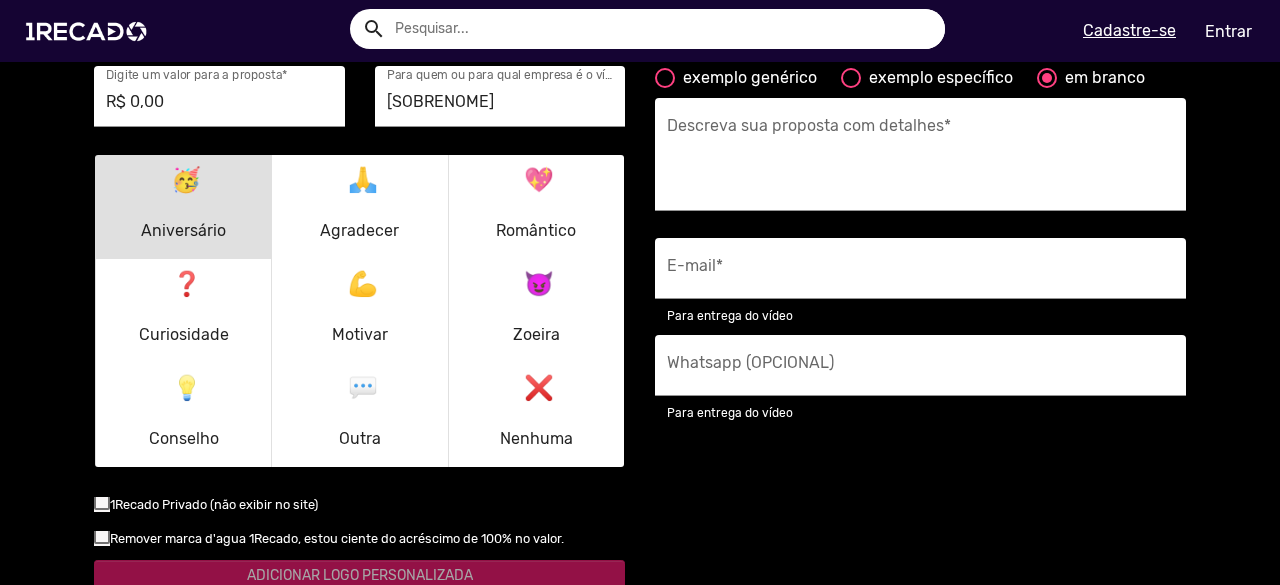 click on "💖  Romântico" at bounding box center [536, 207] 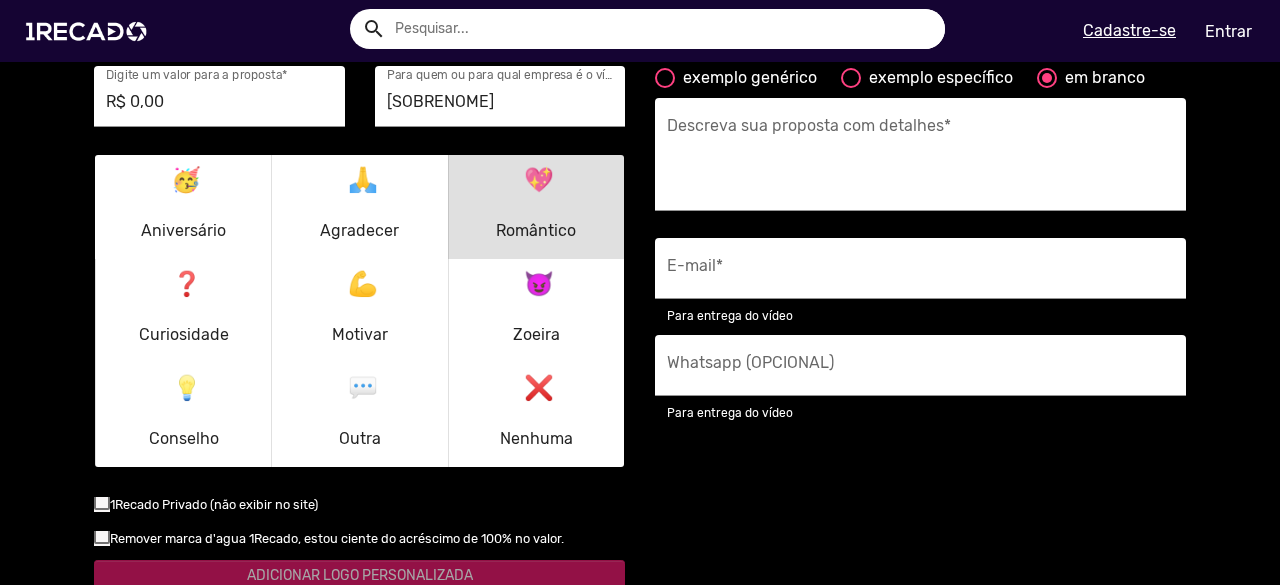 drag, startPoint x: 244, startPoint y: 337, endPoint x: 372, endPoint y: 327, distance: 128.39003 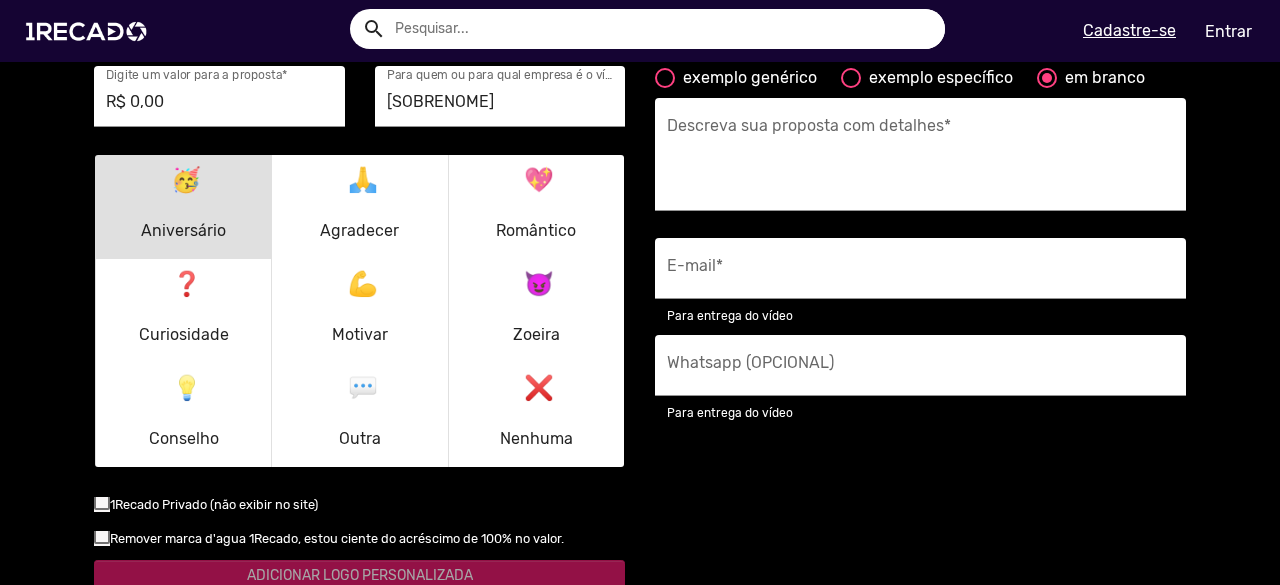 click on "💖  Romântico" at bounding box center (536, 207) 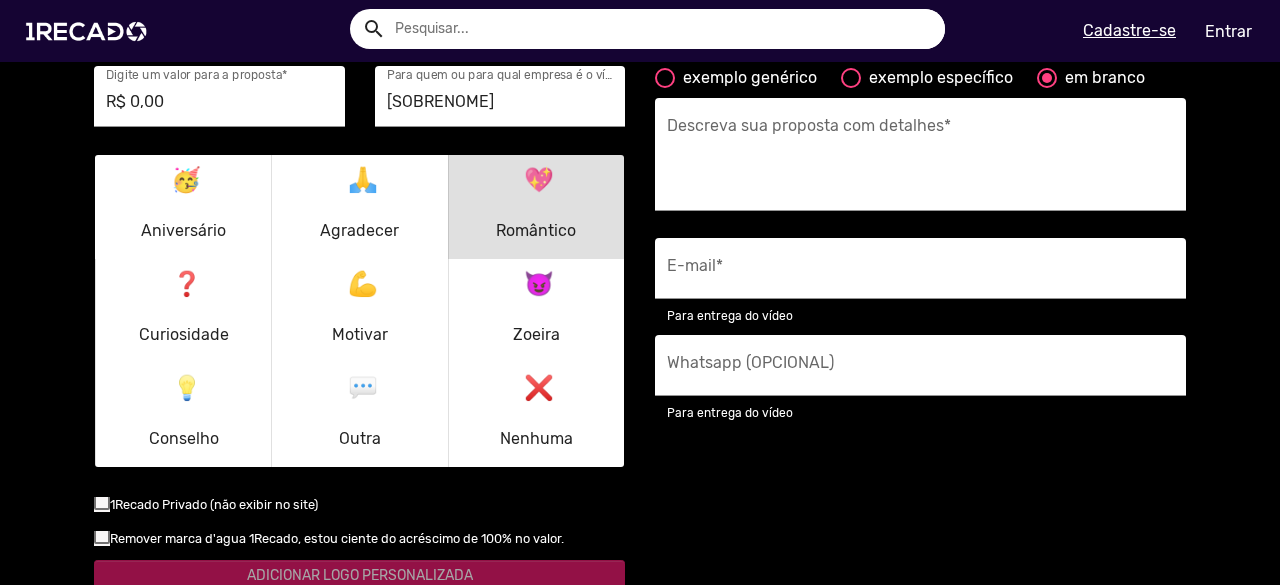 click on "🥳  Aniversário" at bounding box center [183, 207] 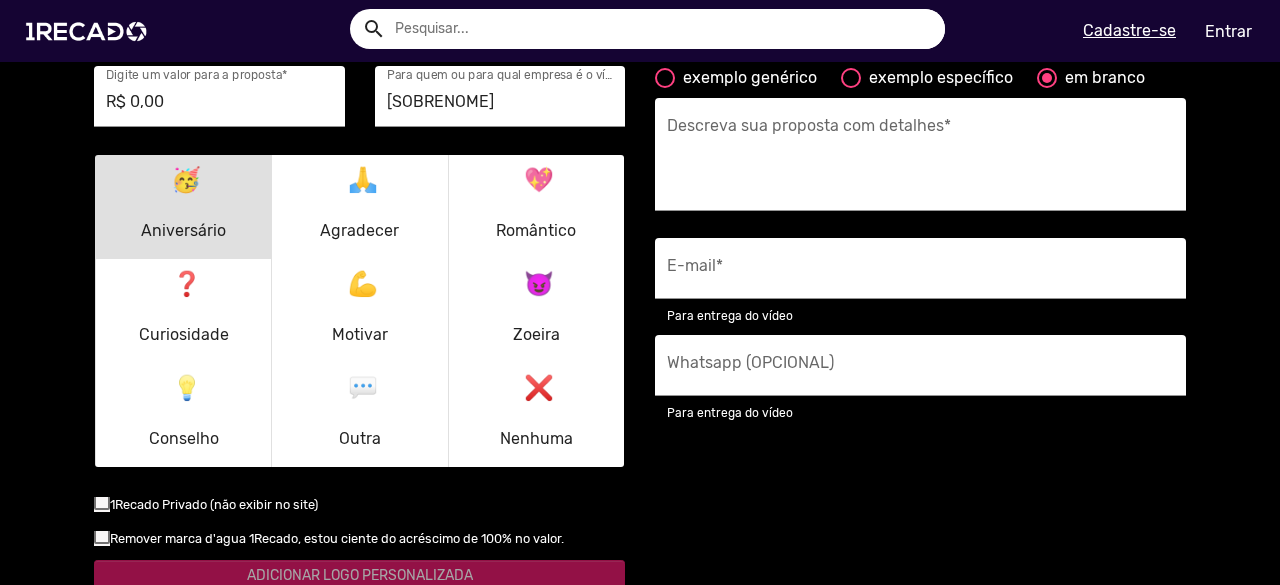 click on "💖  Romântico" at bounding box center (536, 207) 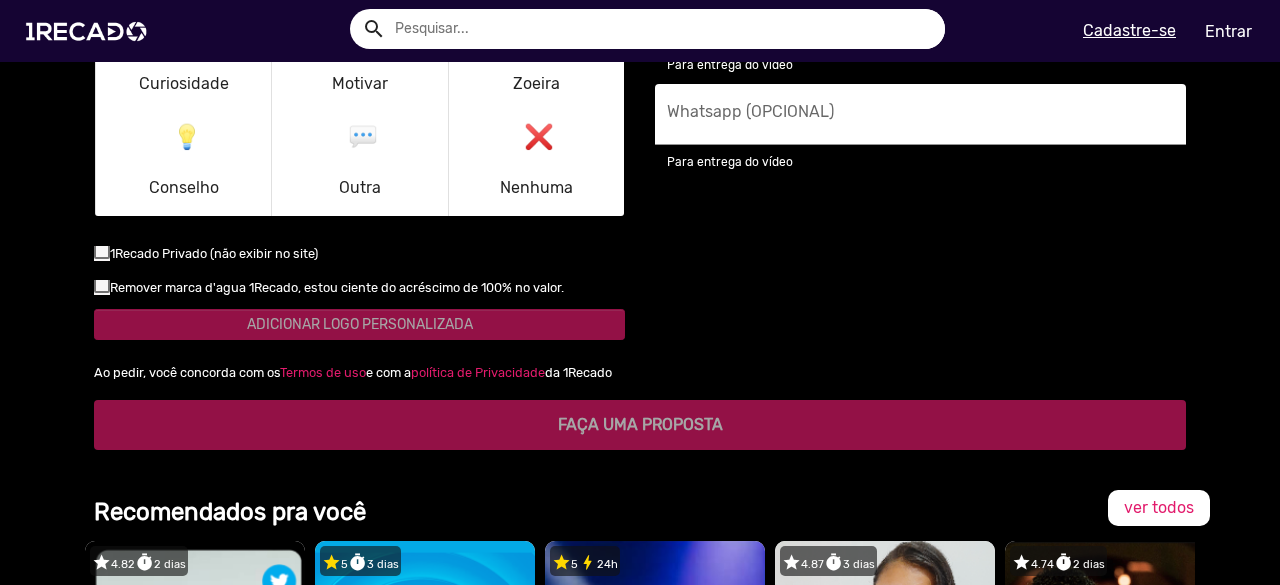scroll, scrollTop: 2598, scrollLeft: 0, axis: vertical 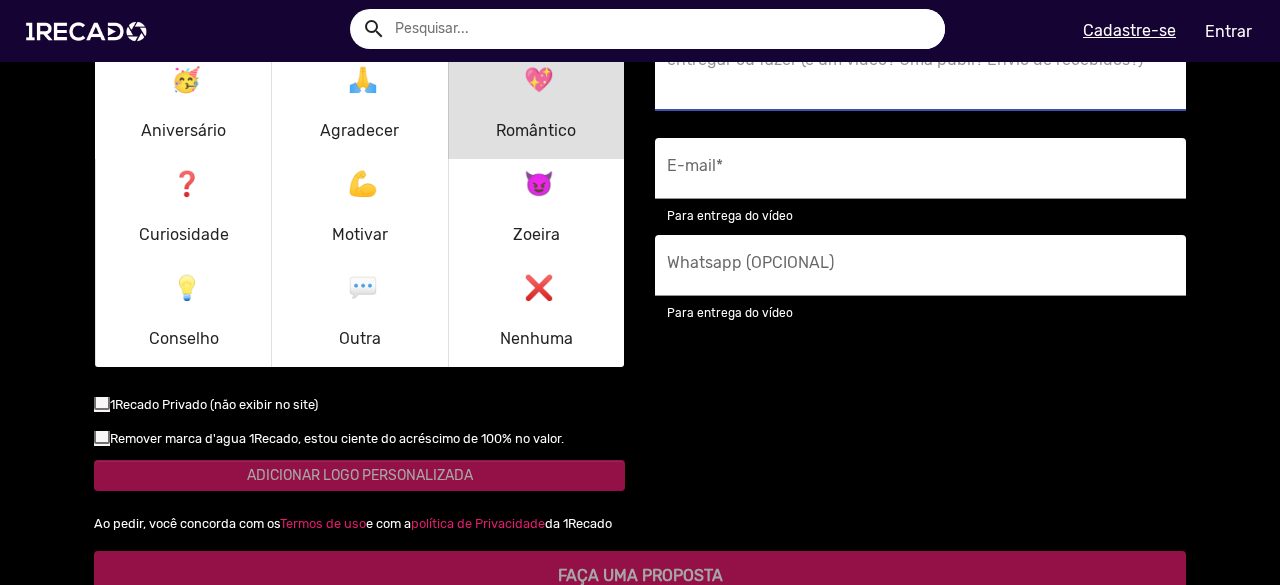 click on "Descreva sua proposta com detalhes  *" at bounding box center [920, 60] 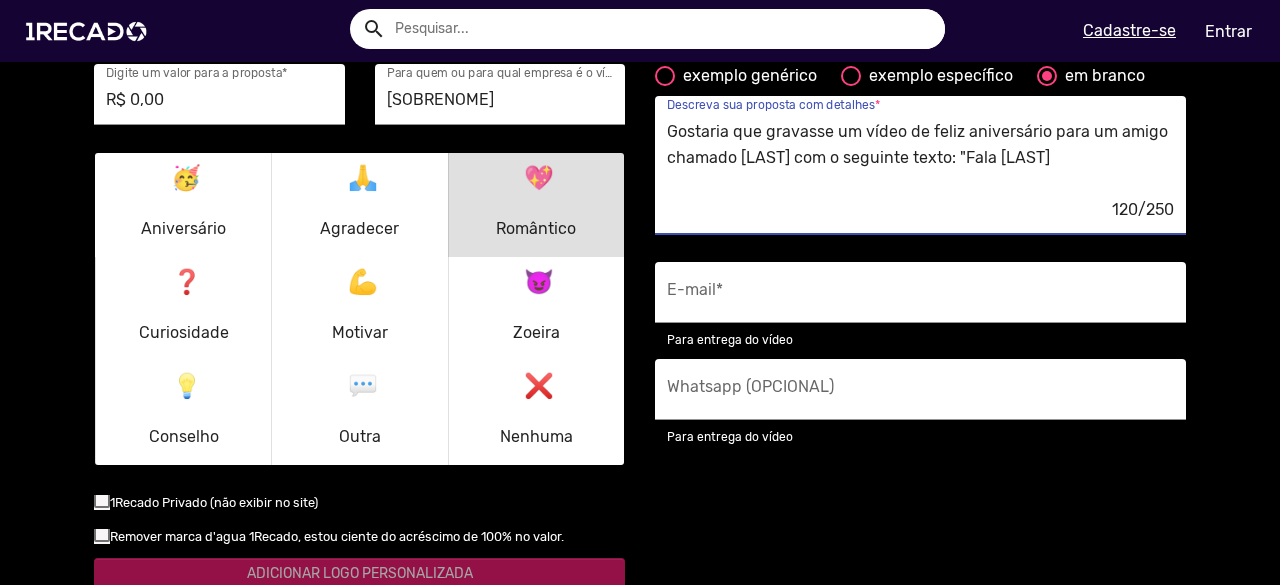 scroll, scrollTop: 2752, scrollLeft: 15, axis: both 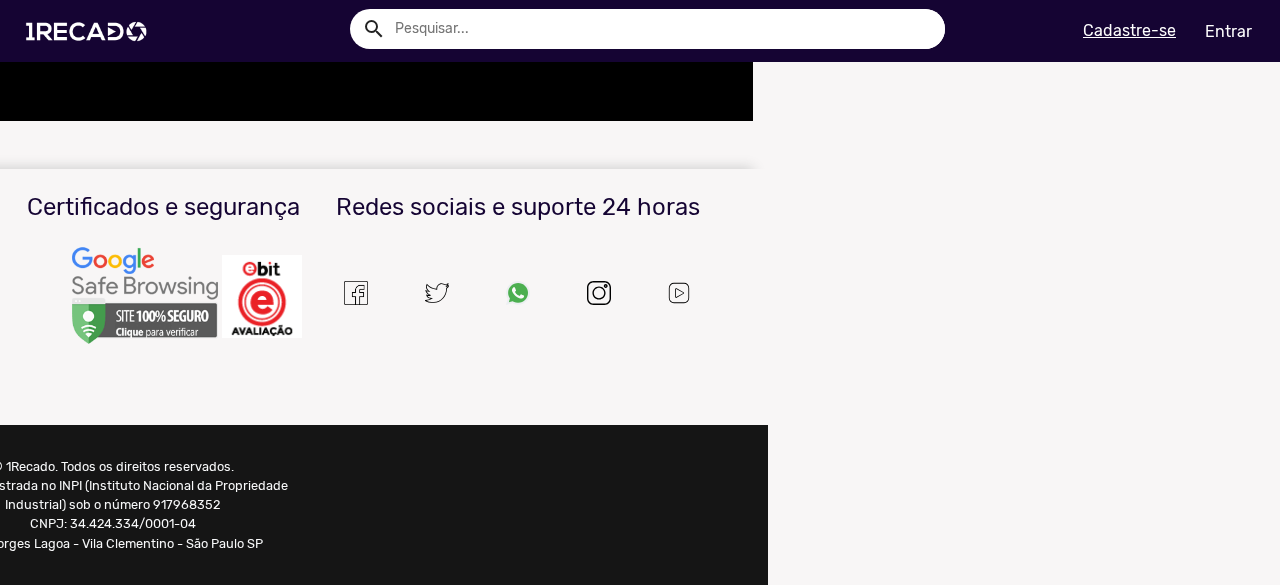 drag, startPoint x: 794, startPoint y: 474, endPoint x: 704, endPoint y: 462, distance: 90.79648 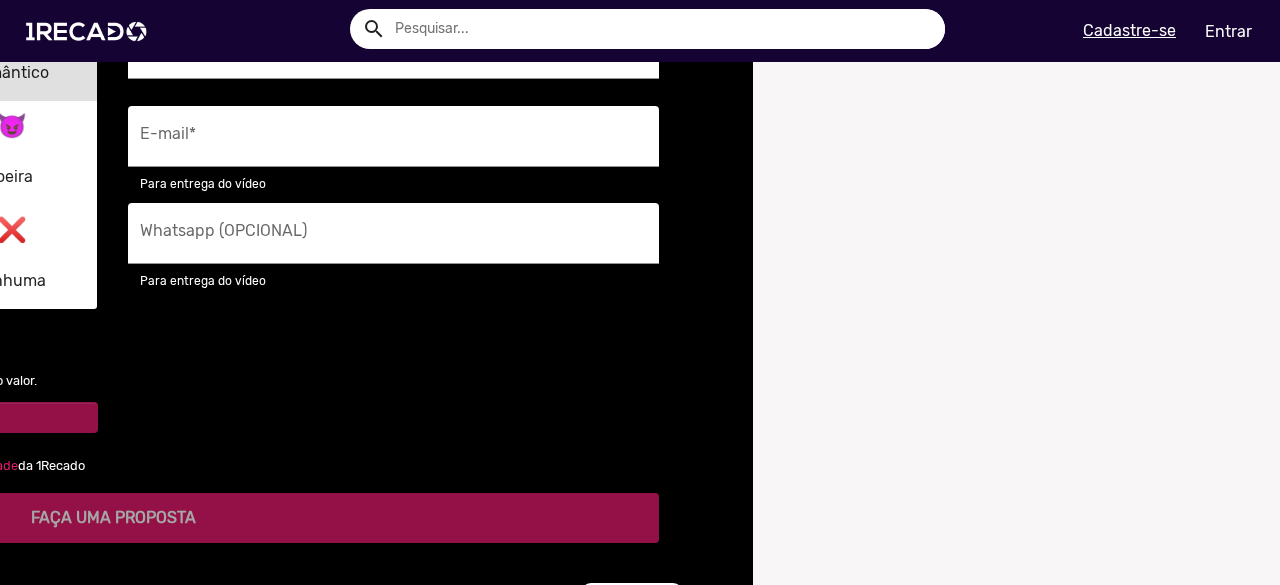scroll, scrollTop: 2702, scrollLeft: 15, axis: both 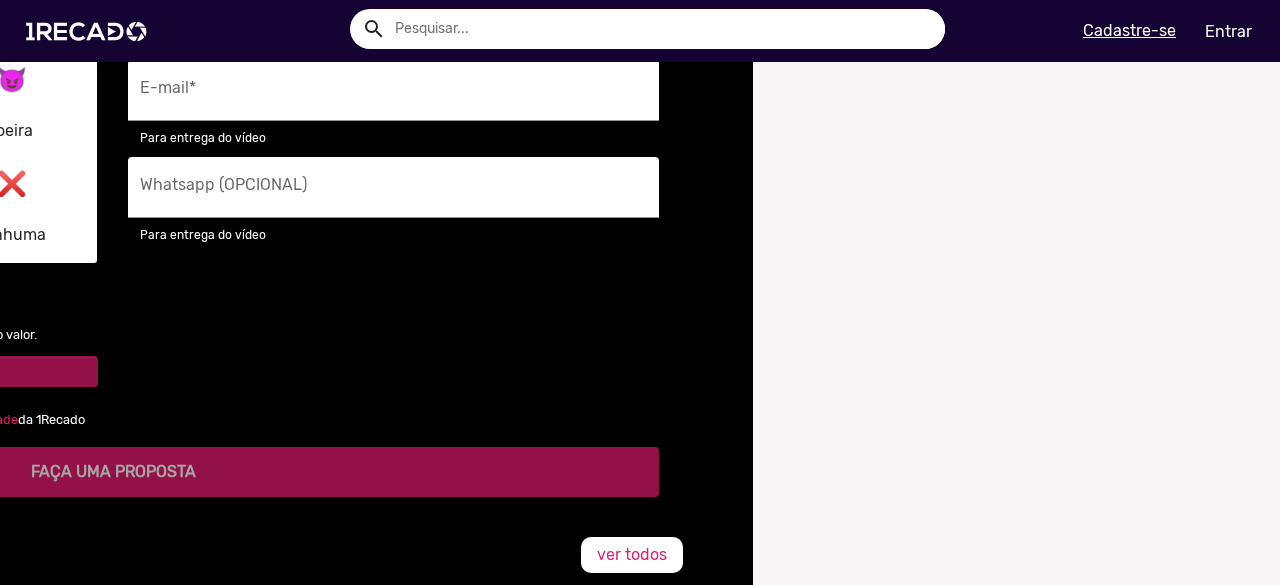 click on "R$ 0,00 Digite um valor para a proposta  * Fernandes Para quem ou para qual empresa é o vídeo?   * 🥳  Aniversário  🙏  Agradecer  💖  Romântico  ❓  Curiosidade  💪  Motivar  😈  Zoeira  💡  Conselho  💬  Outra  ❌  Nenhuma     1Recado Privado (não exibir no site)    Remover marca d'agua 1Recado, estou ciente do acréscimo de 100% no valor.  ADICIONAR LOGO PERSONALIZADA     exemplo genérico     exemplo específico     em branco  Gostaria que gravasse um vídeo de feliz aniversário para um amigo chamado Fernandes com o seguinte texto: "Fala Fenandes  120/250  Descreva sua proposta com detalhes  * E-mail  * Para entrega do vídeo Whatsapp (OPCIONAL)  Para entrega do vídeo  Ao pedir, você concorda com os  Termos de uso  e com a  política de Privacidade  da 1Recado  FAÇA UMA PROPOSTA" at bounding box center (113, 179) 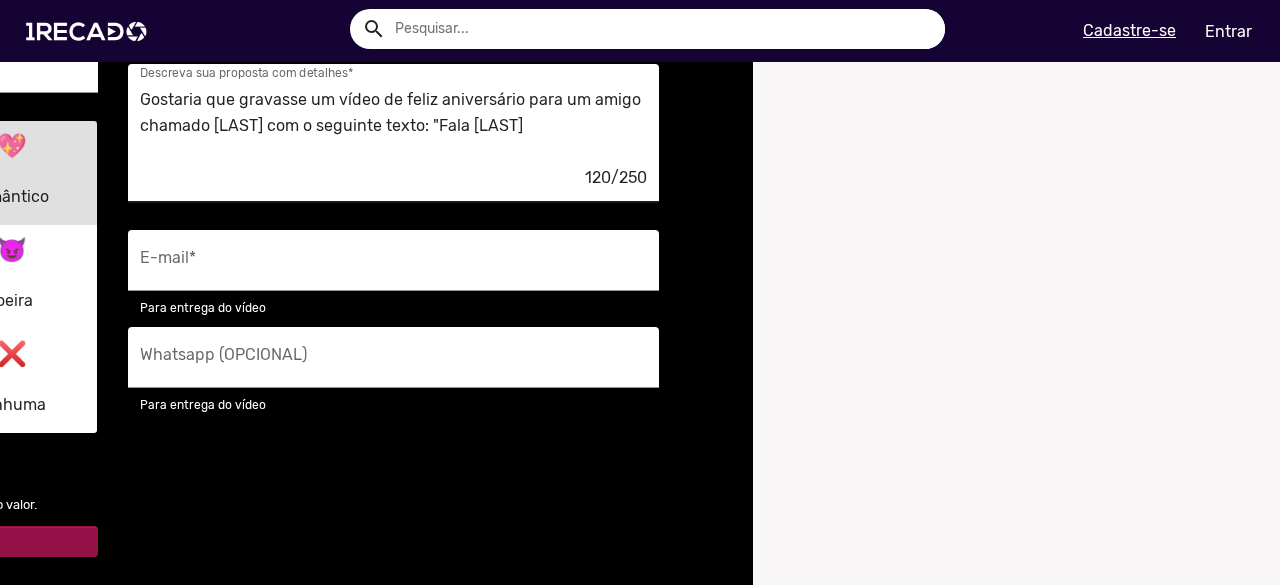 scroll, scrollTop: 2502, scrollLeft: 15, axis: both 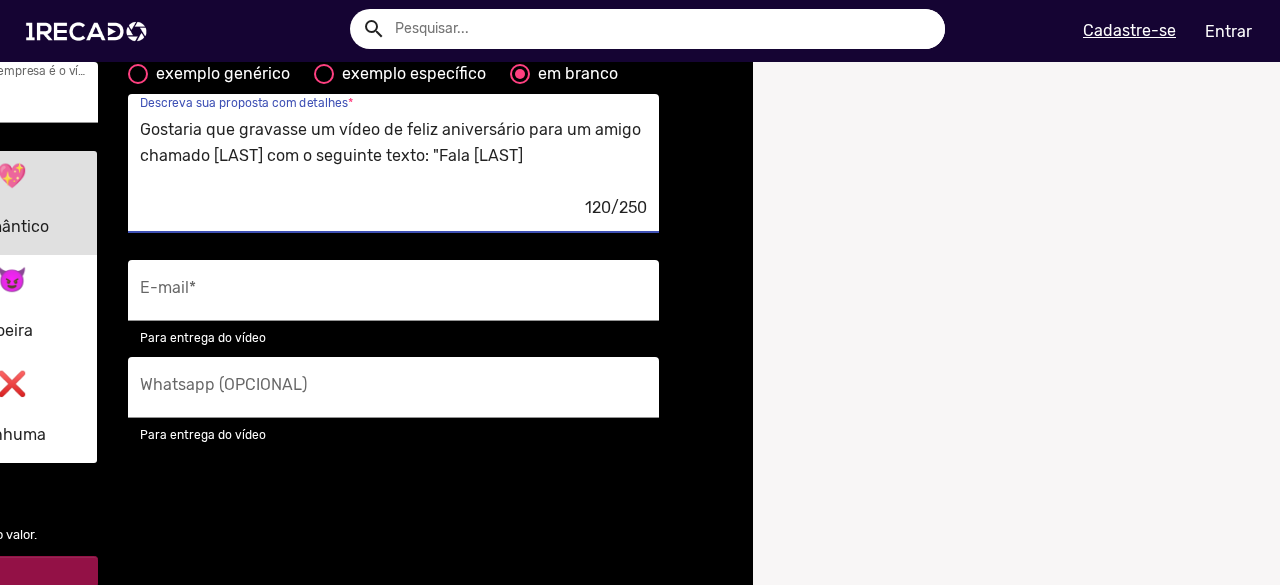 click on "Gostaria que gravasse um vídeo de feliz aniversário para um amigo chamado Fernandes com o seguinte texto: "Fala Fenandes" at bounding box center [393, 156] 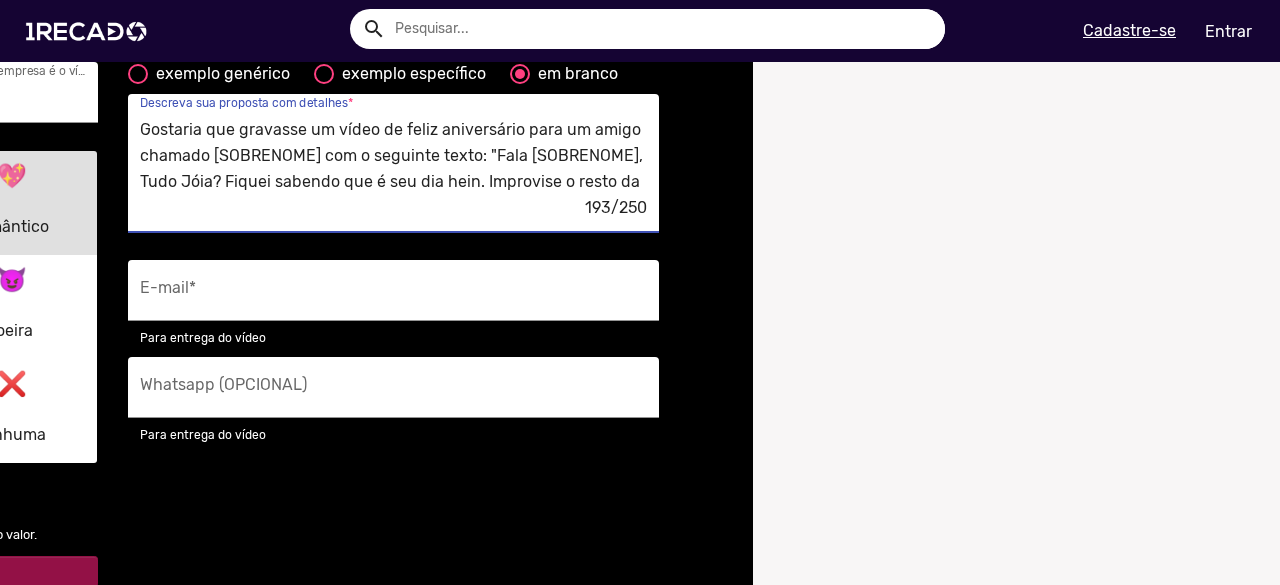 click on "Gostaria que gravasse um vídeo de feliz aniversário para um amigo chamado Fernandes com o seguinte texto: "Fala Fenandes, Tudo Jóia? Fiquei sabendo que é seu dia hein. Improvise o resto da fala" at bounding box center (393, 156) 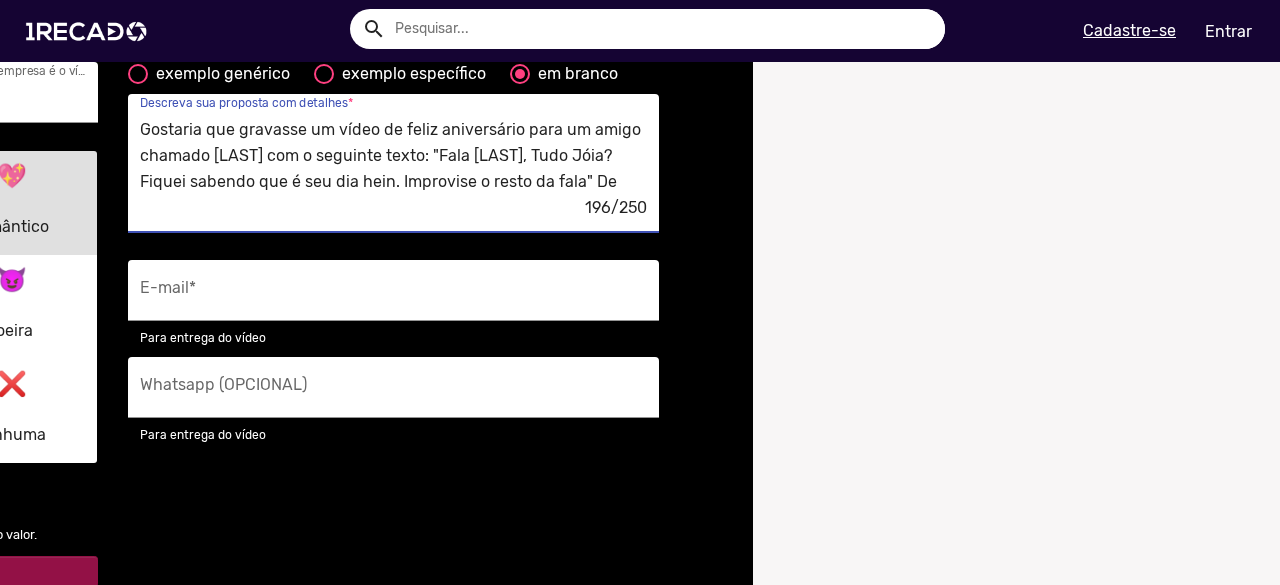 scroll, scrollTop: 20, scrollLeft: 0, axis: vertical 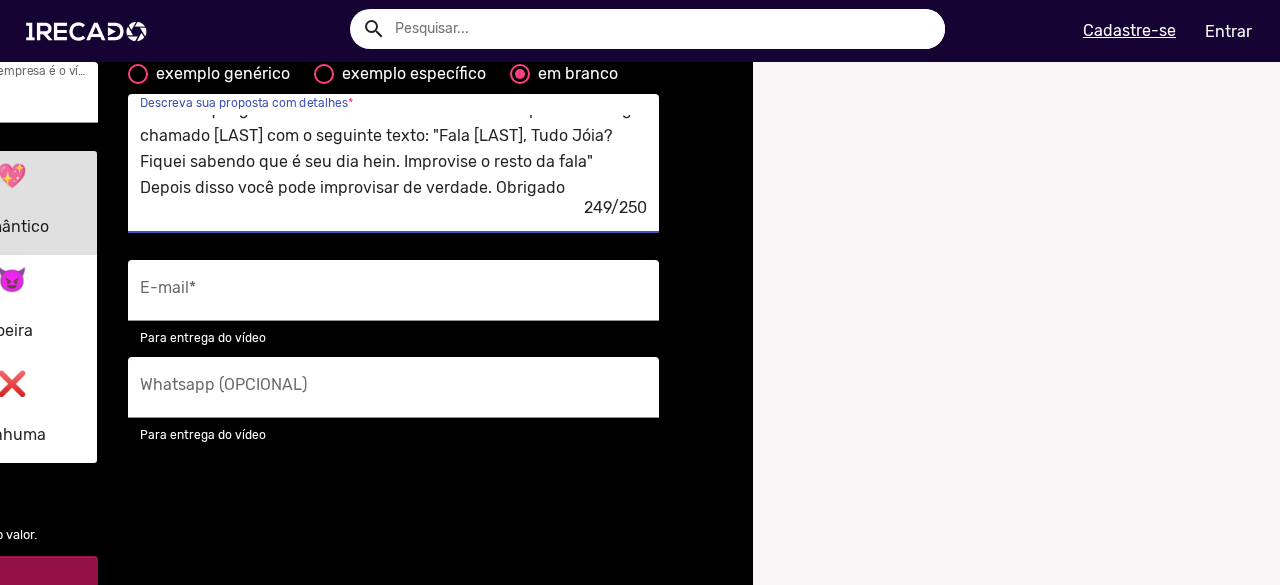 click on "Gostaria que gravasse um vídeo de feliz aniversário para um amigo chamado Fernandes com o seguinte texto: "Fala Fenandes, Tudo Jóia? Fiquei sabendo que é seu dia hein. Improvise o resto da fala" Depois disso você pode improvisar de verdade. Obrigado" at bounding box center [393, 156] 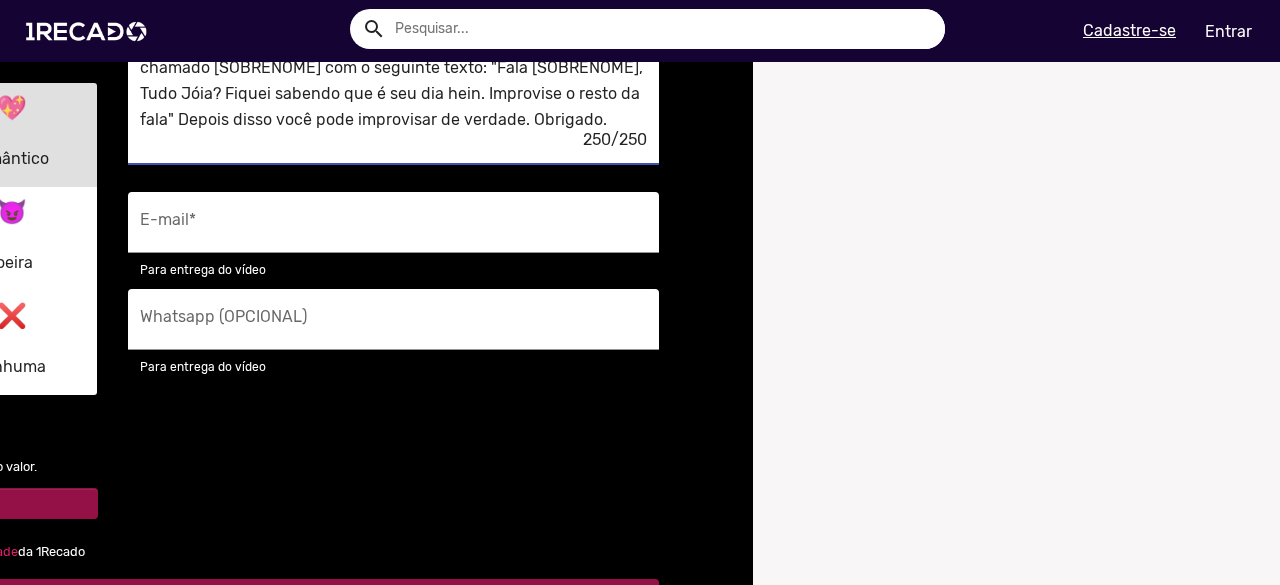 scroll, scrollTop: 2602, scrollLeft: 15, axis: both 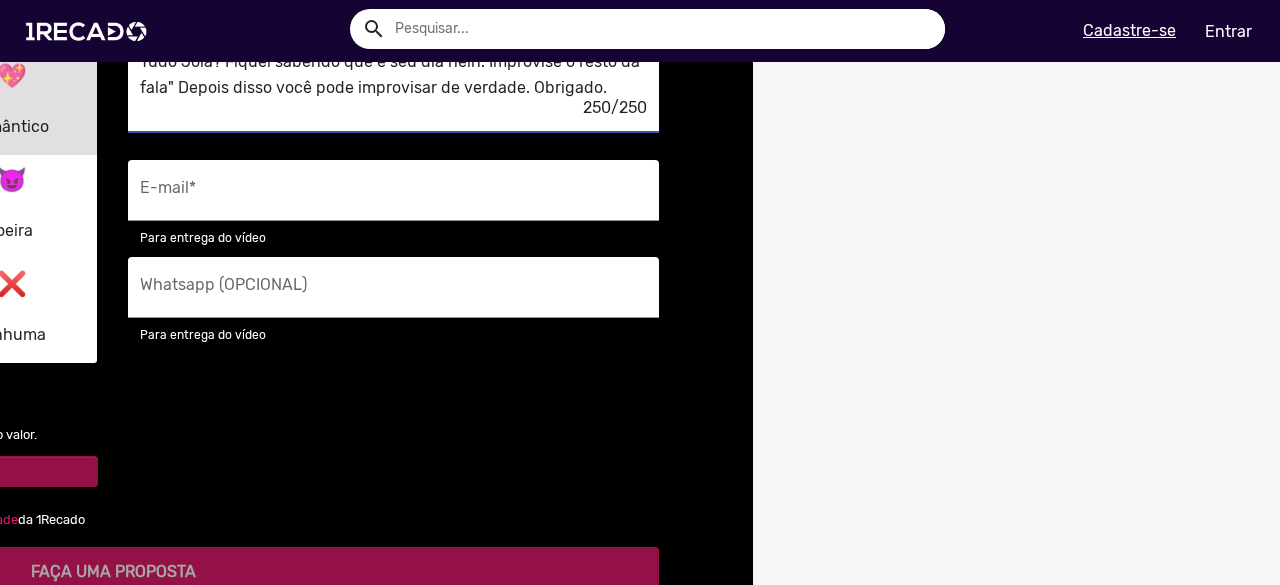 type on "Gostaria que gravasse um vídeo de feliz aniversário para um amigo chamado Fernandes com o seguinte texto: "Fala Fenandes, Tudo Jóia? Fiquei sabendo que é seu dia hein. Improvise o resto da fala" Depois disso você pode improvisar de verdade. Obrigado." 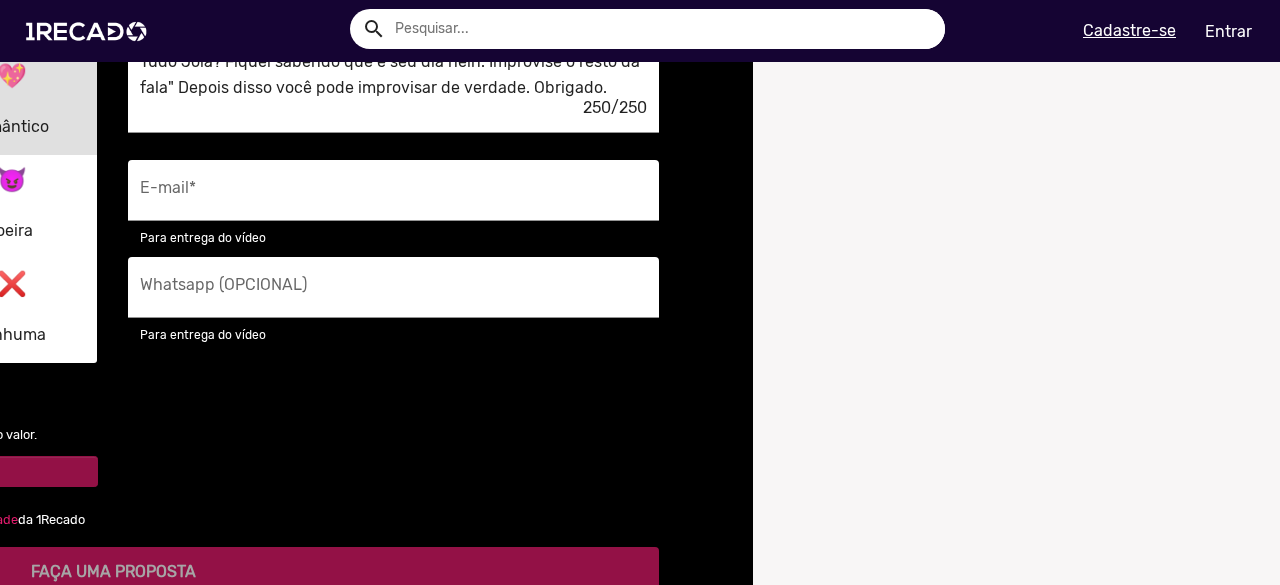 click on "exemplo específico" at bounding box center [410, -26] 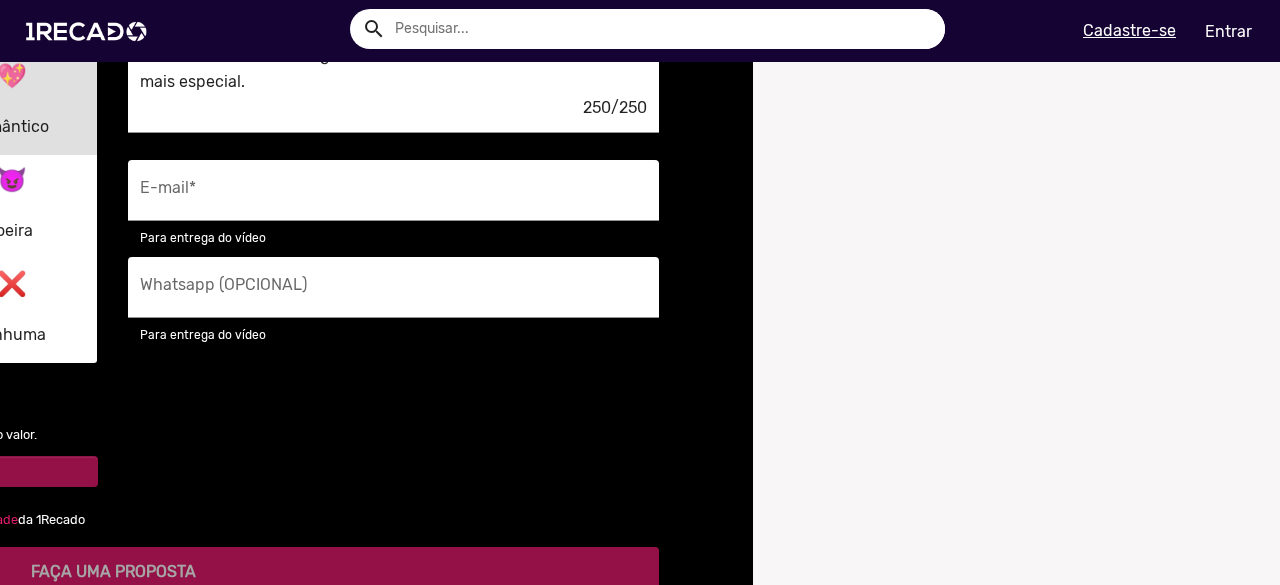 scroll, scrollTop: 0, scrollLeft: 0, axis: both 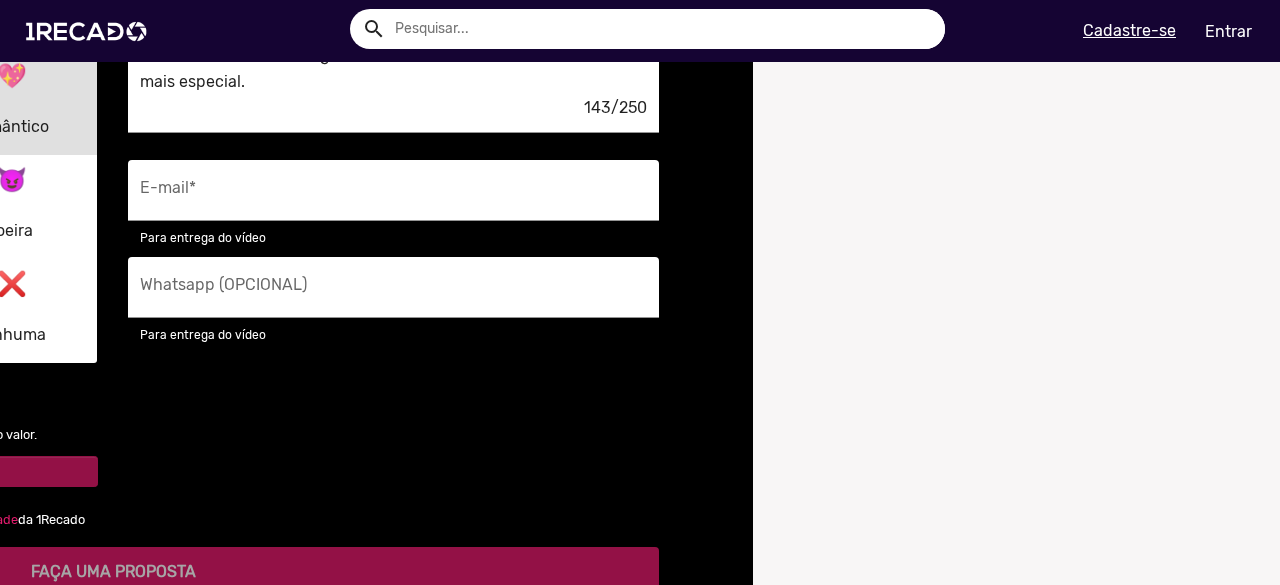 click on "exemplo genérico     exemplo específico     em branco" at bounding box center (373, -24) 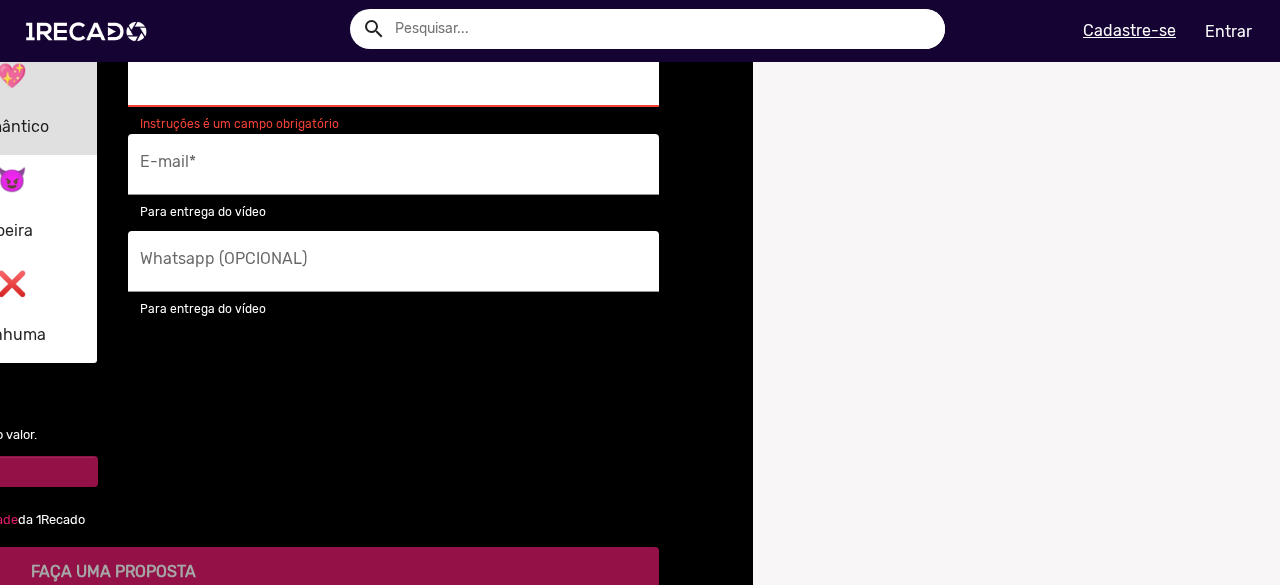 click on "exemplo específico" at bounding box center [410, -26] 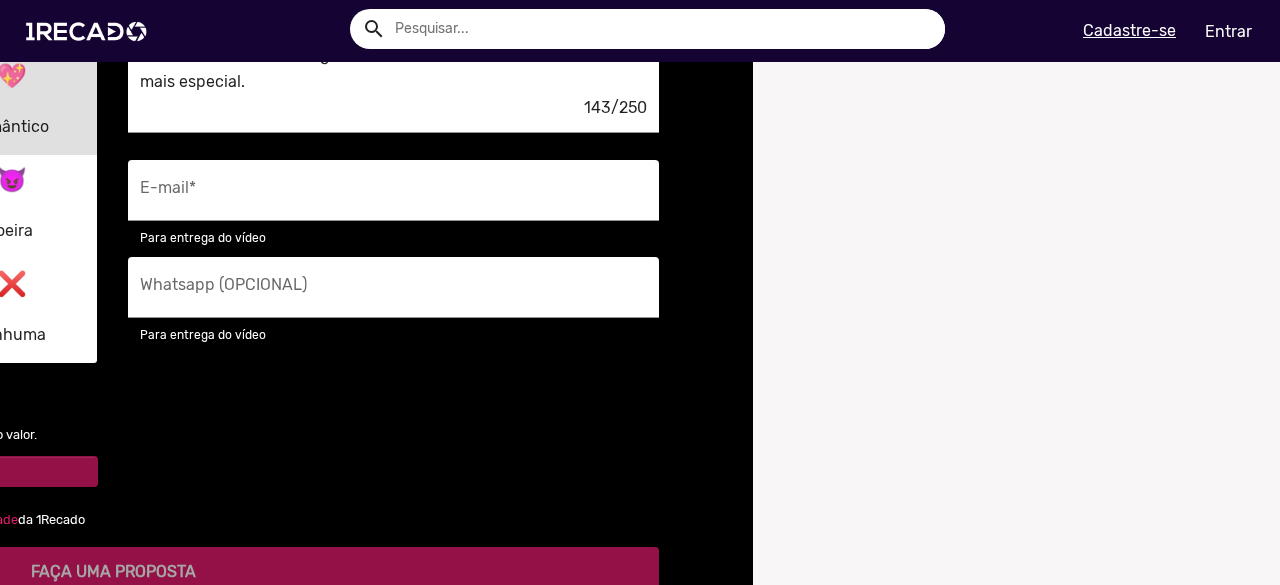 click on "exemplo genérico" at bounding box center [219, -26] 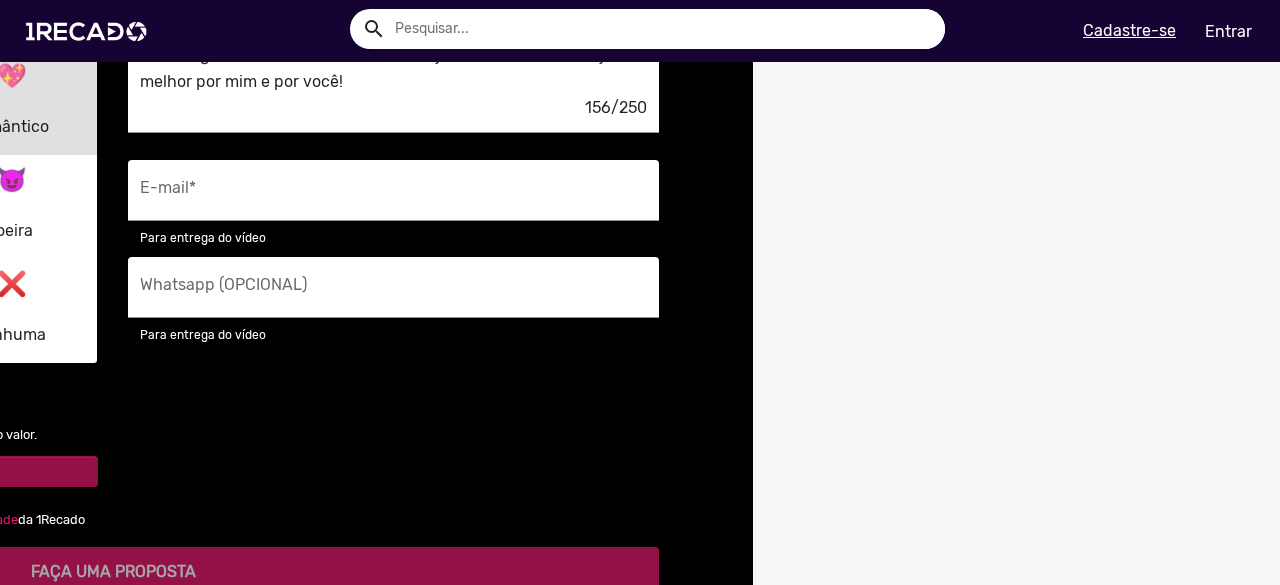 drag, startPoint x: 348, startPoint y: 102, endPoint x: 475, endPoint y: 88, distance: 127.769325 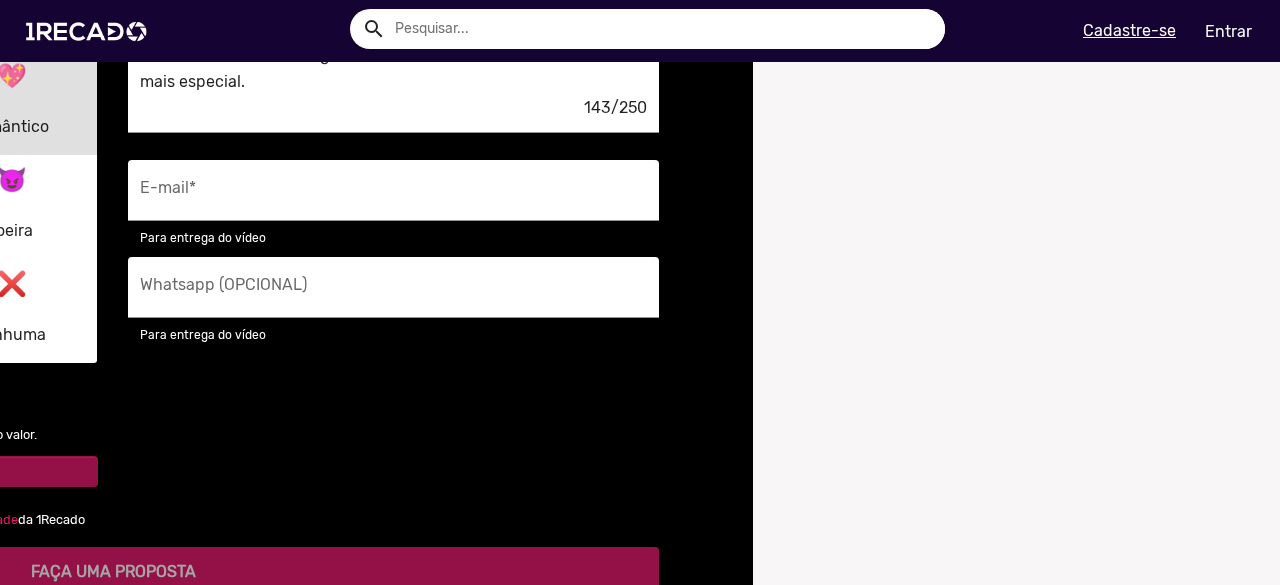 click on "em branco" at bounding box center (574, -26) 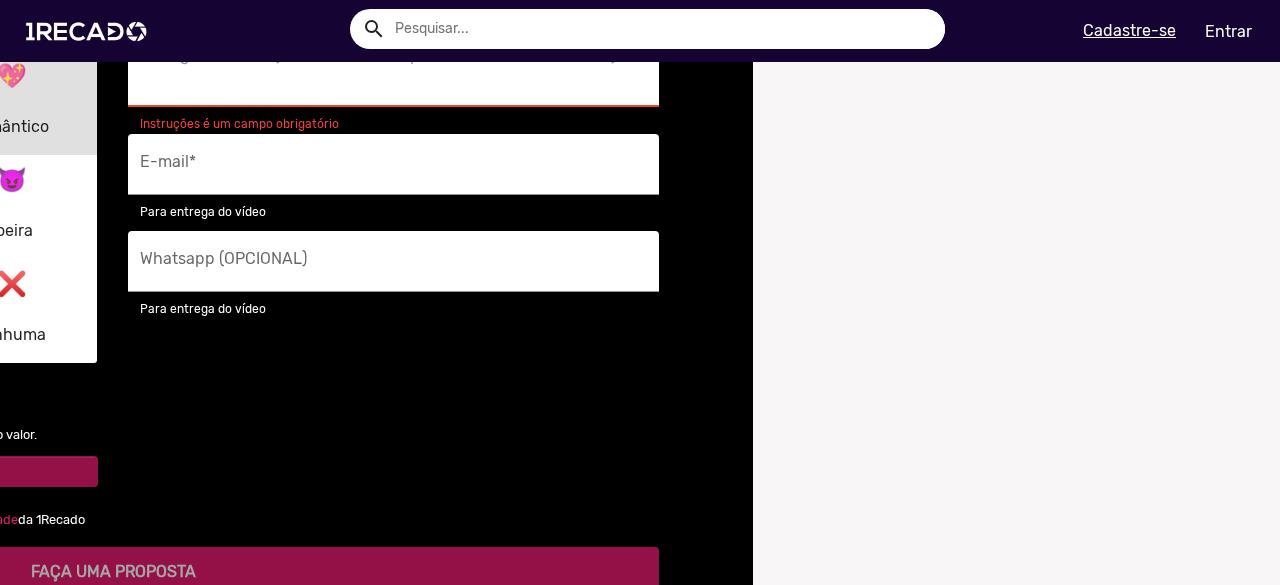 click on "Descreva sua proposta com detalhes  *" at bounding box center [393, 56] 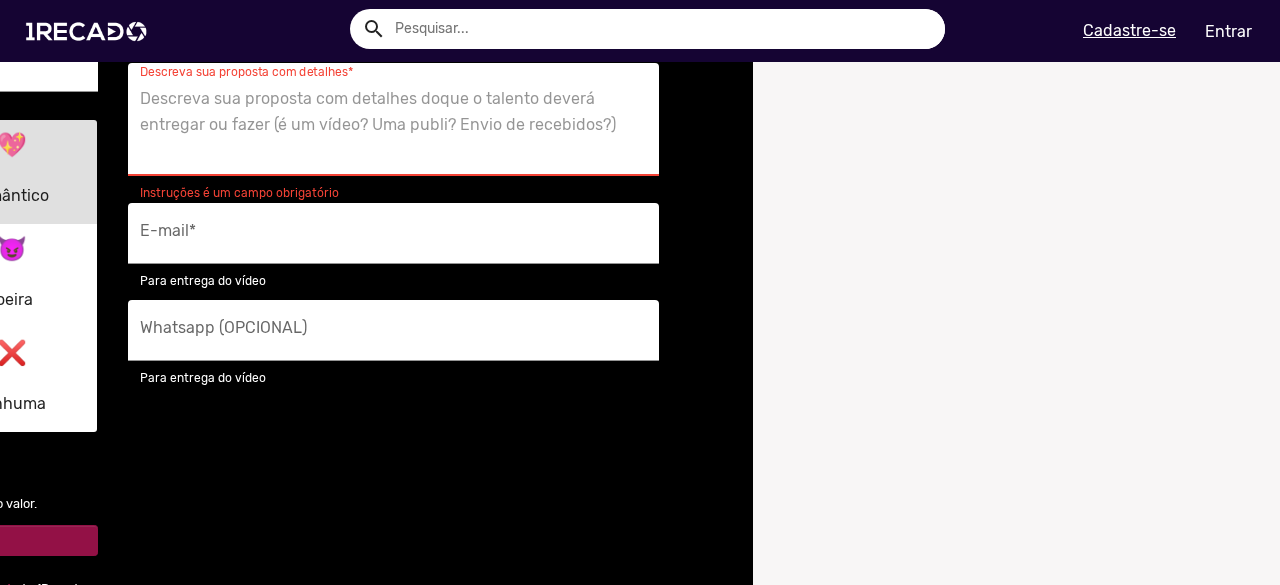 scroll, scrollTop: 2502, scrollLeft: 15, axis: both 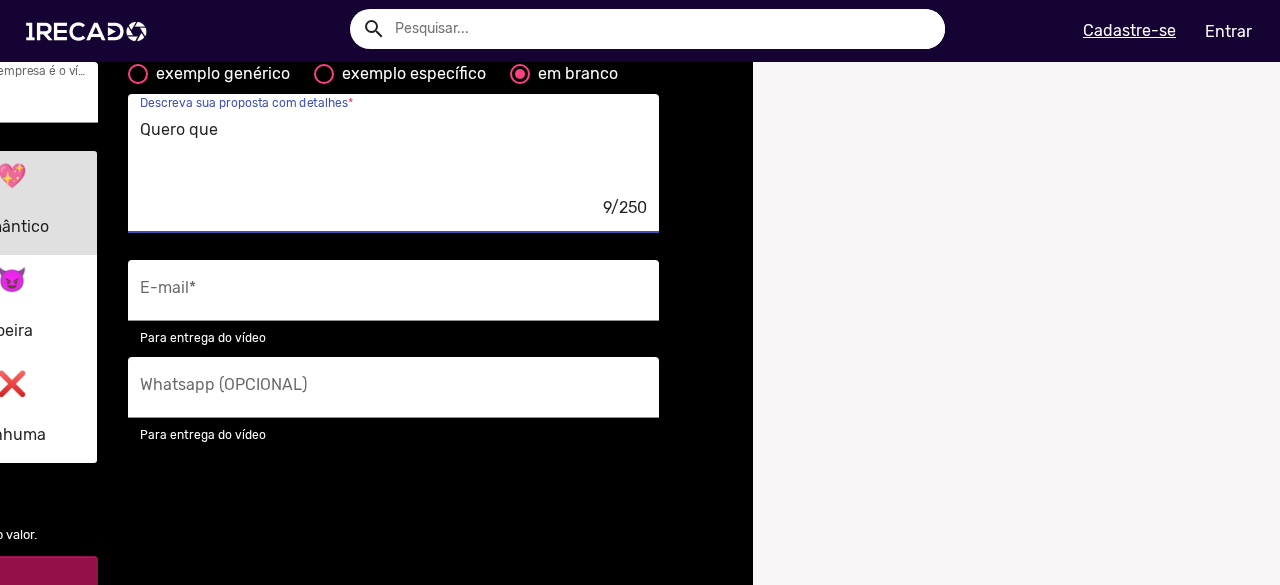 type on "Quero que" 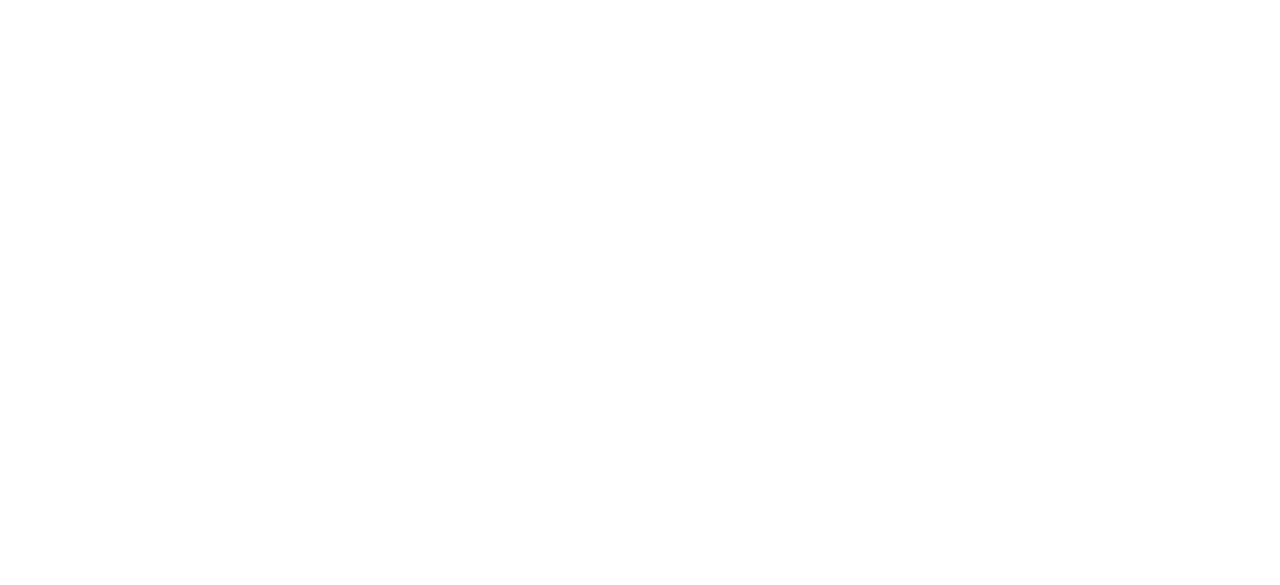 scroll, scrollTop: 0, scrollLeft: 0, axis: both 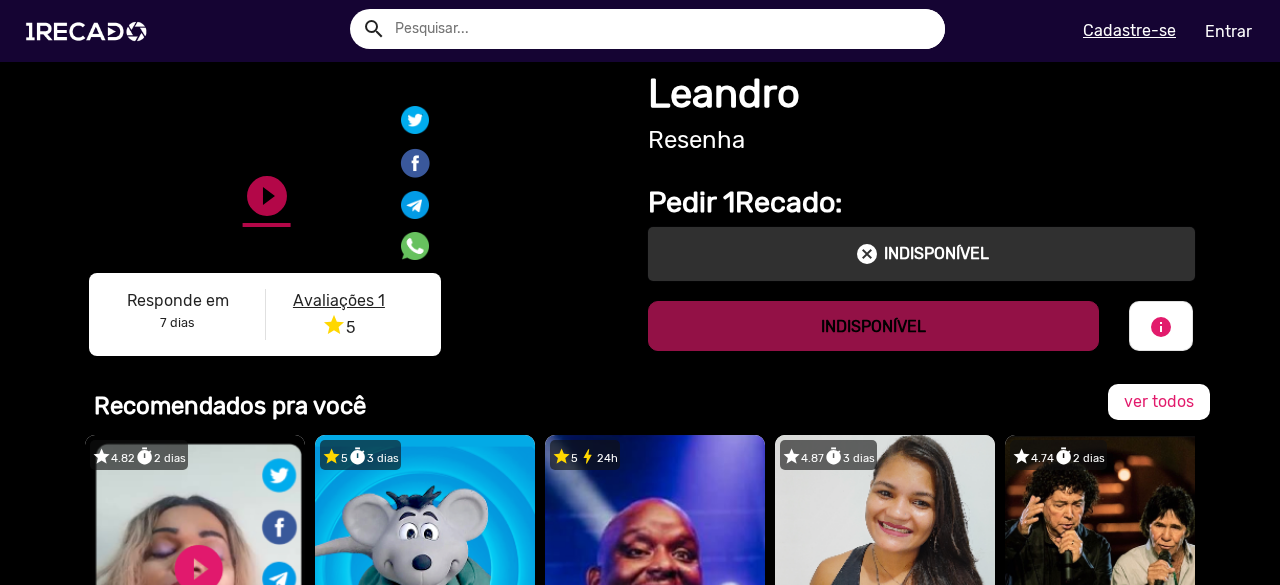 click on "play_circle_filled" 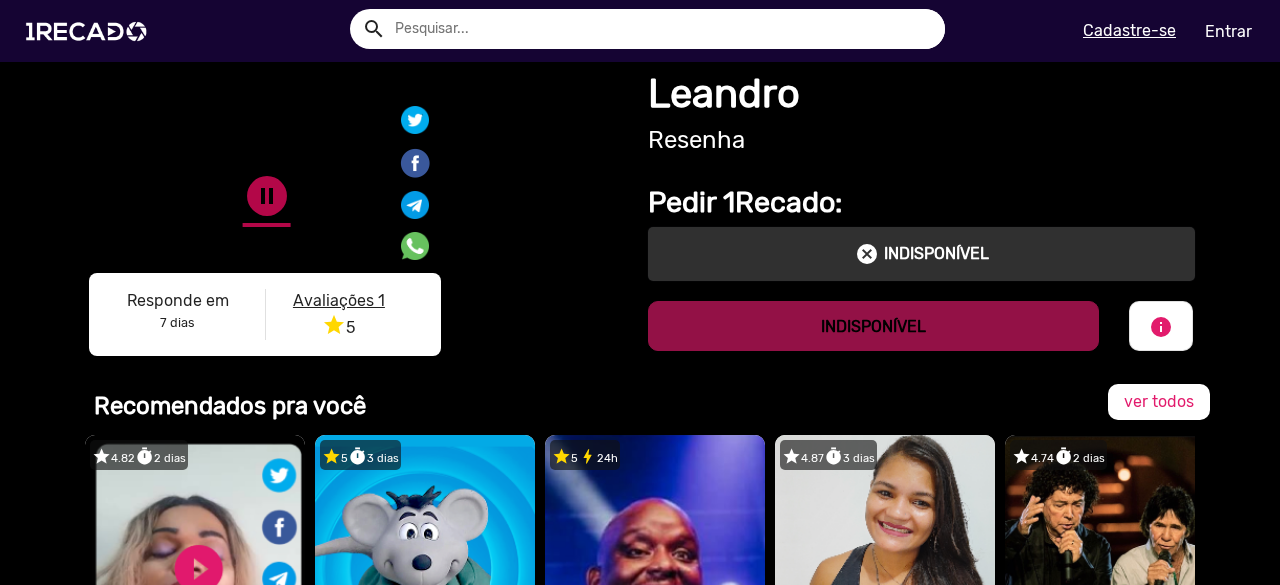 click on "pause_circle" 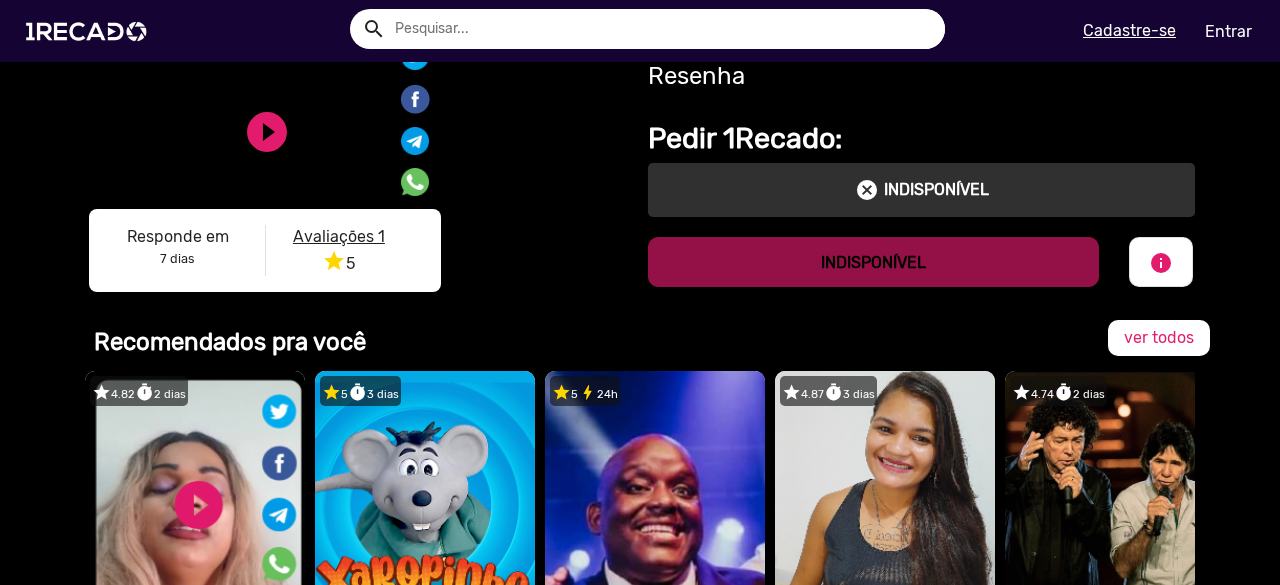 scroll, scrollTop: 0, scrollLeft: 0, axis: both 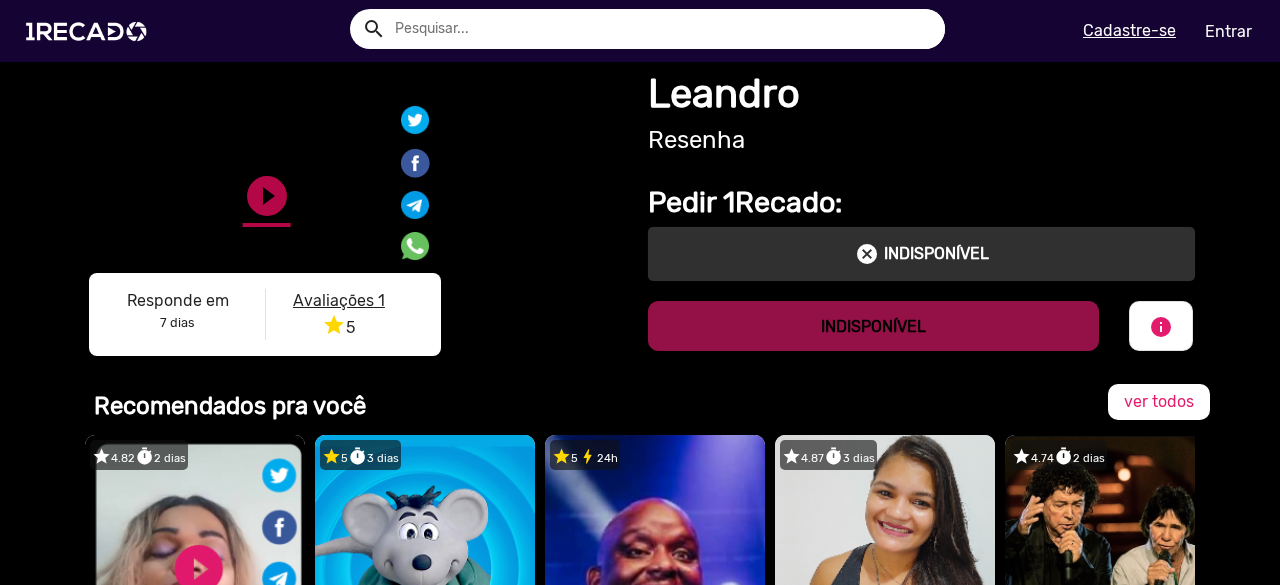 click on "play_circle_filled" 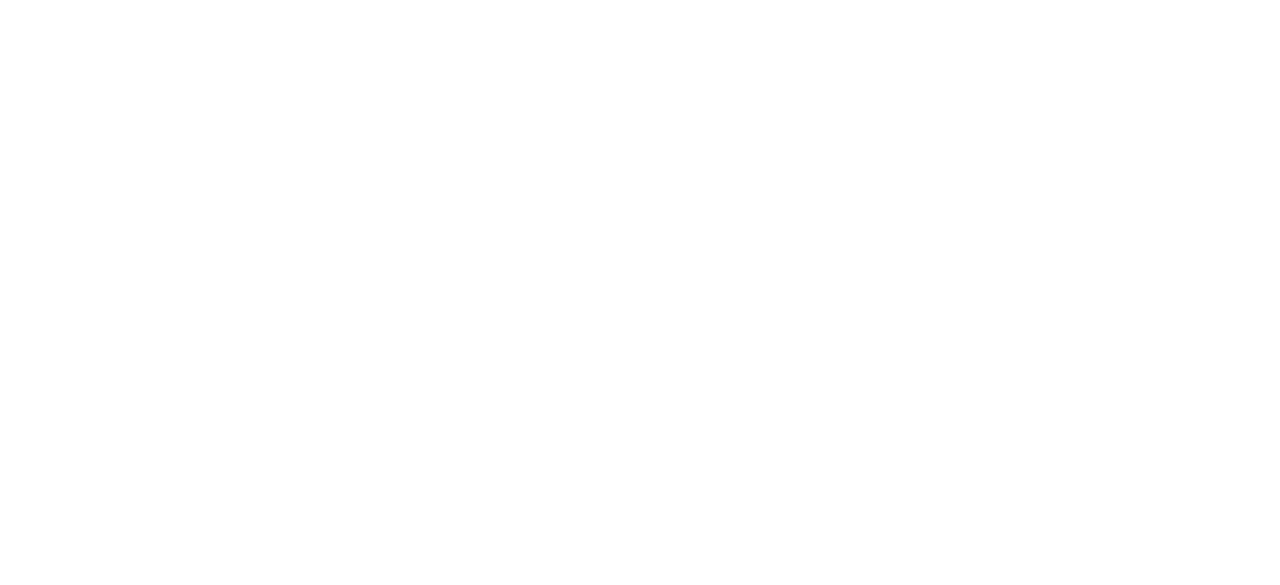scroll, scrollTop: 0, scrollLeft: 0, axis: both 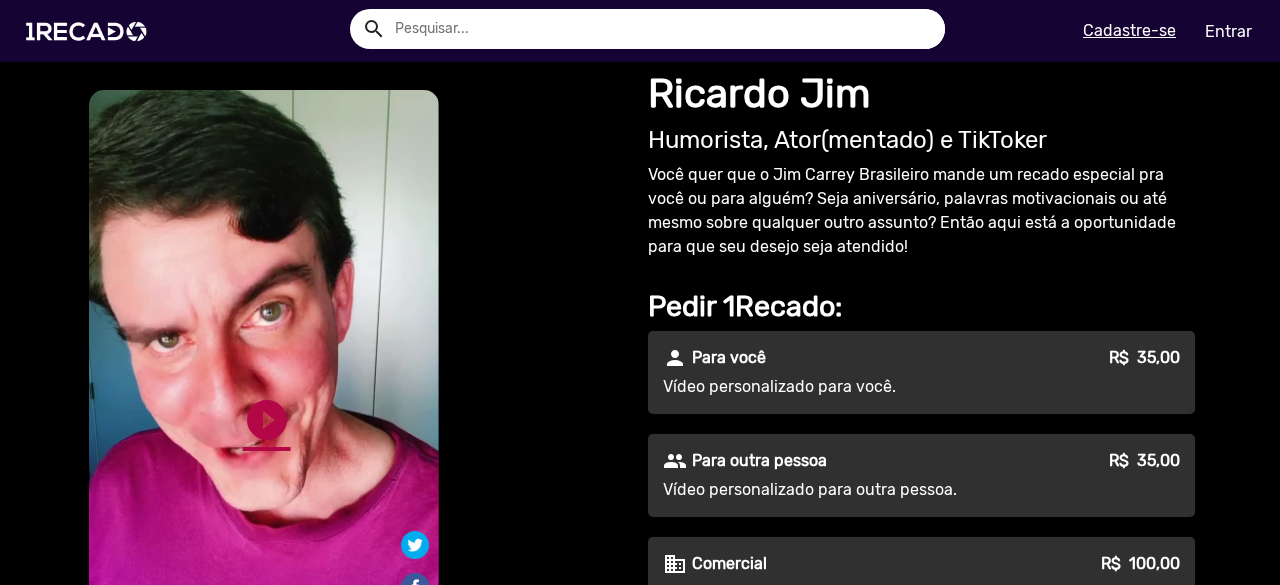 click on "play_circle_filled" 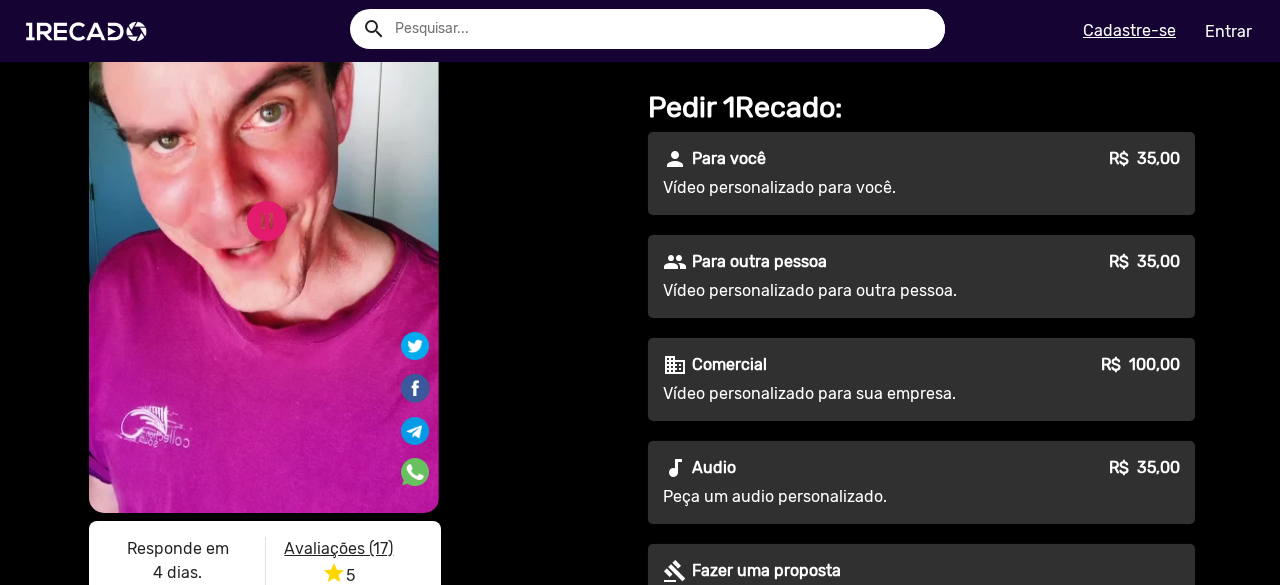 scroll, scrollTop: 100, scrollLeft: 0, axis: vertical 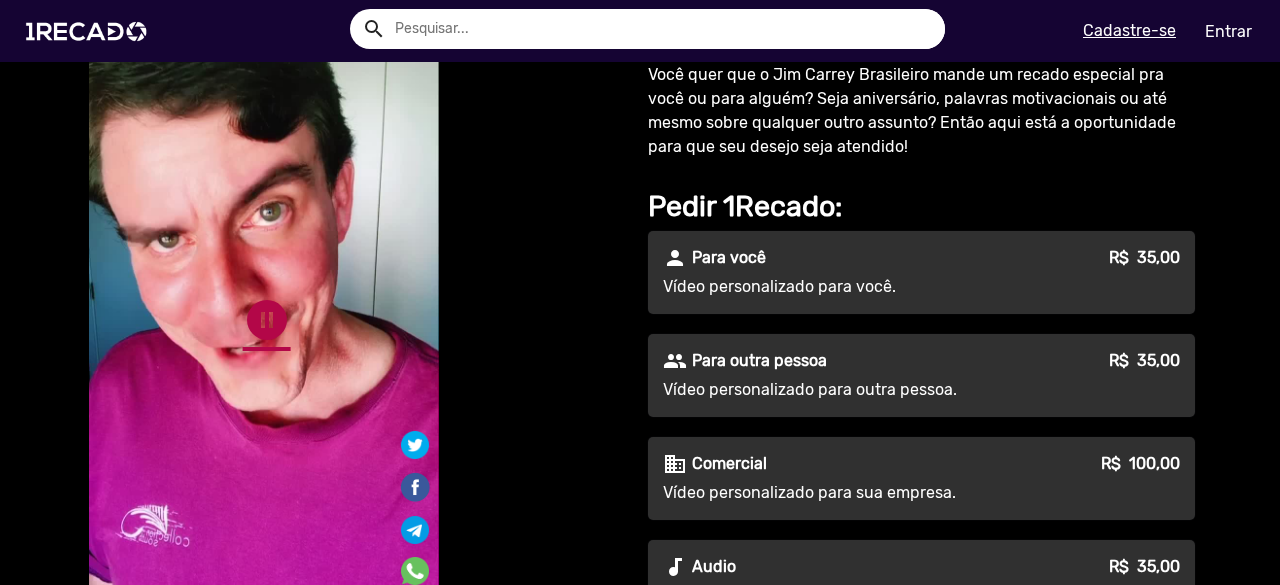 click on "pause_circle" 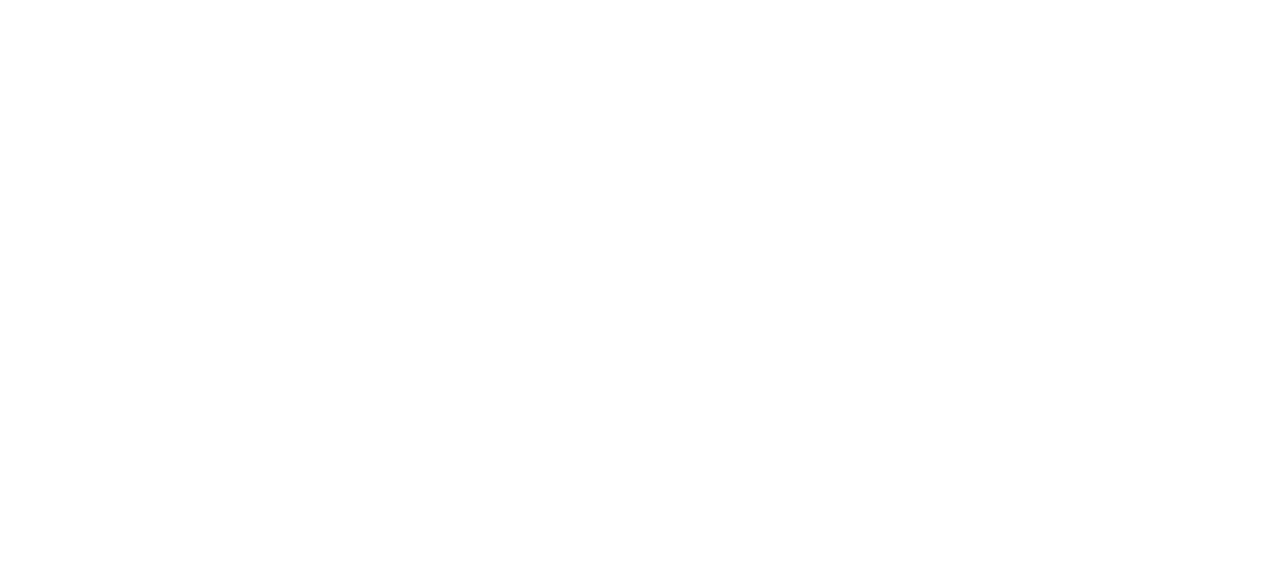scroll, scrollTop: 0, scrollLeft: 0, axis: both 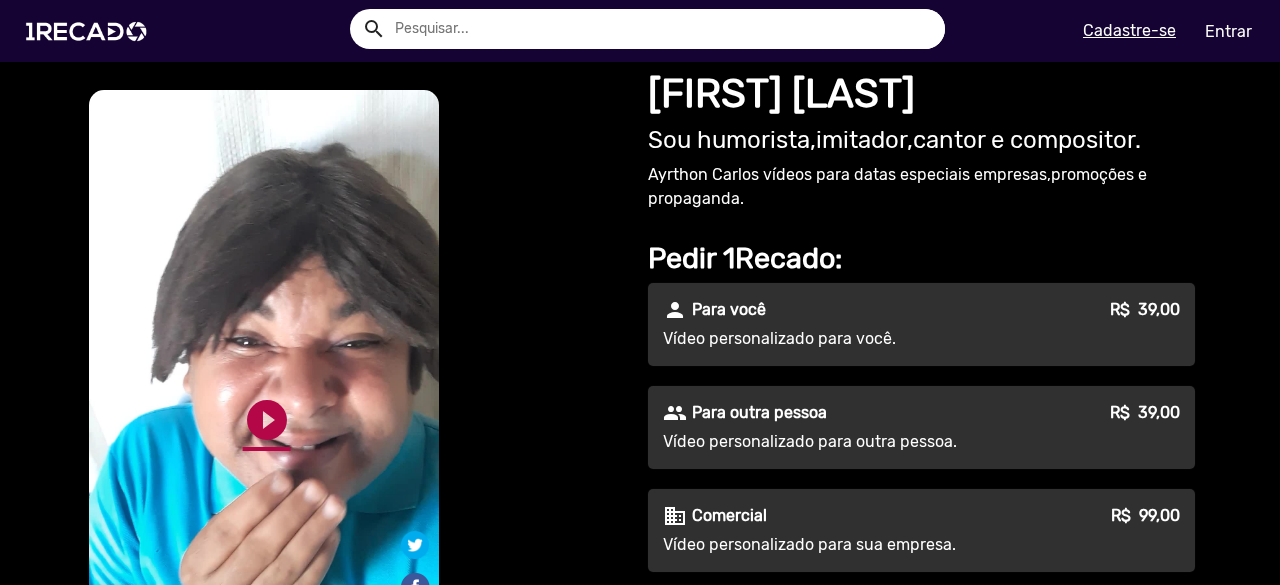 click on "play_circle_filled" 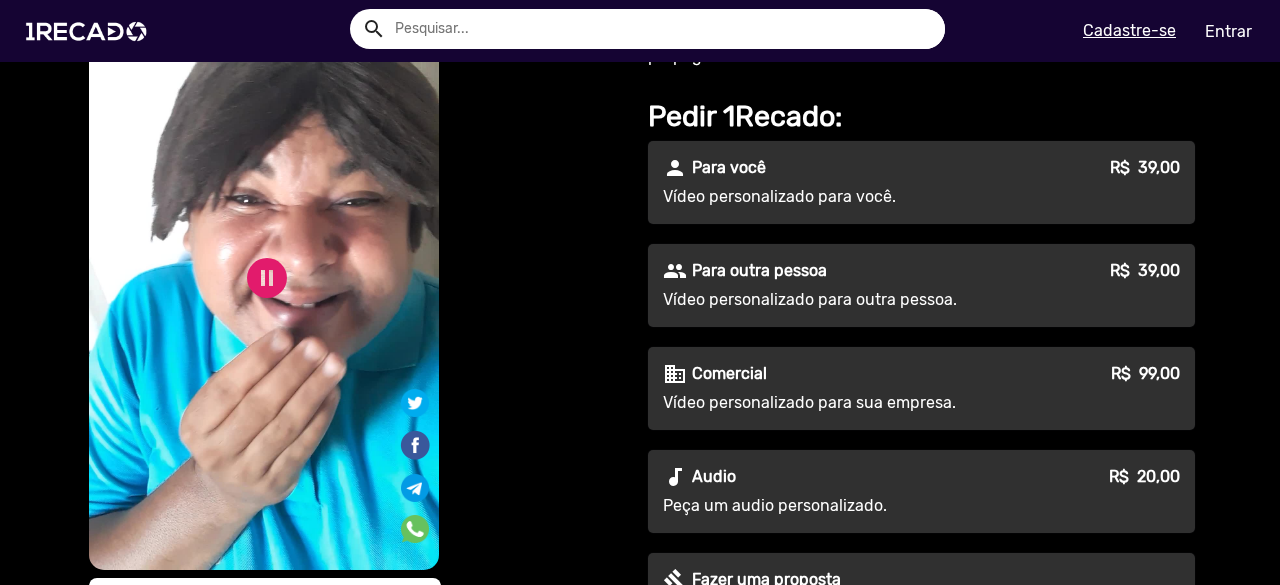 scroll, scrollTop: 0, scrollLeft: 0, axis: both 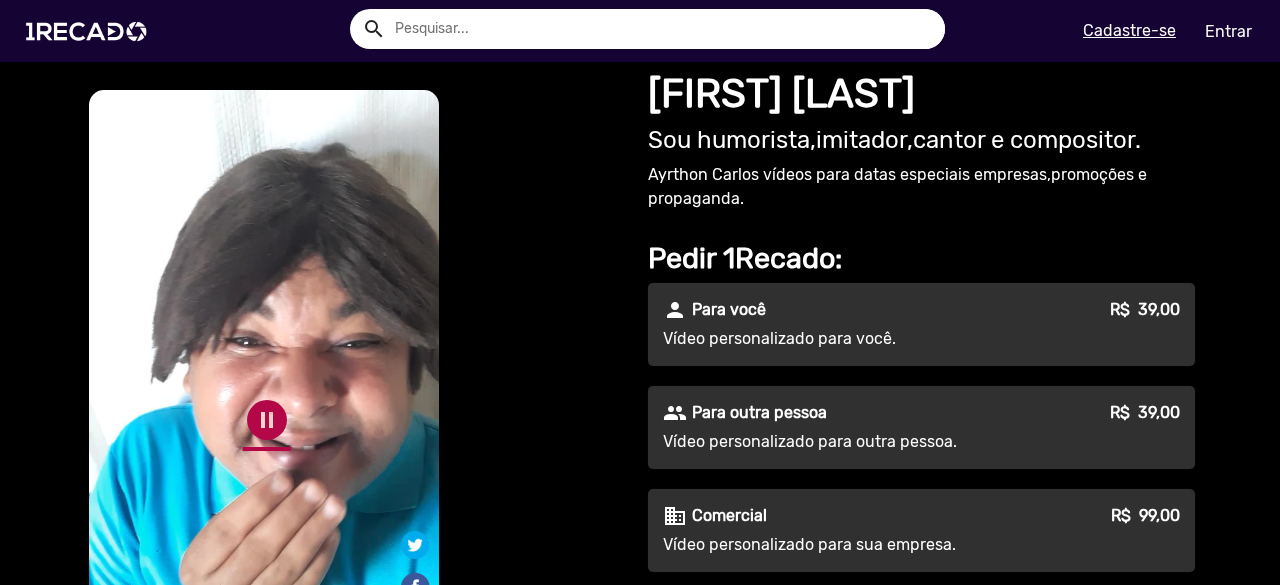 click on "pause_circle" 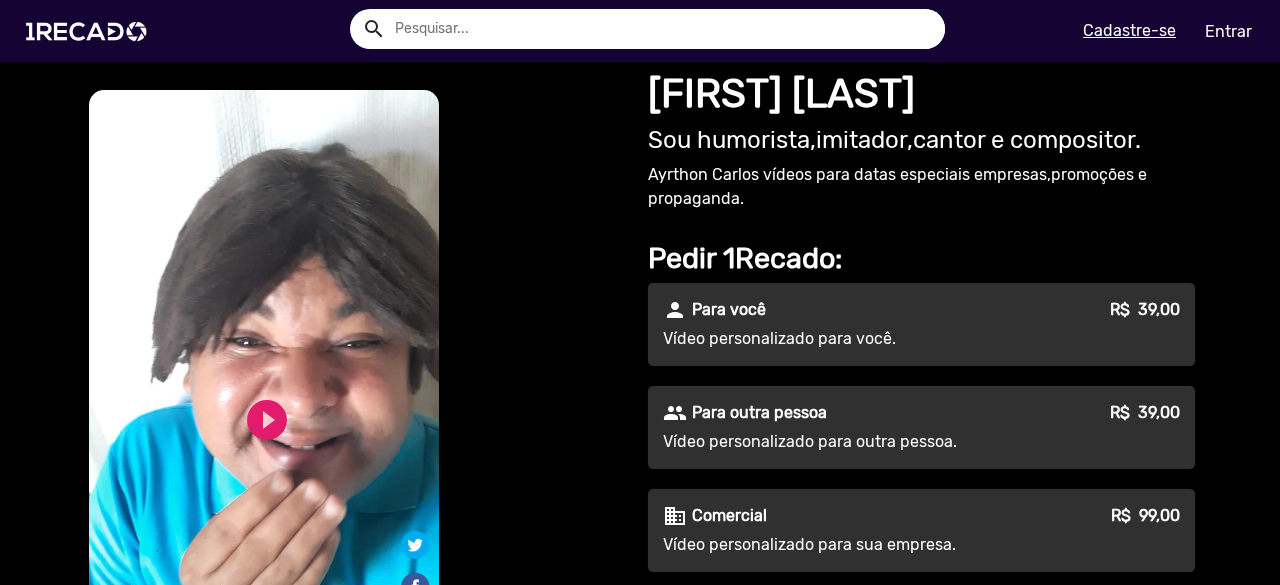 click on "S1RECADO vídeos dedicados para fãs e empresas" at bounding box center (264, 401) 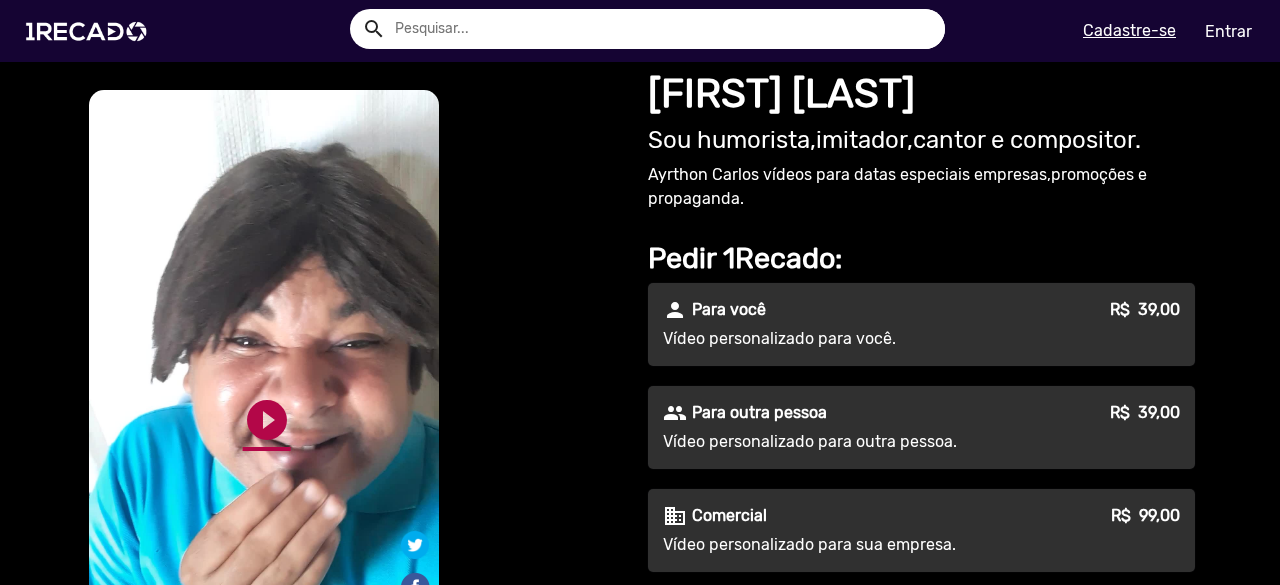 click on "play_circle_filled" 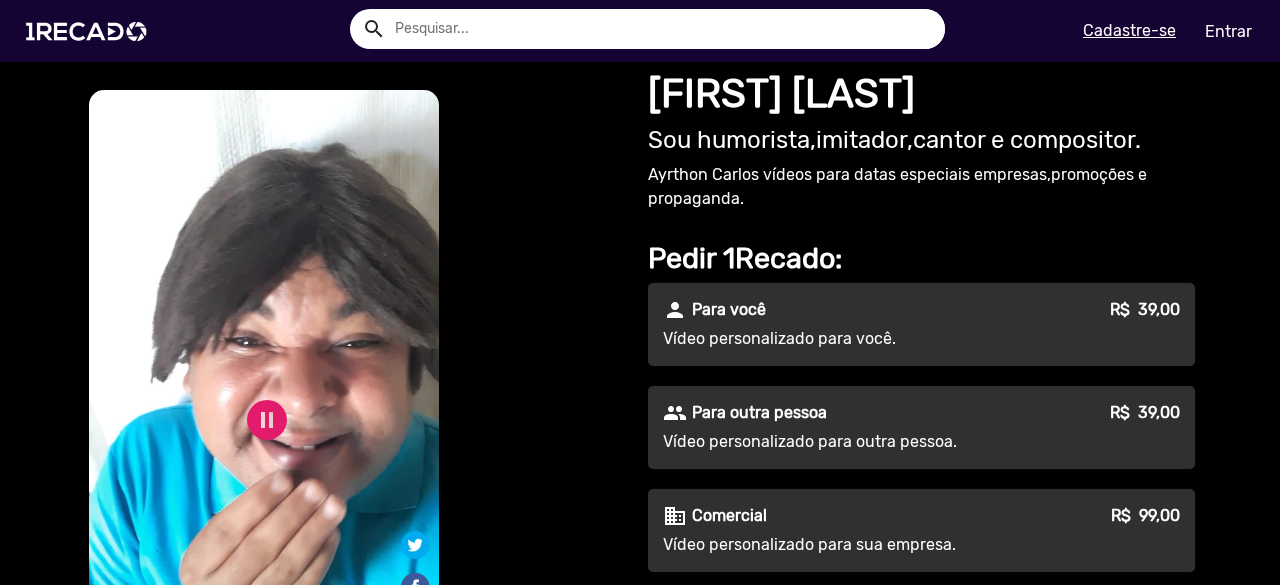 scroll, scrollTop: 100, scrollLeft: 0, axis: vertical 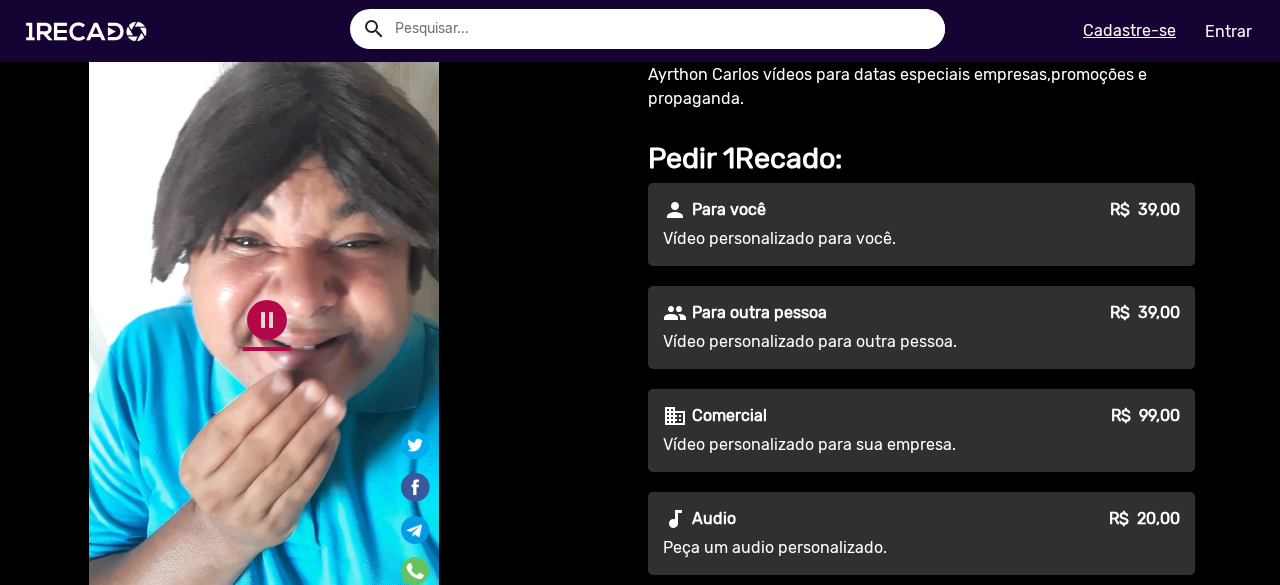 click on "pause_circle" 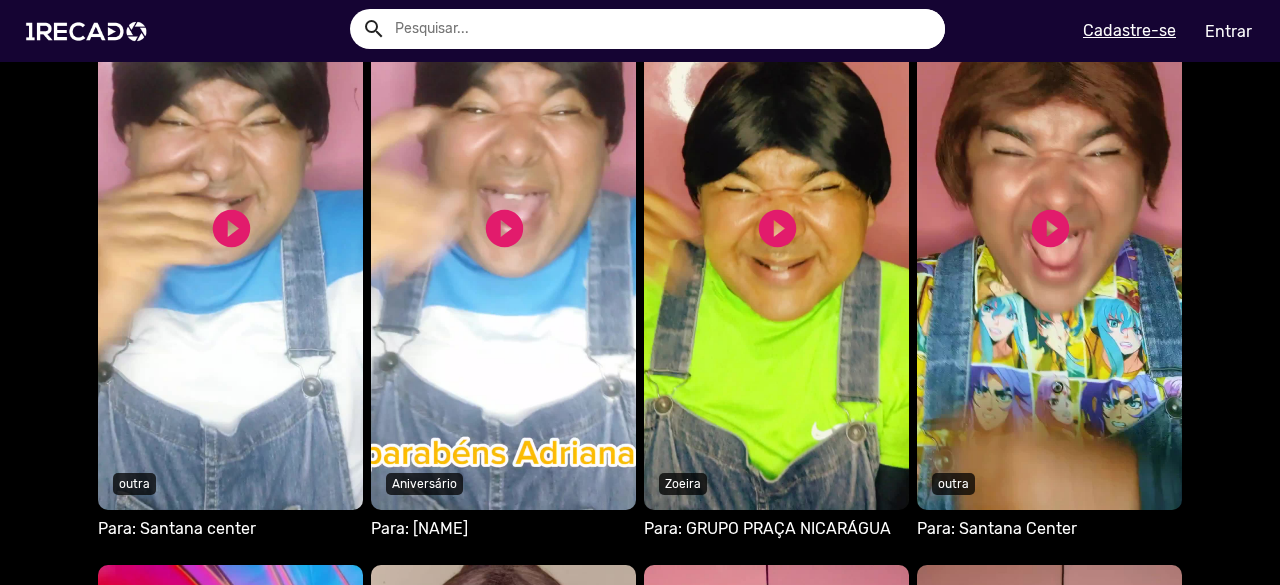 scroll, scrollTop: 1300, scrollLeft: 0, axis: vertical 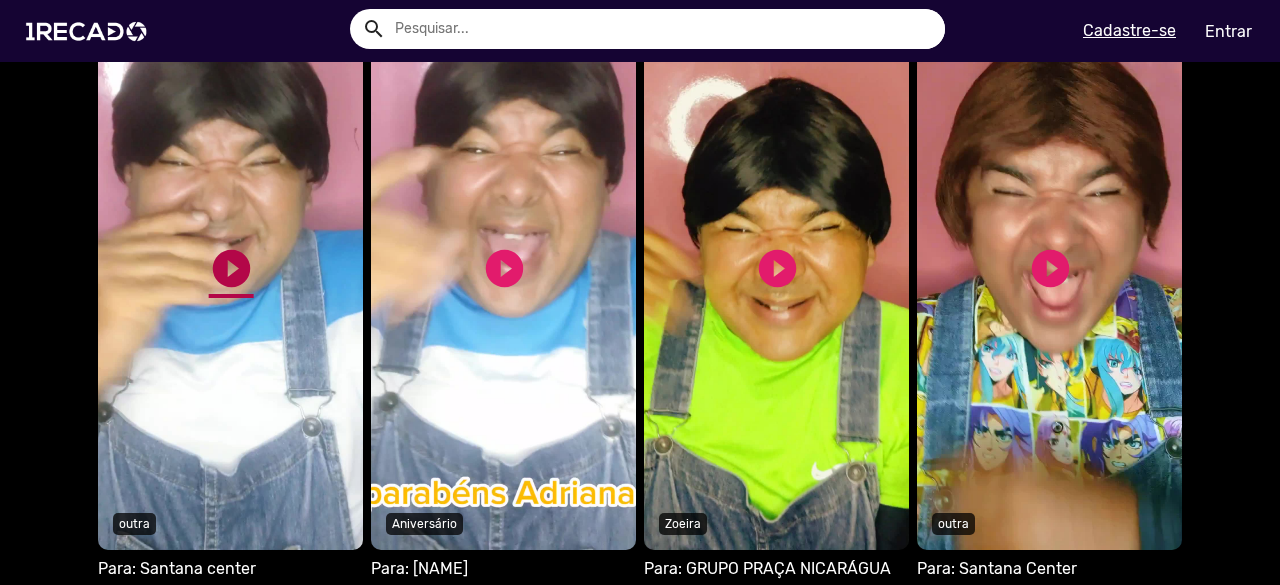 click on "play_circle_filled" 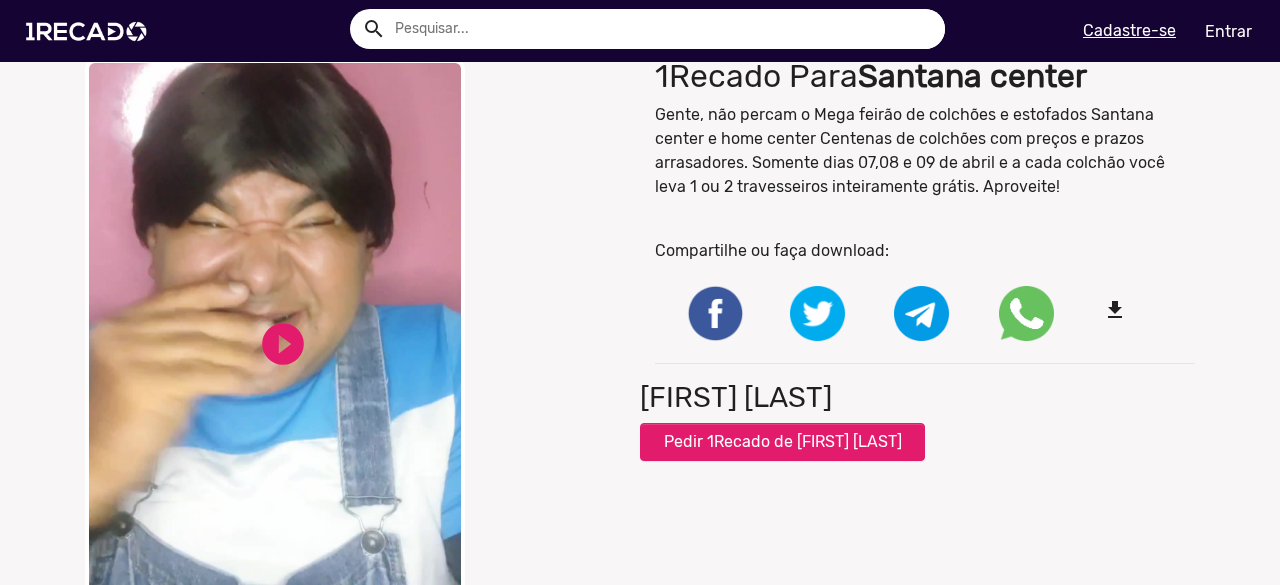 scroll, scrollTop: 0, scrollLeft: 0, axis: both 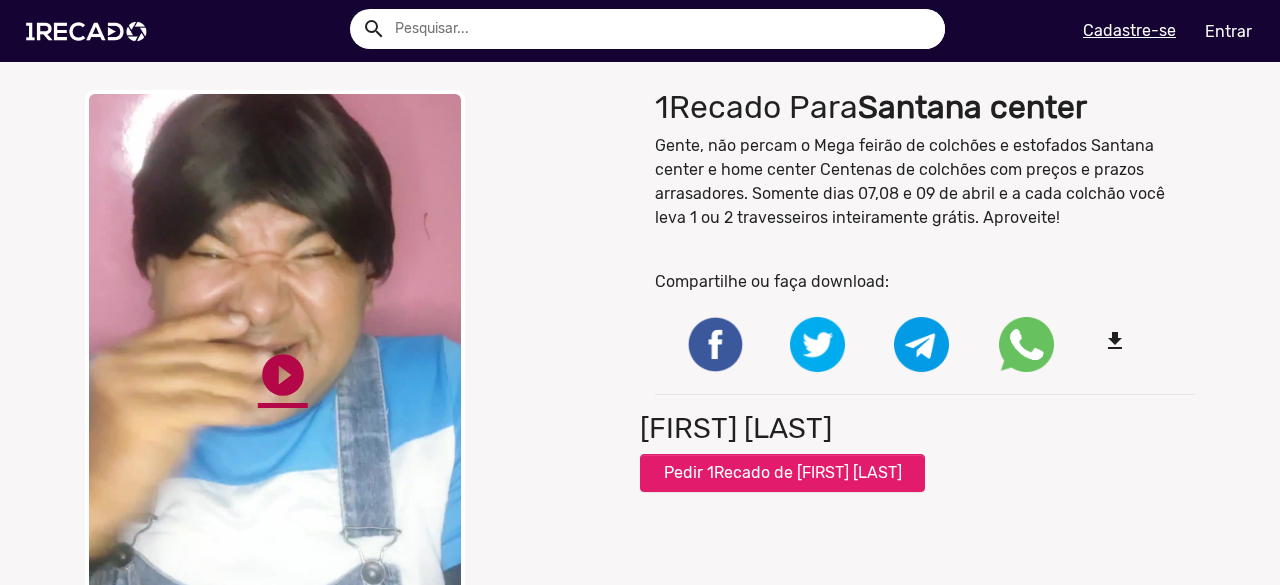 click on "play_circle_filled" at bounding box center (283, 375) 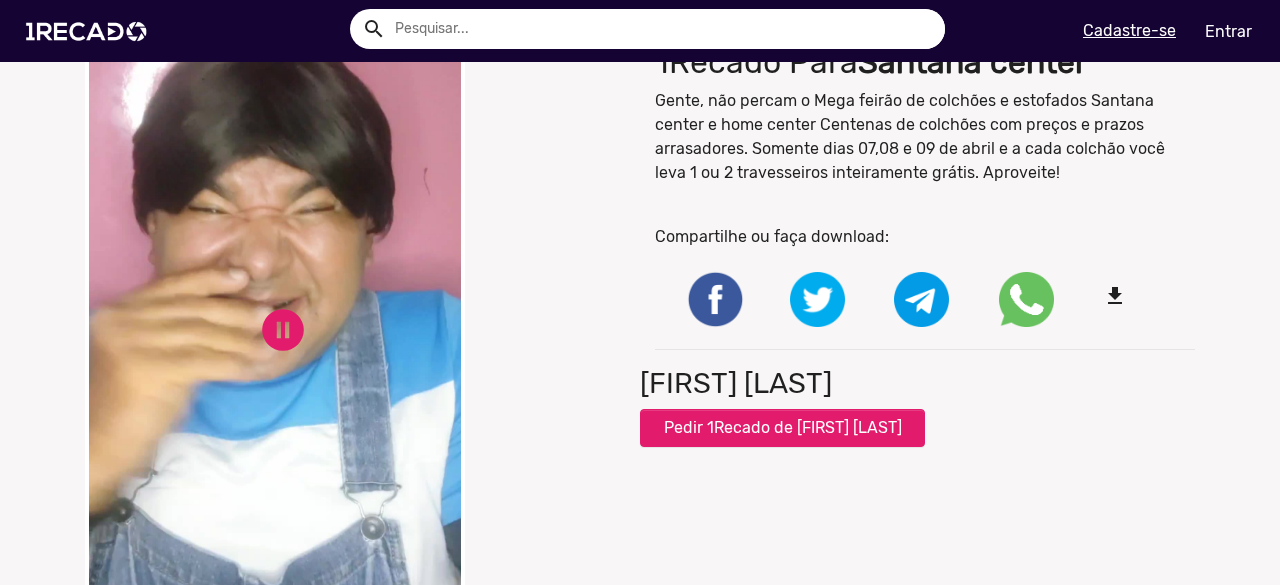 scroll, scrollTop: 0, scrollLeft: 0, axis: both 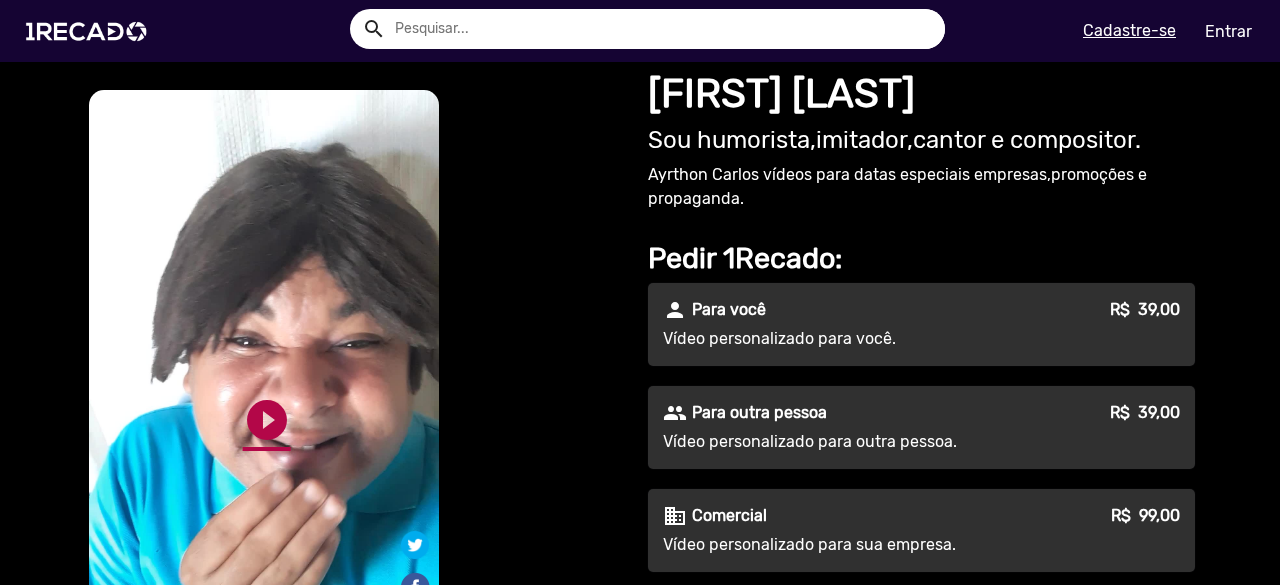 click on "play_circle_filled" 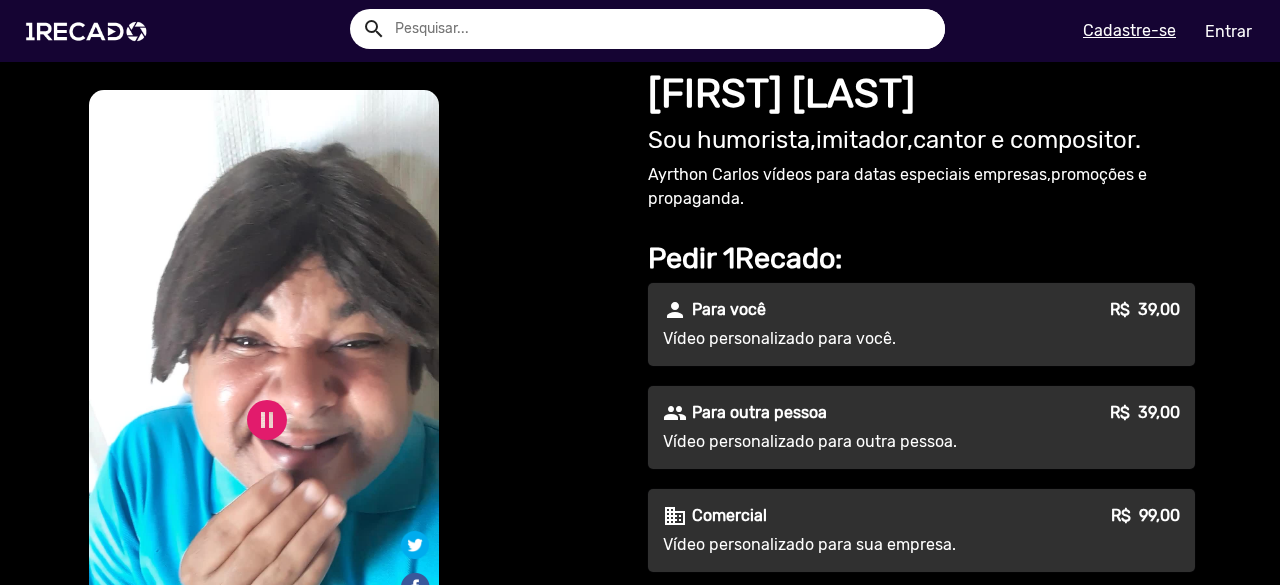 click on "pause_circle" 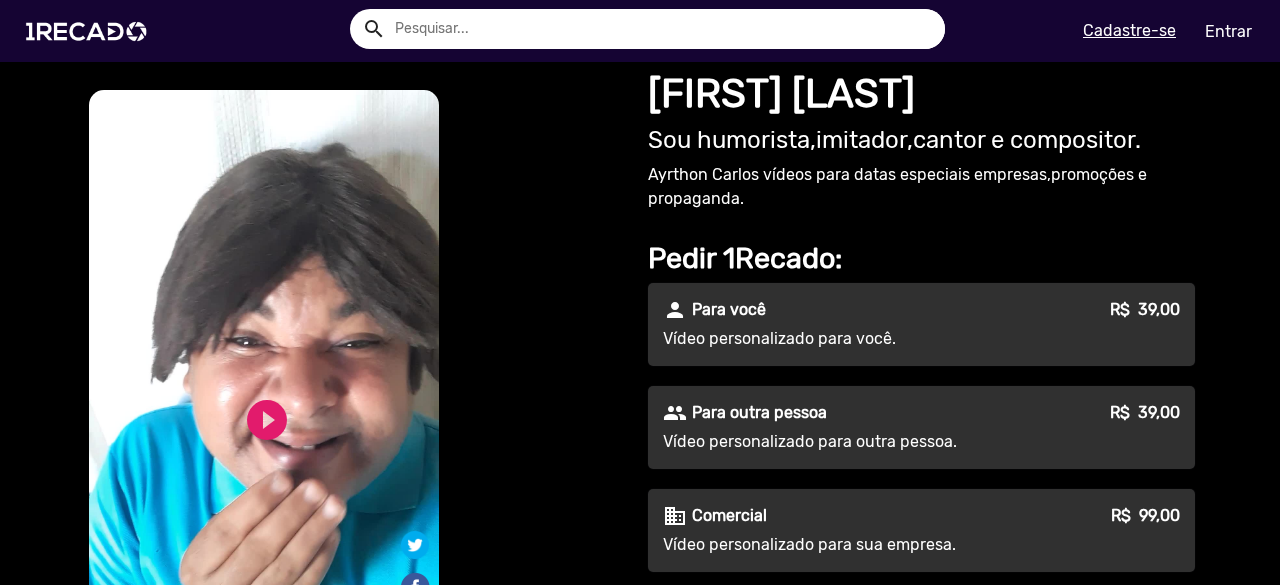 click on "people Para outra pessoa R$  39,00  Vídeo personalizado para outra pessoa." 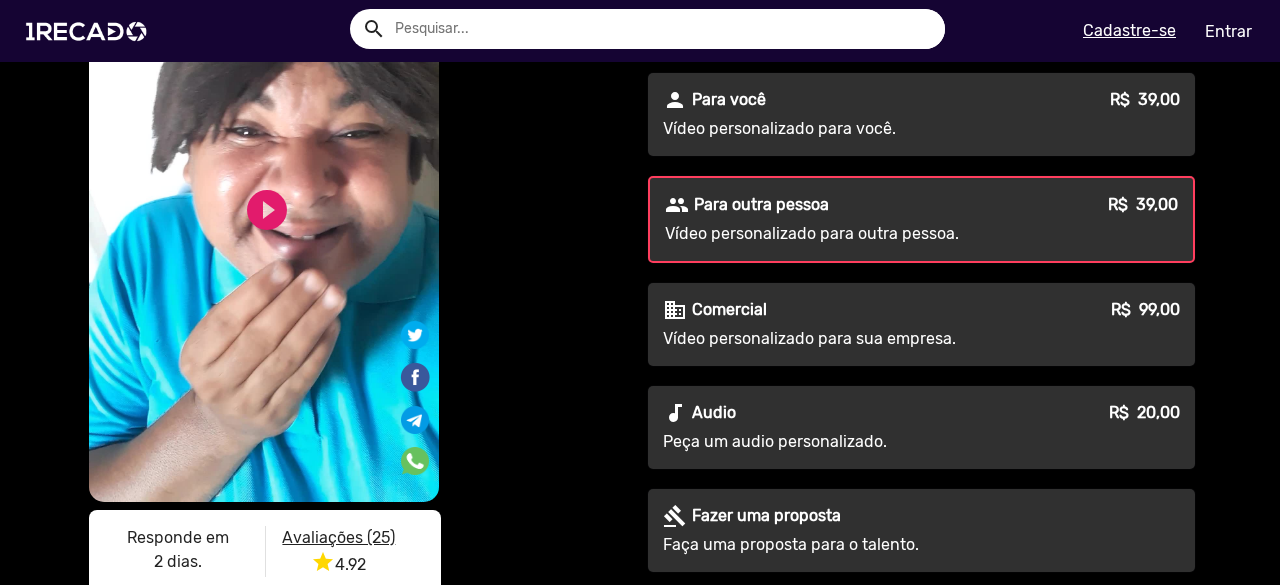 scroll, scrollTop: 400, scrollLeft: 0, axis: vertical 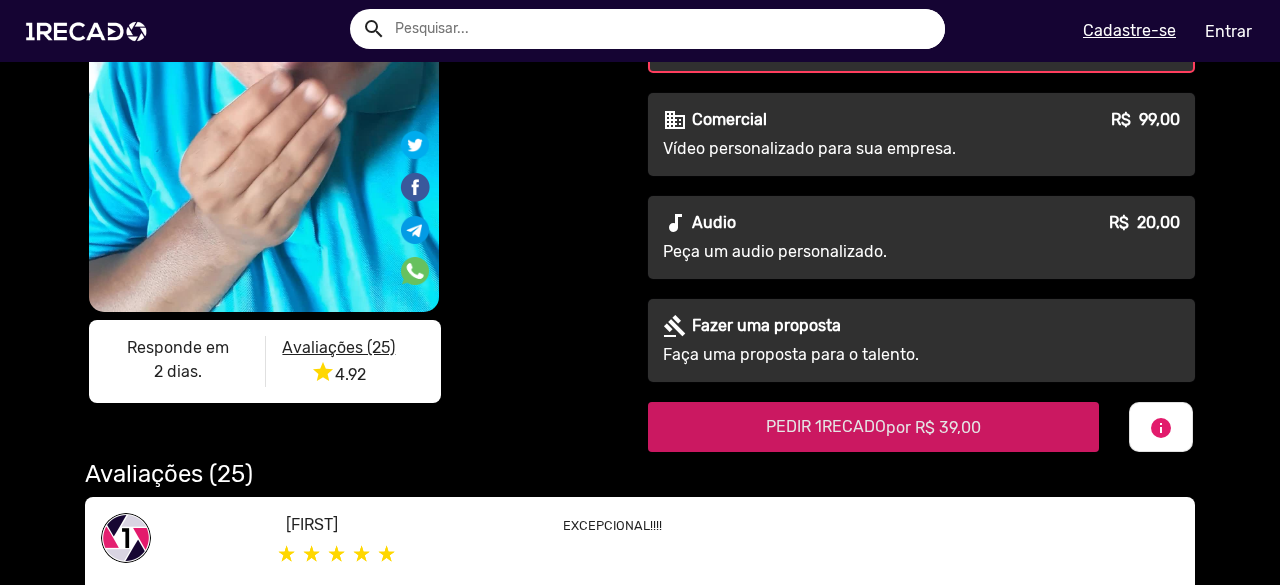 click on "PEDIR 1RECADO   por R$ 39,00" at bounding box center (873, 426) 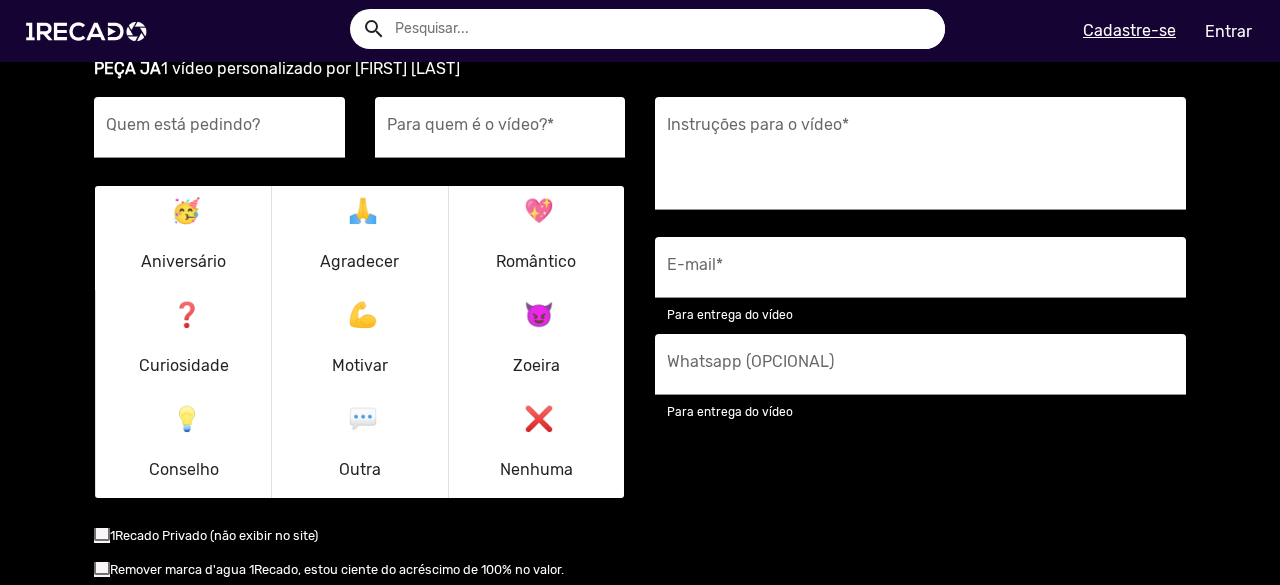 scroll, scrollTop: 2497, scrollLeft: 0, axis: vertical 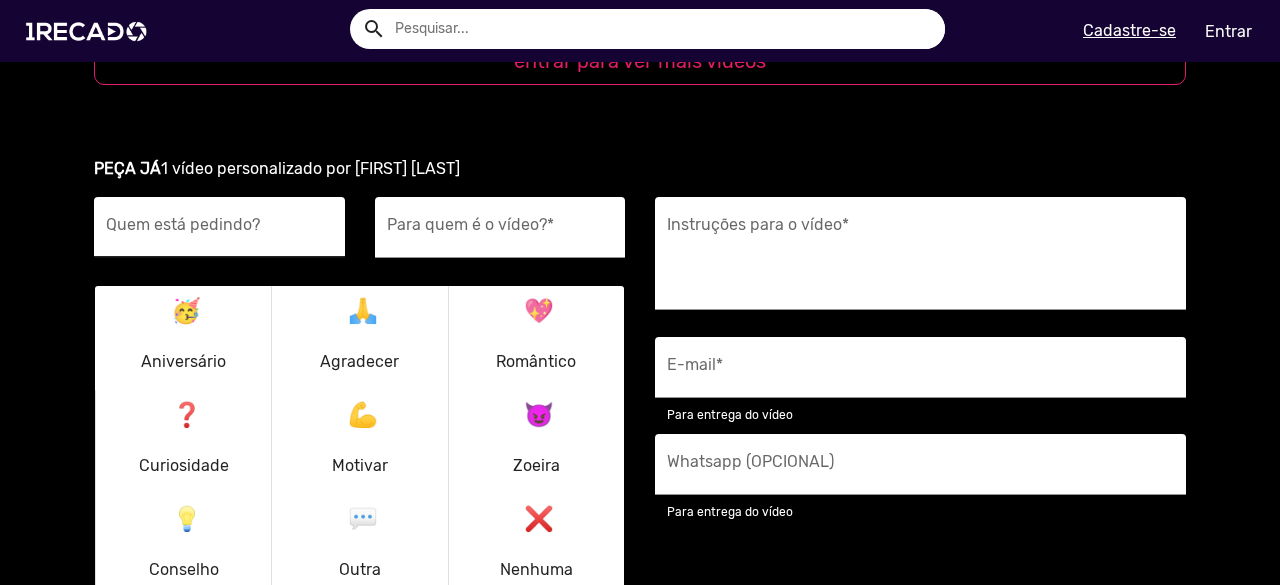 click on "Quem está pedindo?" at bounding box center (219, 233) 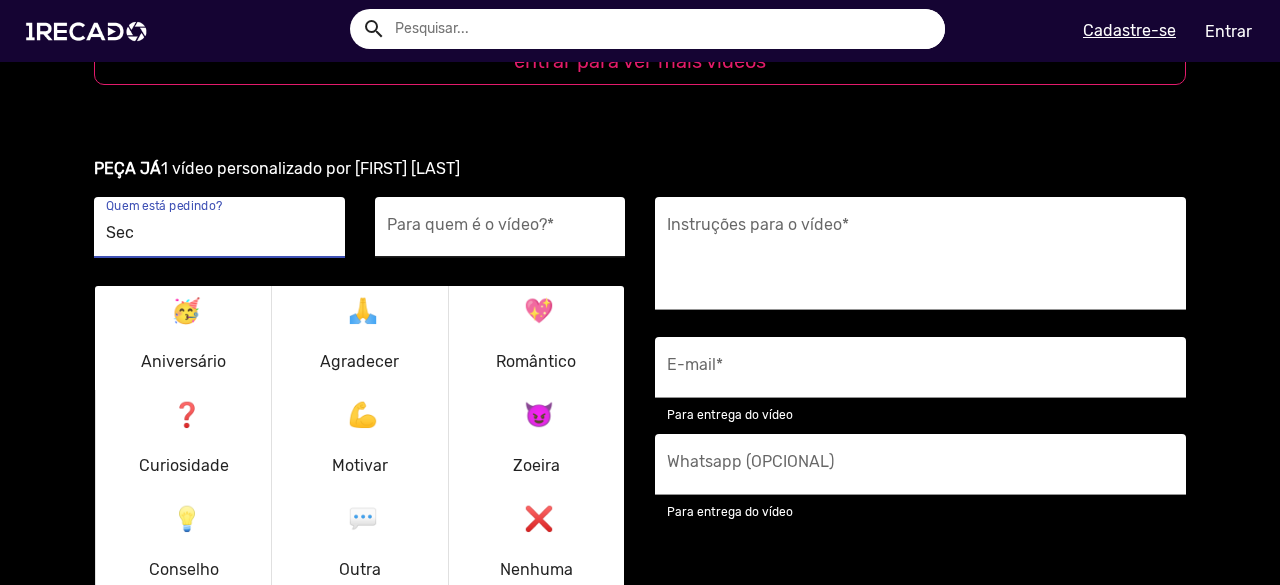 type on "Sec" 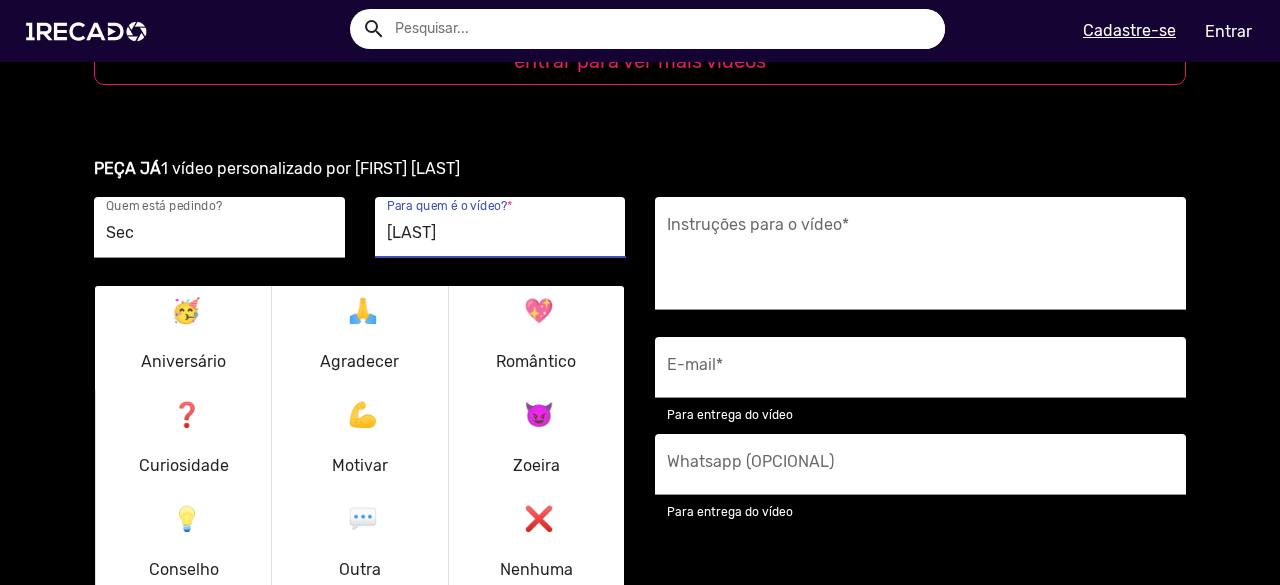 type on "Fernandes" 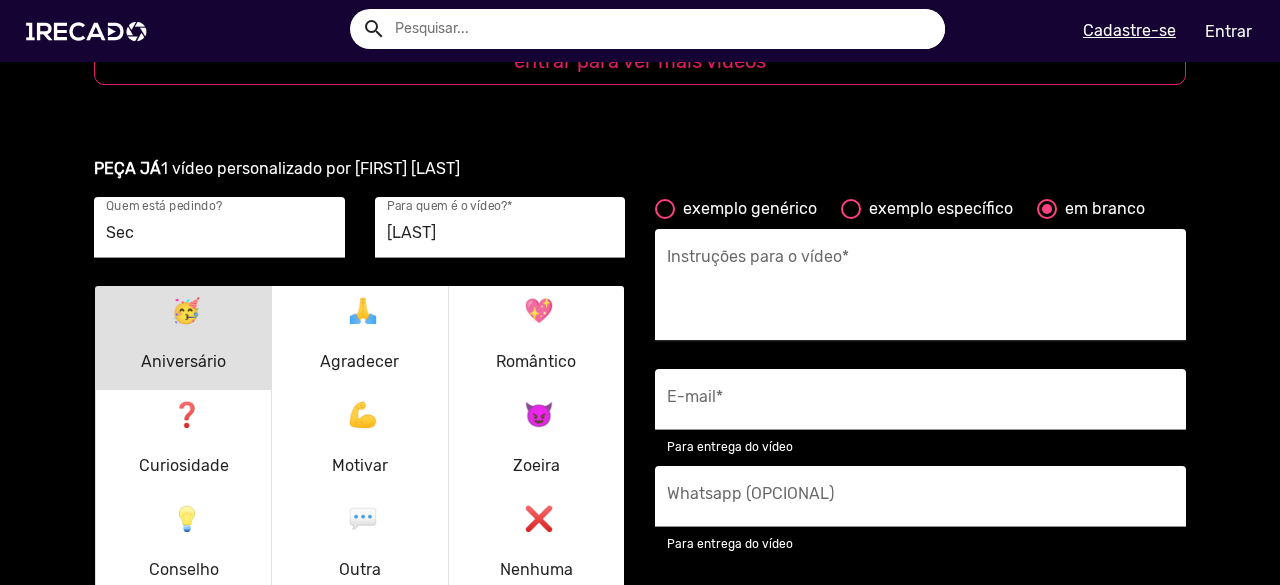 click on "Instruções para o vídeo  *" at bounding box center [920, 291] 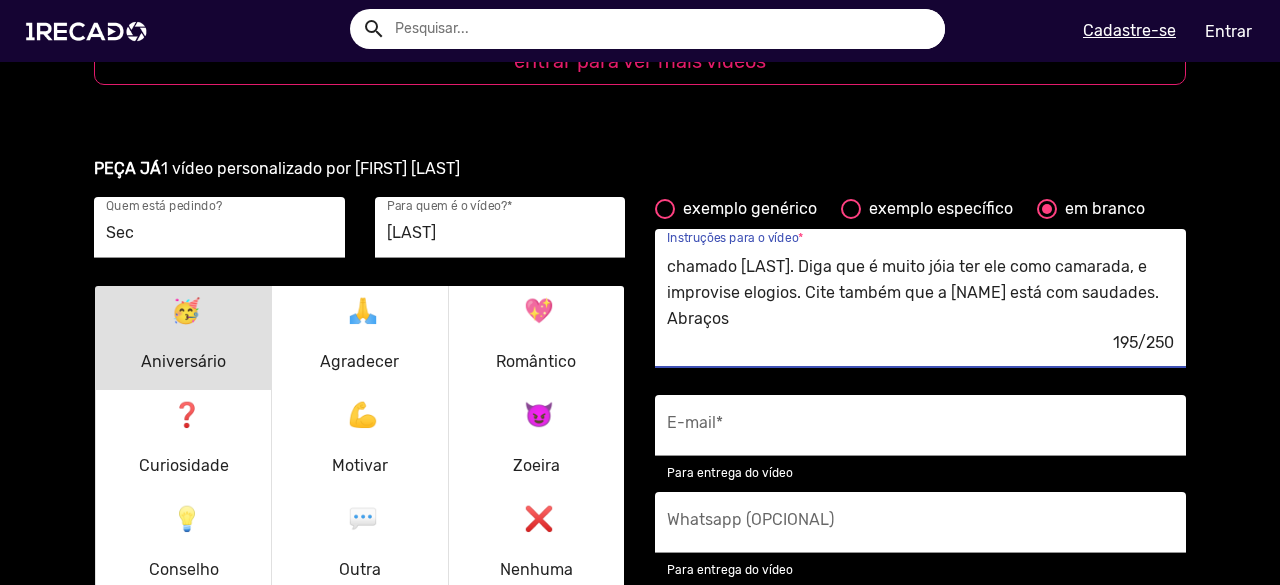 scroll, scrollTop: 26, scrollLeft: 0, axis: vertical 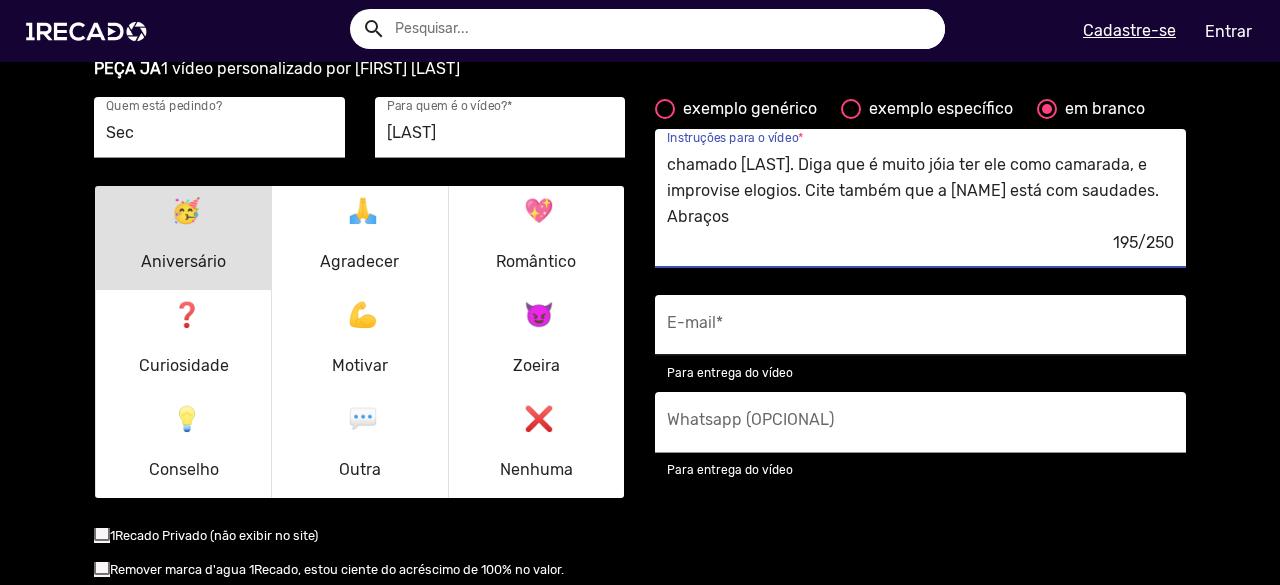 type on "Gostaria que desejasse um feliz aniversário para um amigo chamado Fernandes. Diga que é muito jóia ter ele como camarada, e improvise elogios. Cite também que a Ritinha está com saudades. Abraços" 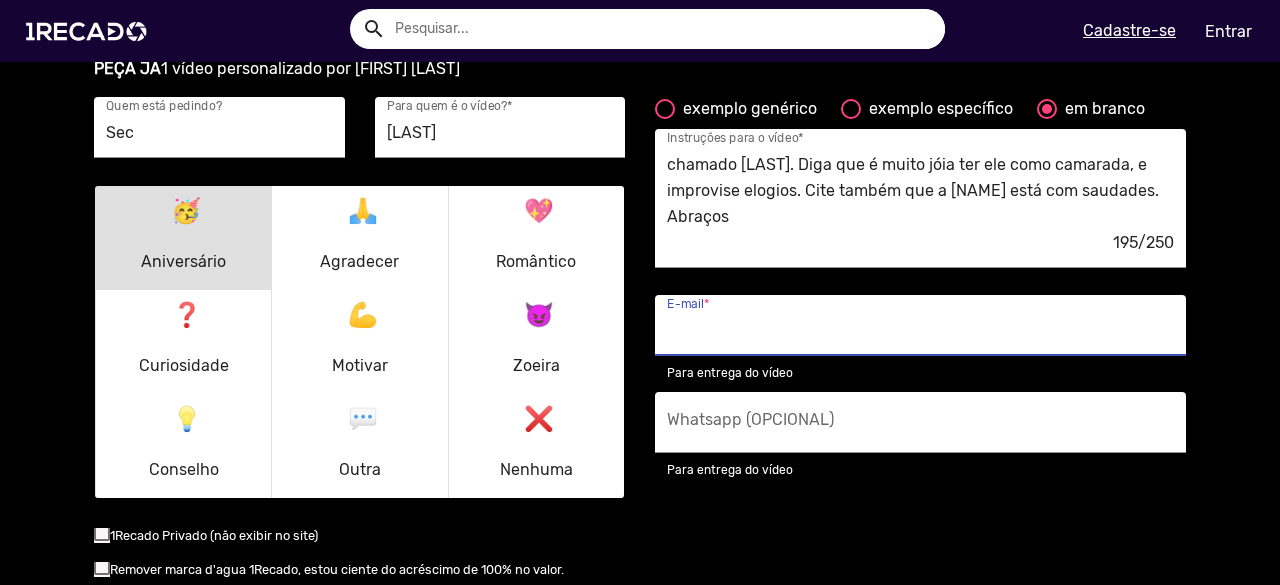 type on "vasconcelosgoku@gmail.com" 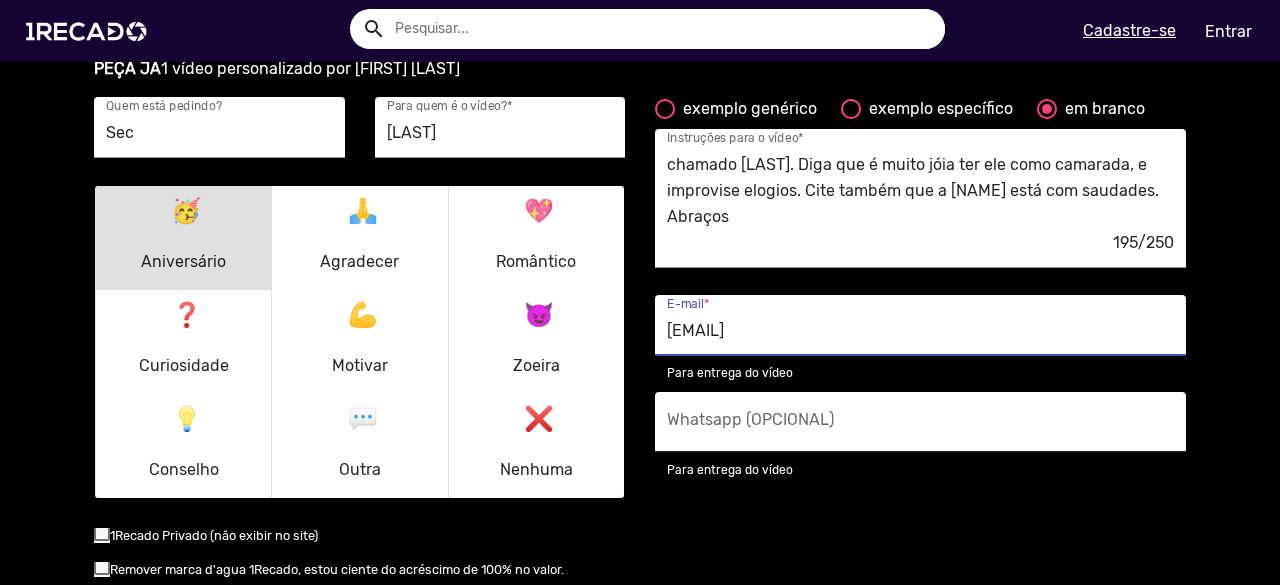 click on "Whatsapp (OPCIONAL)" at bounding box center [920, 428] 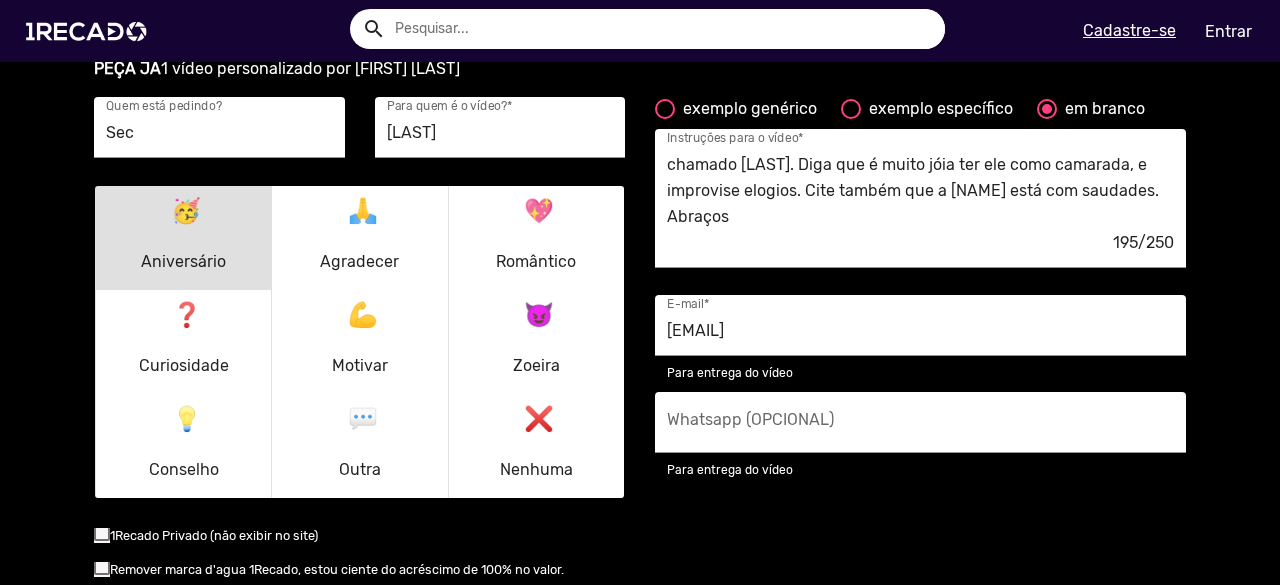 click on "exemplo genérico     exemplo específico     em branco  Gostaria que desejasse um feliz aniversário para um amigo chamado Fernandes. Diga que é muito jóia ter ele como camarada, e improvise elogios. Cite também que a Ritinha está com saudades. Abraços  195/250  Instruções para o vídeo  * vasconcelosgoku@gmail.com E-mail  * Para entrega do vídeo Whatsapp (OPCIONAL)  Para entrega do vídeo" at bounding box center (920, 369) 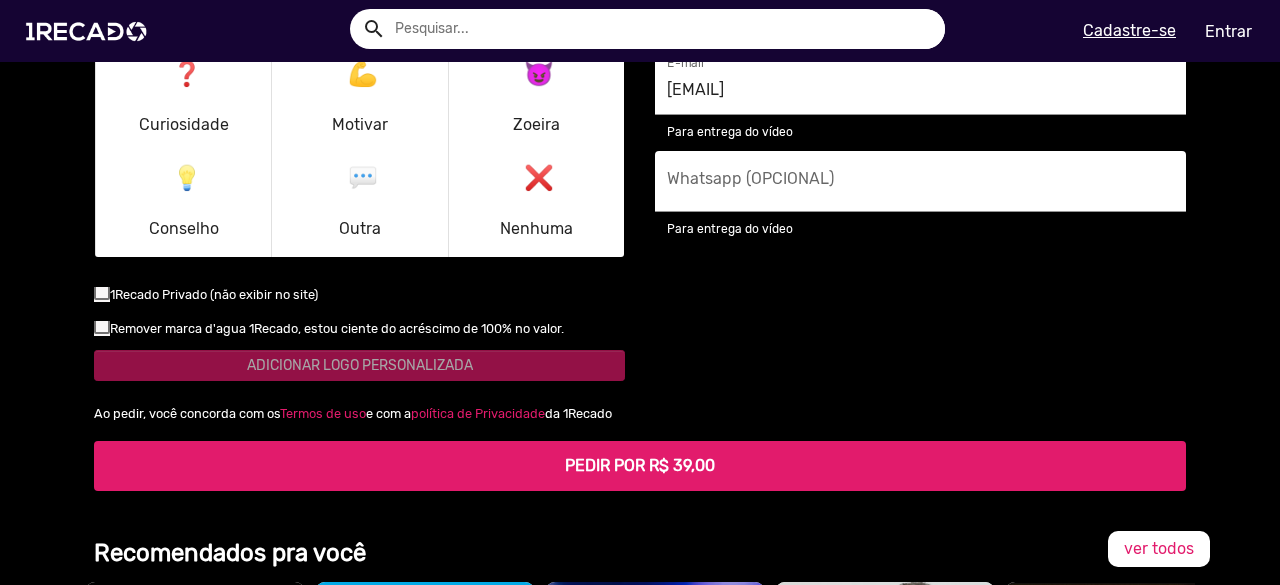 scroll, scrollTop: 2797, scrollLeft: 0, axis: vertical 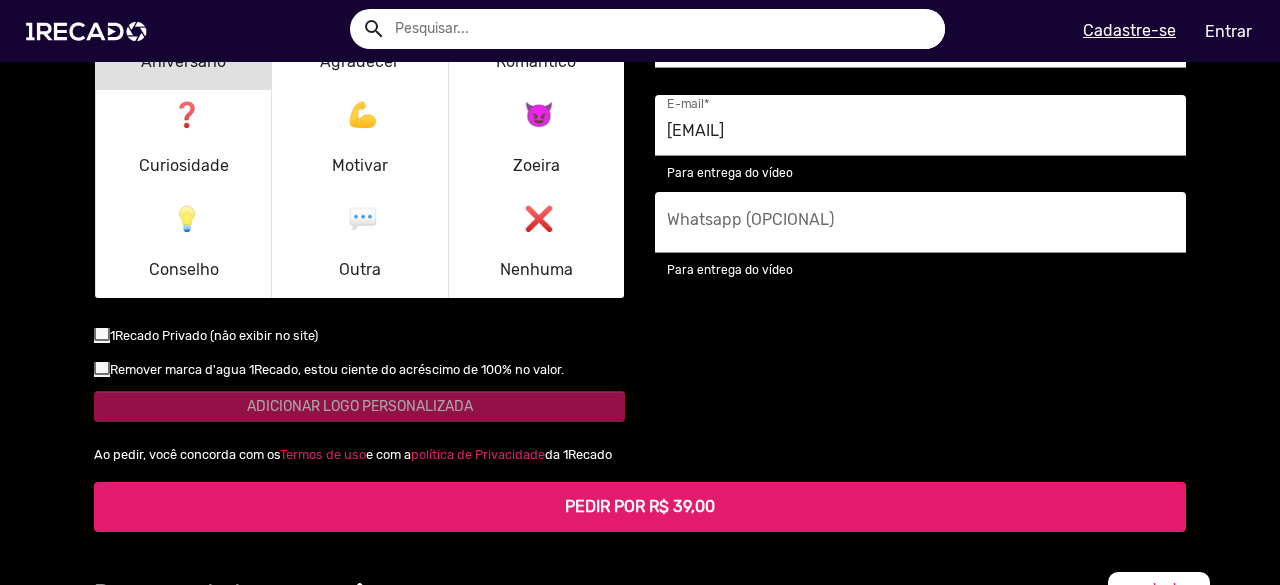 click at bounding box center [102, 335] 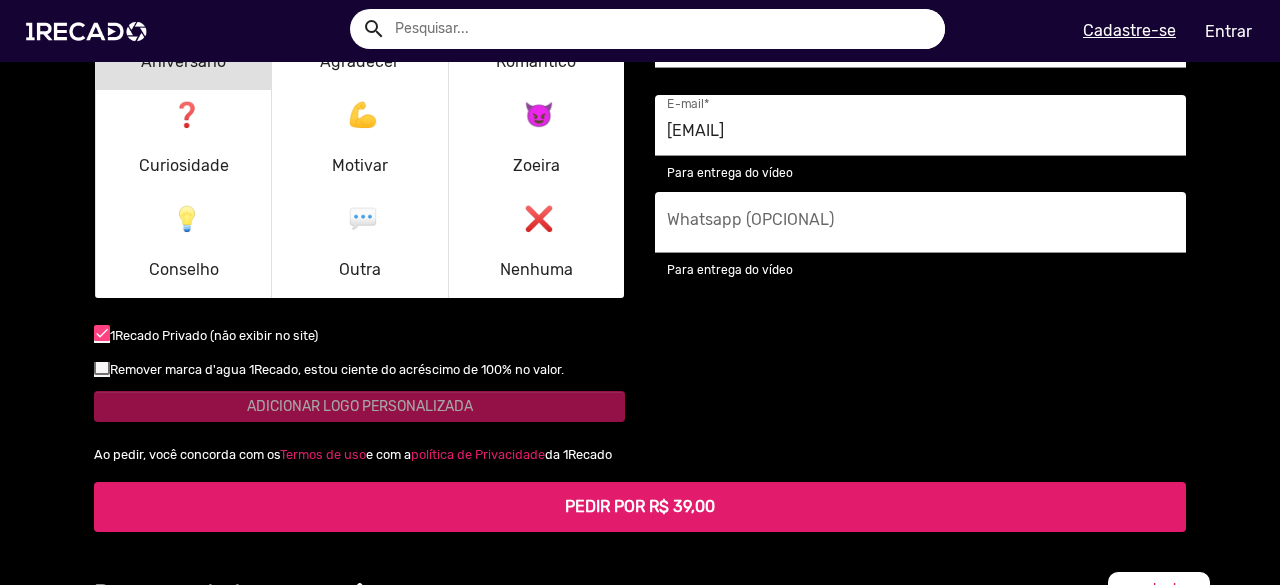 click at bounding box center [102, 335] 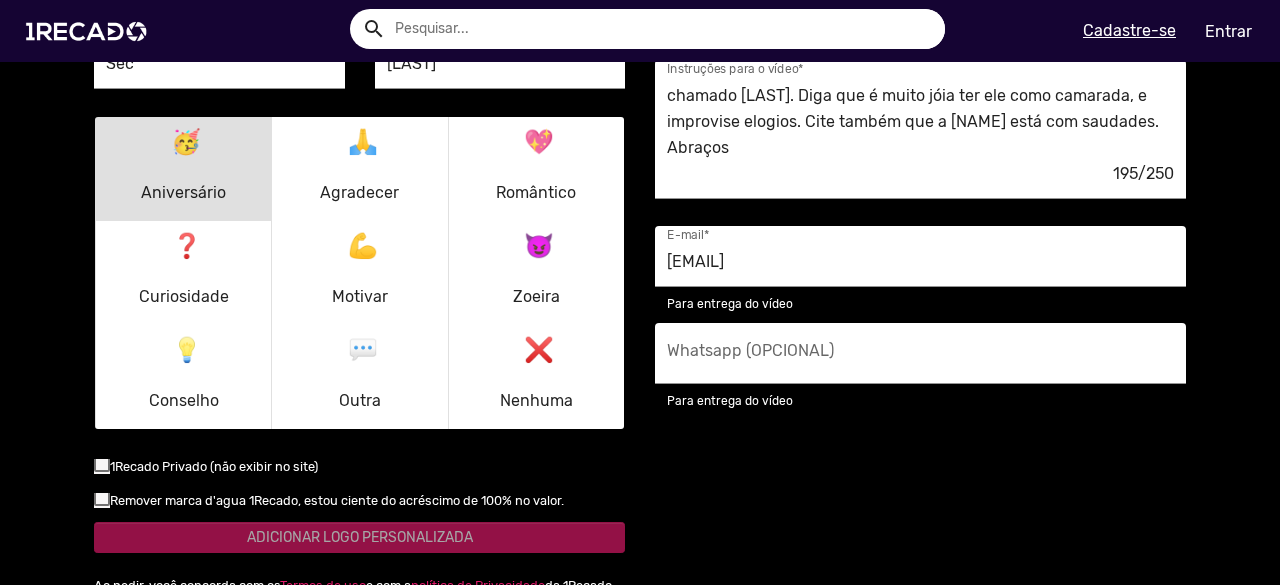 scroll, scrollTop: 2697, scrollLeft: 0, axis: vertical 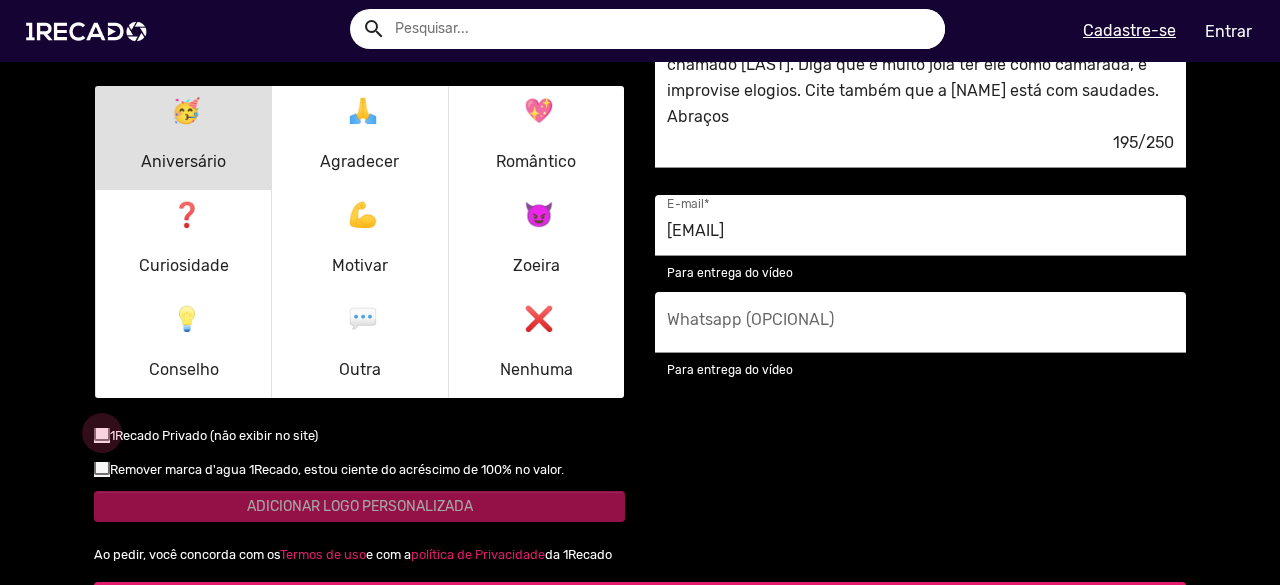 click at bounding box center [102, 433] 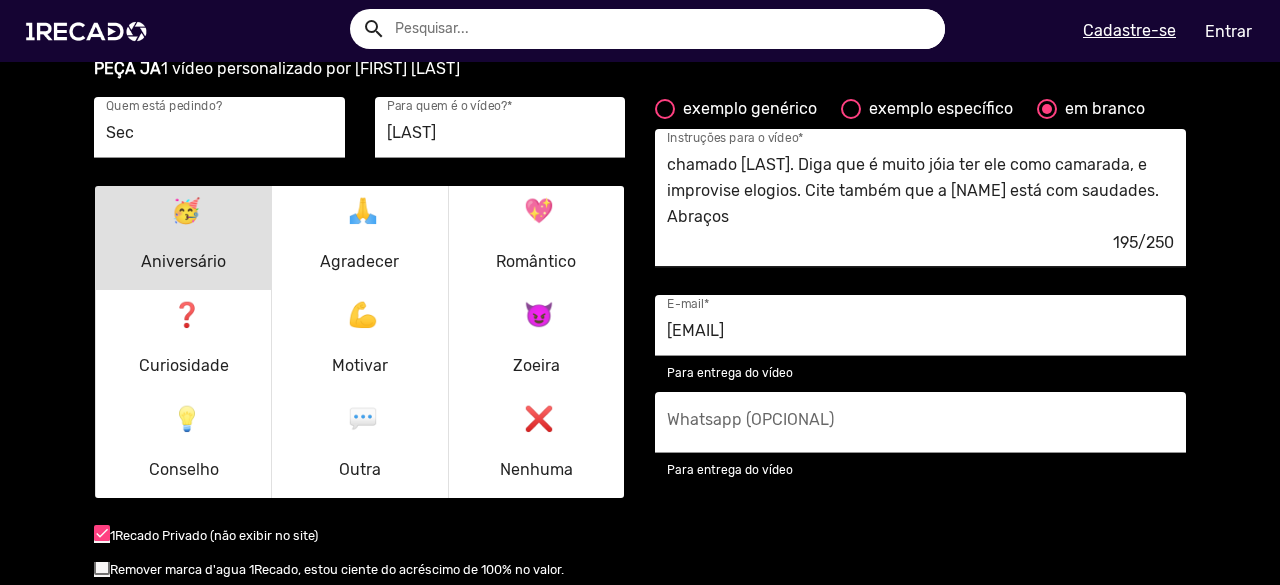scroll, scrollTop: 2397, scrollLeft: 0, axis: vertical 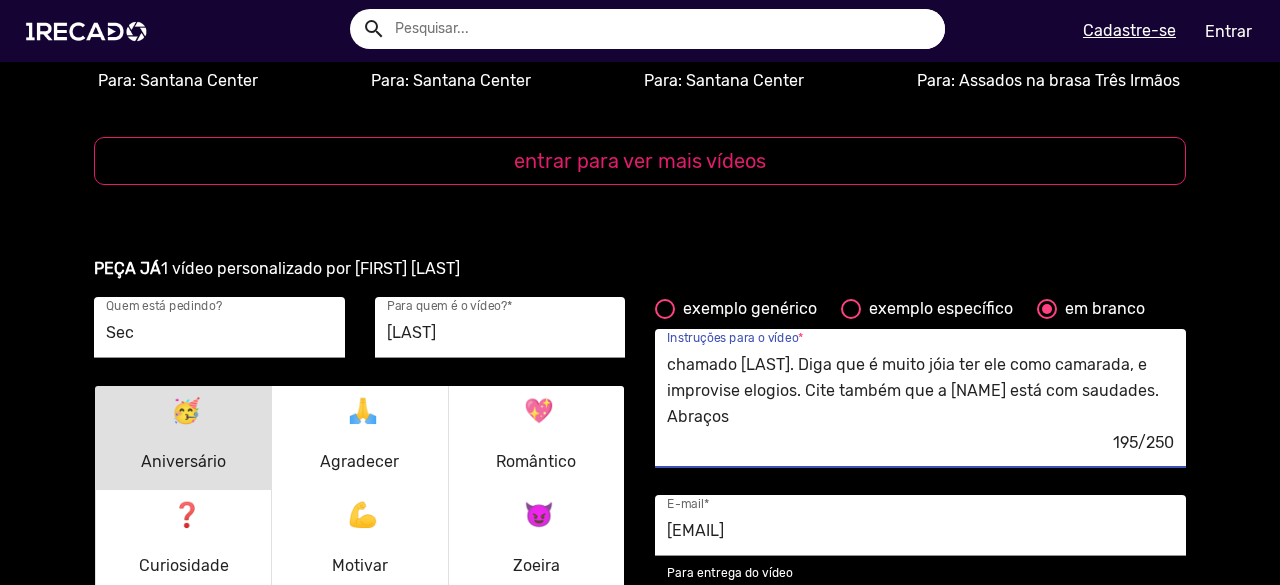 drag, startPoint x: 659, startPoint y: 365, endPoint x: 829, endPoint y: 418, distance: 178.0702 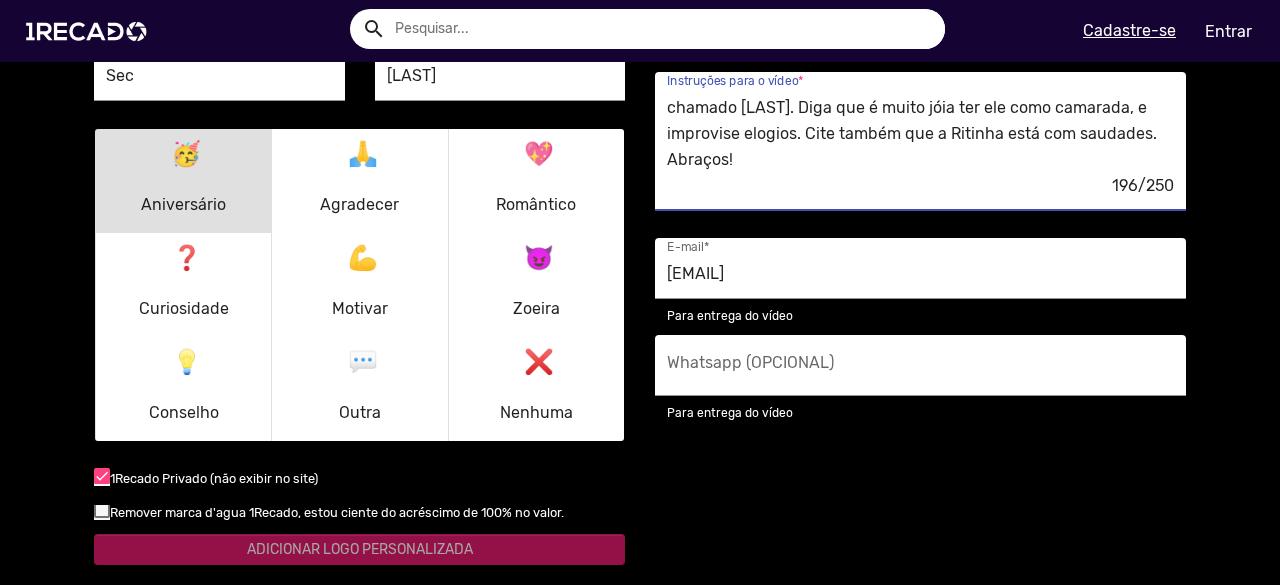 scroll, scrollTop: 2697, scrollLeft: 0, axis: vertical 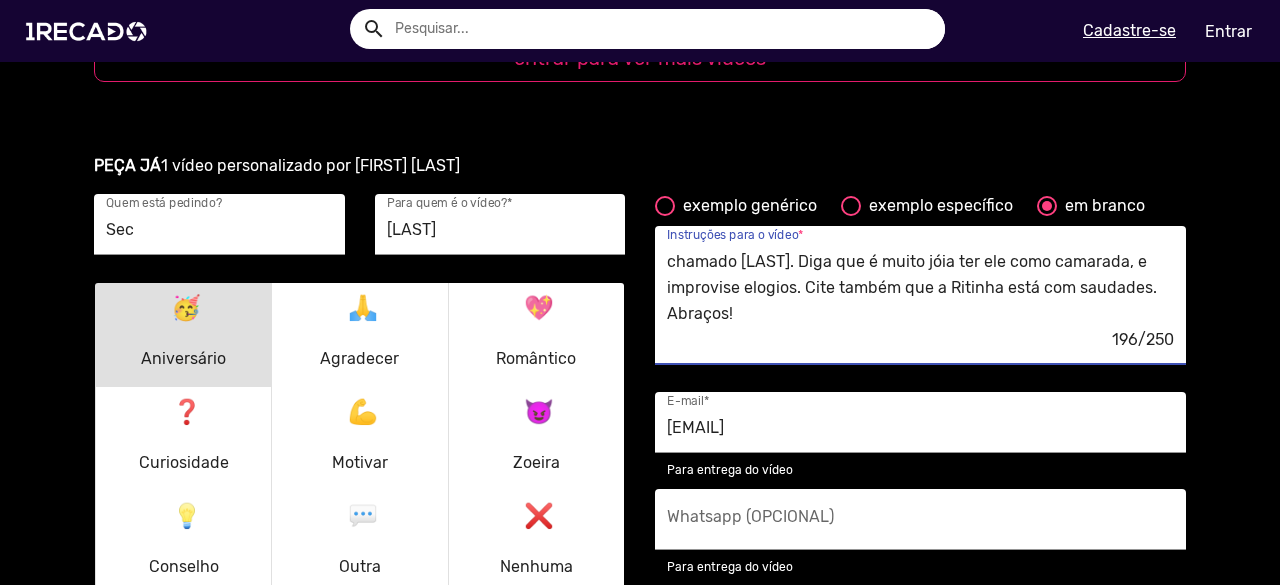 click on "Gostaria que desejasse um feliz aniversário para um amigo chamado Fernandes. Diga que é muito jóia ter ele como camarada, e improvise elogios. Cite também que a Ritinha está com saudades. Abraços!" at bounding box center (920, 288) 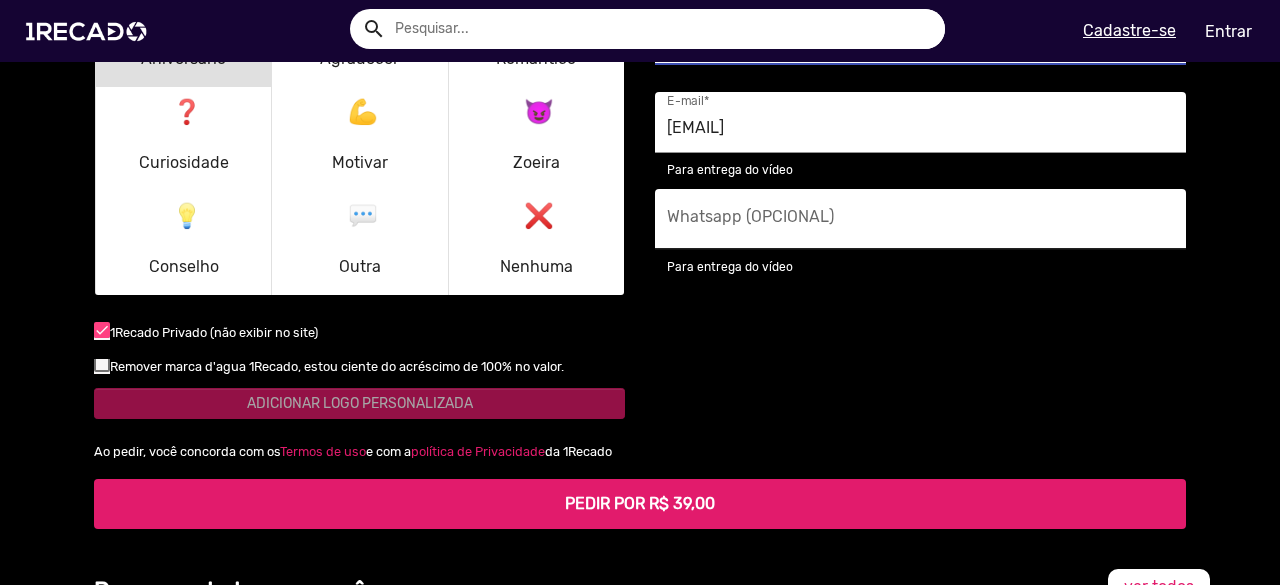 type on "Gostaria que desejasse um feliz aniversário para um amigo chamado Fernandes. Diga que é muito jóia ter ele como camarada, e improvise elogios. Cite também que a Ritinha está com saudades das brincadeiras em Feira de Santana. Abraços!" 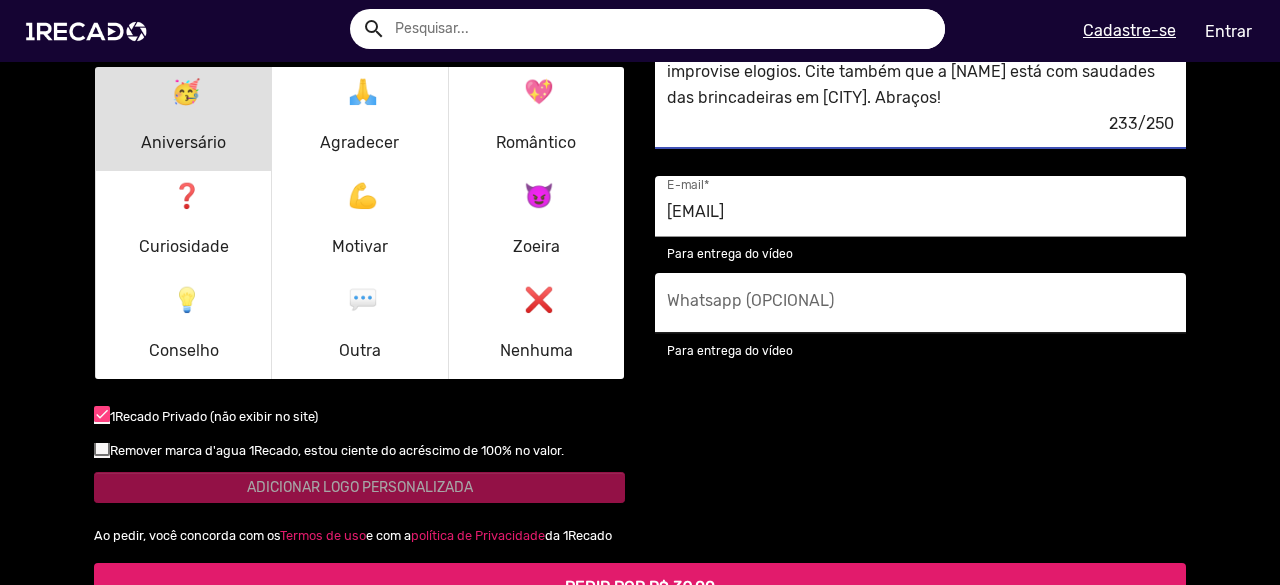 click on "exemplo genérico     exemplo específico     em branco  Gostaria que desejasse um feliz aniversário para um amigo chamado Fernandes. Diga que é muito jóia ter ele como camarada, e improvise elogios. Cite também que a Ritinha está com saudades das brincadeiras em Feira de Santana. Abraços!  233/250  Instruções para o vídeo  * vasconcelosgoku@gmail.com E-mail  * Para entrega do vídeo Whatsapp (OPCIONAL)  Para entrega do vídeo" at bounding box center [920, 170] 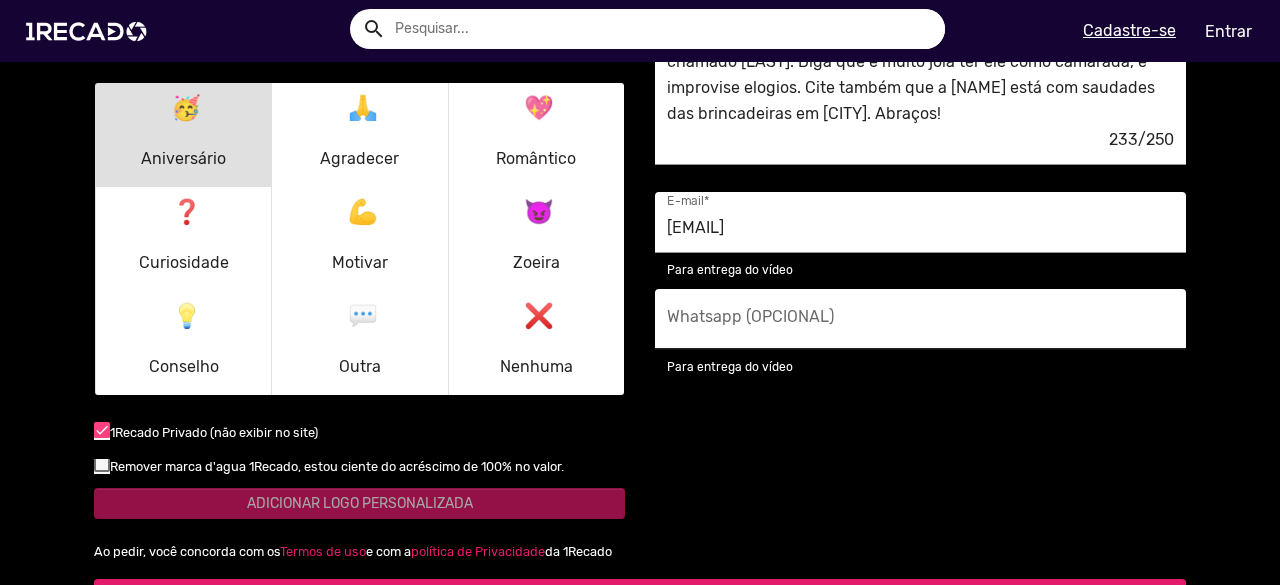 click on "Whatsapp (OPCIONAL)" at bounding box center (920, 325) 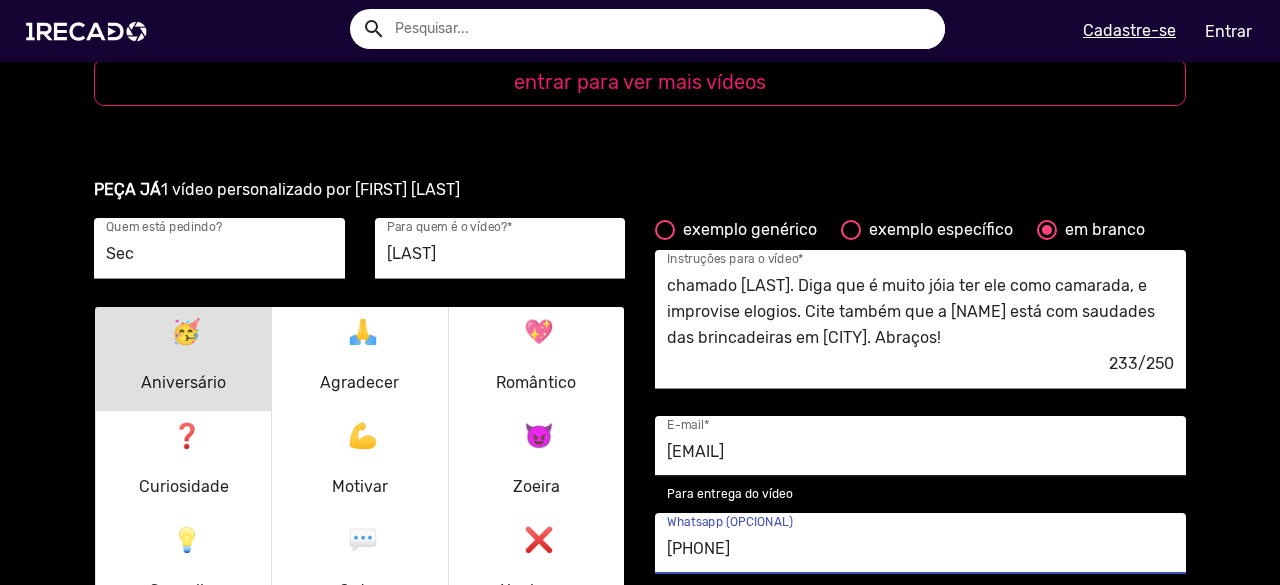 scroll, scrollTop: 2600, scrollLeft: 0, axis: vertical 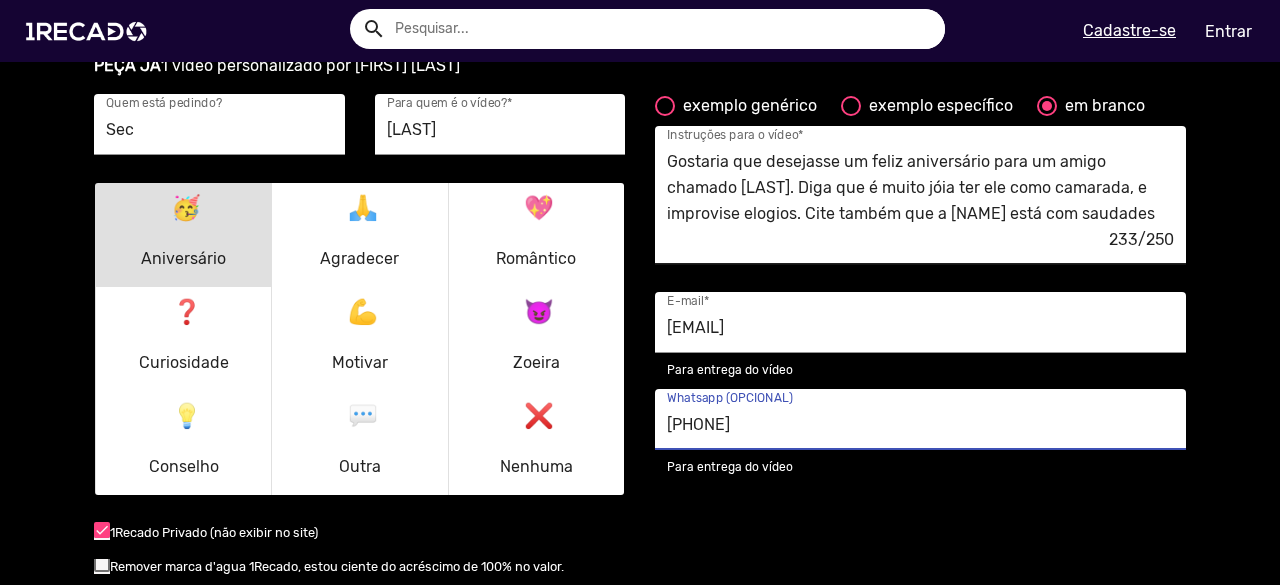 type on "[PHONE]" 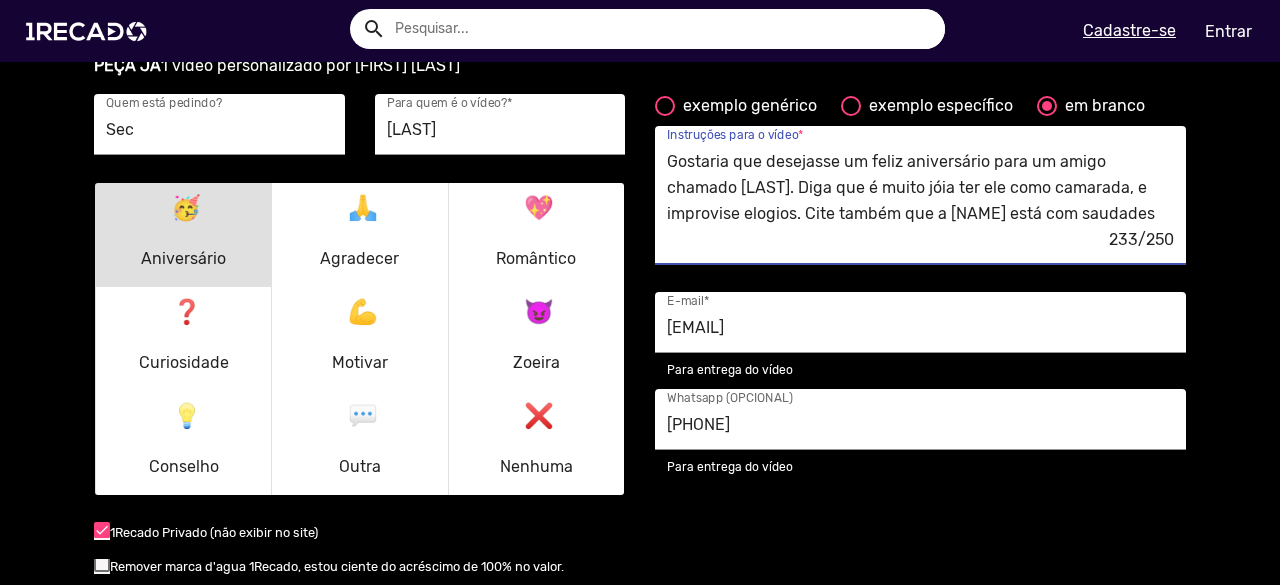 scroll, scrollTop: 26, scrollLeft: 0, axis: vertical 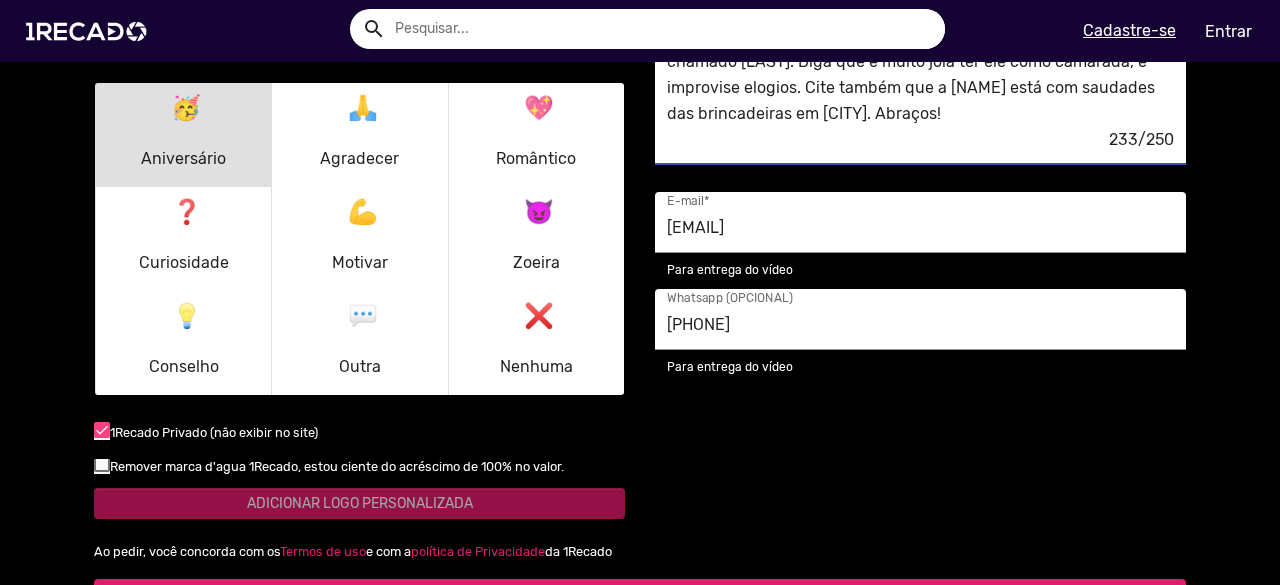 drag, startPoint x: 661, startPoint y: 154, endPoint x: 1108, endPoint y: 161, distance: 447.0548 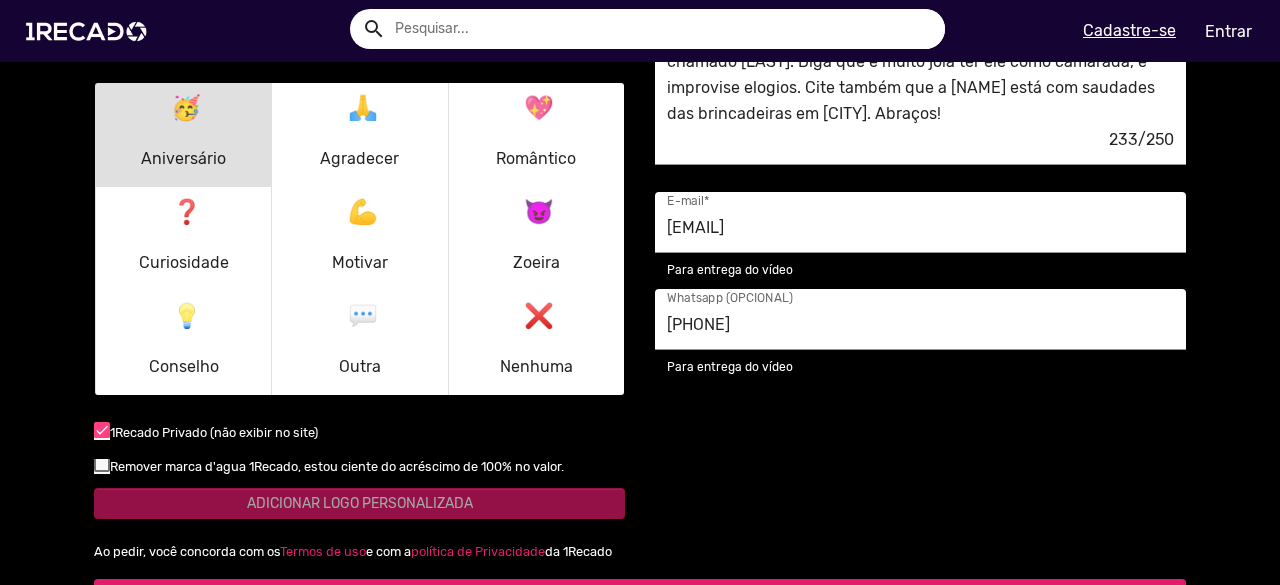 click on "exemplo genérico     exemplo específico     em branco  Gostaria que desejasse um feliz aniversário para um amigo chamado Fernandes. Diga que é muito jóia ter ele como camarada, e improvise elogios. Cite também que a Ritinha está com saudades das brincadeiras em Feira de Santana. Abraços!  233/250  Instruções para o vídeo  * vasconcelosgoku@gmail.com E-mail  * Para entrega do vídeo (71)98821-2954 Whatsapp (OPCIONAL)  Para entrega do vídeo" at bounding box center [920, 266] 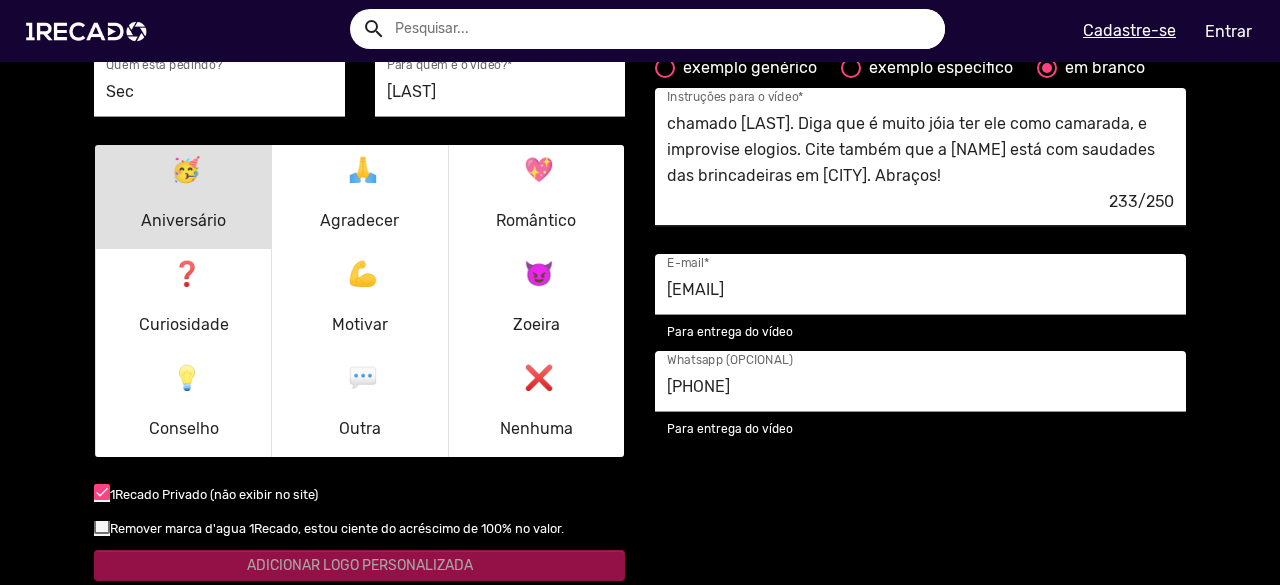 scroll, scrollTop: 2500, scrollLeft: 0, axis: vertical 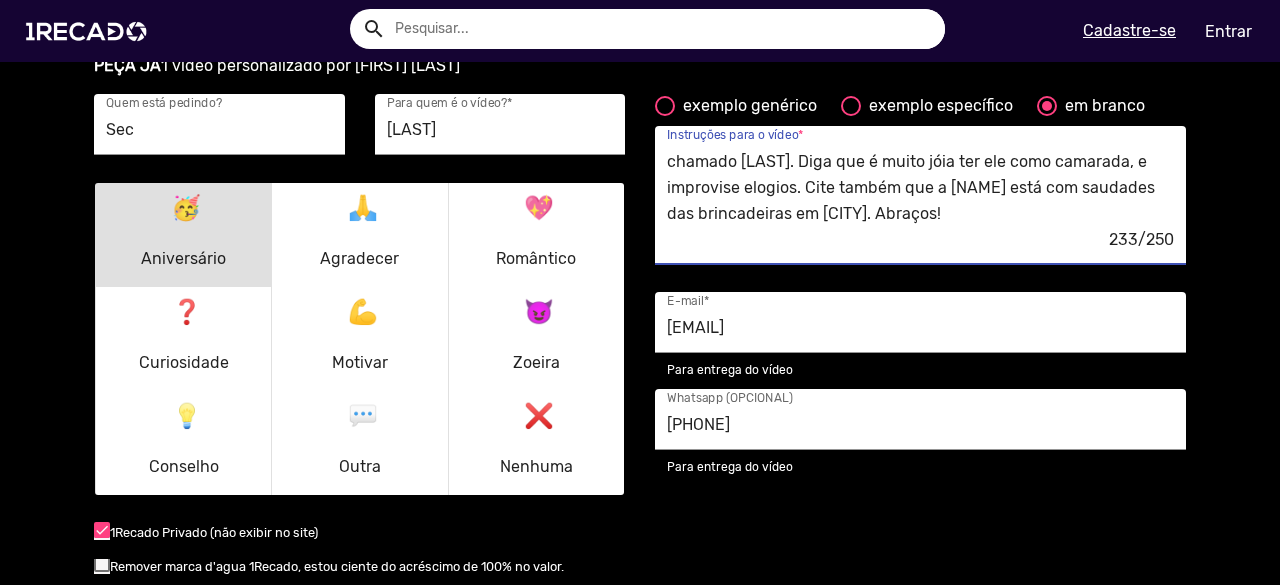 drag, startPoint x: 952, startPoint y: 187, endPoint x: 1006, endPoint y: 191, distance: 54.147945 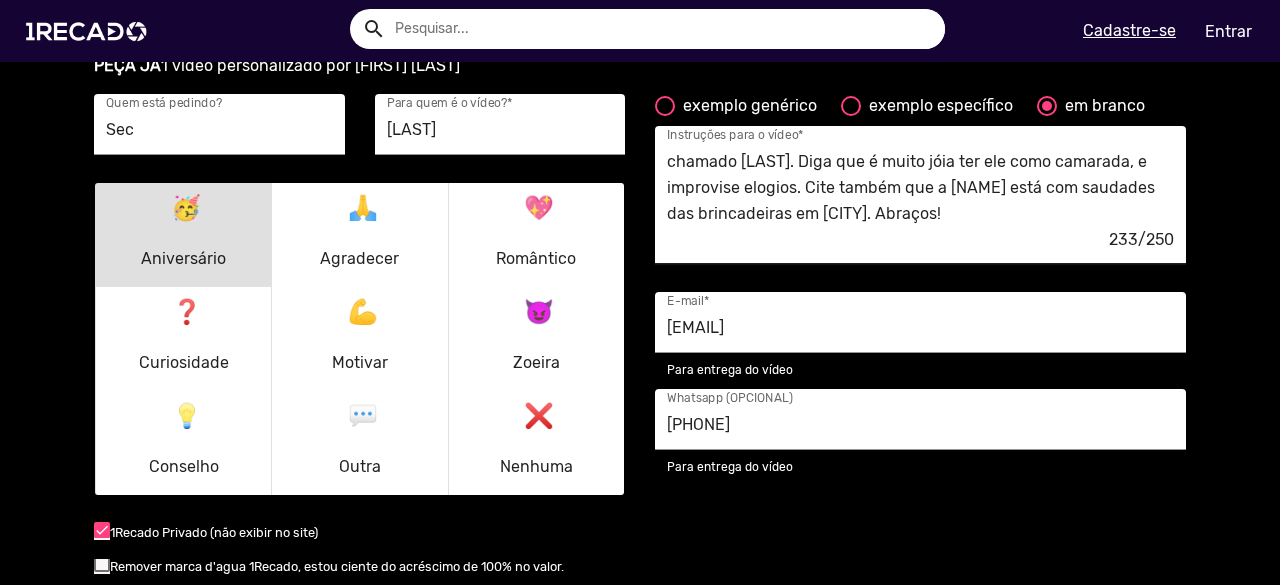 click on "233/250" at bounding box center [920, 240] 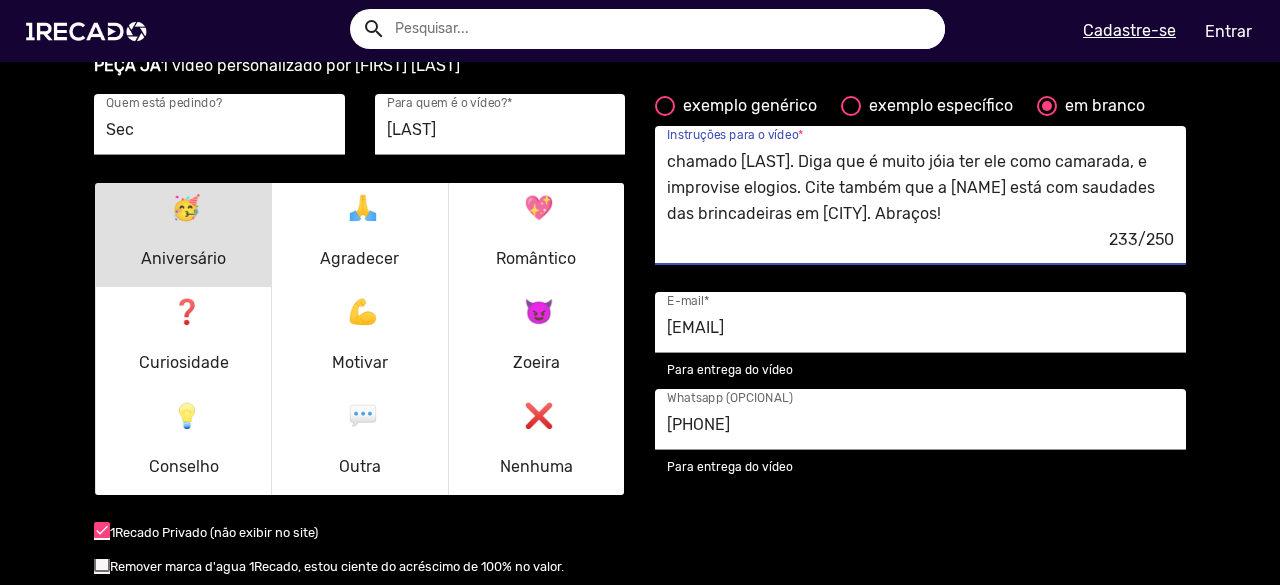 click on "Gostaria que desejasse um feliz aniversário para um amigo chamado Fernandes. Diga que é muito jóia ter ele como camarada, e improvise elogios. Cite também que a Letícia está com saudades das brincadeiras em Feira de Santana. Abraços!" at bounding box center (920, 188) 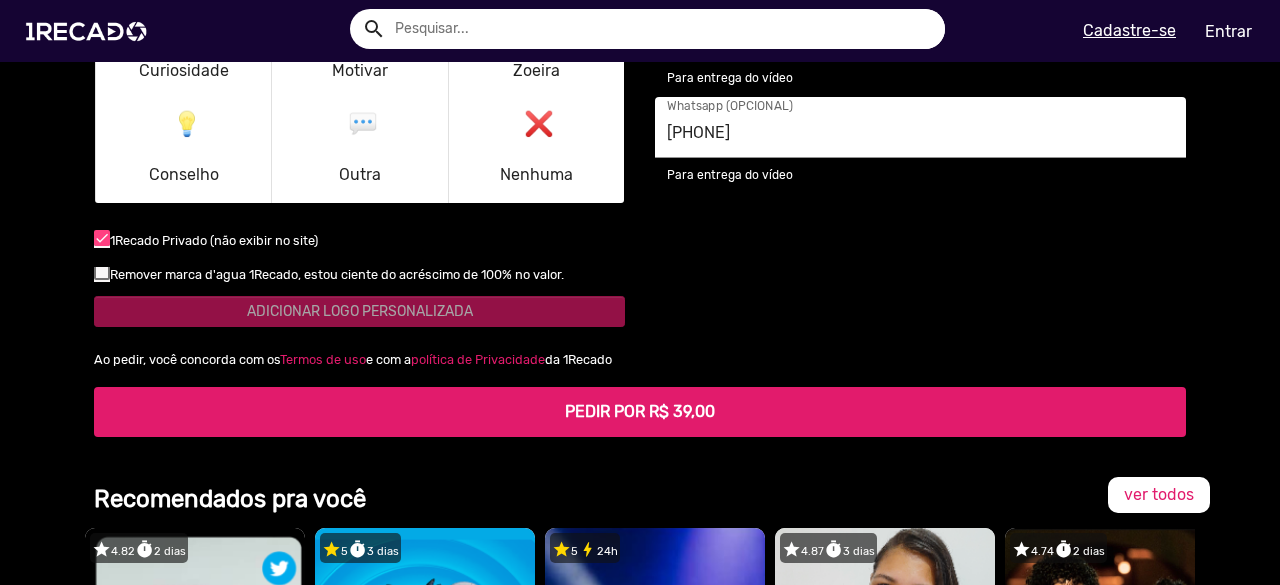 scroll, scrollTop: 2900, scrollLeft: 0, axis: vertical 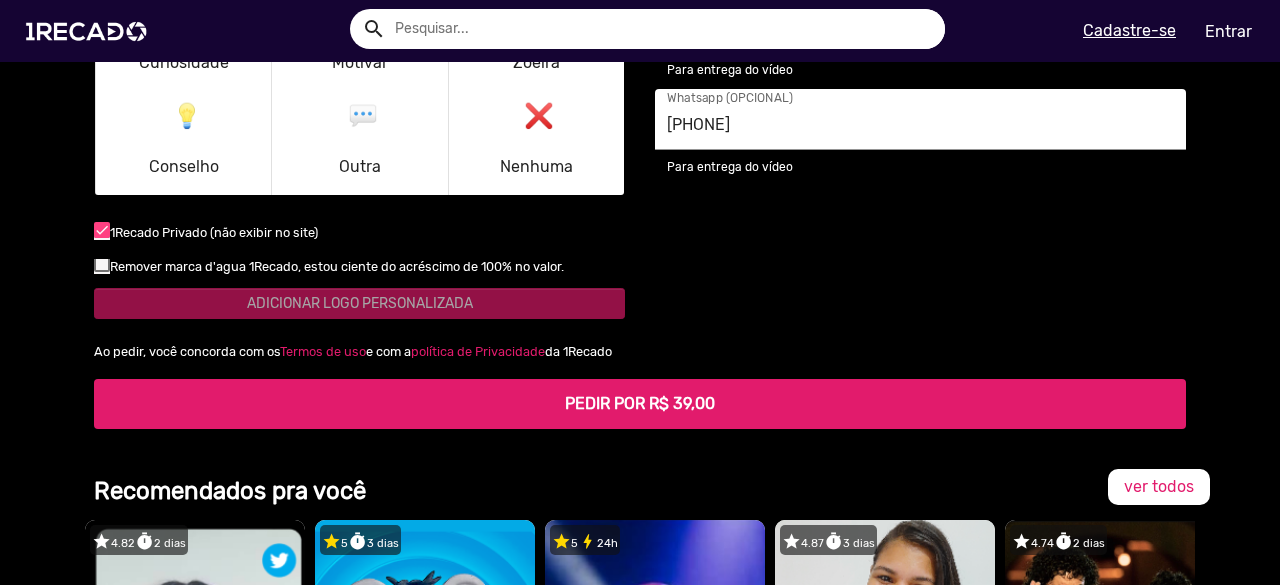 type on "Gostaria que desejasse um feliz aniversário para um amigo chamado Fernandes. Diga que é muito jóia ter ele como camarada, e improvise elogios. Cite também que a Letícia está com saudades das brincadeiras em Feira de Santana. Abraços! Improvise muito." 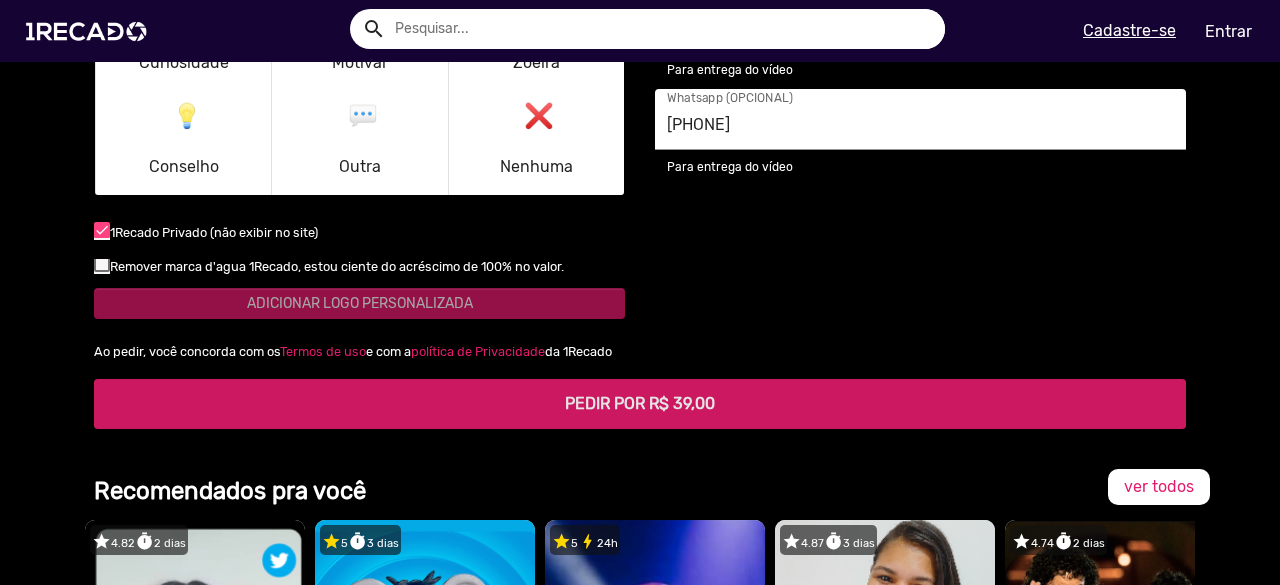 click on "PEDIR POR R$ 39,00" at bounding box center [640, 403] 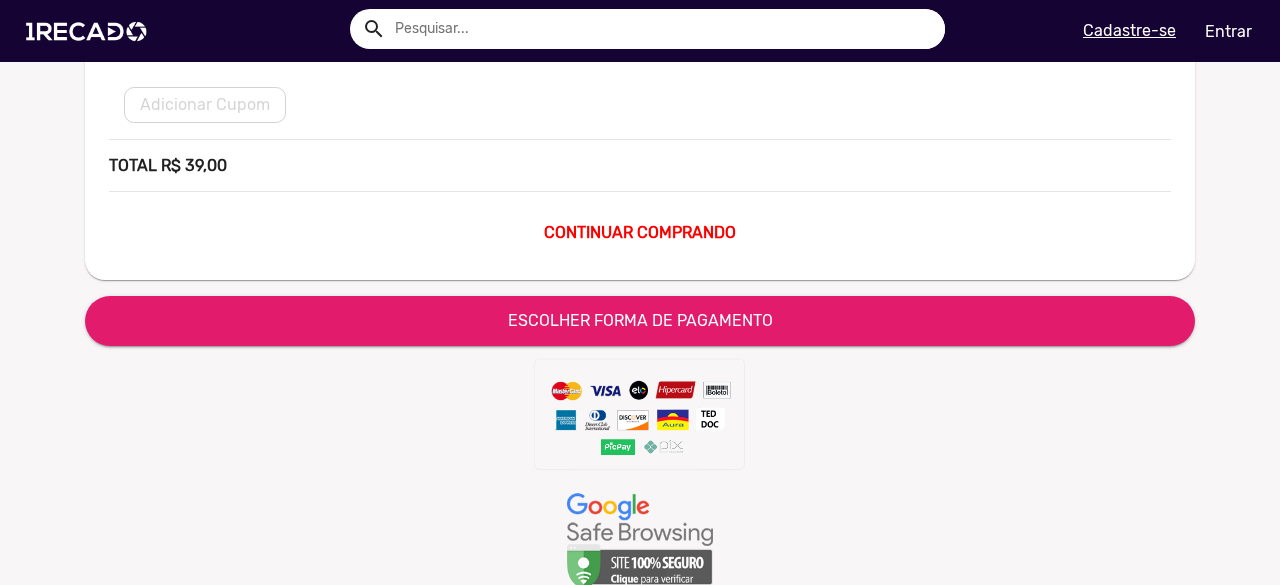 scroll, scrollTop: 326, scrollLeft: 0, axis: vertical 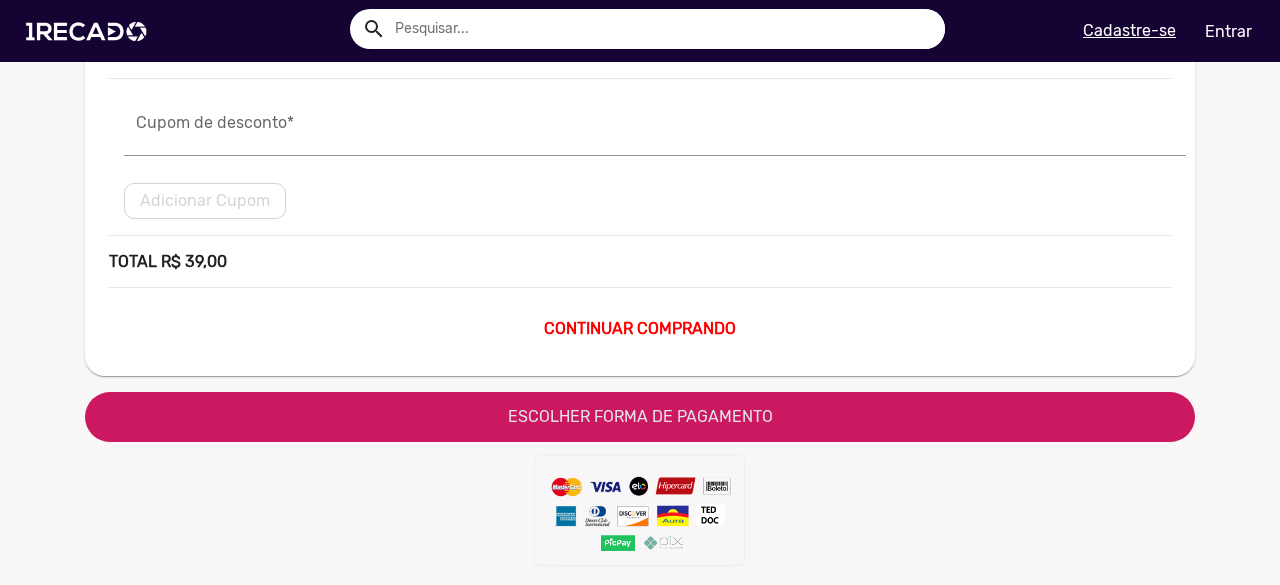 click on "ESCOLHER FORMA DE PAGAMENTO" 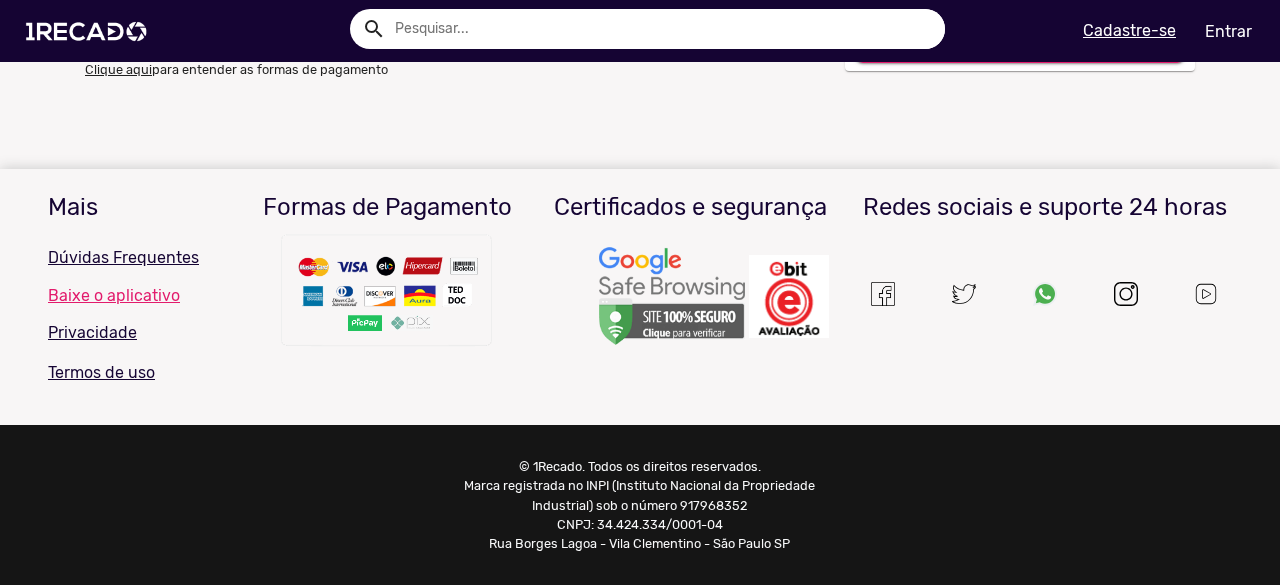 scroll, scrollTop: 0, scrollLeft: 0, axis: both 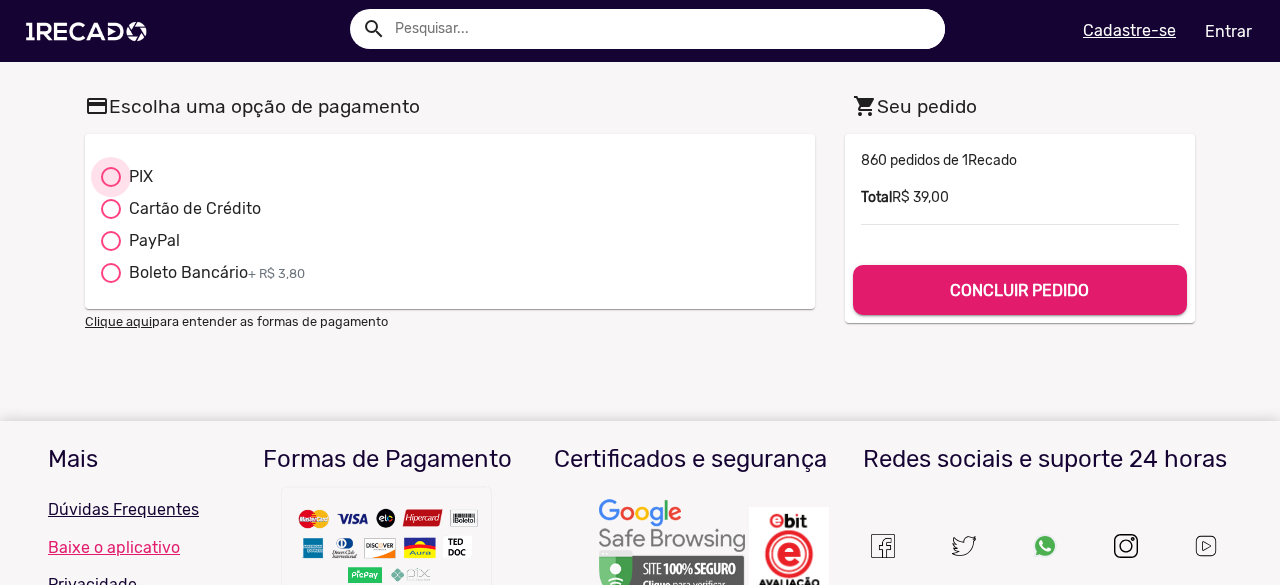 click on "PIX" at bounding box center (137, 177) 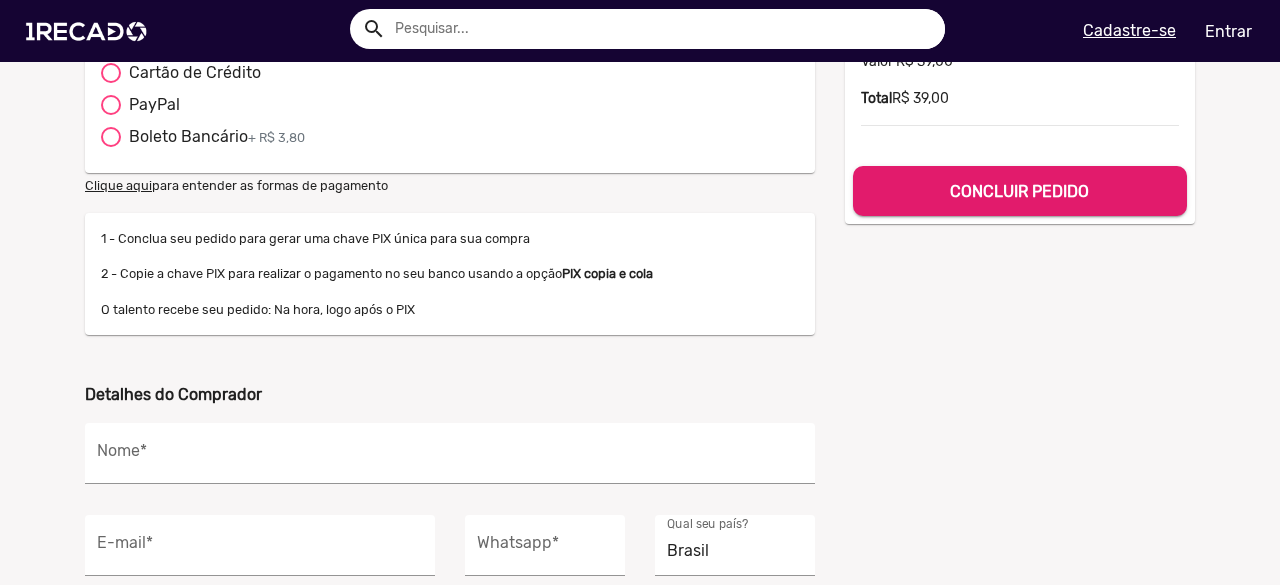 scroll, scrollTop: 0, scrollLeft: 0, axis: both 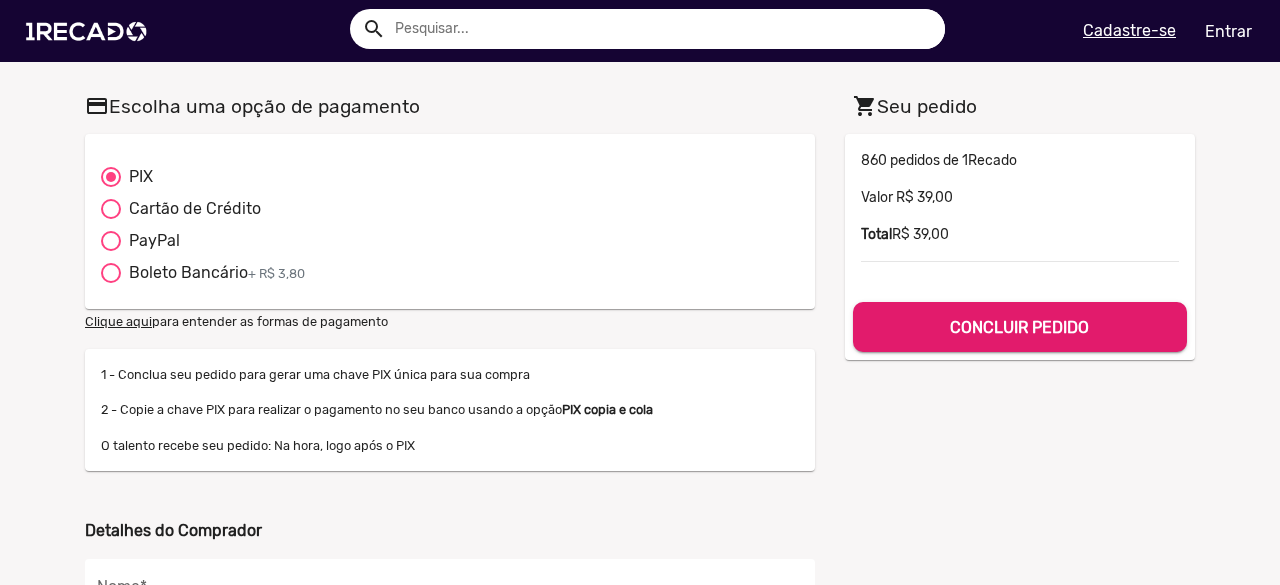 click on "CONCLUIR PEDIDO" 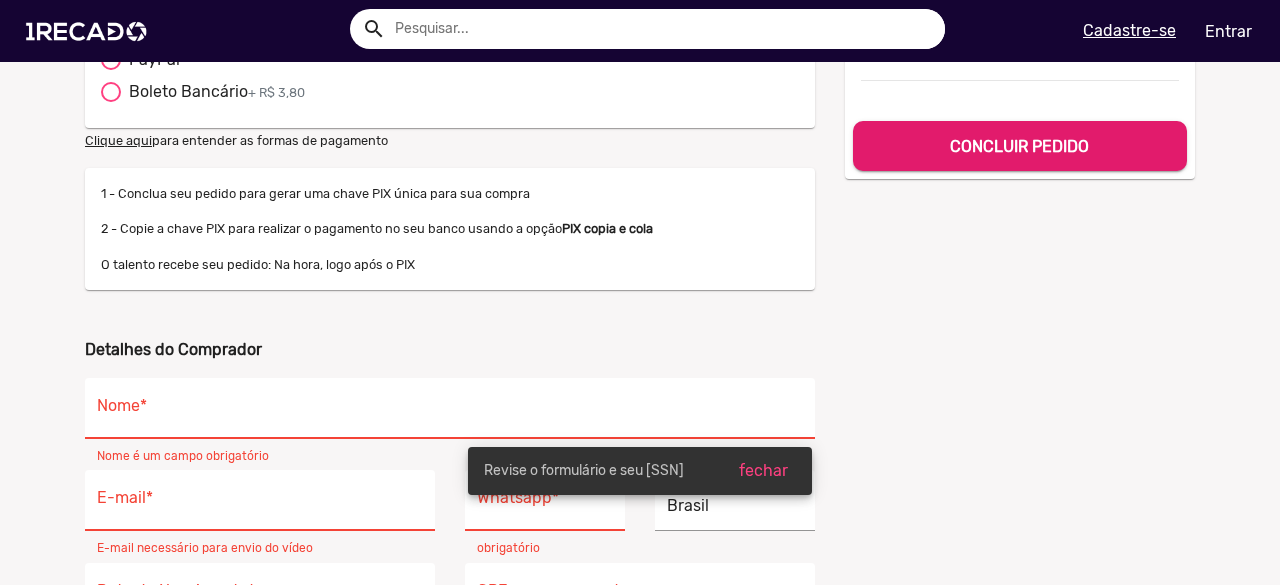 scroll, scrollTop: 300, scrollLeft: 0, axis: vertical 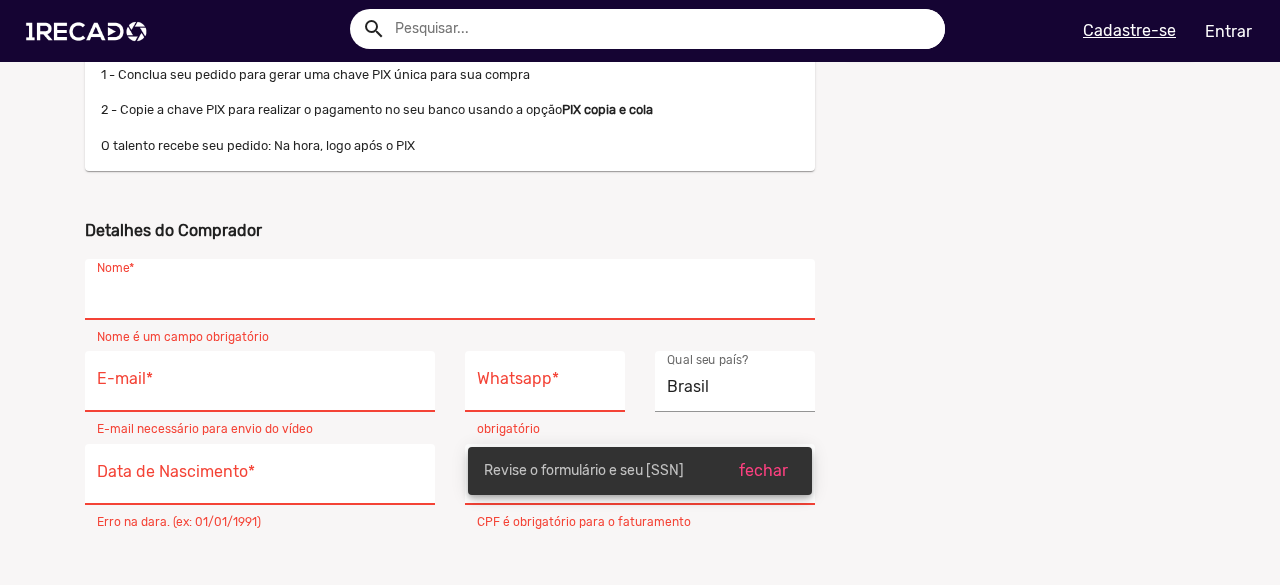 drag, startPoint x: 187, startPoint y: 285, endPoint x: 228, endPoint y: 297, distance: 42.72002 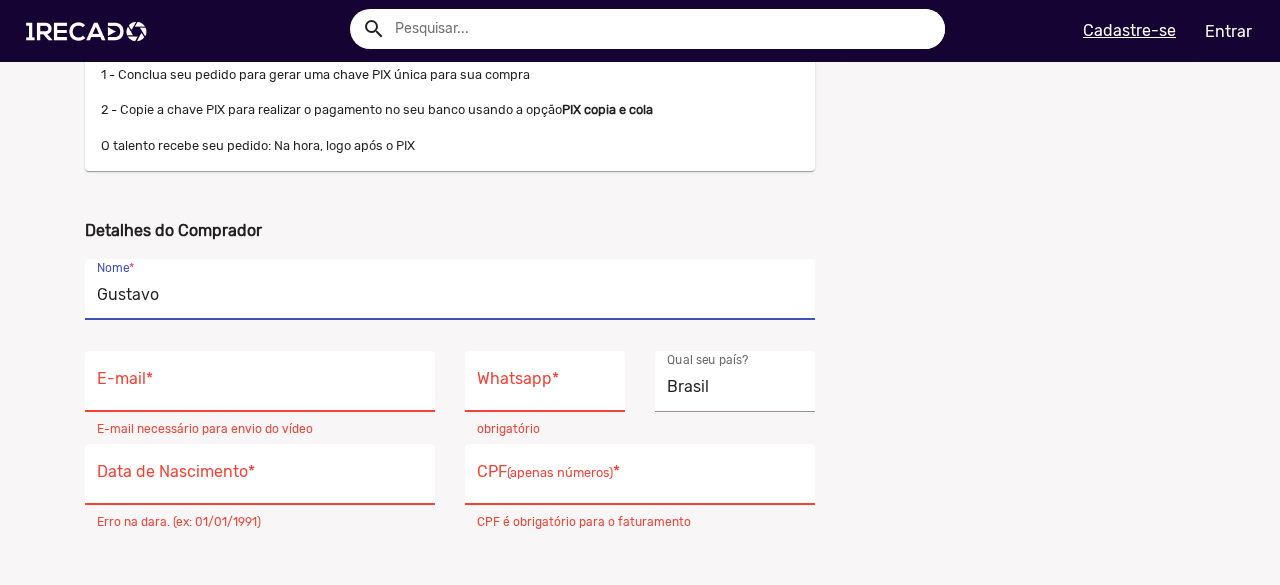 type on "Gustavo" 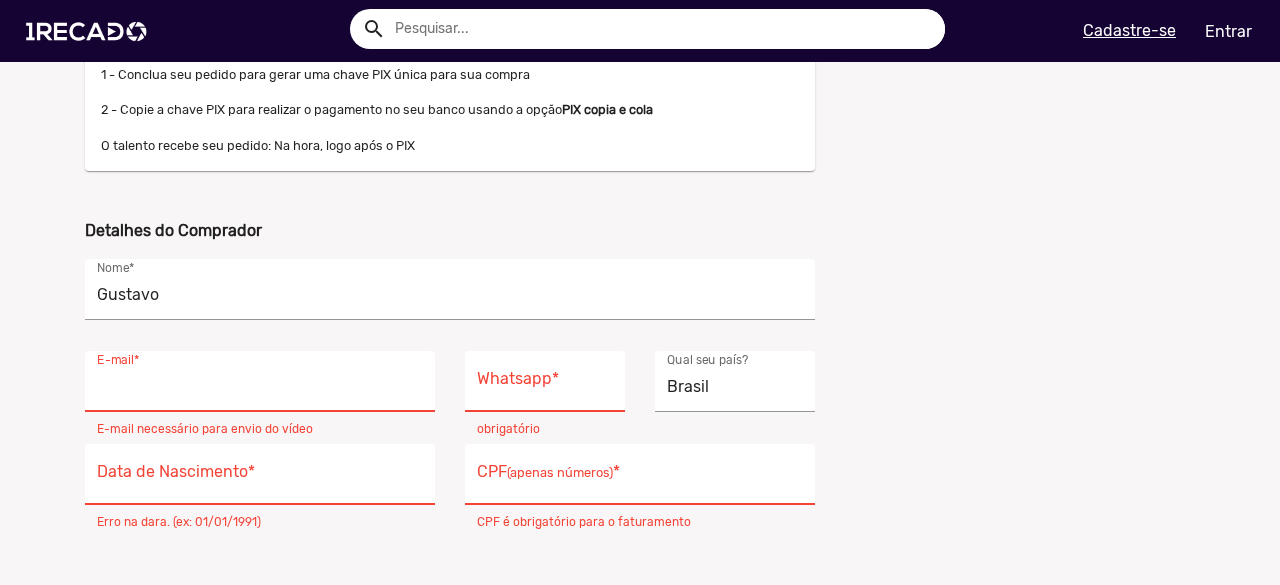 type on "[EMAIL]" 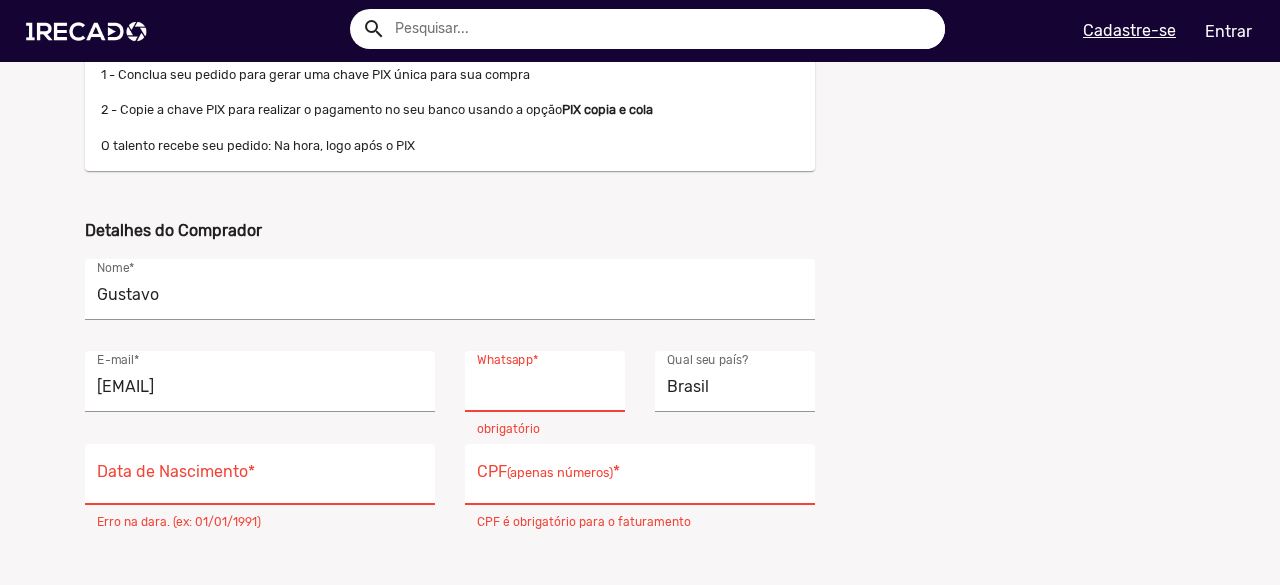 click on "Whatsapp  *" at bounding box center [545, 381] 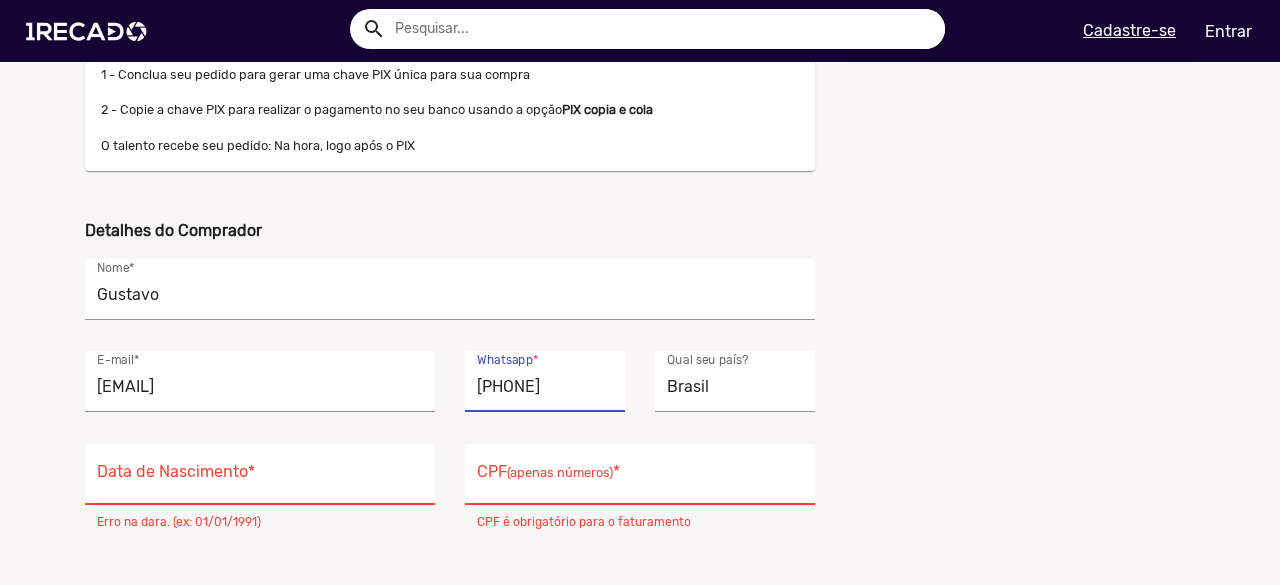 click on "Data de Nascimento  *" at bounding box center (260, 480) 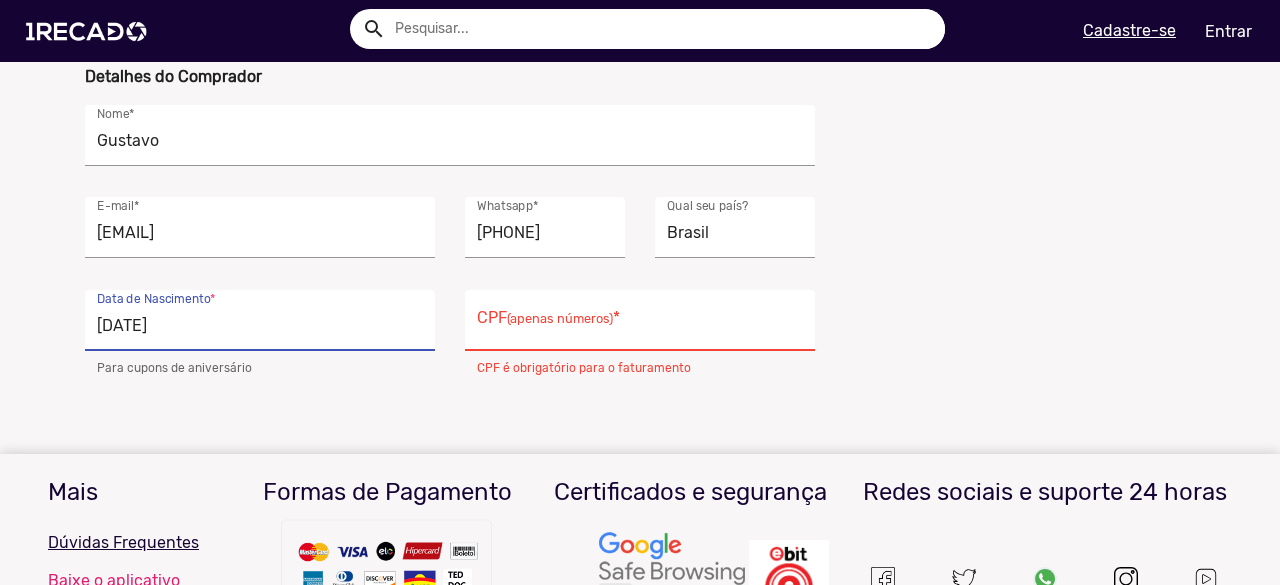 scroll, scrollTop: 500, scrollLeft: 0, axis: vertical 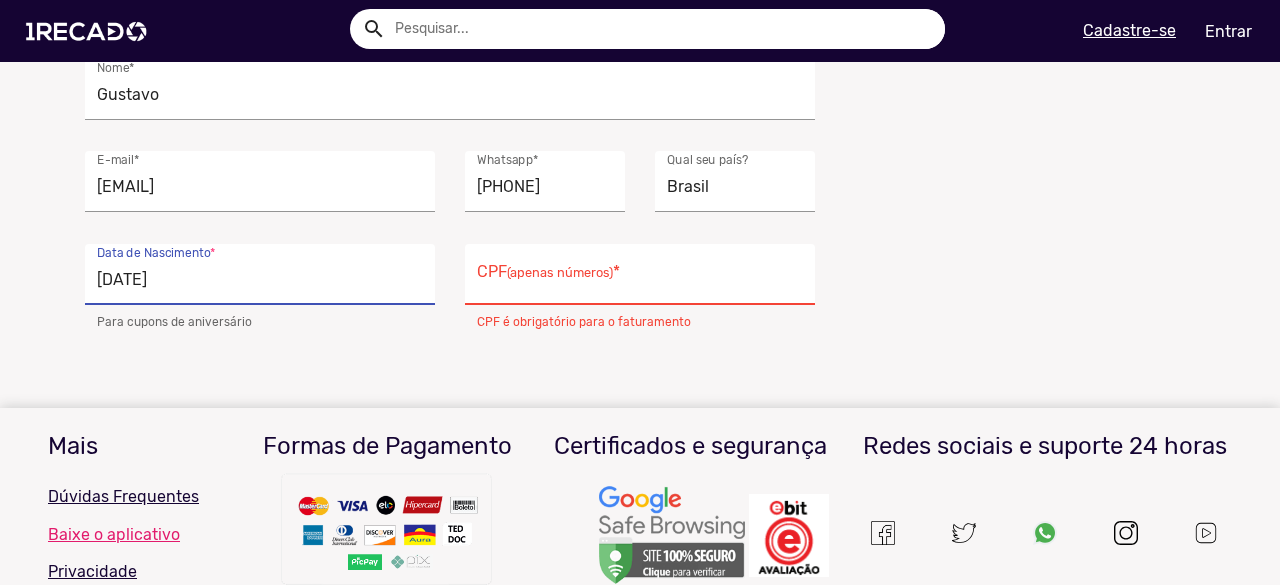 type on "13/10/2005" 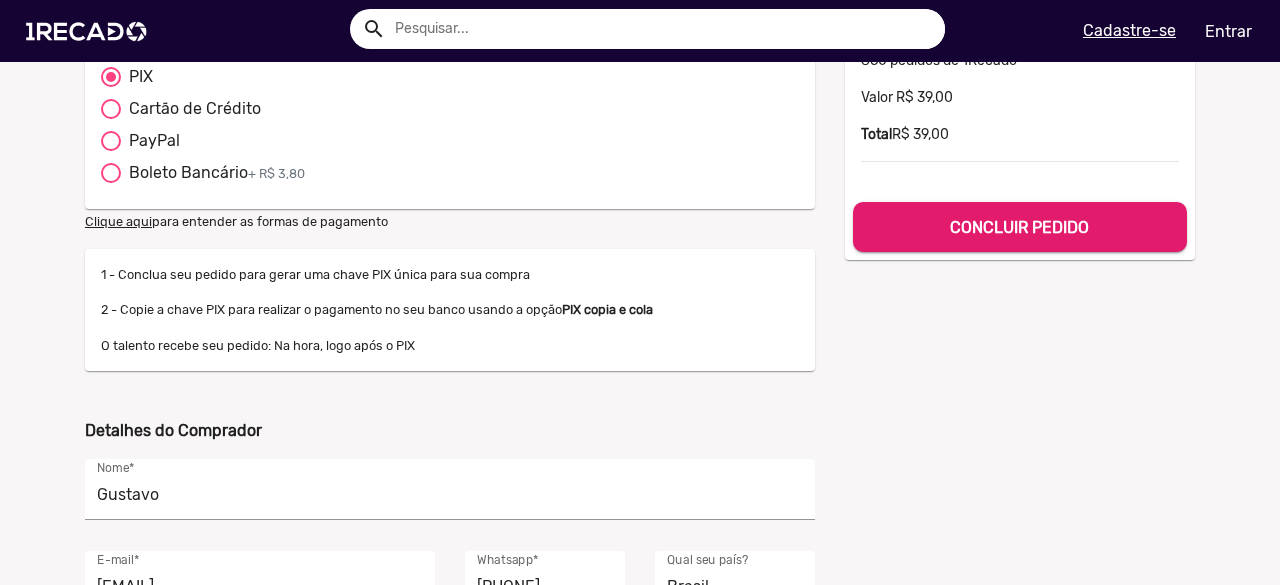 scroll, scrollTop: 0, scrollLeft: 0, axis: both 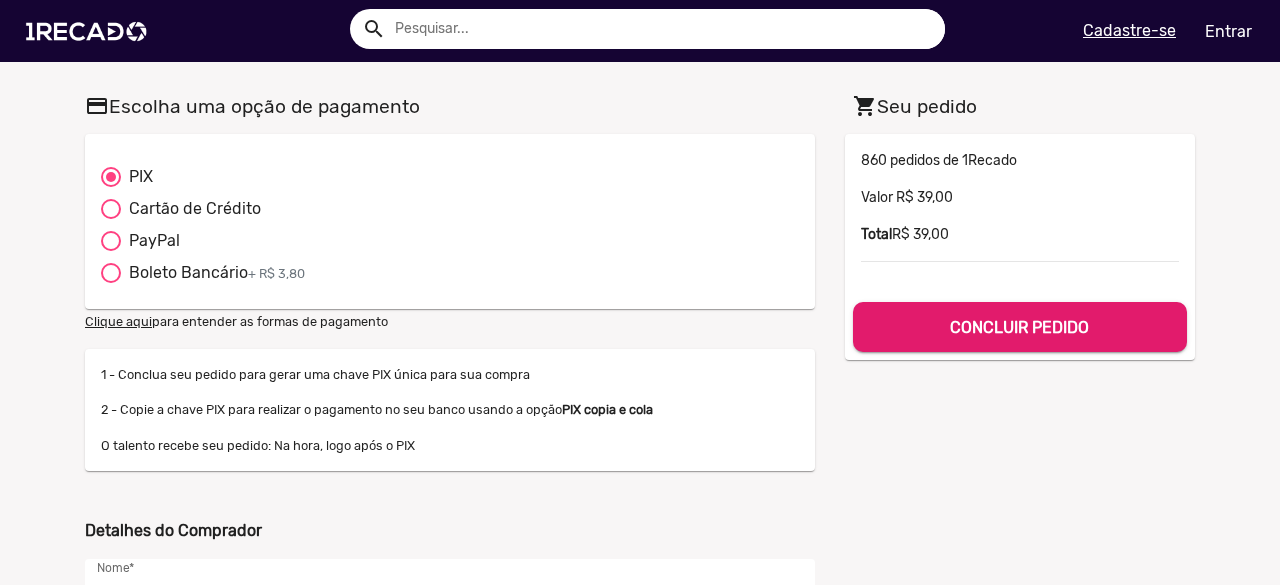 type on "866.394.055-63" 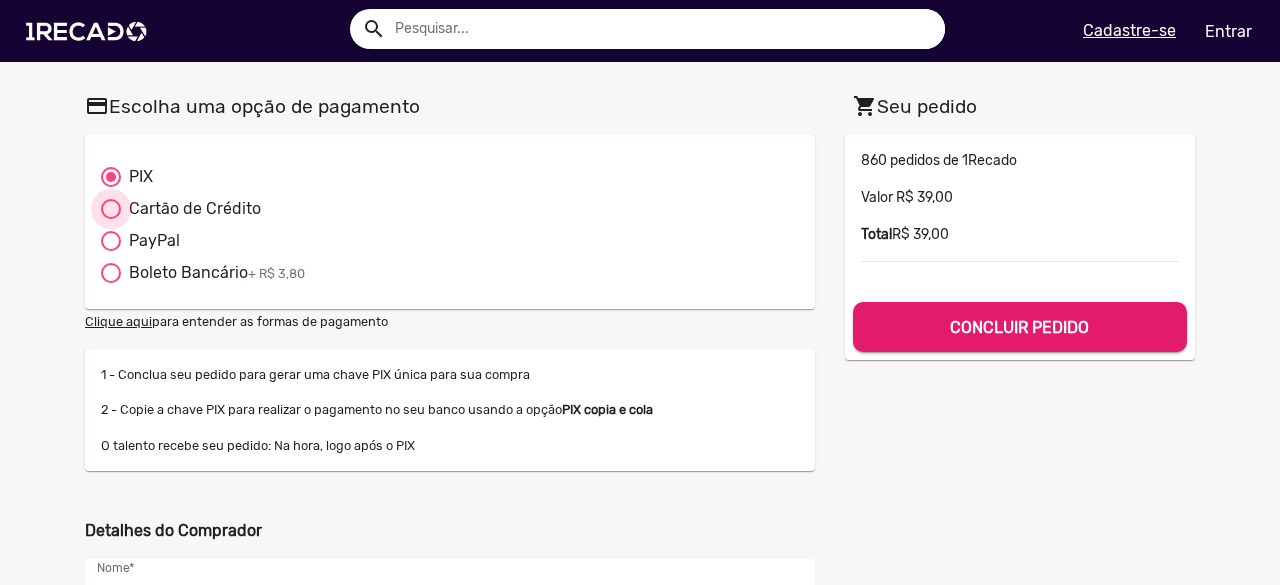 click at bounding box center (111, 209) 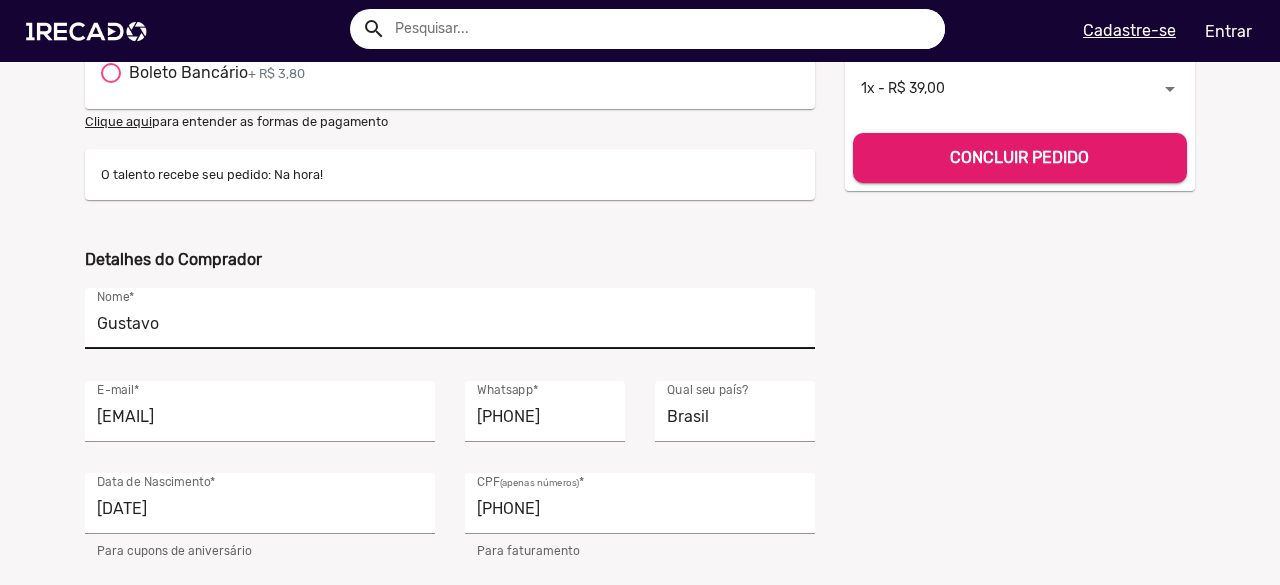 scroll, scrollTop: 0, scrollLeft: 0, axis: both 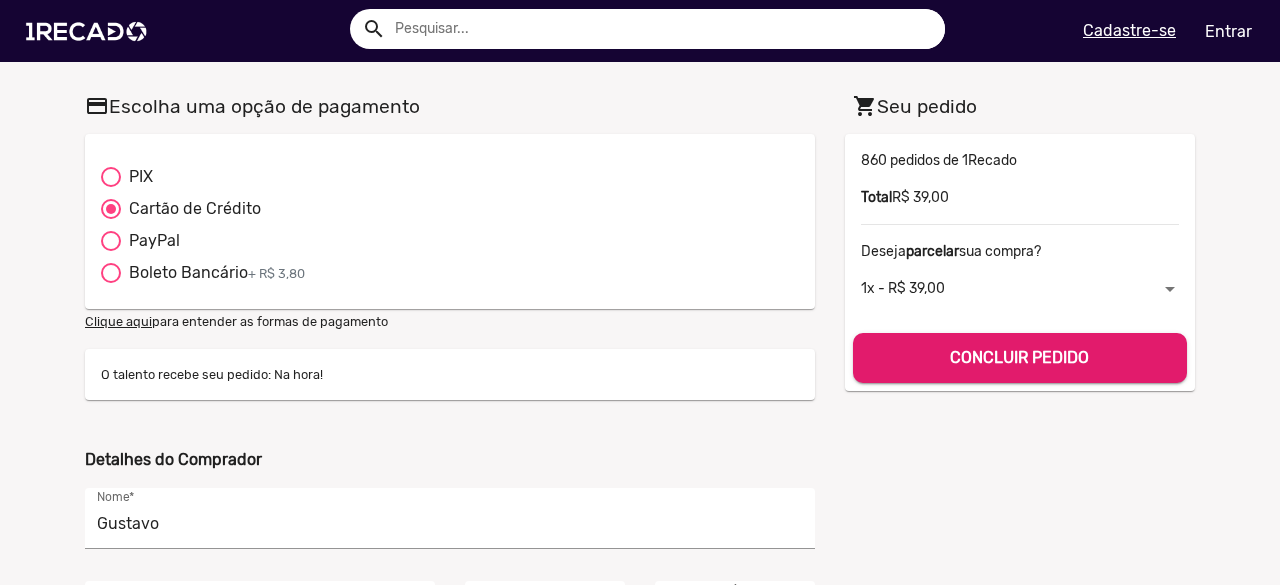 click at bounding box center [111, 177] 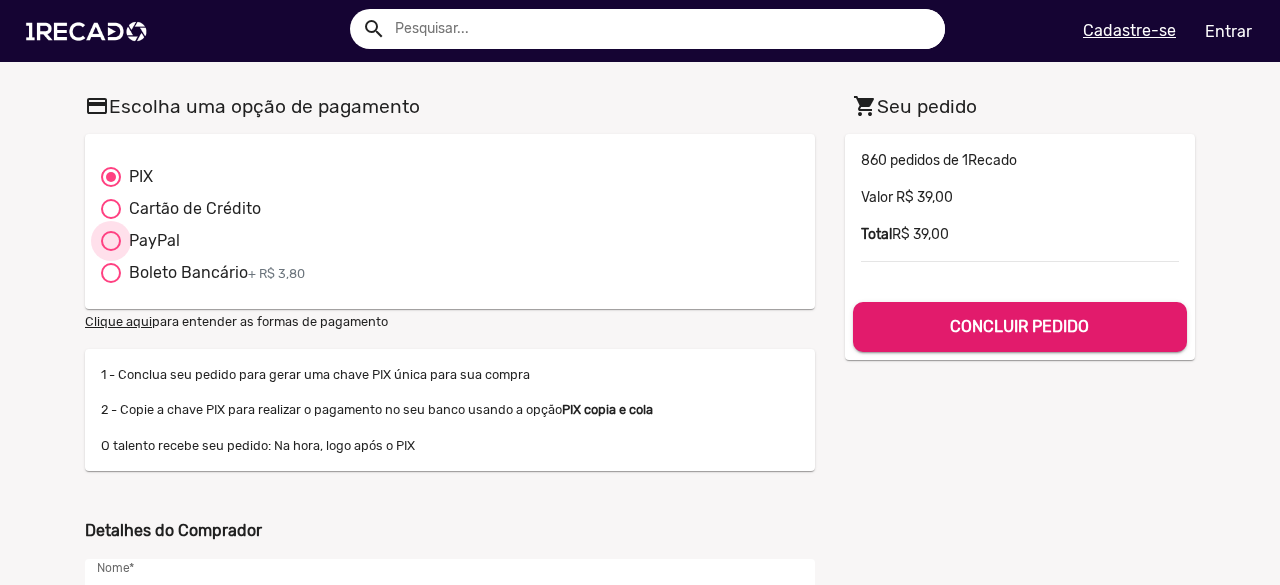 click on "PayPal" at bounding box center (150, 241) 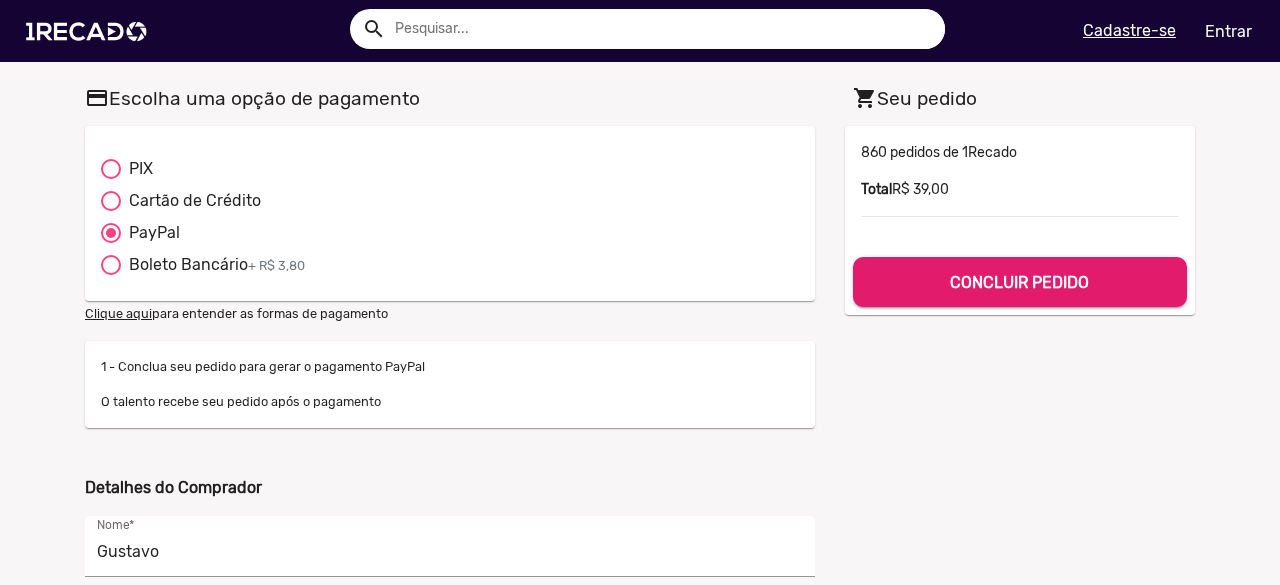 scroll, scrollTop: 0, scrollLeft: 0, axis: both 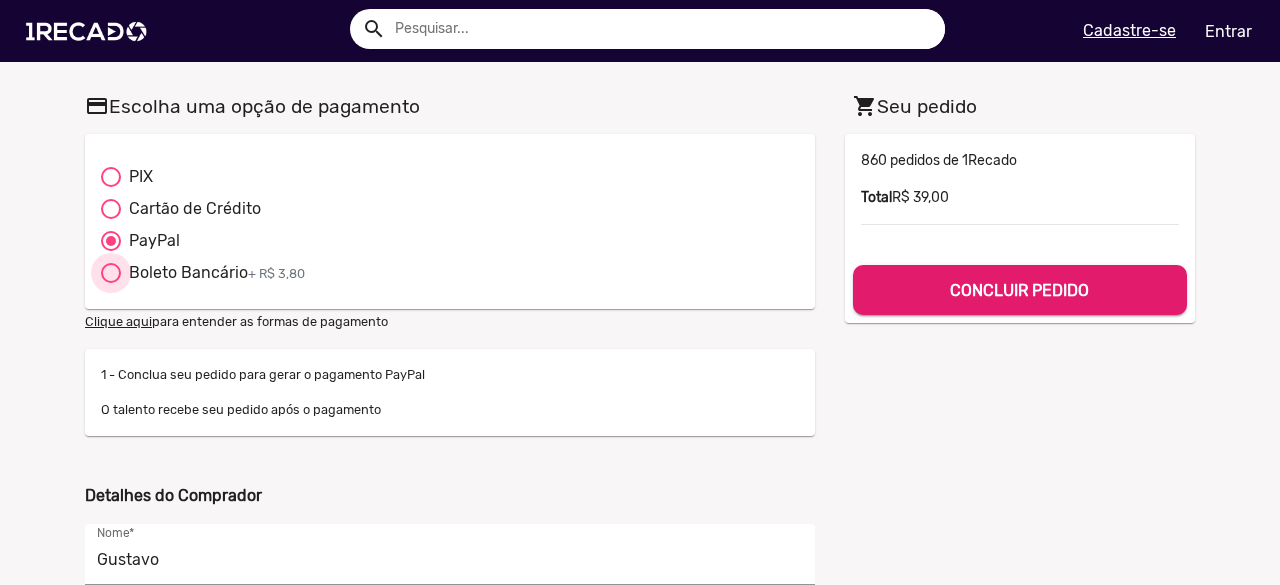 click at bounding box center (111, 273) 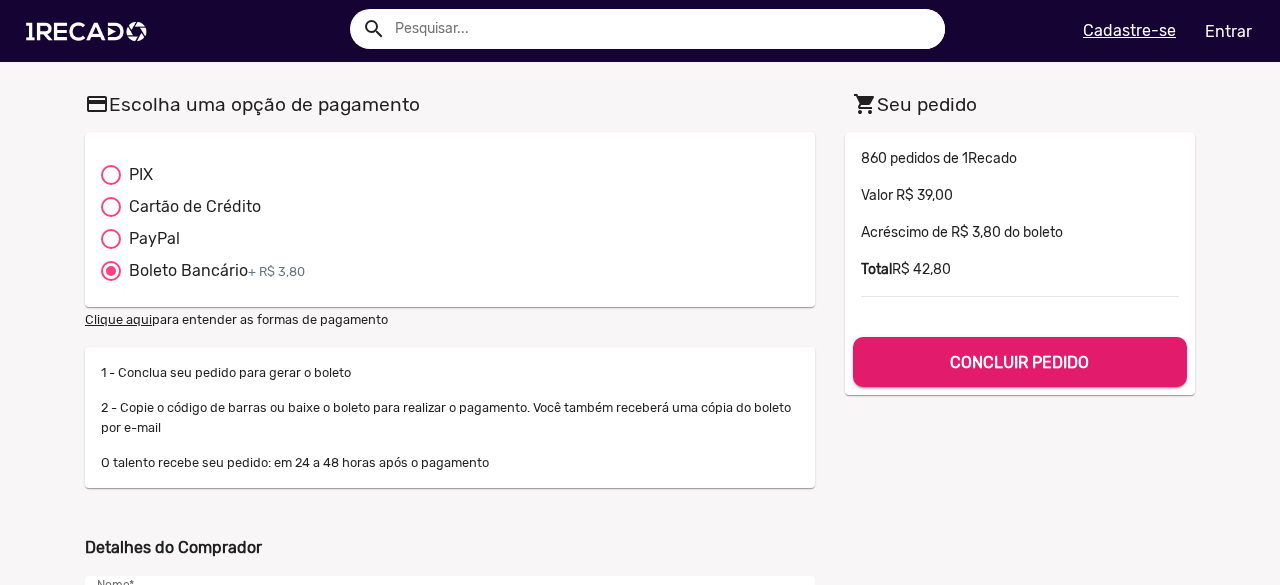 scroll, scrollTop: 0, scrollLeft: 0, axis: both 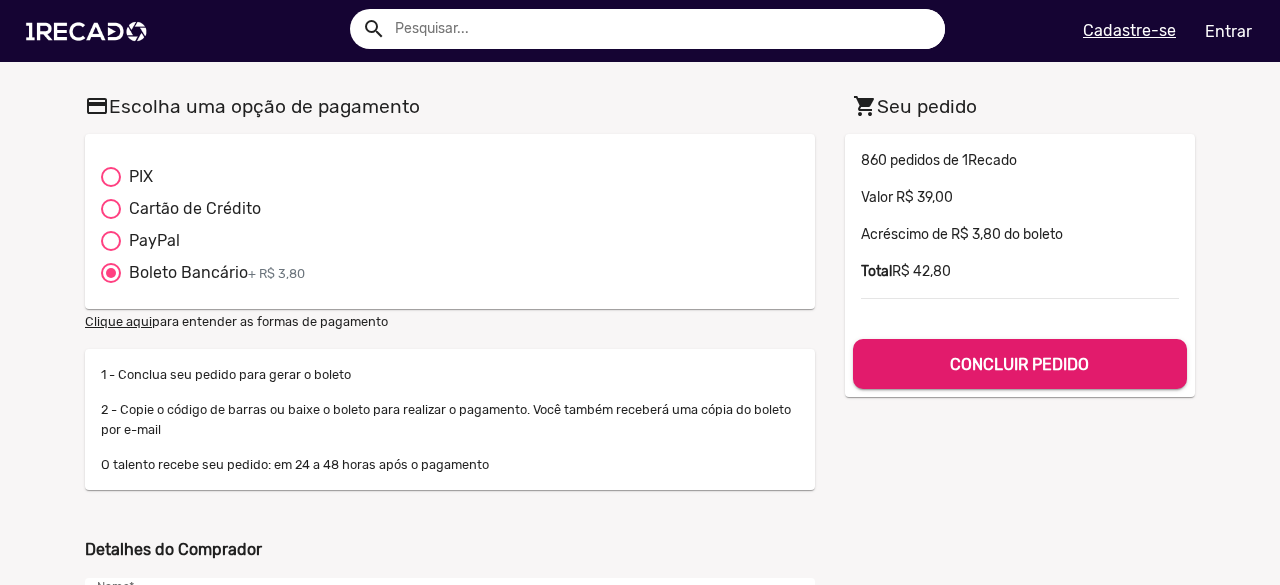 click on "PIX" at bounding box center (137, 177) 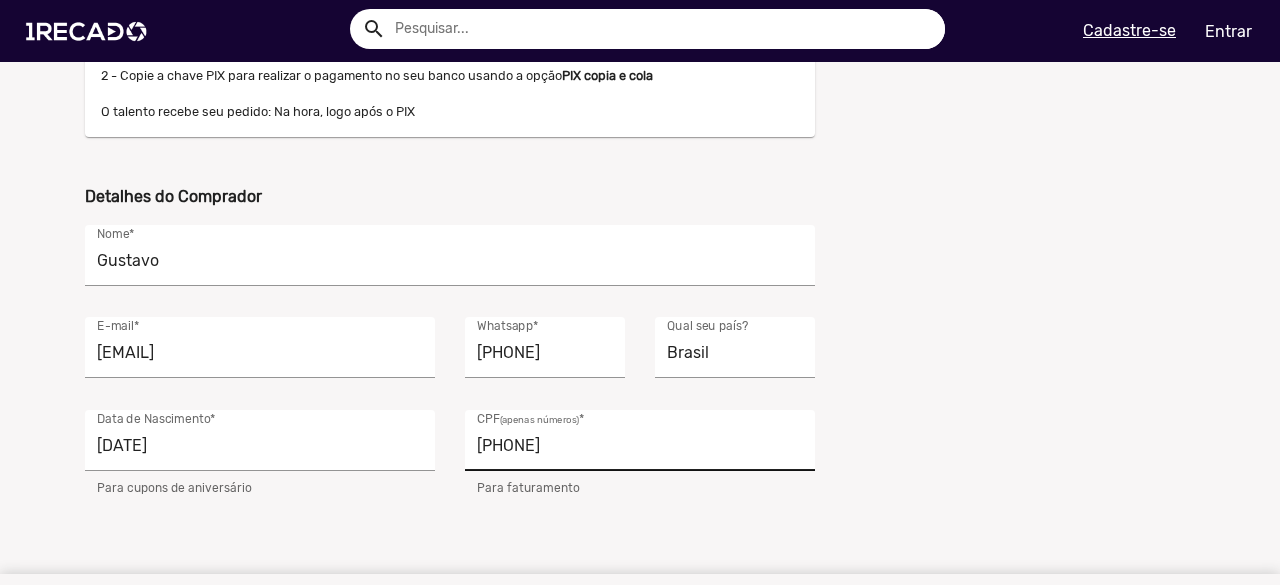 scroll, scrollTop: 440, scrollLeft: 0, axis: vertical 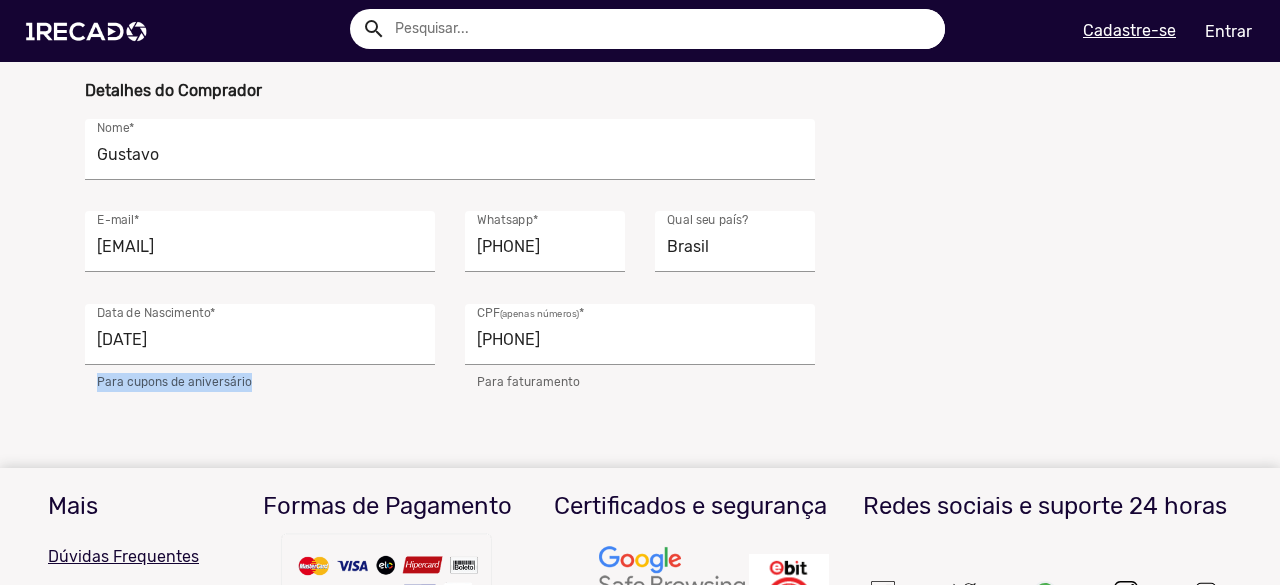 drag, startPoint x: 81, startPoint y: 379, endPoint x: 252, endPoint y: 383, distance: 171.04678 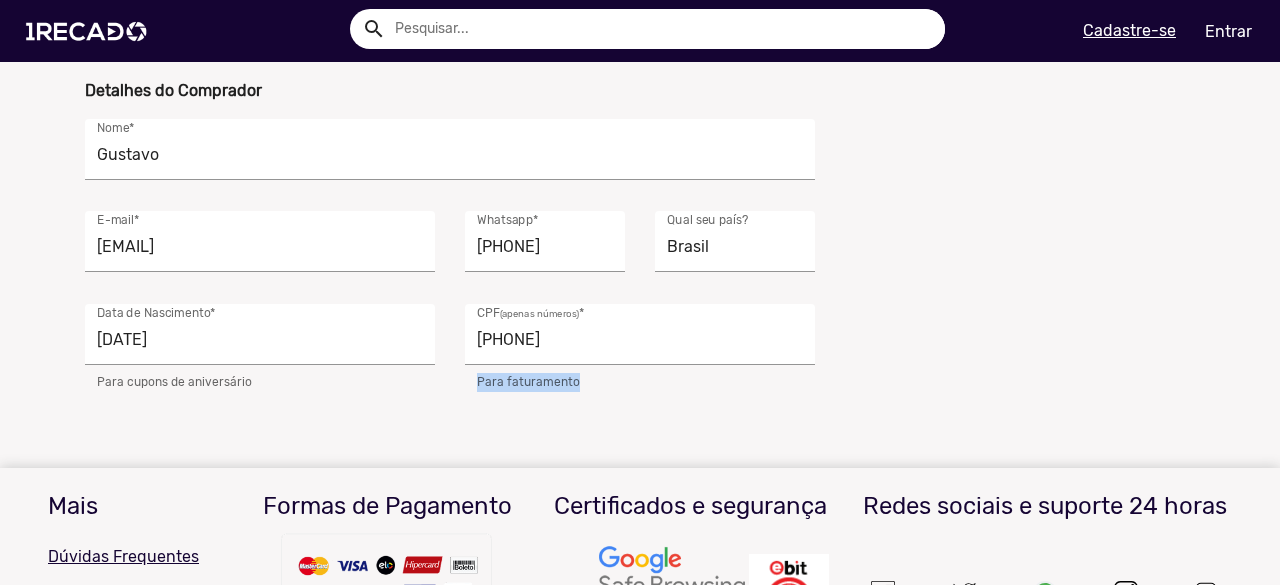 drag, startPoint x: 469, startPoint y: 387, endPoint x: 605, endPoint y: 391, distance: 136.0588 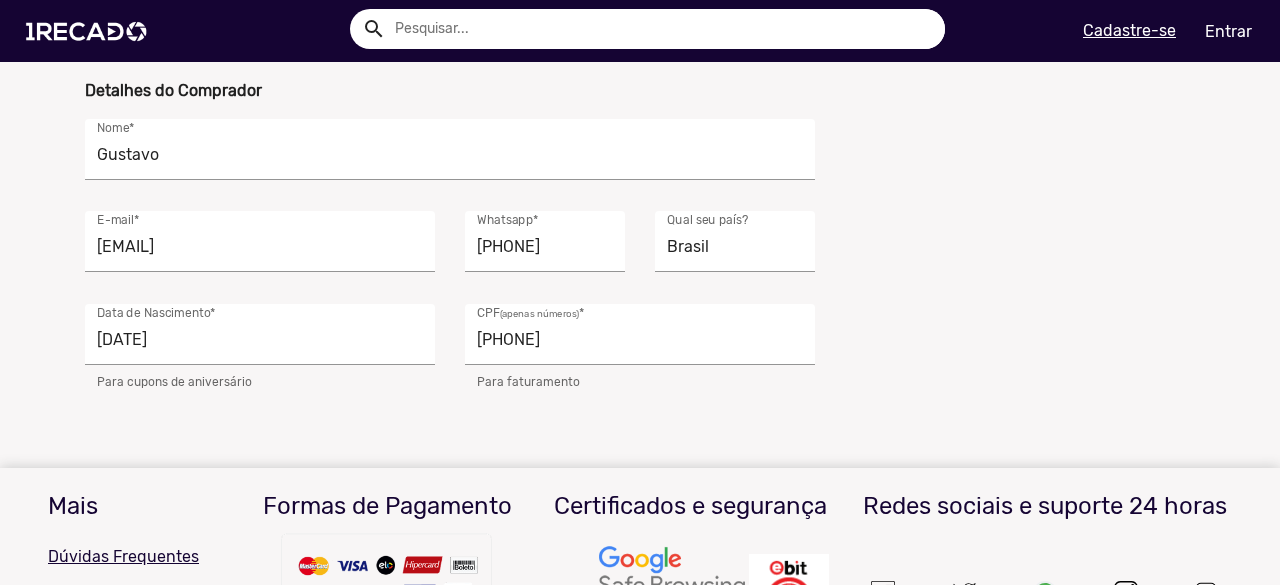 click on "866.394.055-63 CPF  (apenas números)  * Para faturamento" at bounding box center [640, 348] 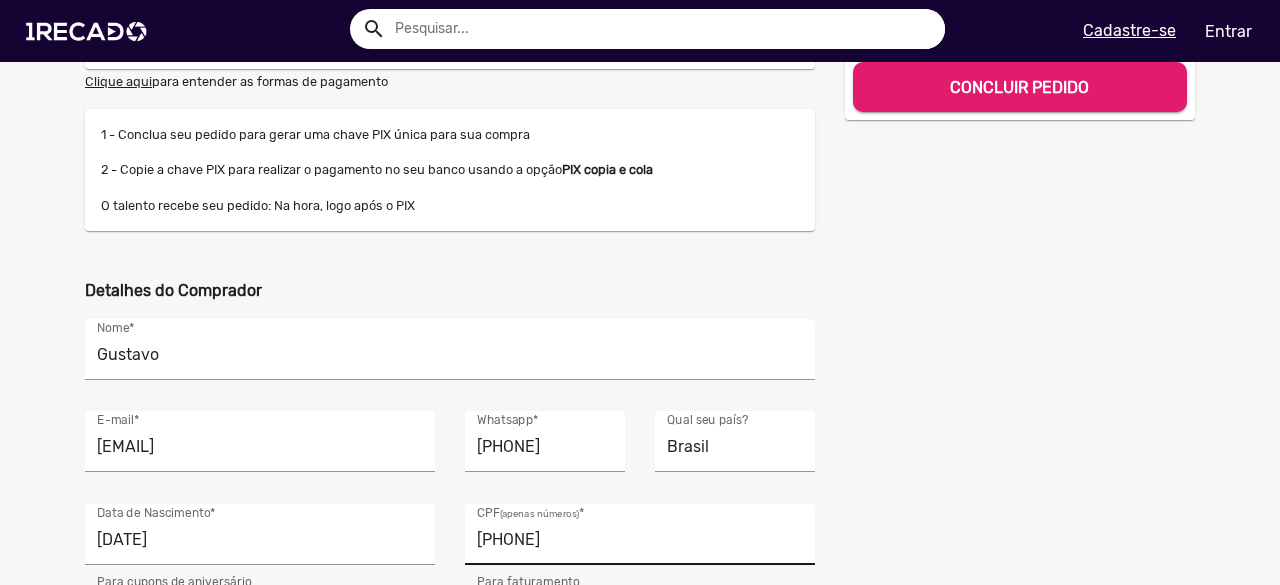 scroll, scrollTop: 0, scrollLeft: 0, axis: both 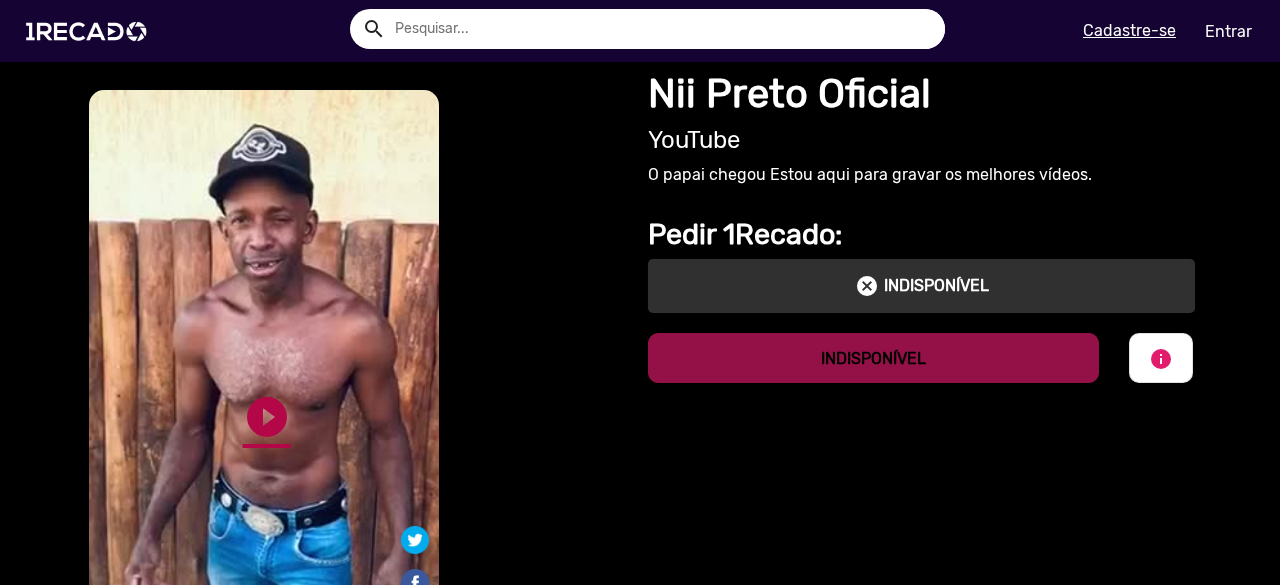 click on "play_circle_filled" 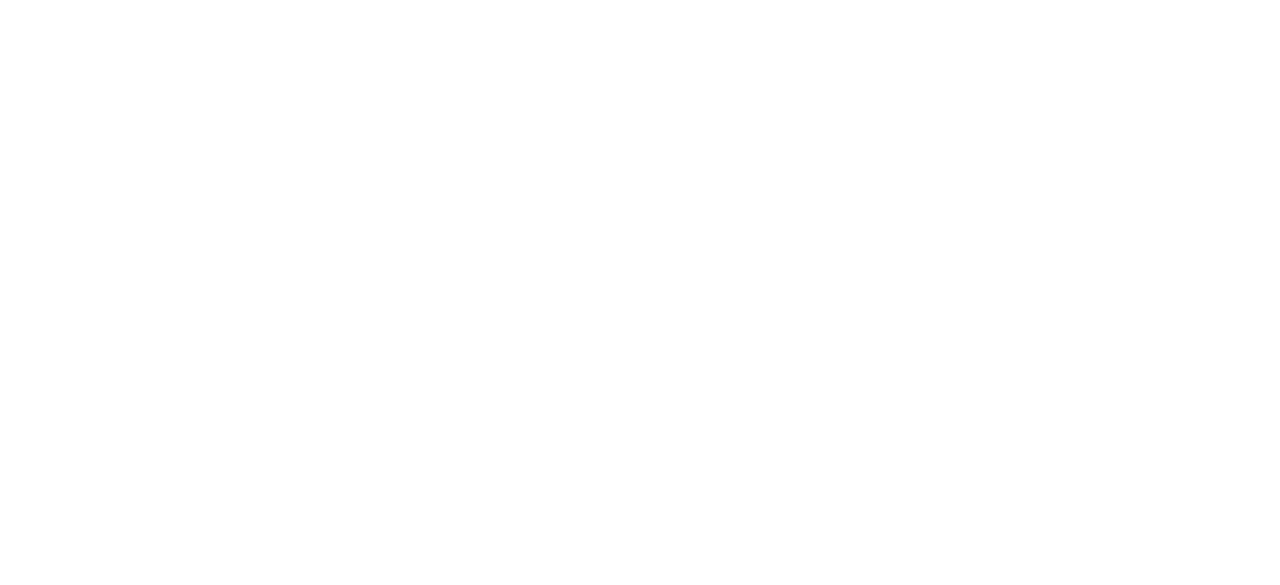 scroll, scrollTop: 0, scrollLeft: 0, axis: both 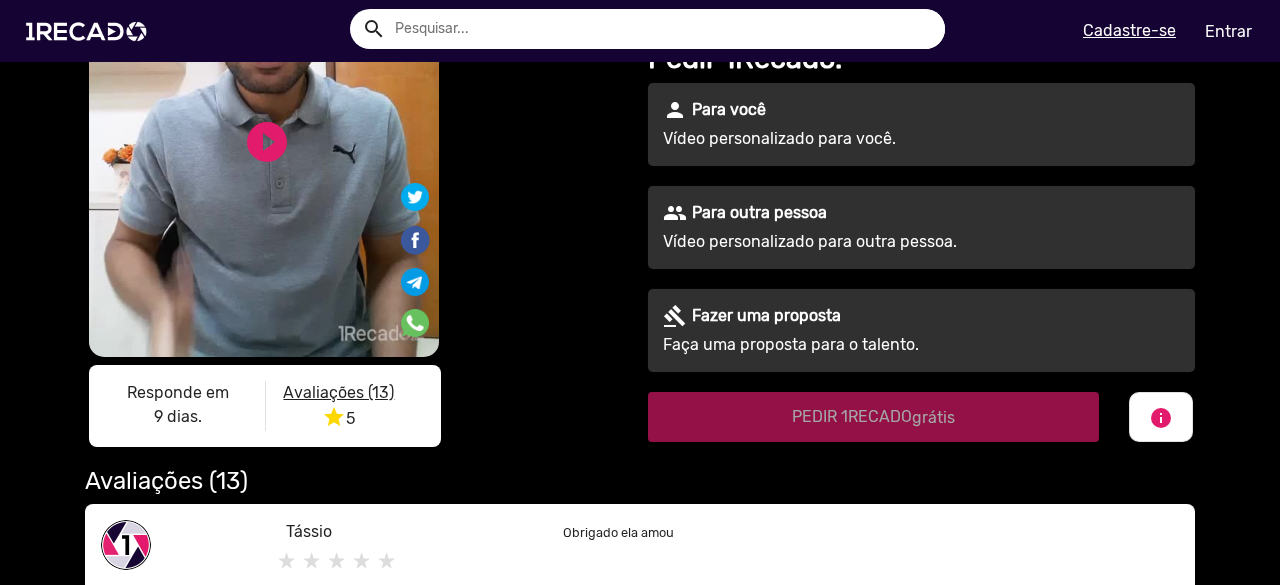 click on "Vídeo personalizado para você." 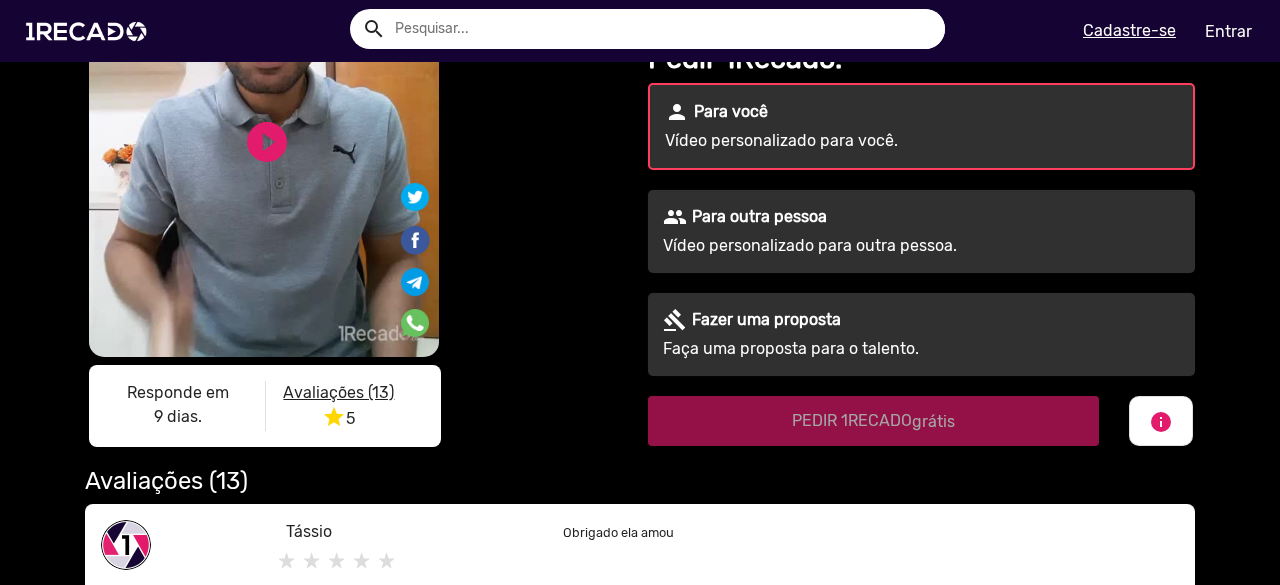 click on "Vídeo personalizado para outra pessoa." 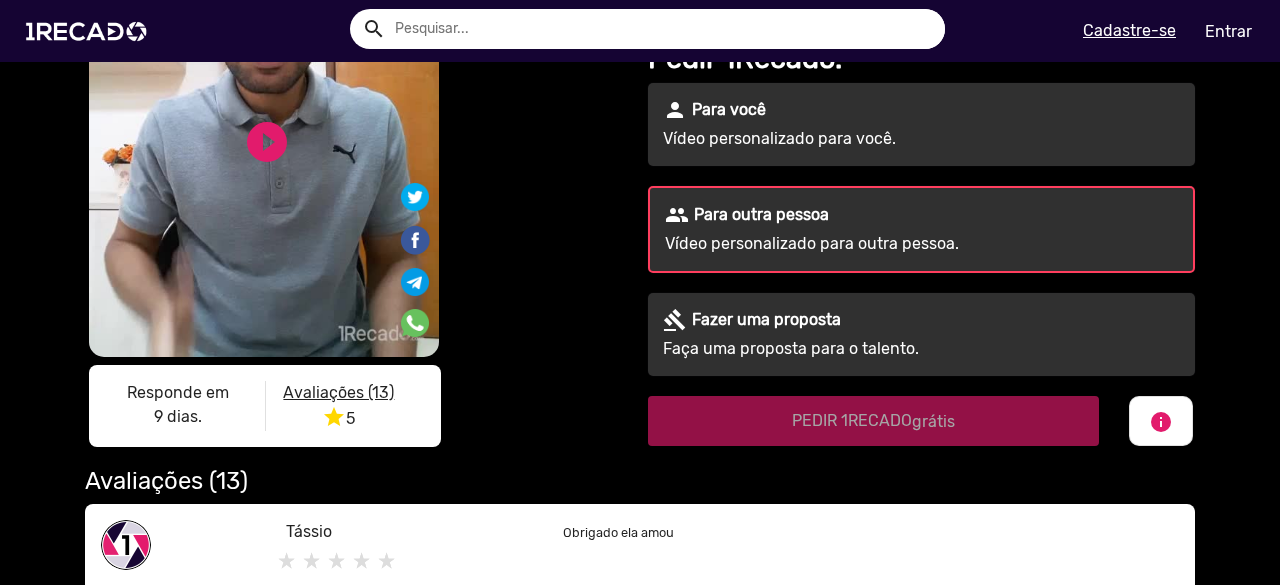 drag, startPoint x: 946, startPoint y: 300, endPoint x: 947, endPoint y: 355, distance: 55.00909 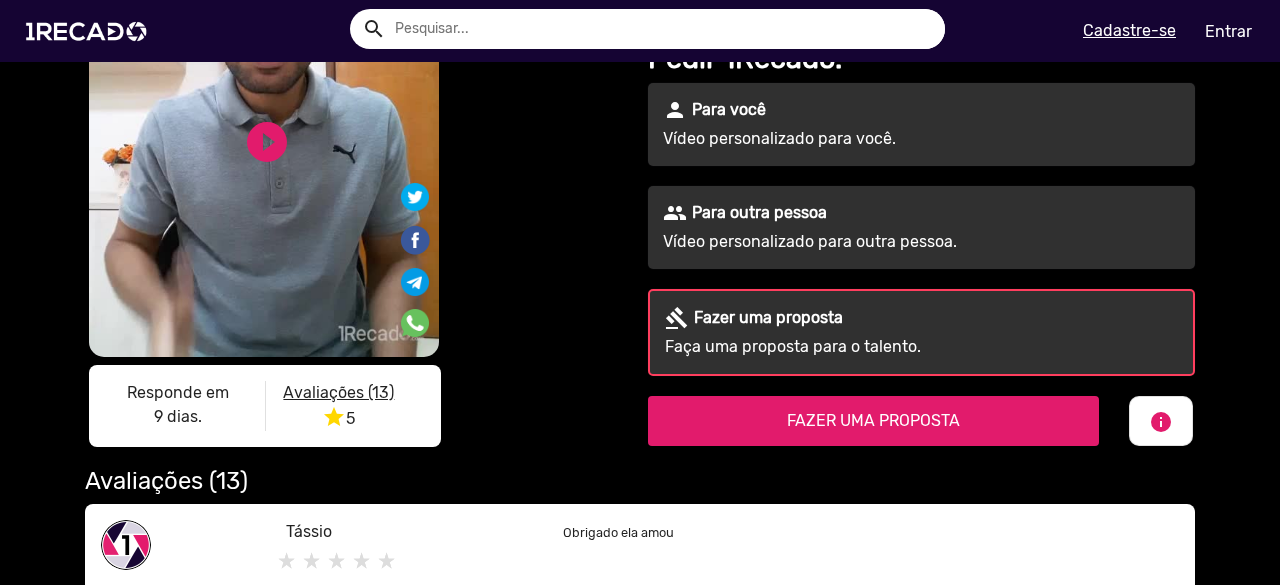 click on "Faça uma proposta para o talento." 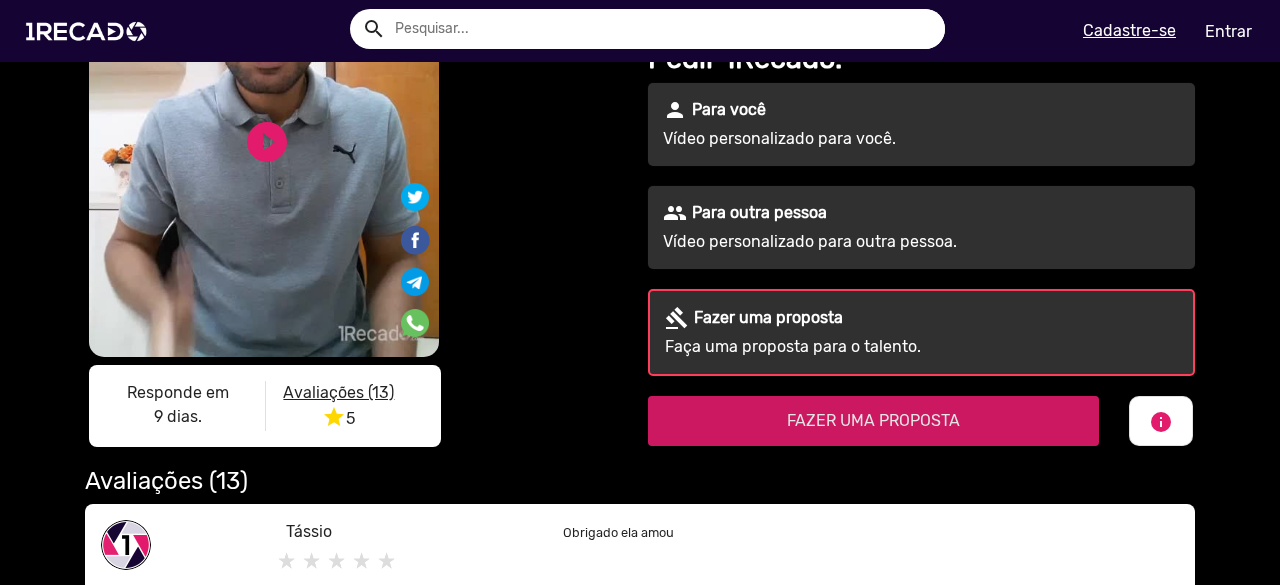 click on "FAZER UMA PROPOSTA" at bounding box center (873, 421) 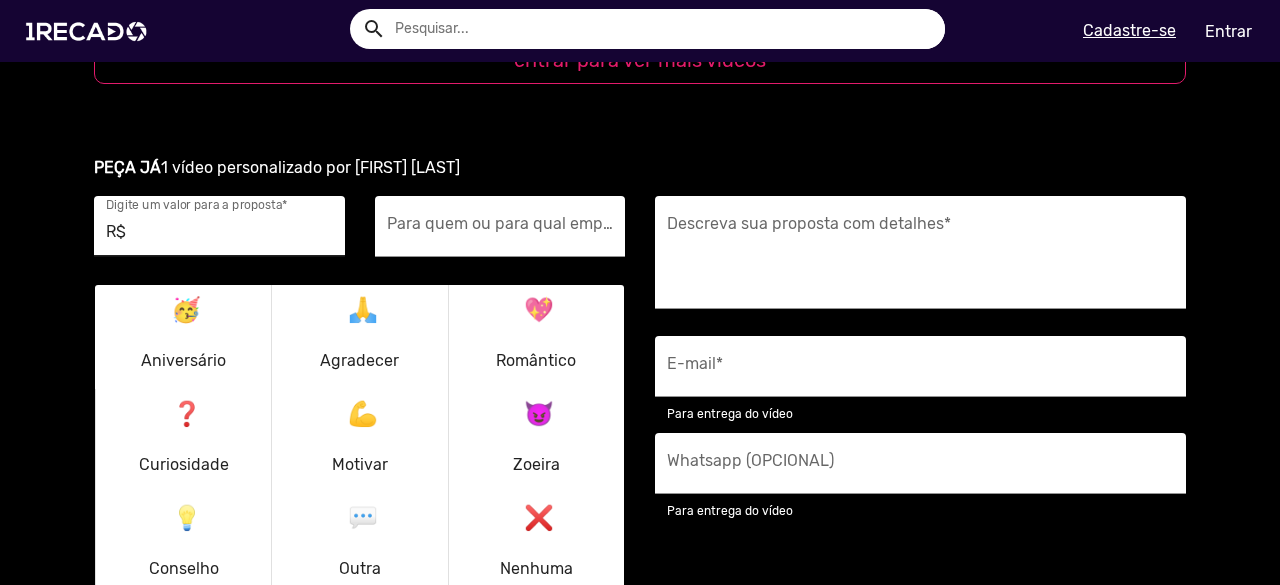 scroll, scrollTop: 2343, scrollLeft: 0, axis: vertical 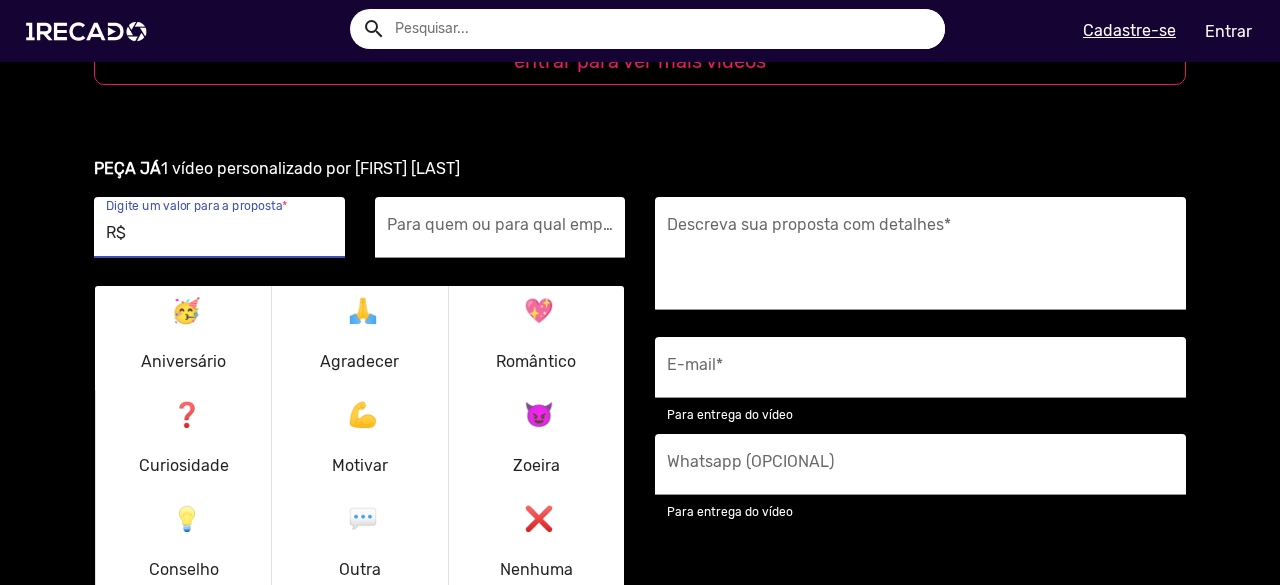 click on "R$" at bounding box center (219, 233) 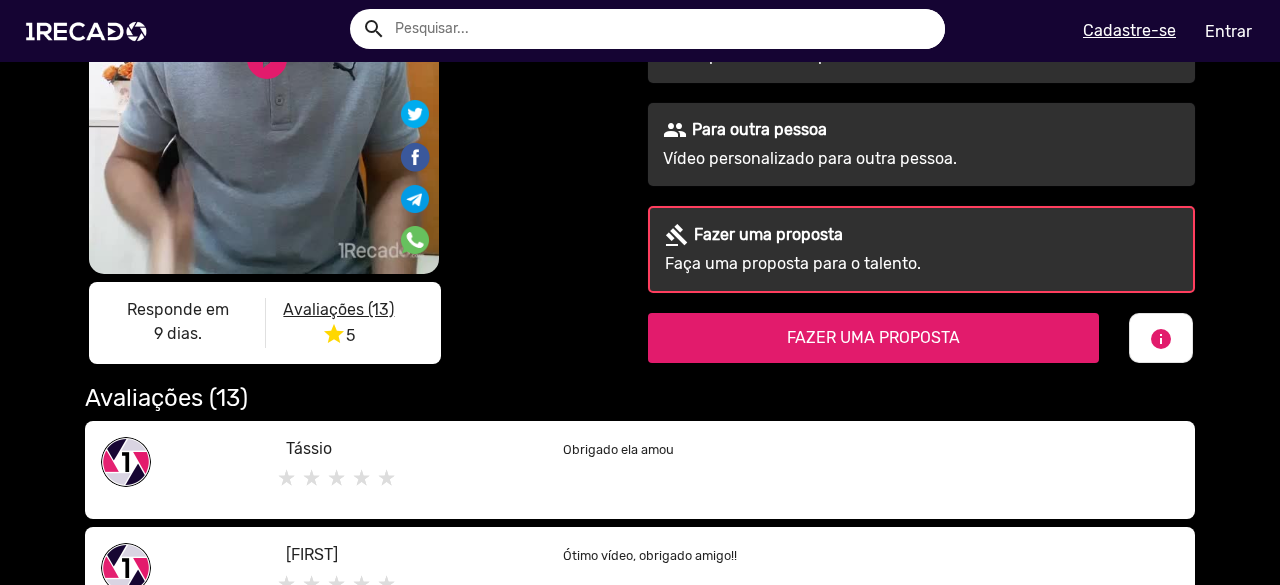scroll, scrollTop: 100, scrollLeft: 0, axis: vertical 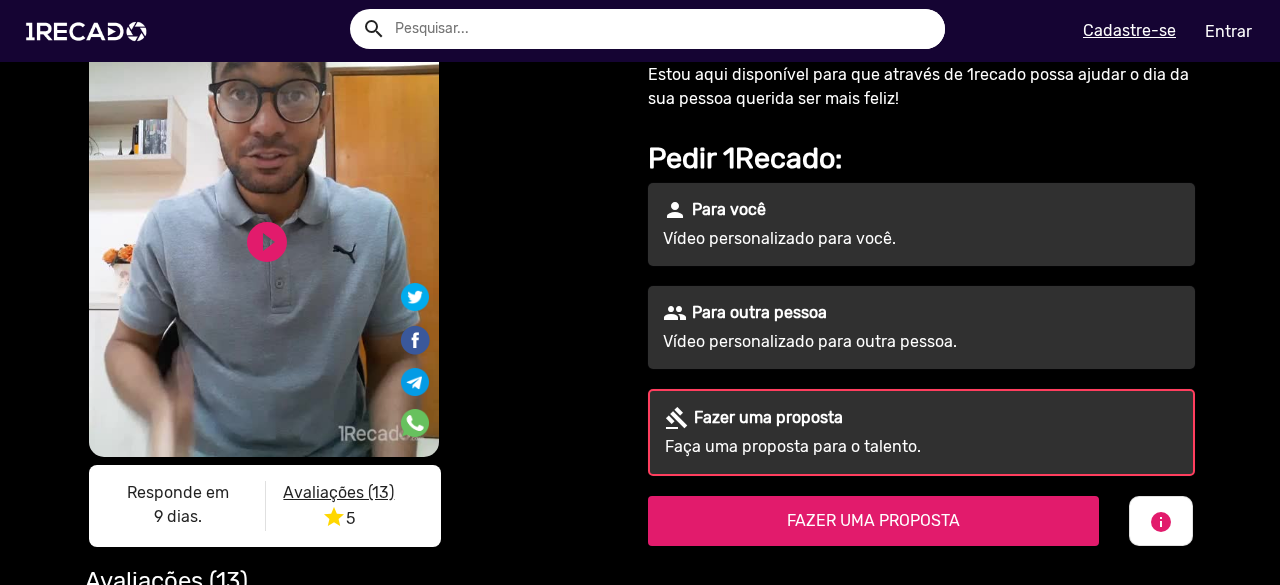 type on "R$ 0,00" 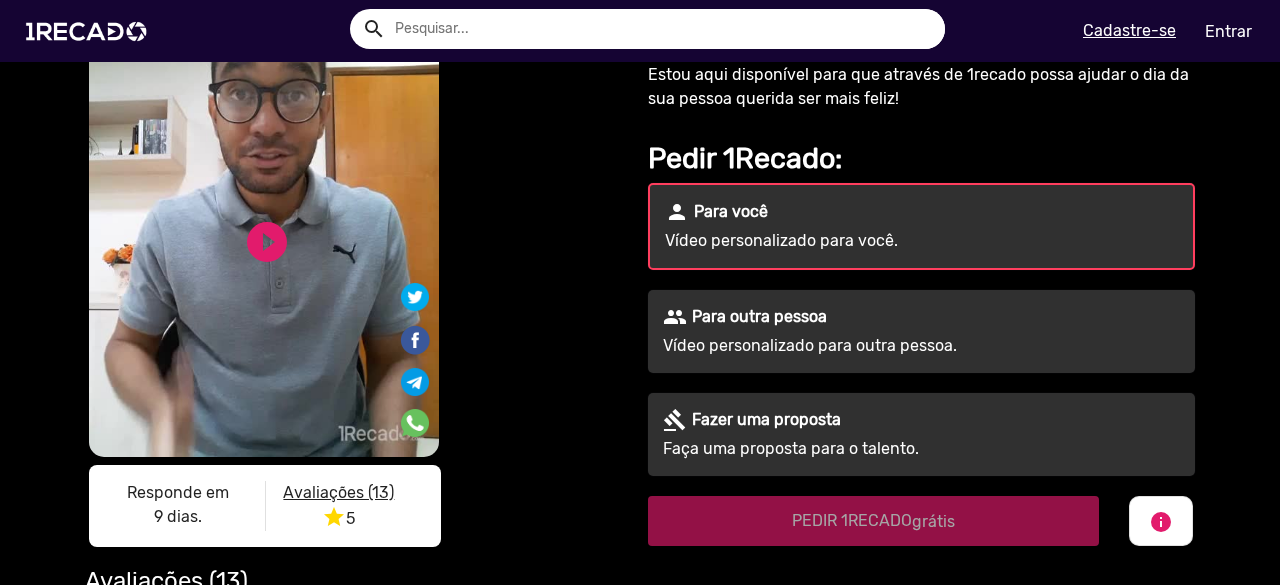 click on "person Para você  Vídeo personalizado para você.  people Para outra pessoa  Vídeo personalizado para outra pessoa.  gavel Fazer uma proposta  Faça uma proposta para o talento." 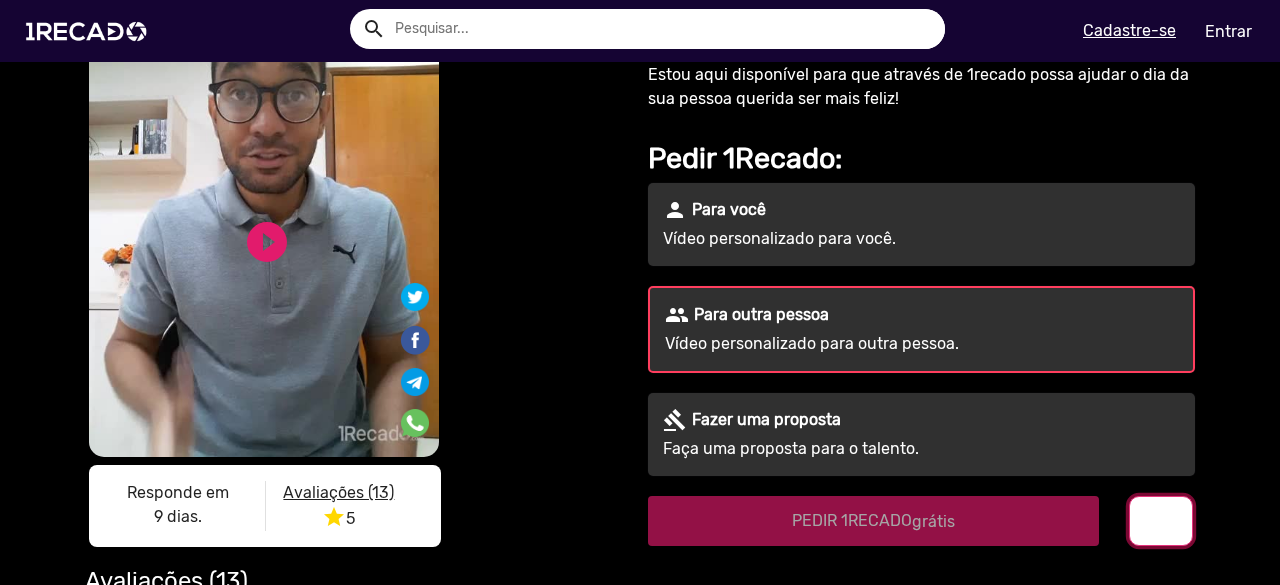 click on "info" at bounding box center [1161, 521] 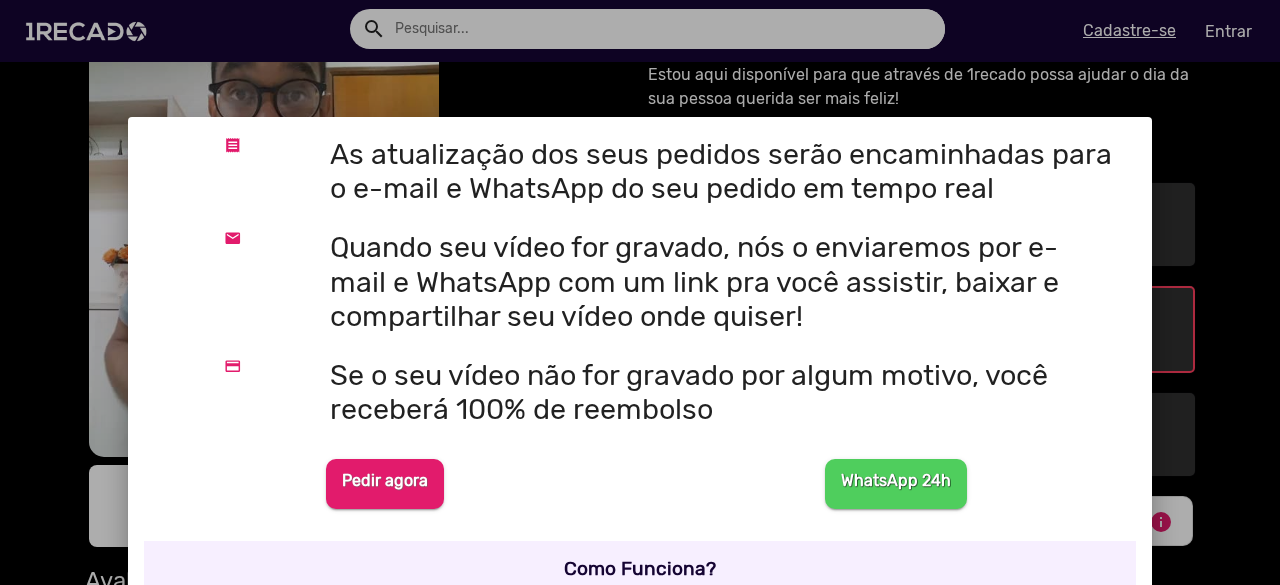 scroll, scrollTop: 300, scrollLeft: 0, axis: vertical 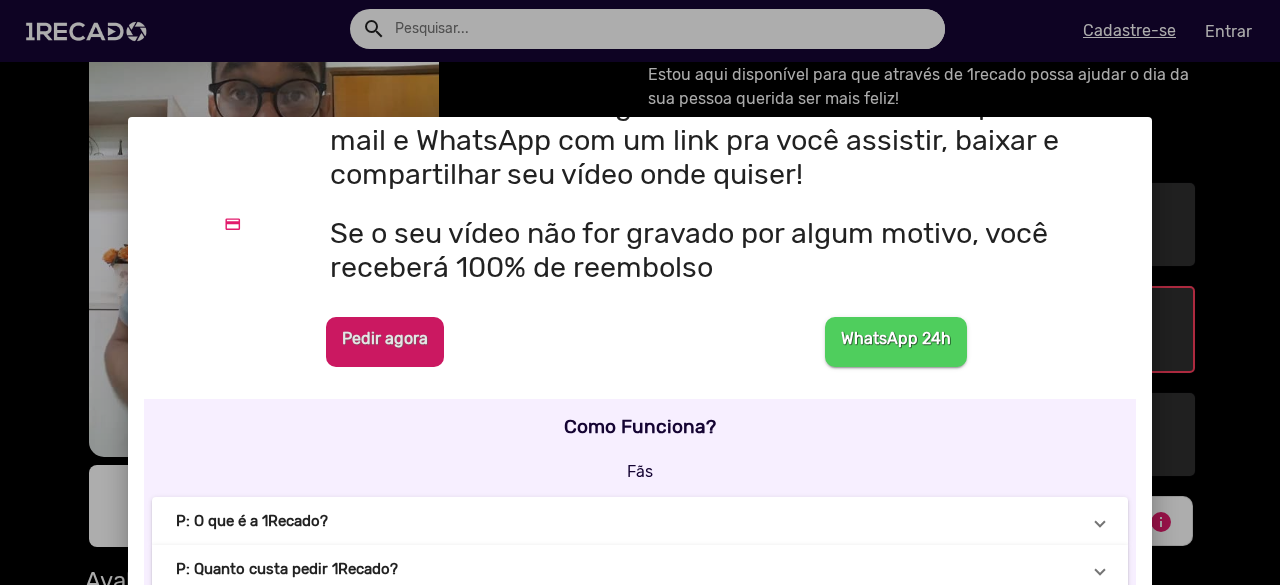 click on "Pedir agora" at bounding box center (385, 338) 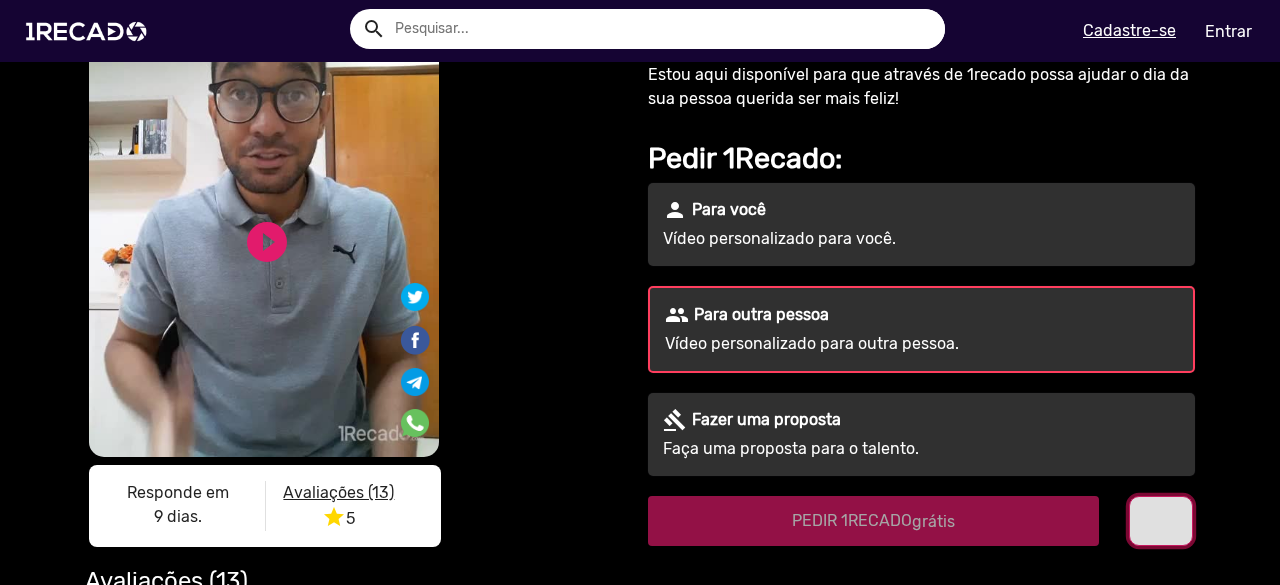 click on "info" at bounding box center [1161, 521] 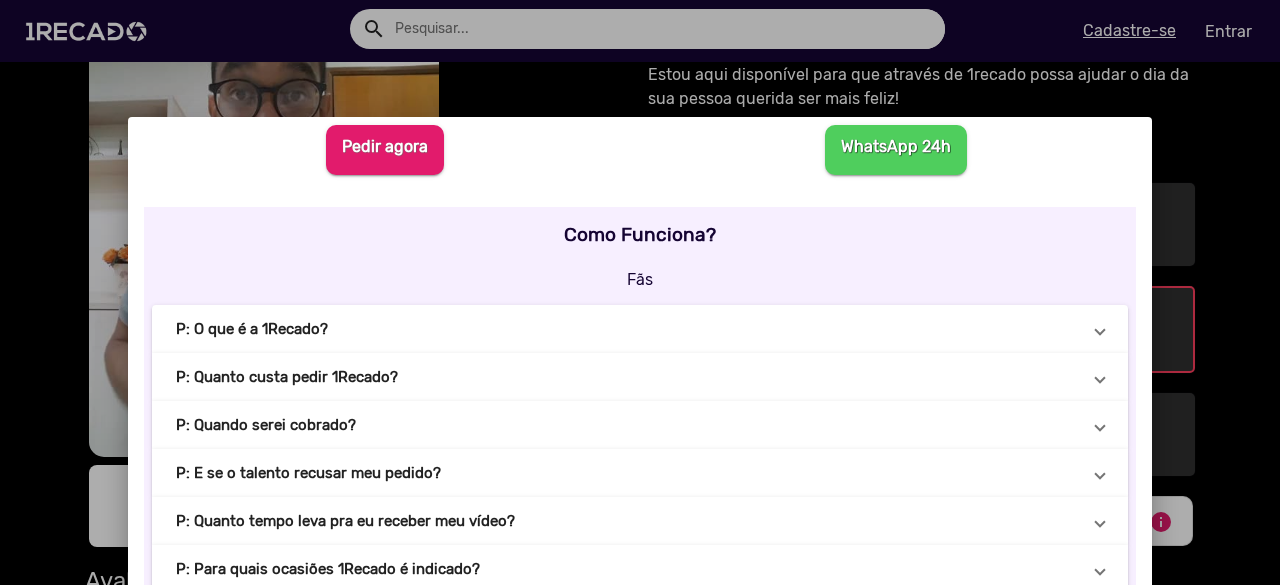 scroll, scrollTop: 500, scrollLeft: 0, axis: vertical 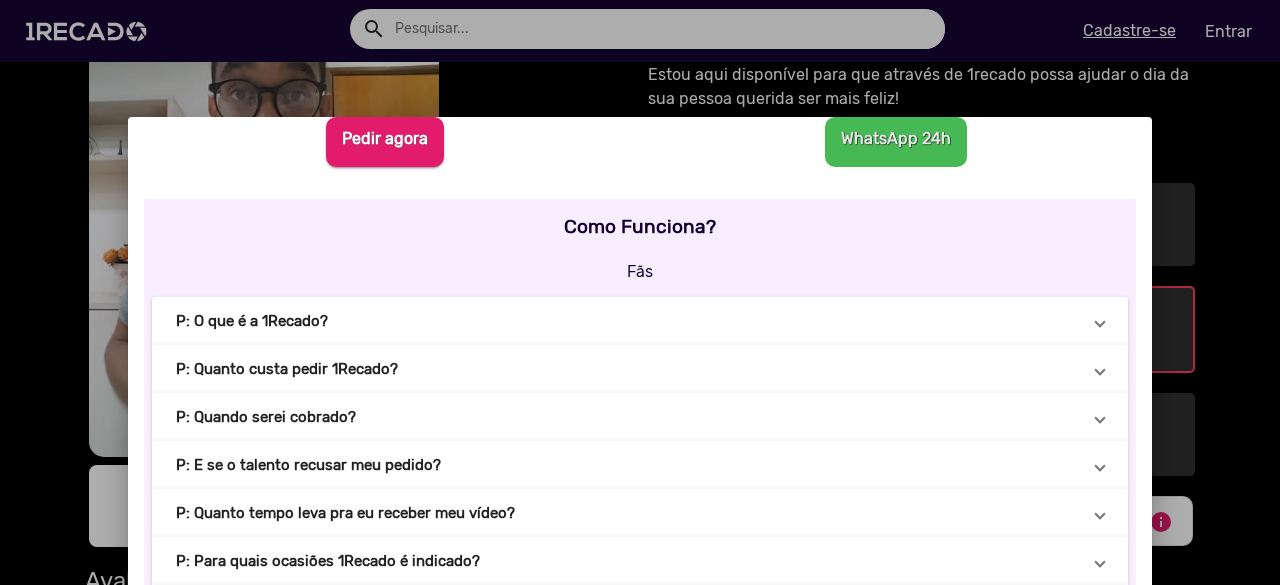 click on "WhatsApp 24h" at bounding box center [896, 139] 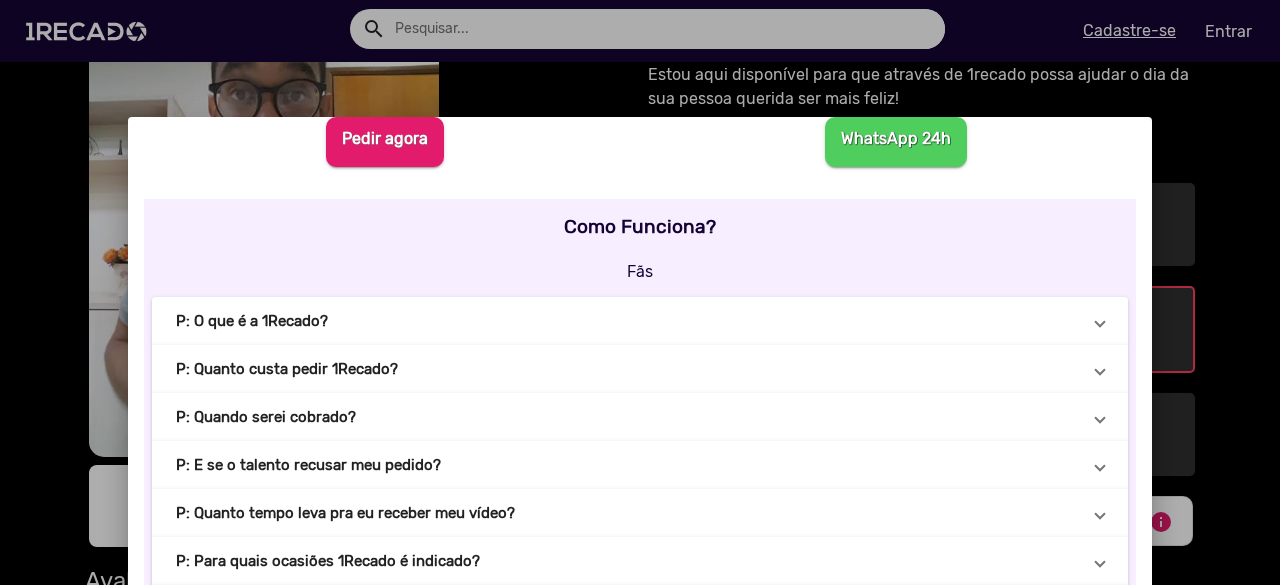 click at bounding box center [640, 292] 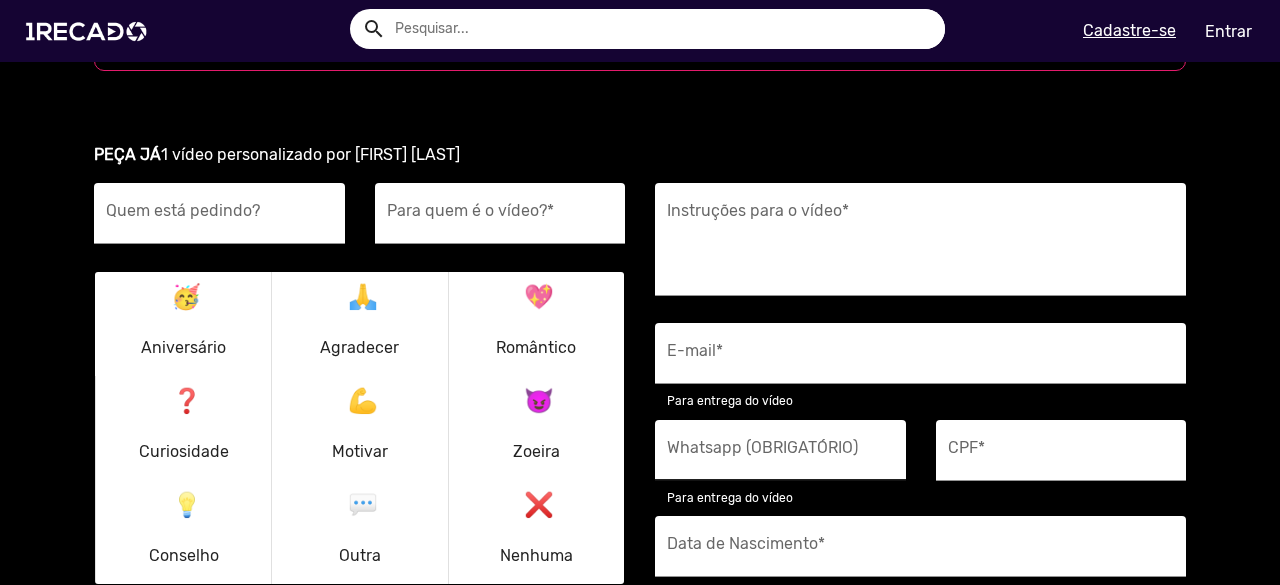 scroll, scrollTop: 2300, scrollLeft: 0, axis: vertical 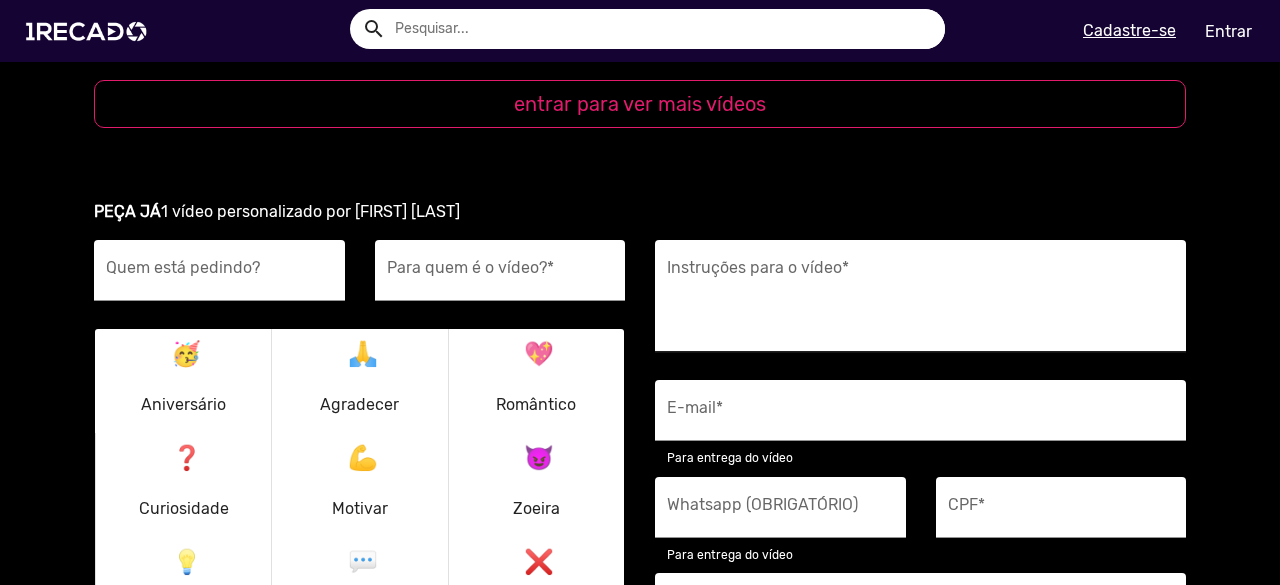 click on "Instruções para o vídeo  *" at bounding box center (920, 302) 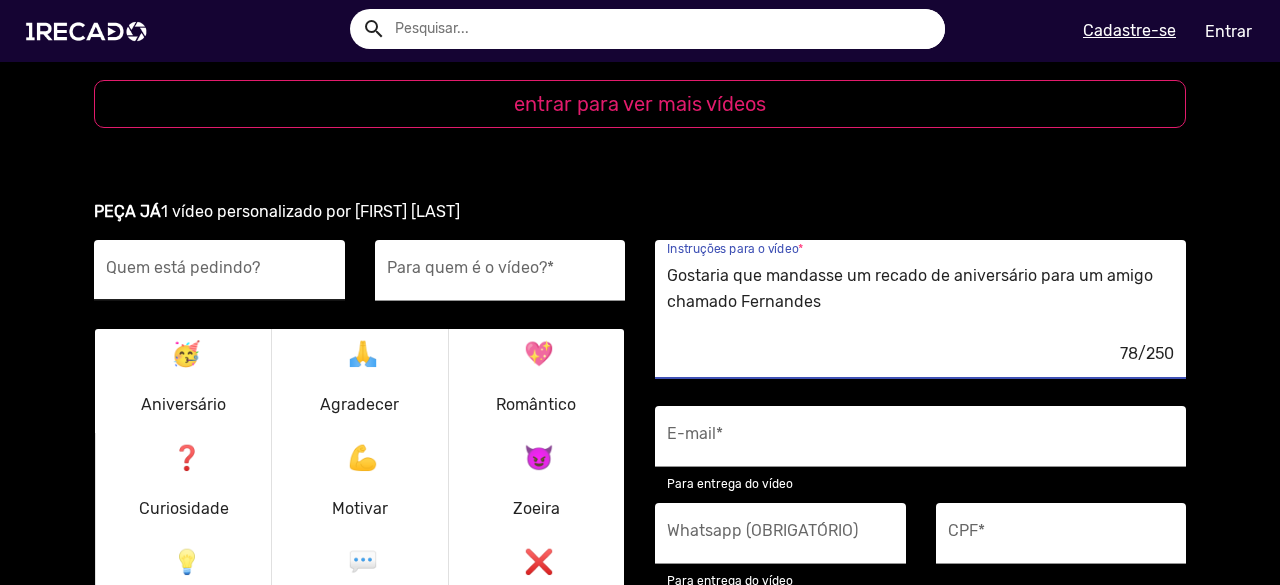 type on "Gostaria que mandasse um recado de aniversário para um amigo chamado Fernandes" 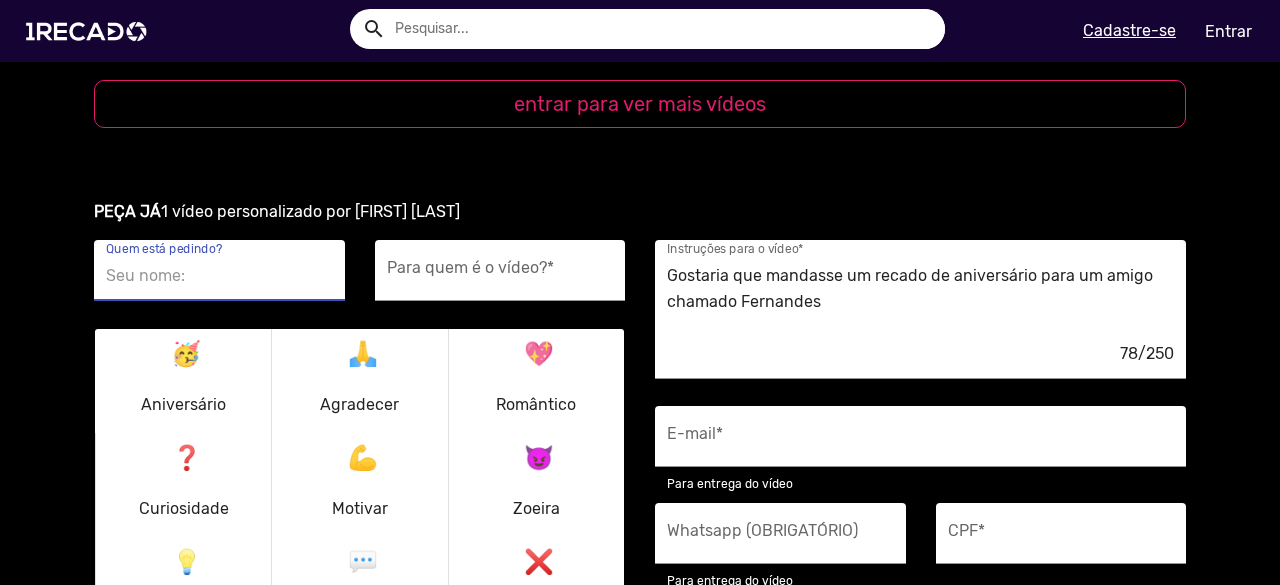 drag, startPoint x: 262, startPoint y: 279, endPoint x: 365, endPoint y: 277, distance: 103.01942 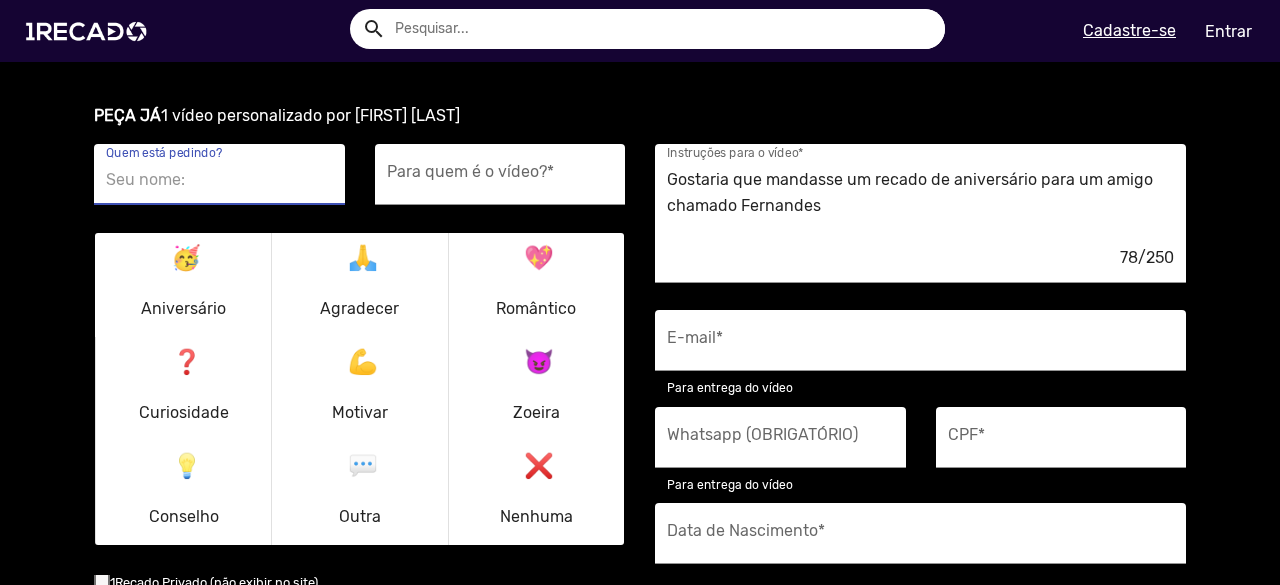 scroll, scrollTop: 2600, scrollLeft: 0, axis: vertical 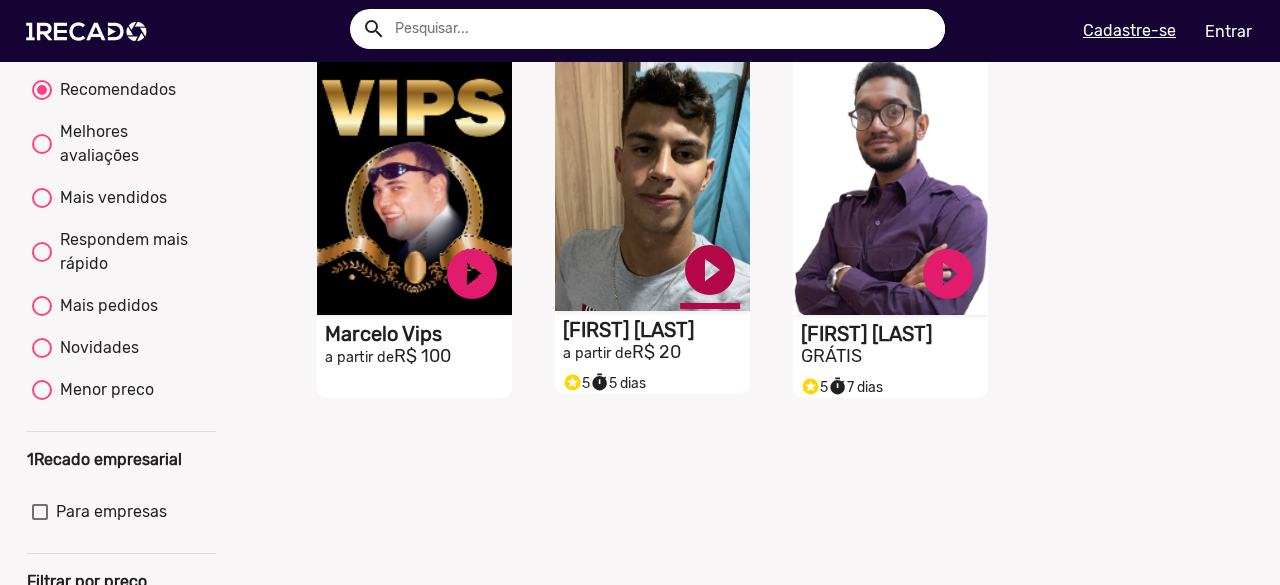 click on "play_circle_filled" at bounding box center (472, 274) 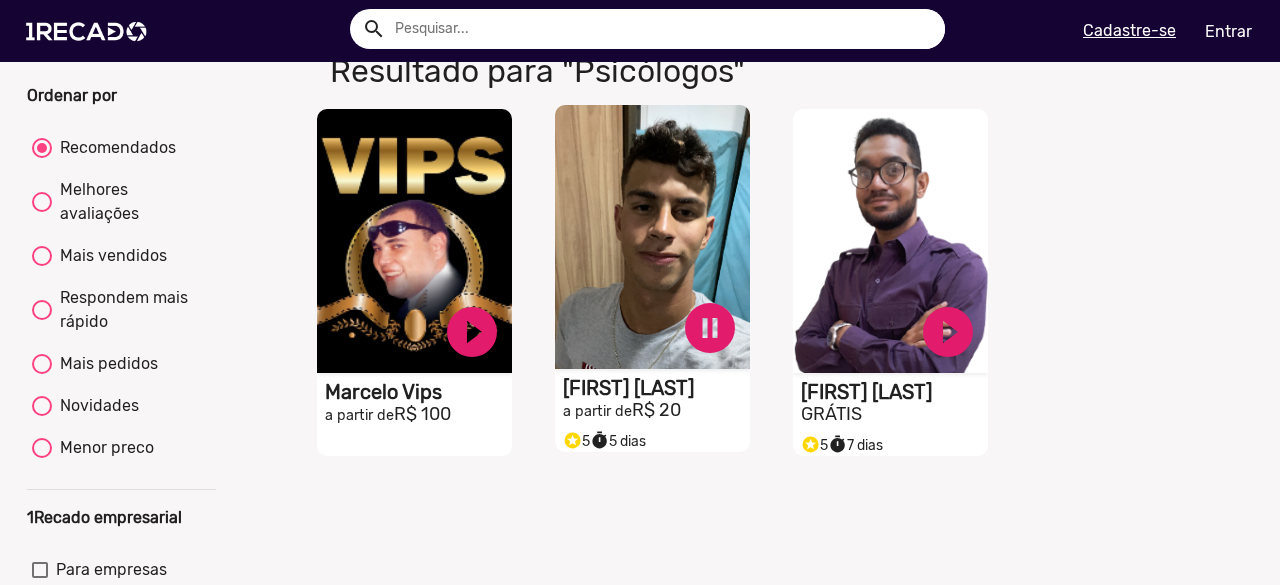 scroll, scrollTop: 100, scrollLeft: 0, axis: vertical 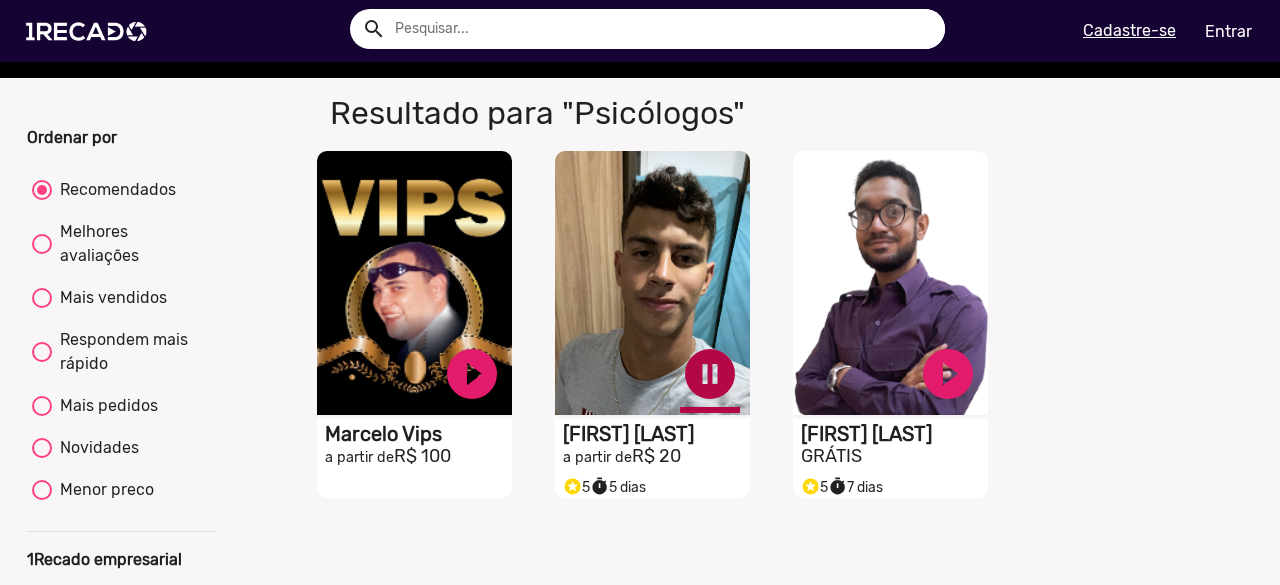 click on "pause_circle" at bounding box center (472, 374) 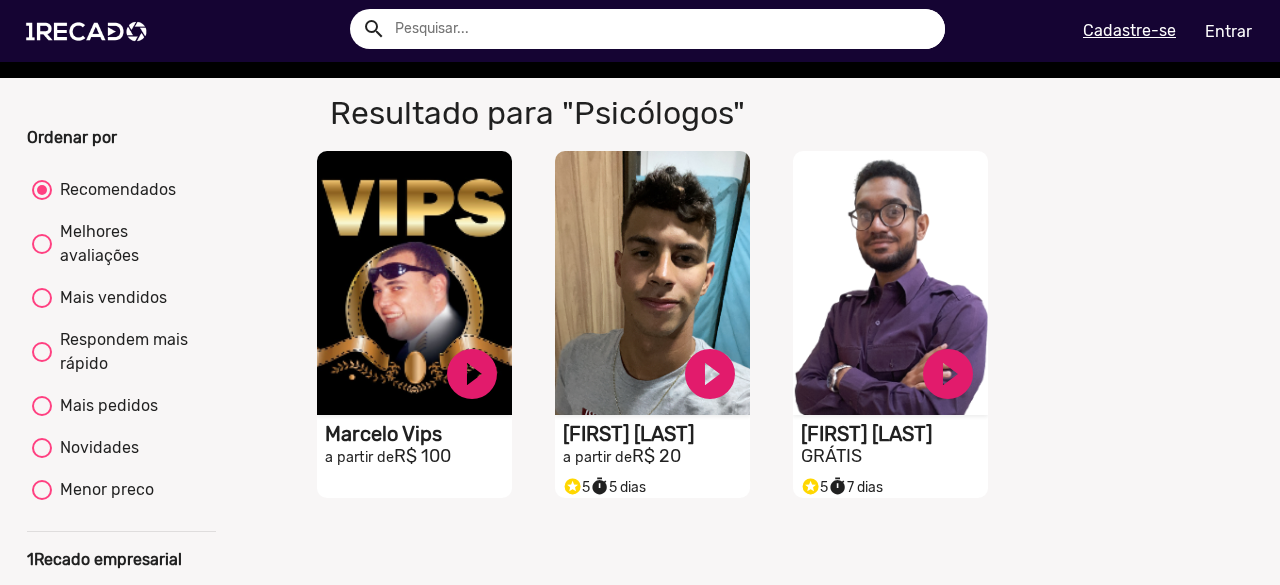 scroll, scrollTop: 0, scrollLeft: 0, axis: both 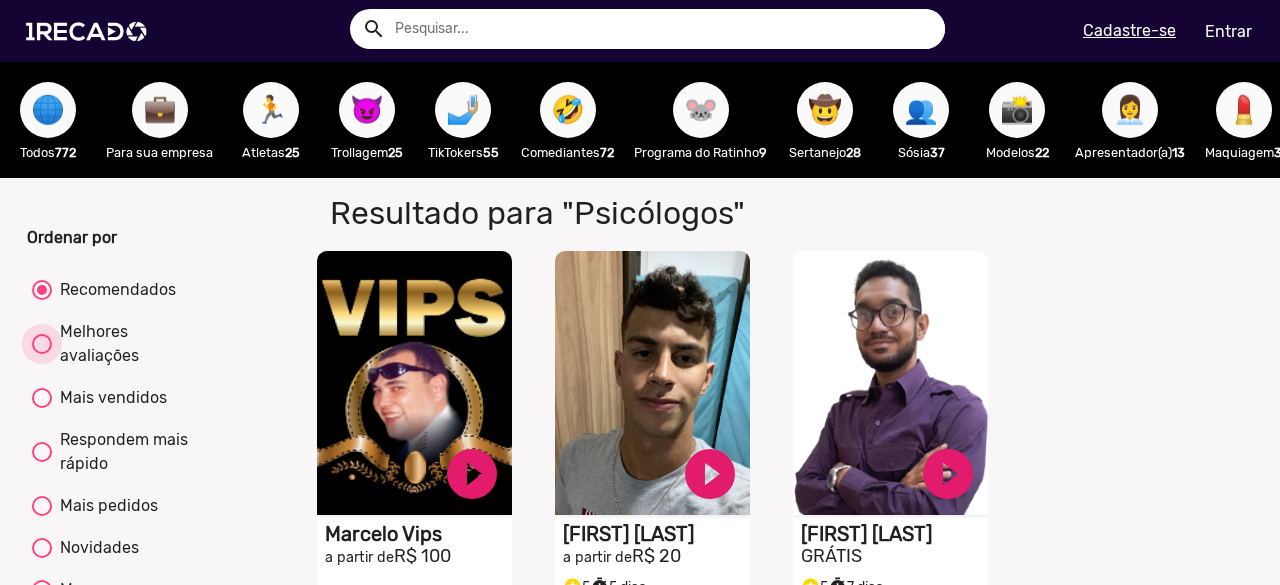 click on "Melhores avaliações" at bounding box center [131, 344] 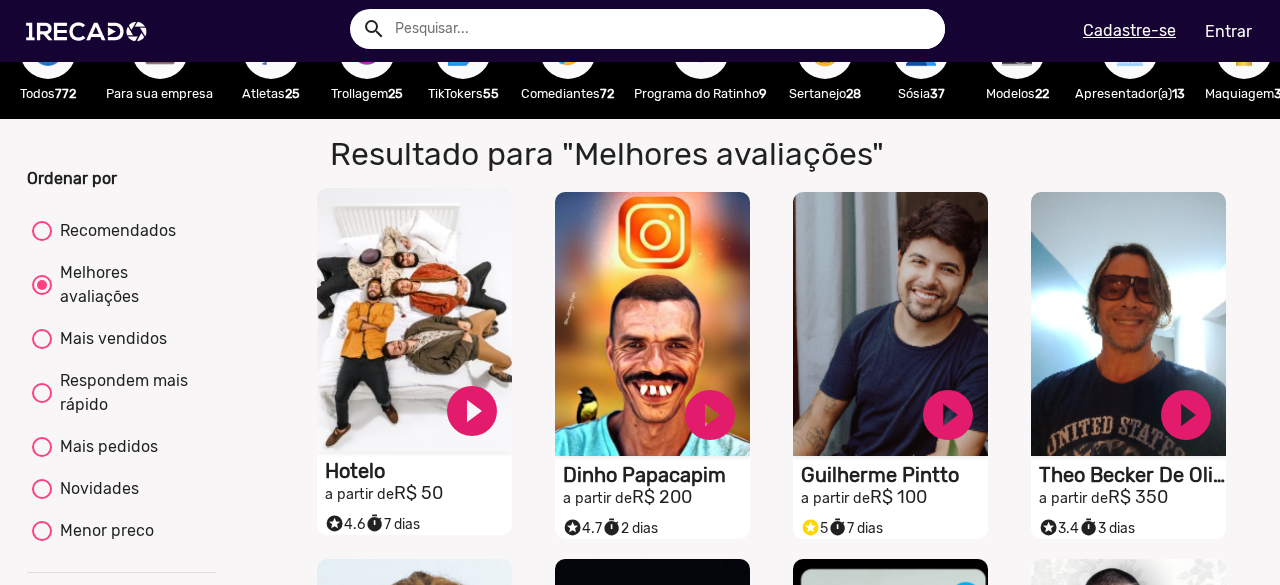 scroll, scrollTop: 100, scrollLeft: 0, axis: vertical 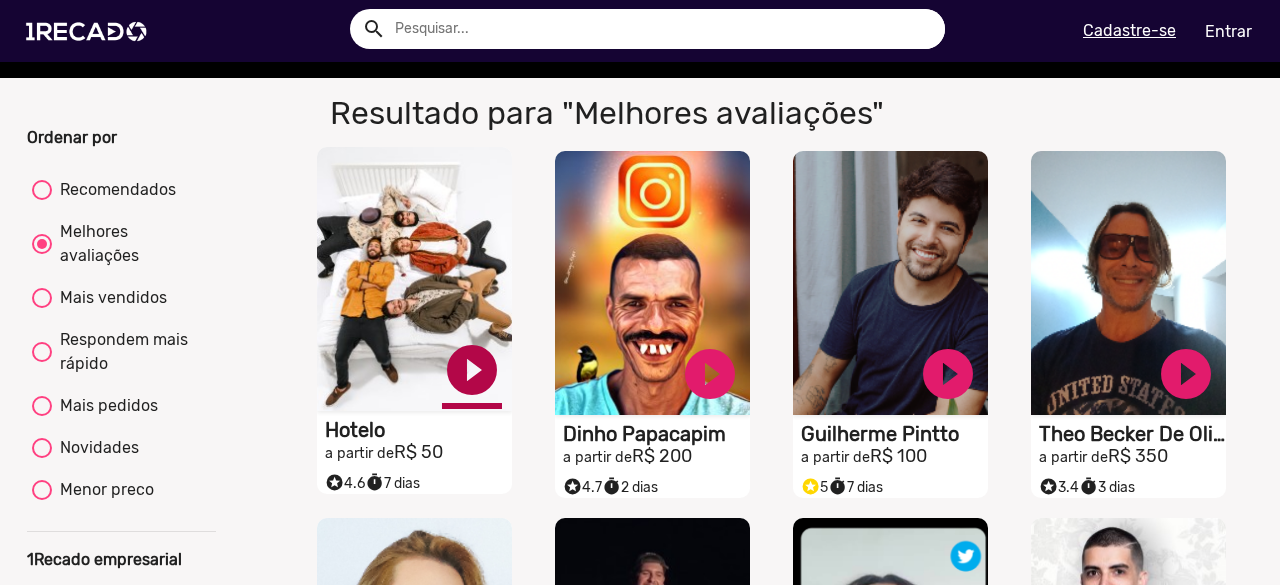 click on "play_circle_filled" at bounding box center (472, 370) 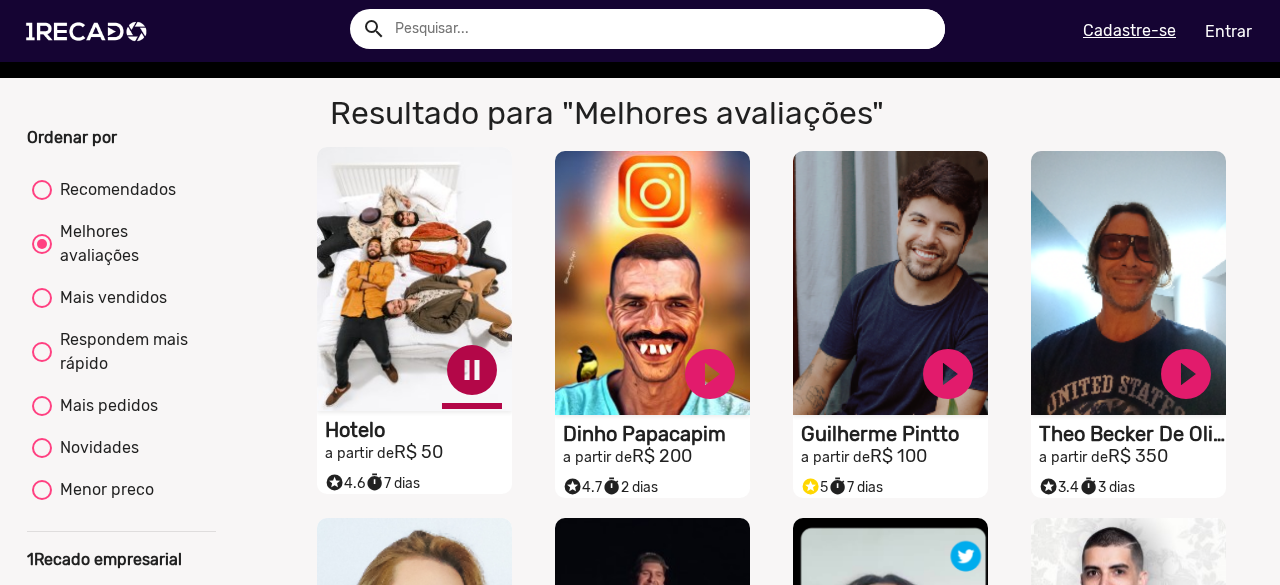 click on "pause_circle" at bounding box center (472, 370) 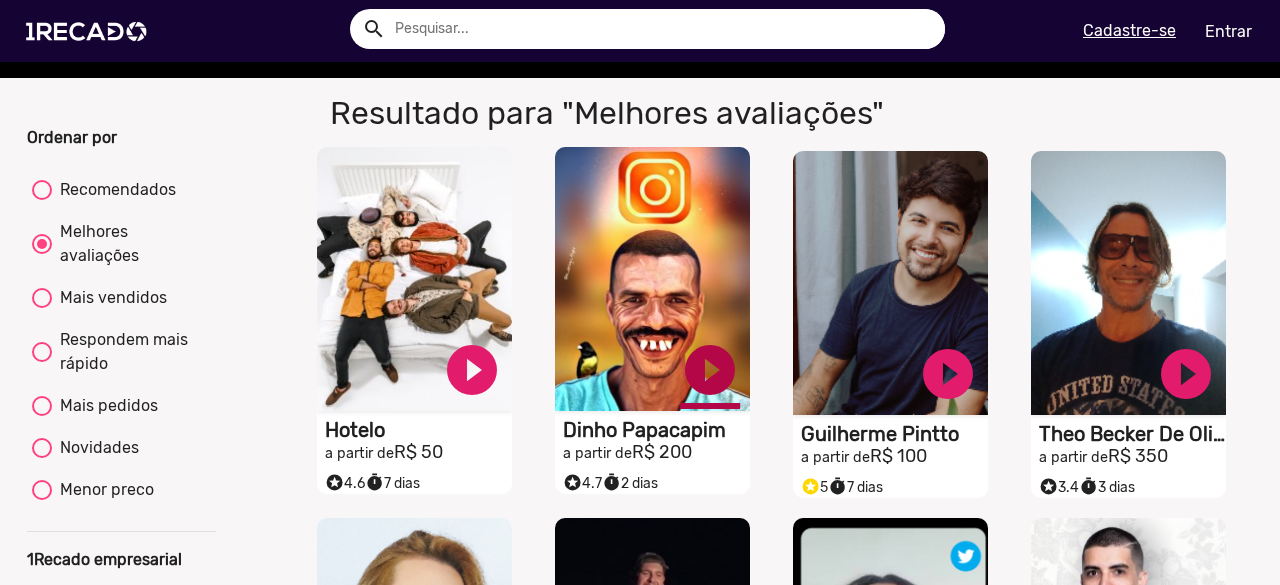 click on "play_circle_filled" at bounding box center [472, 370] 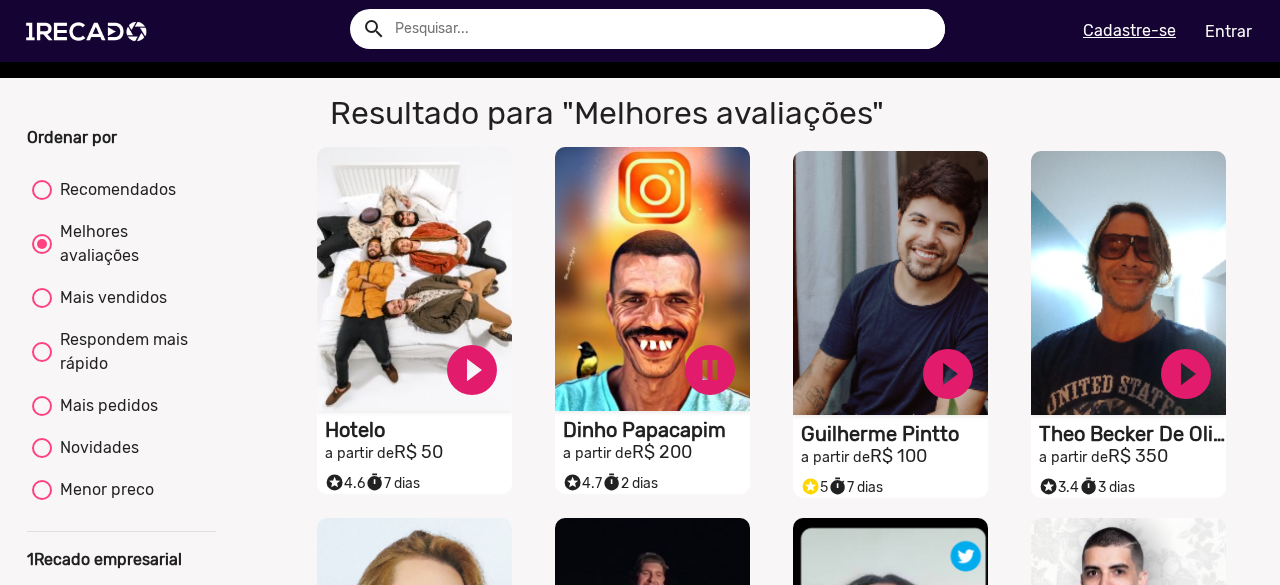 click on "pause_circle" at bounding box center (472, 370) 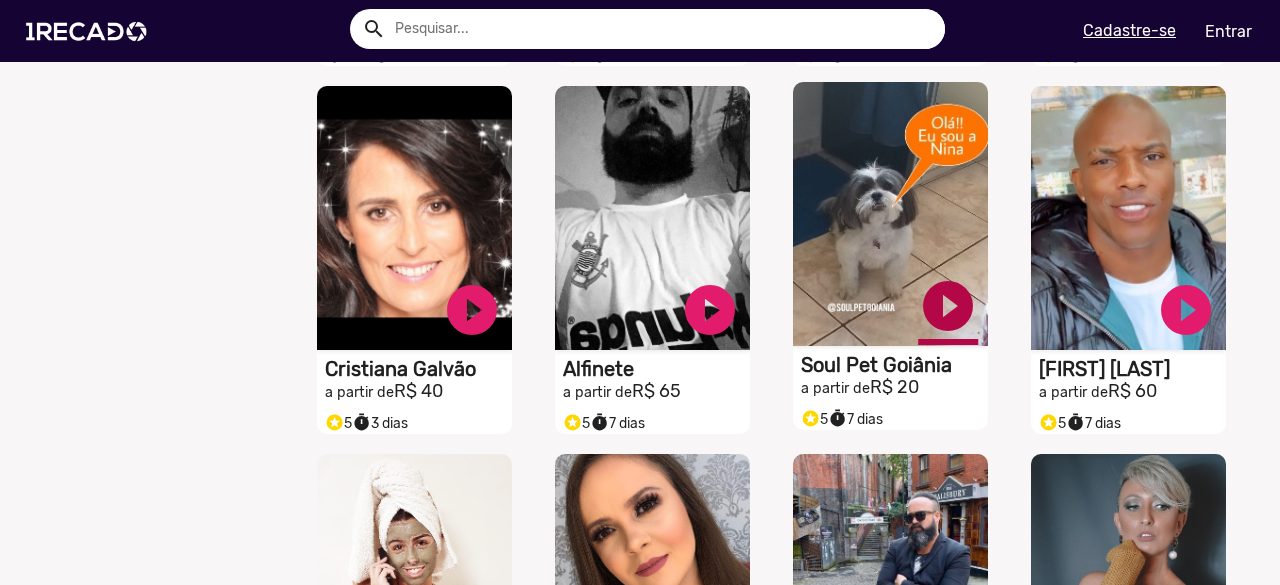 scroll, scrollTop: 1300, scrollLeft: 0, axis: vertical 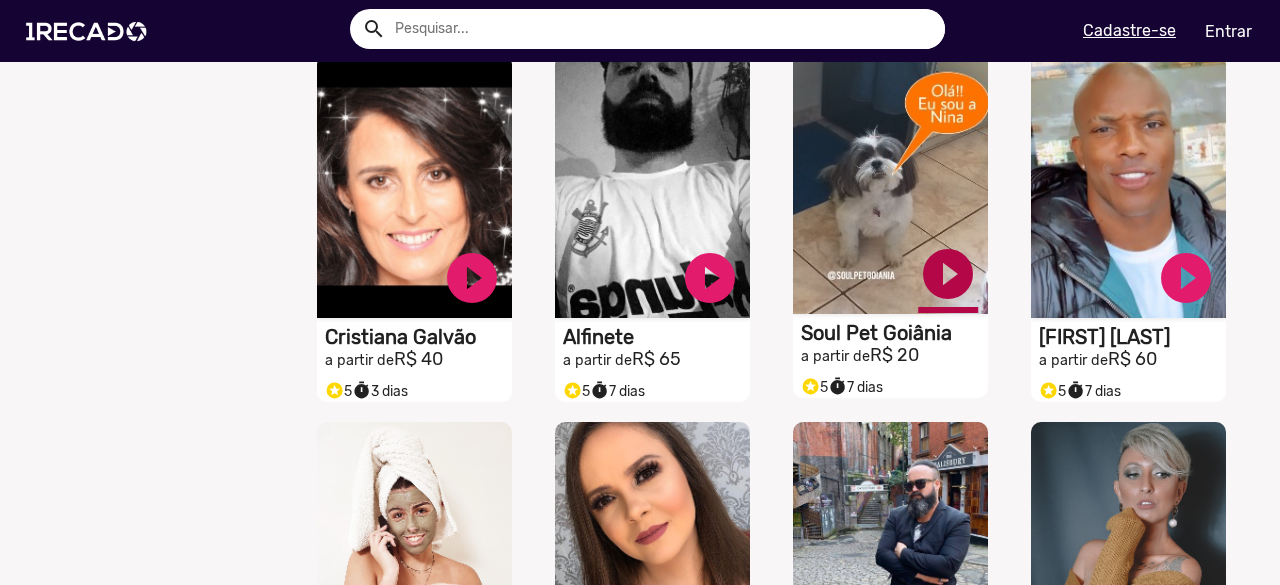 click on "play_circle_filled" at bounding box center (472, -830) 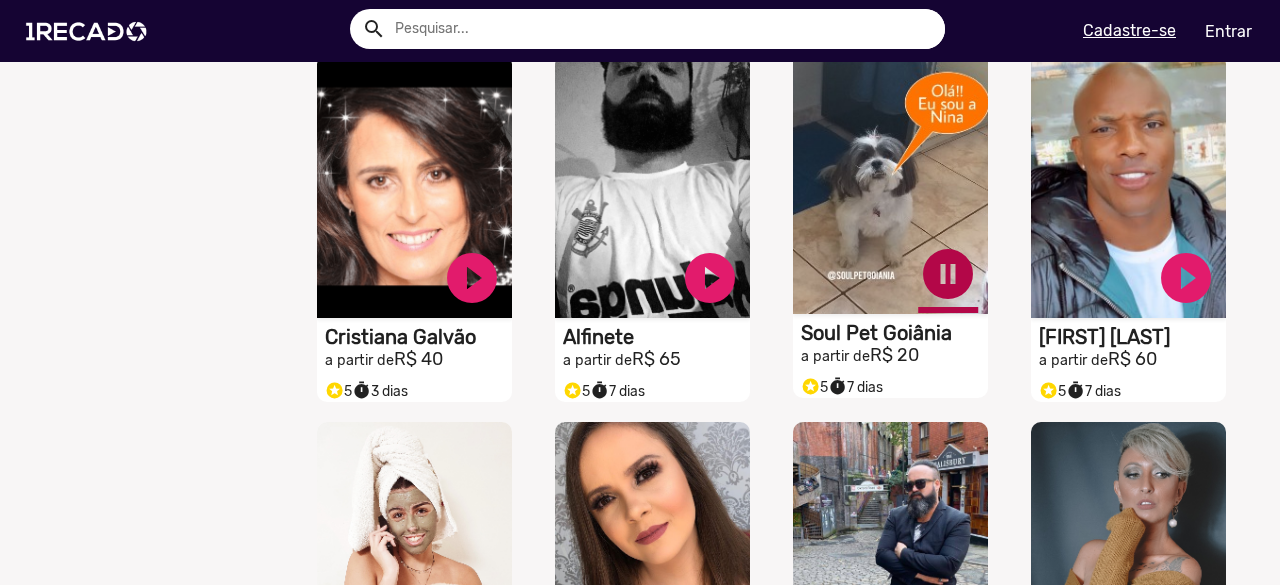 click on "pause_circle" at bounding box center [472, -830] 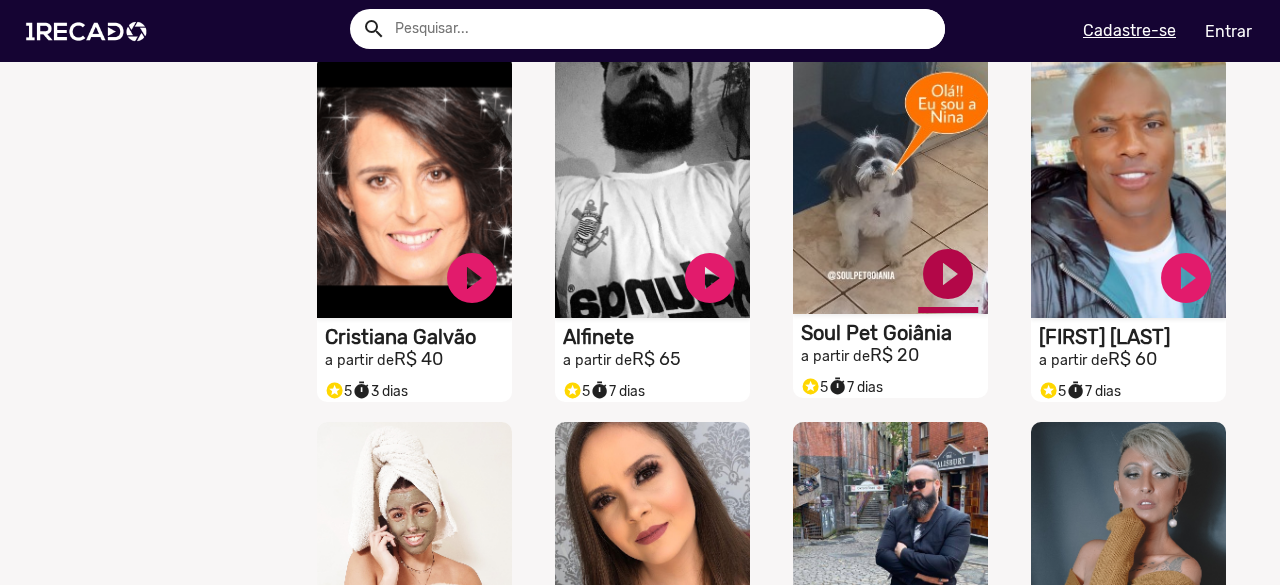 click on "play_circle_filled" at bounding box center [472, -830] 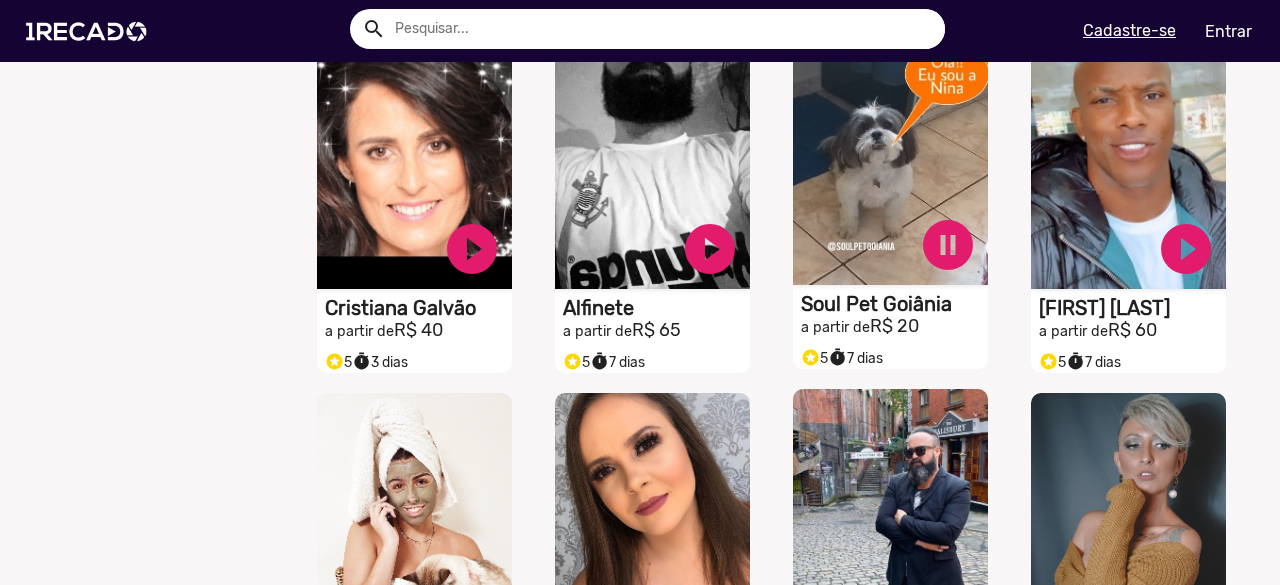 scroll, scrollTop: 1400, scrollLeft: 0, axis: vertical 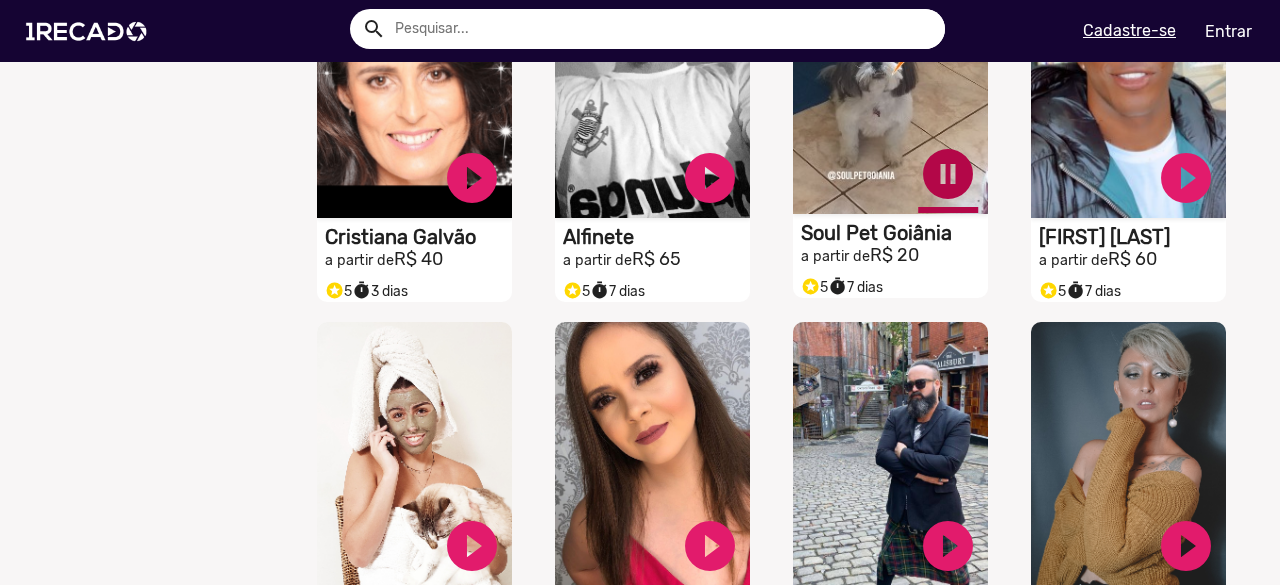 click on "pause_circle" at bounding box center (472, -930) 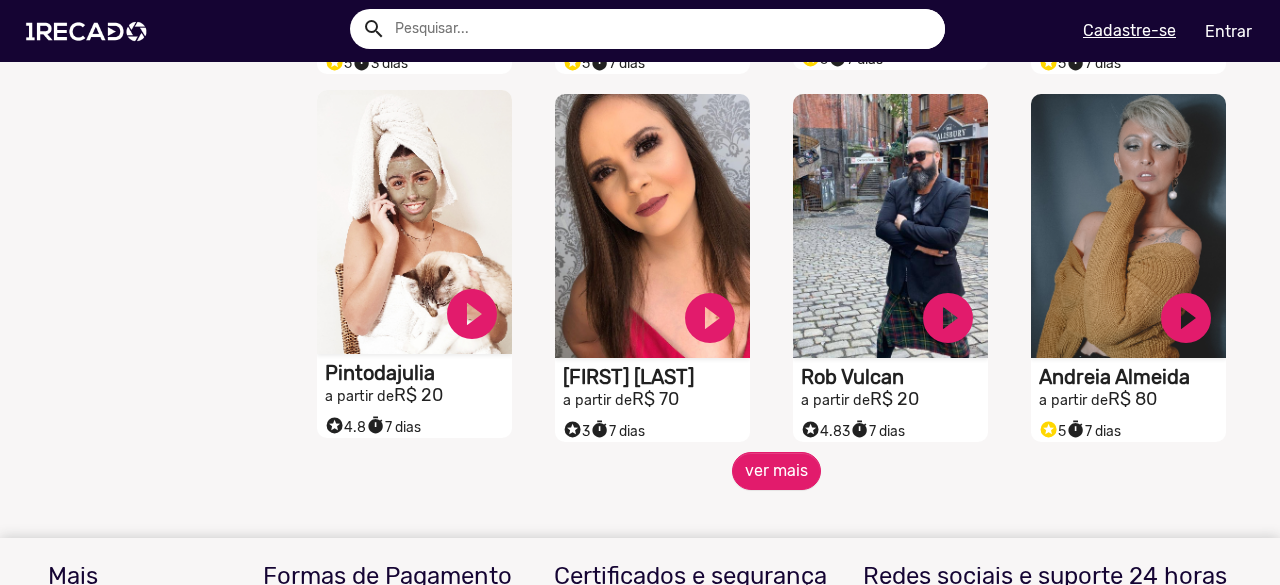 scroll, scrollTop: 1600, scrollLeft: 0, axis: vertical 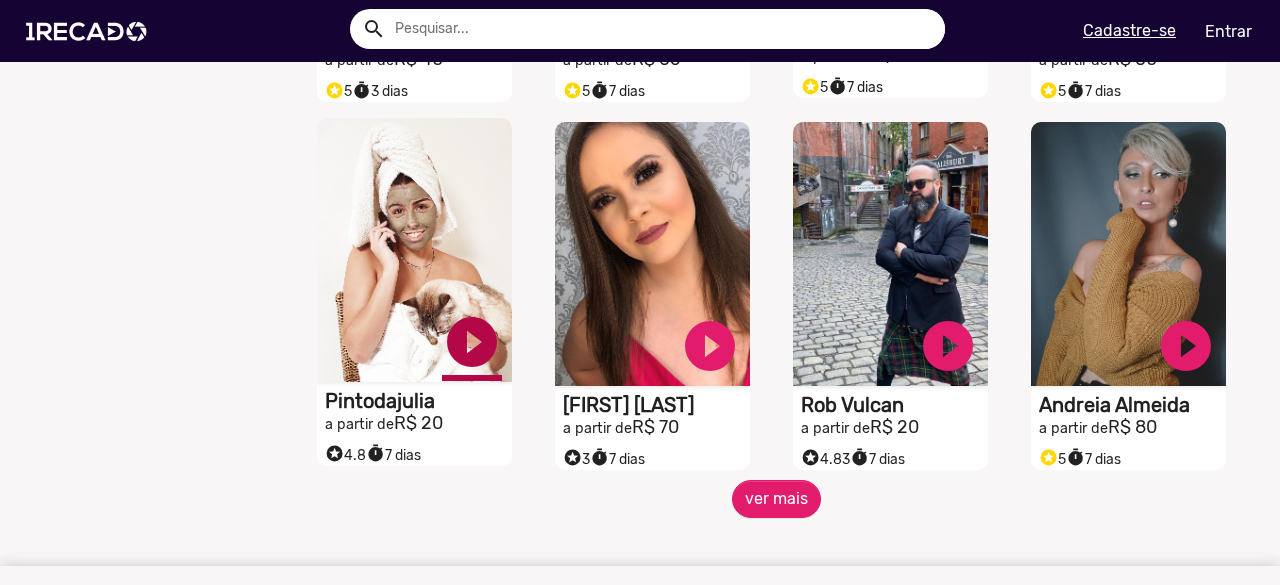 click on "play_circle_filled" at bounding box center [472, -1130] 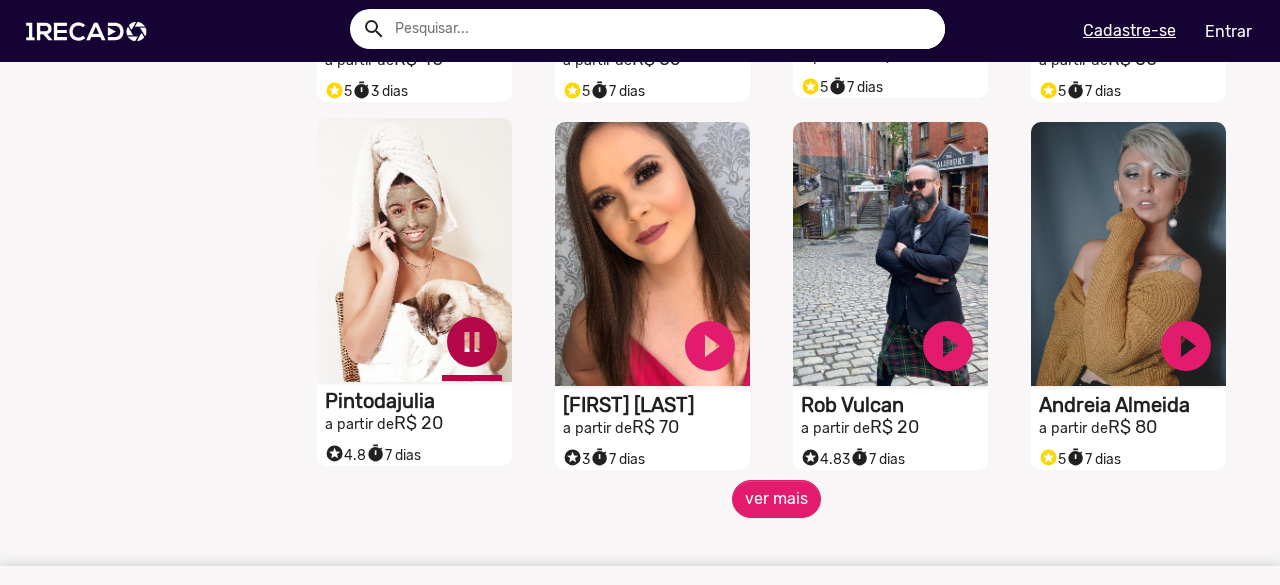 click on "pause_circle" at bounding box center [472, -1130] 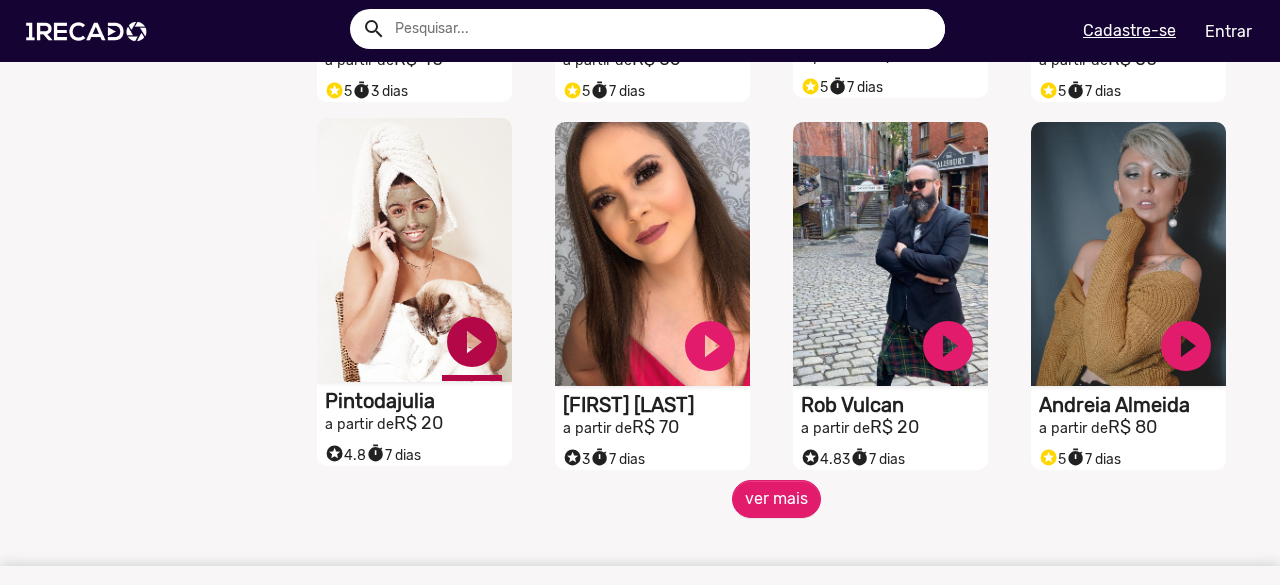 click on "play_circle_filled" at bounding box center (472, -1130) 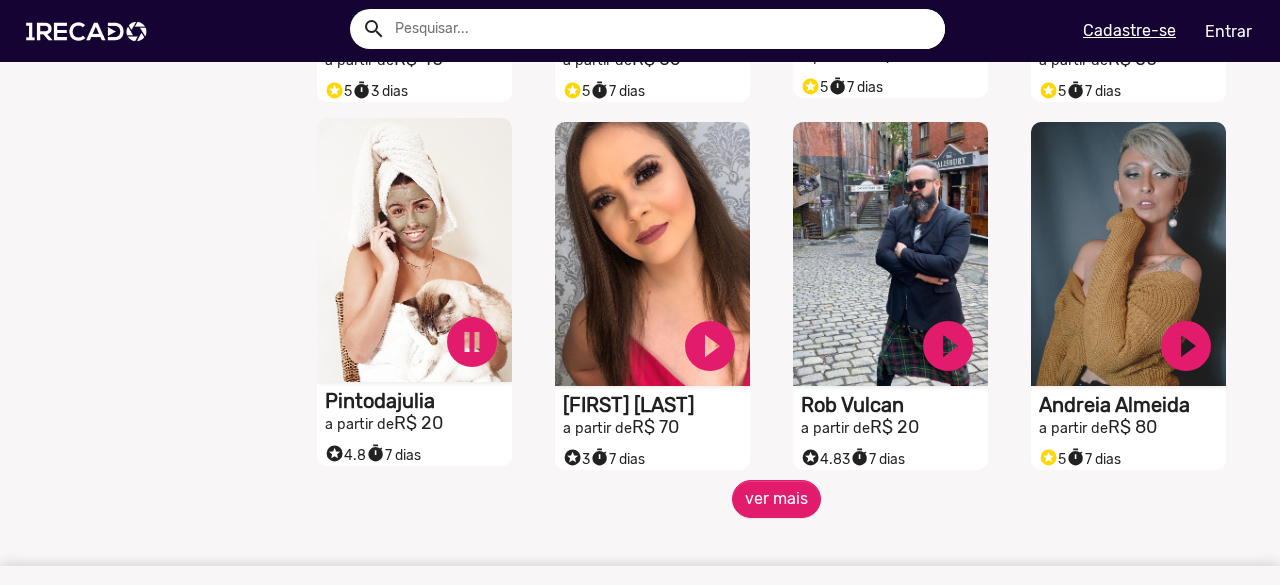 click on "pause_circle" at bounding box center (472, -1130) 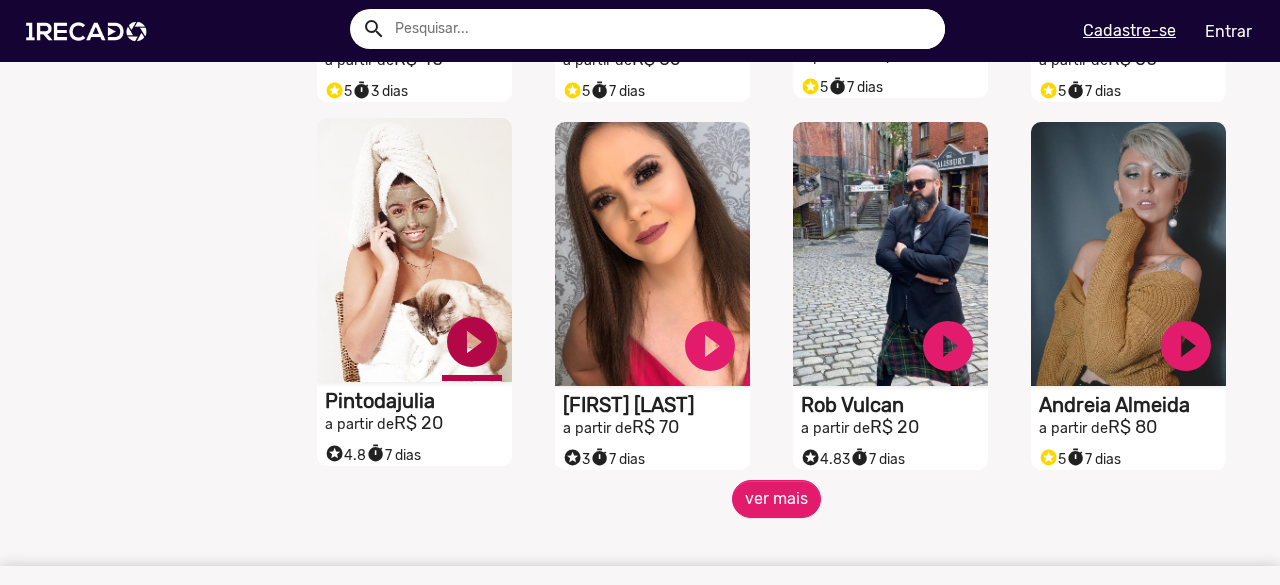 click on "play_circle_filled" at bounding box center (472, -1130) 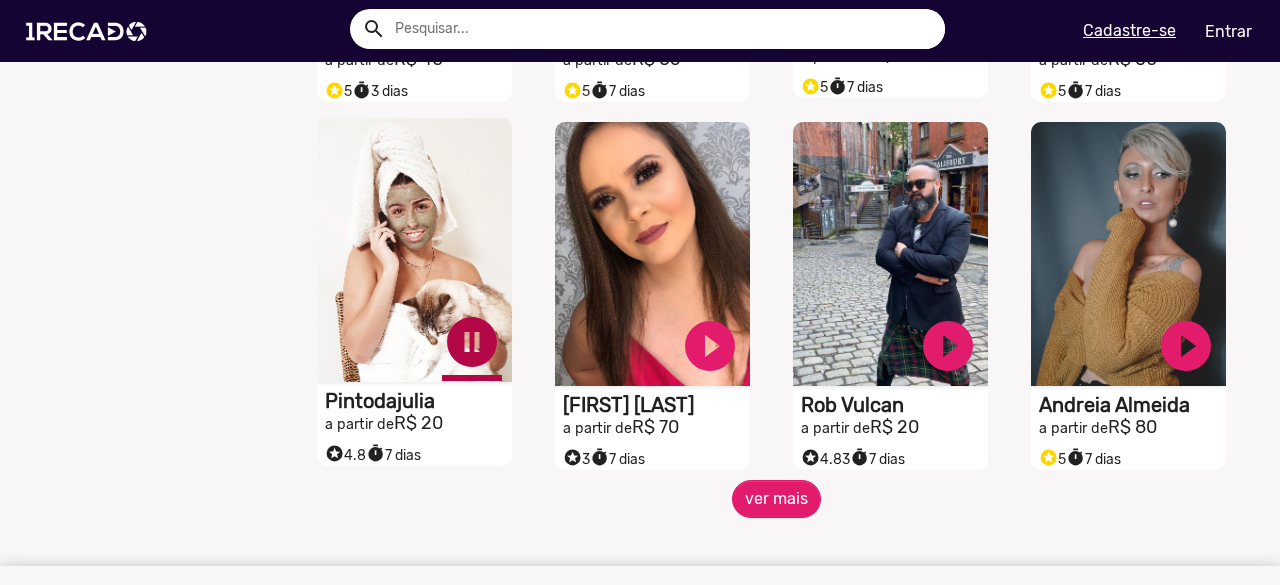 click on "pause_circle" at bounding box center (472, -1130) 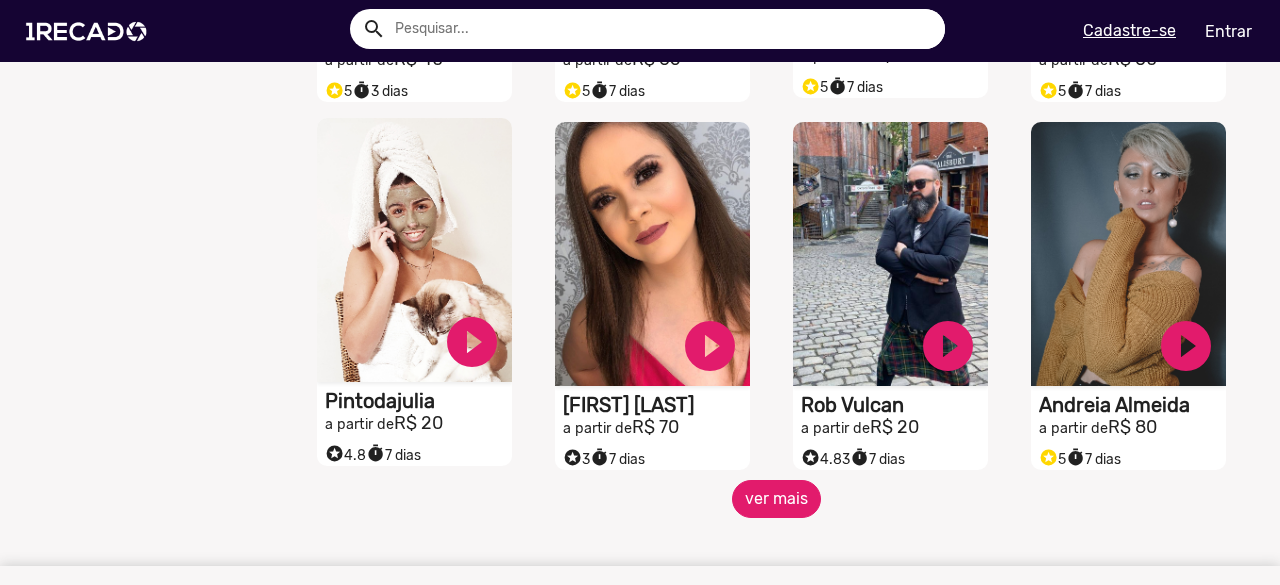 click on "ver mais" 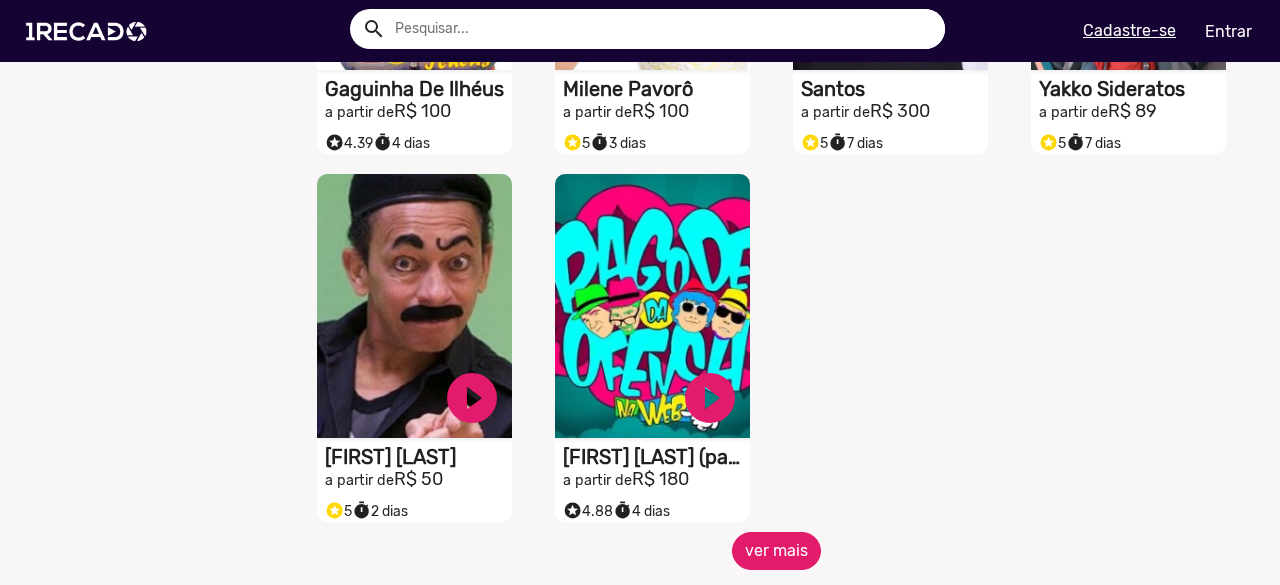 scroll, scrollTop: 2800, scrollLeft: 0, axis: vertical 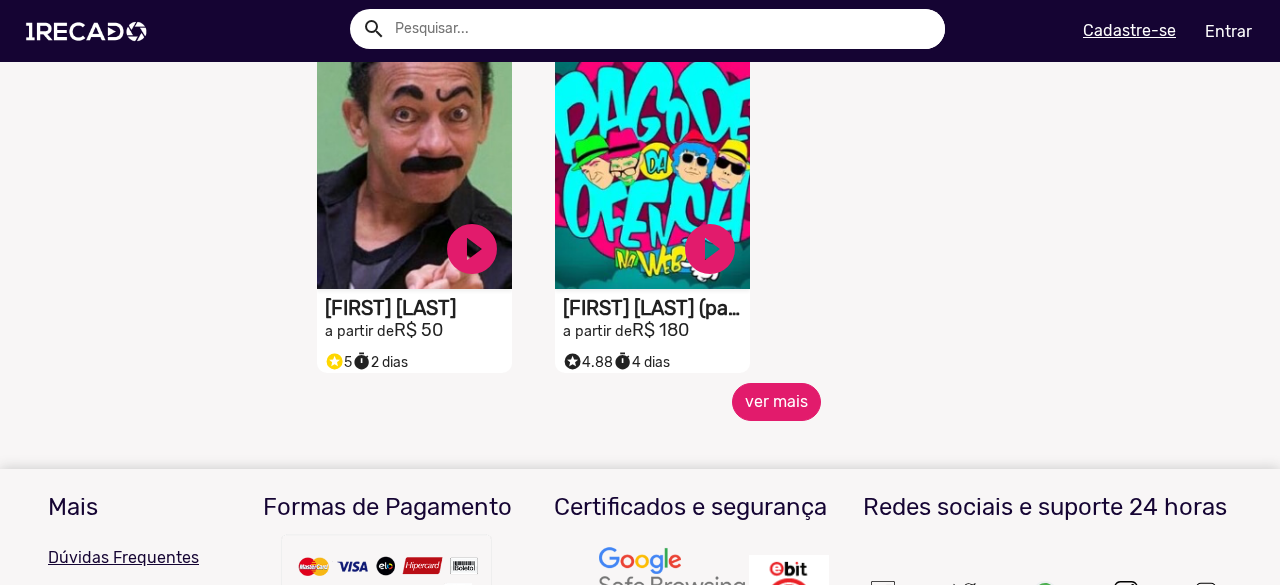 click on "ver mais" 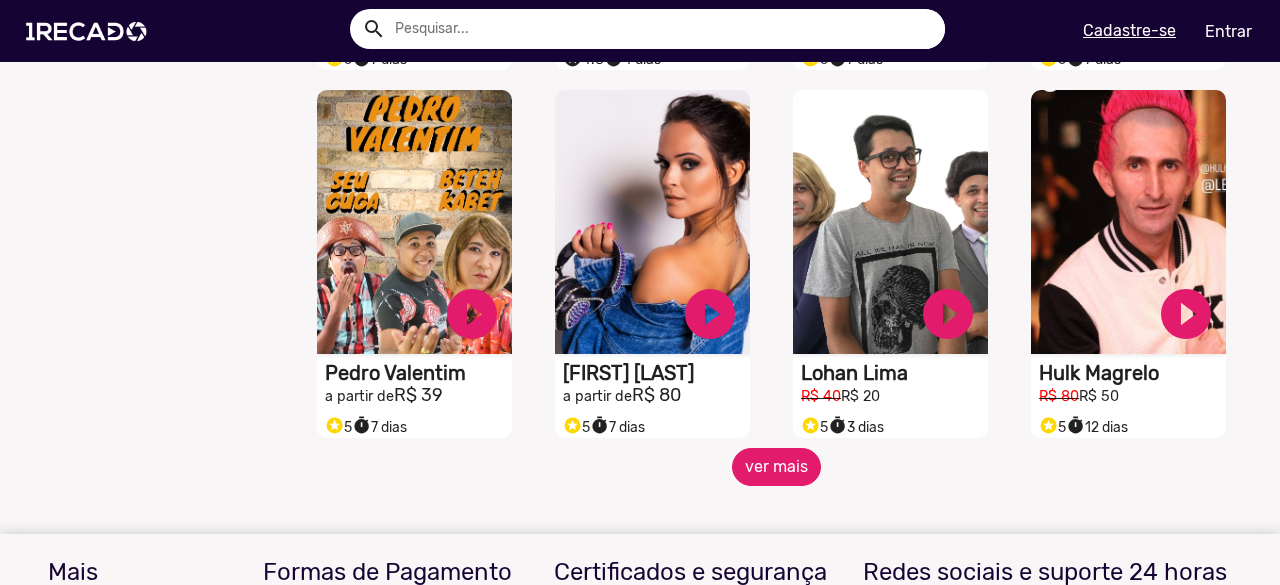 scroll, scrollTop: 3500, scrollLeft: 0, axis: vertical 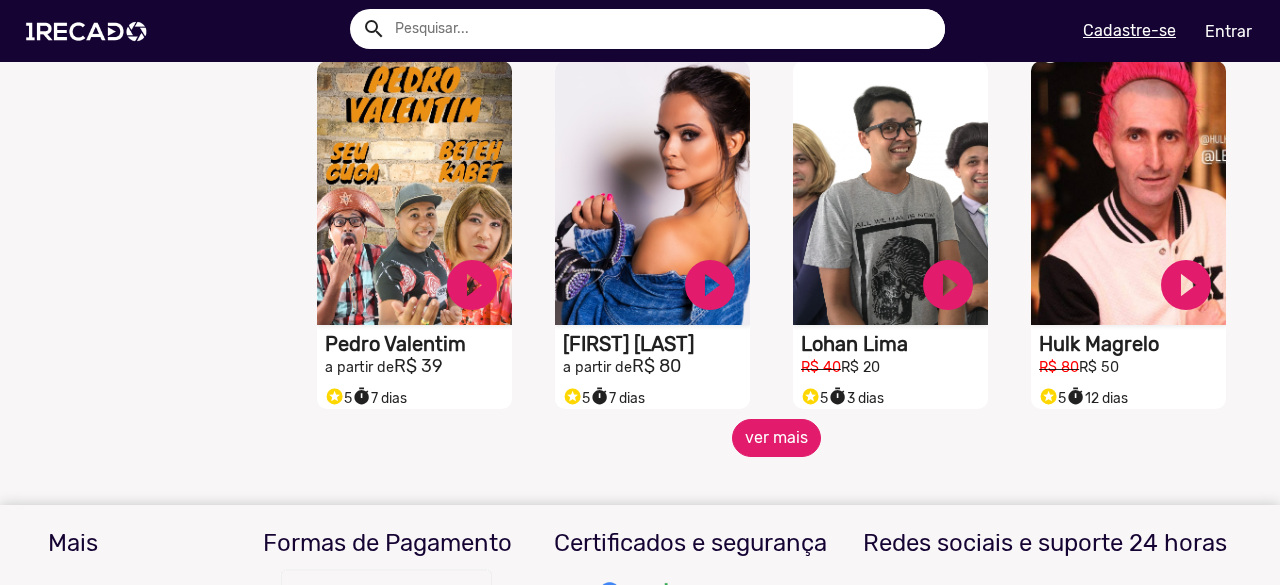 click on "ver mais" 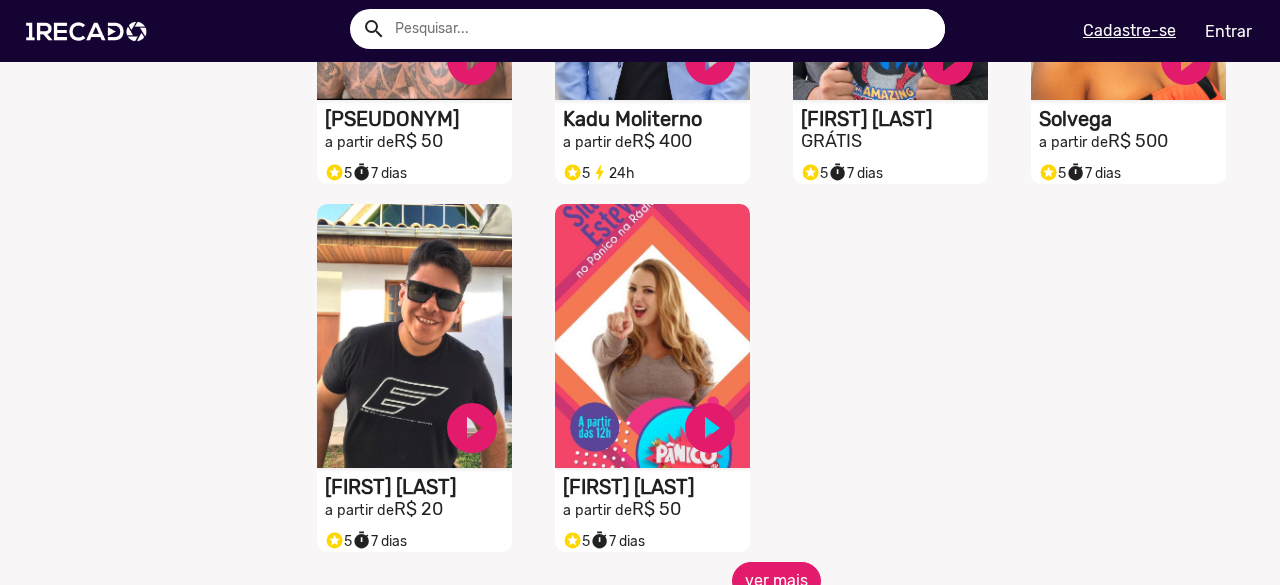 scroll, scrollTop: 4500, scrollLeft: 0, axis: vertical 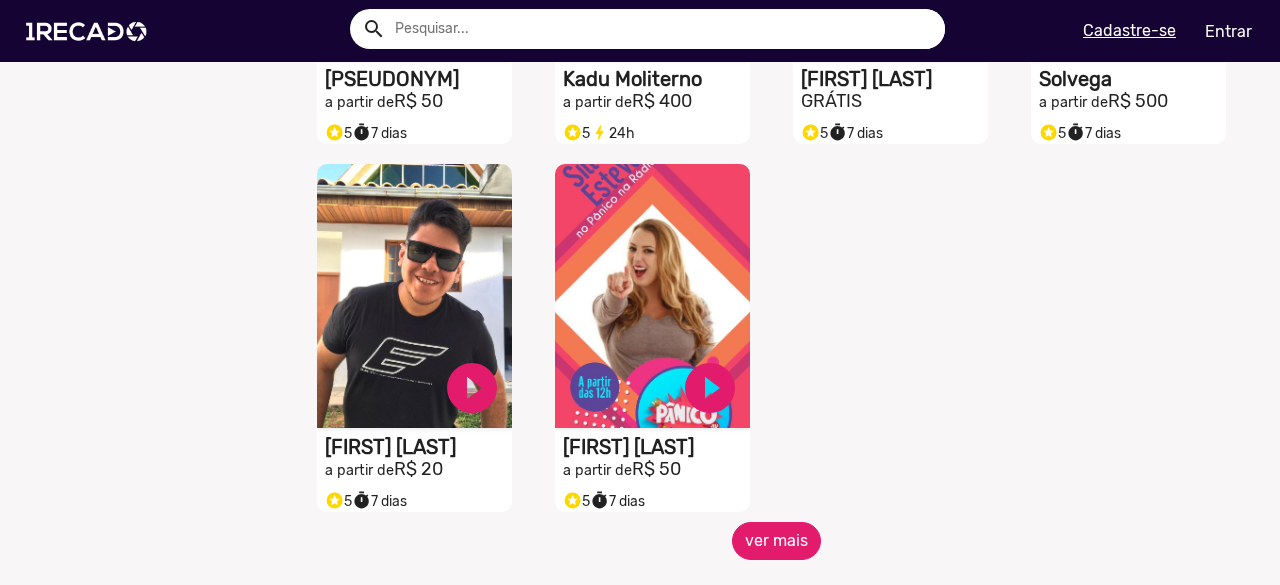 click on "ver mais" 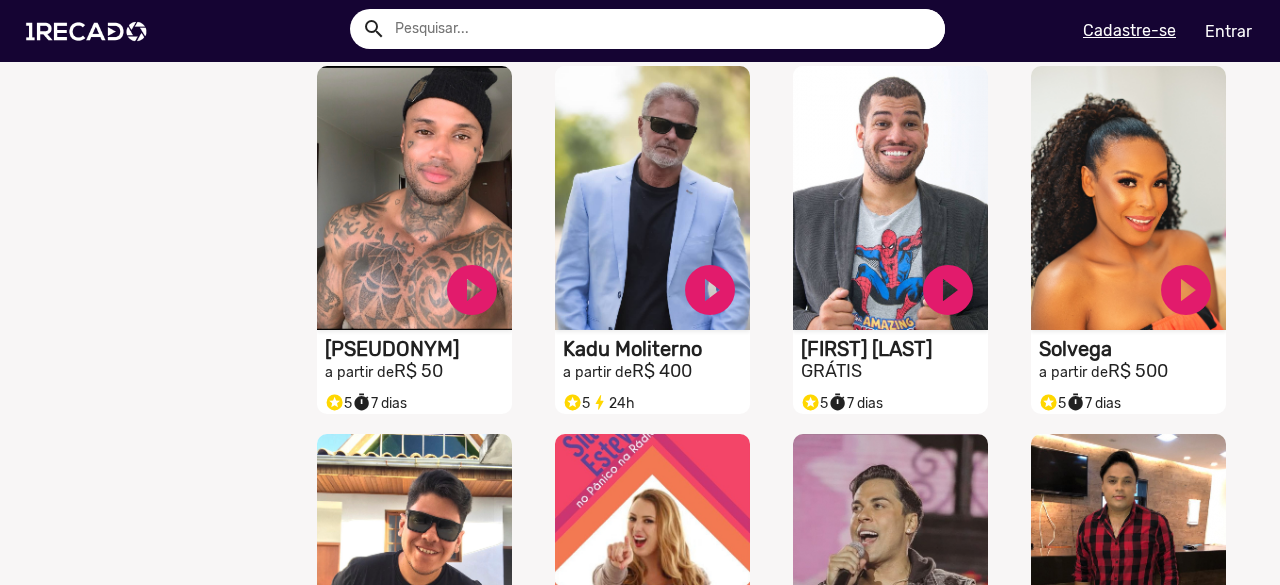 scroll, scrollTop: 4200, scrollLeft: 0, axis: vertical 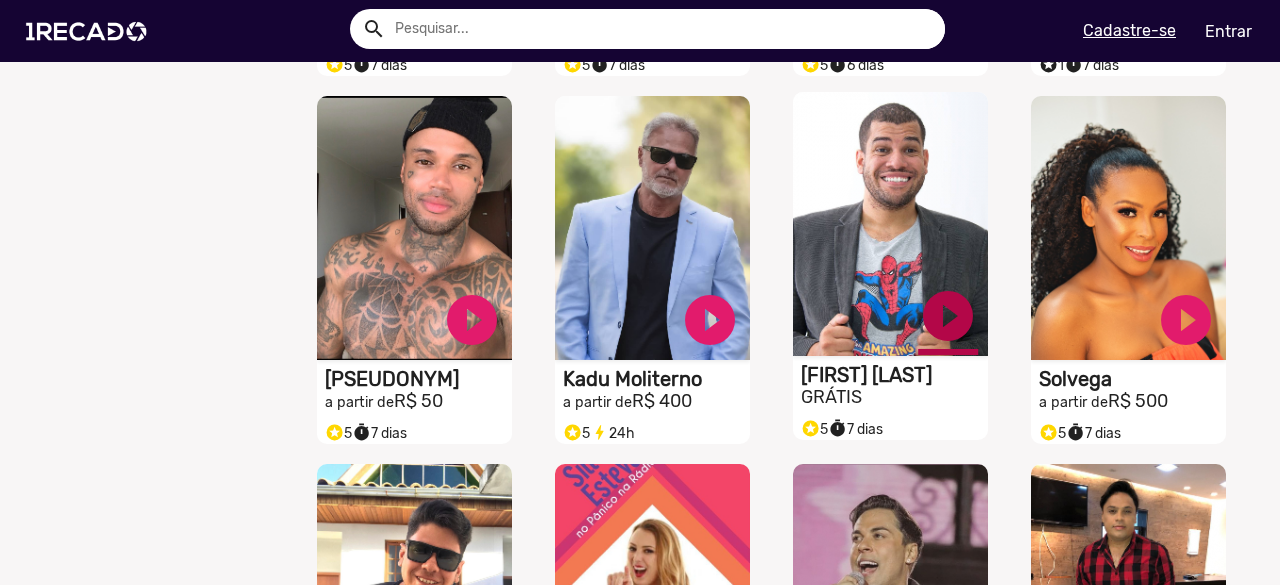 click on "play_circle_filled" at bounding box center [472, -3726] 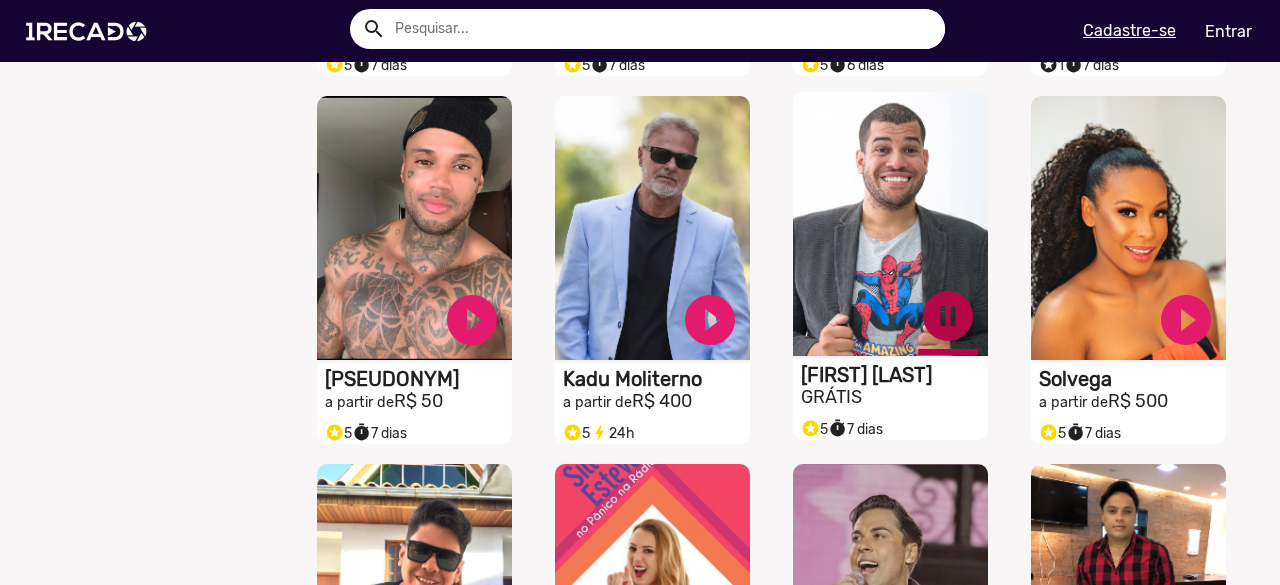 click on "pause_circle" at bounding box center [472, -3726] 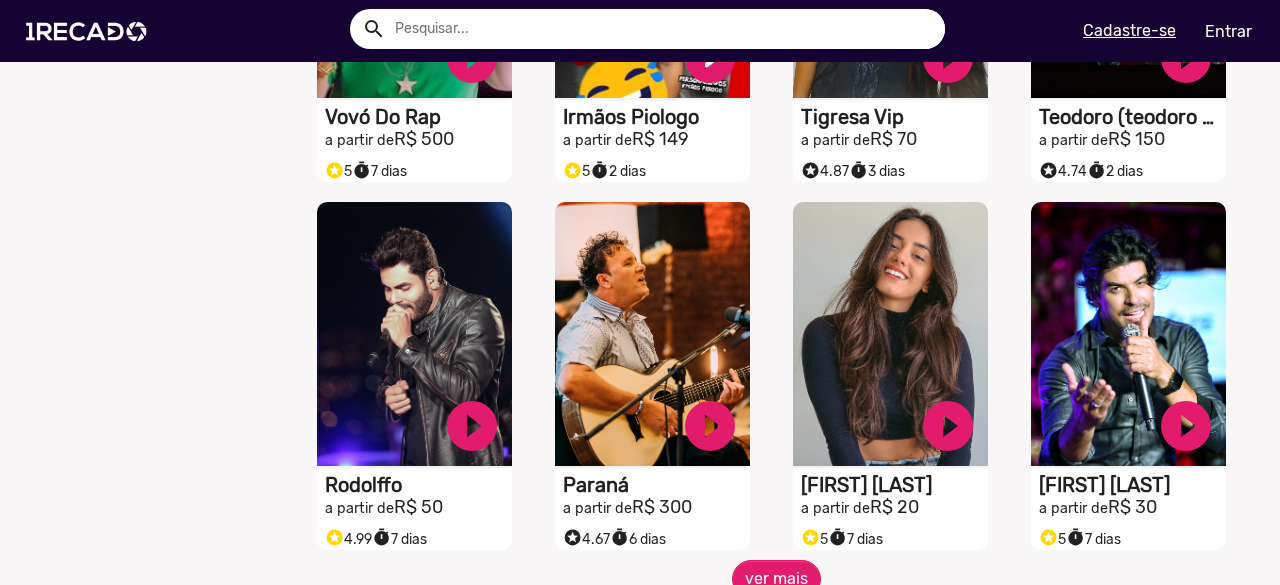 scroll, scrollTop: 5200, scrollLeft: 0, axis: vertical 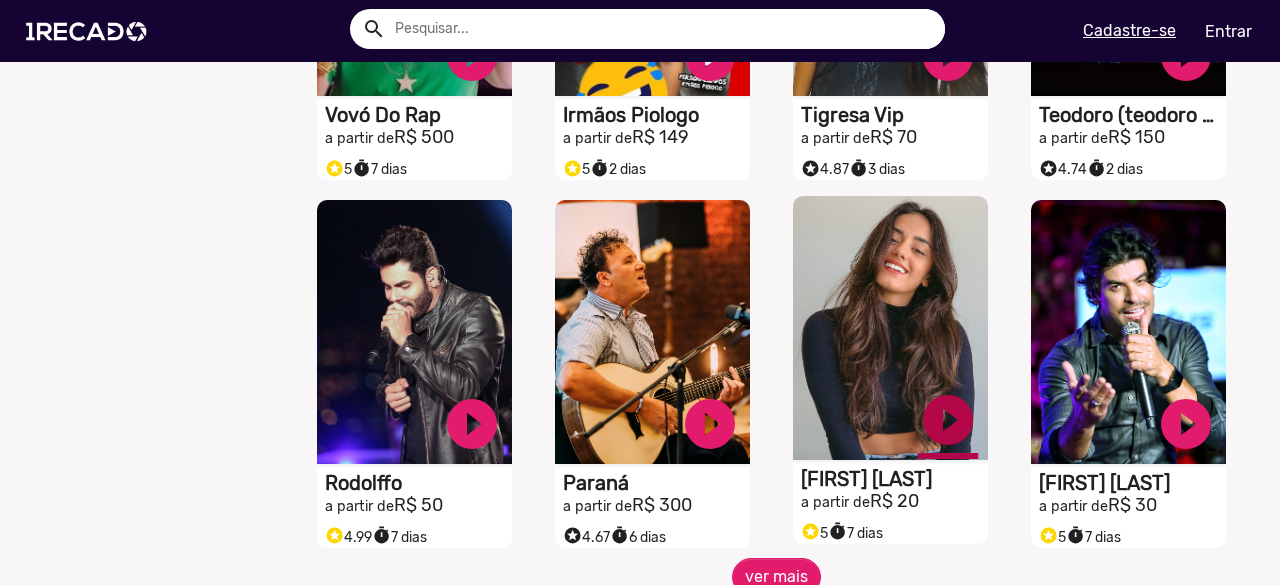 click on "play_circle_filled" at bounding box center (472, -4726) 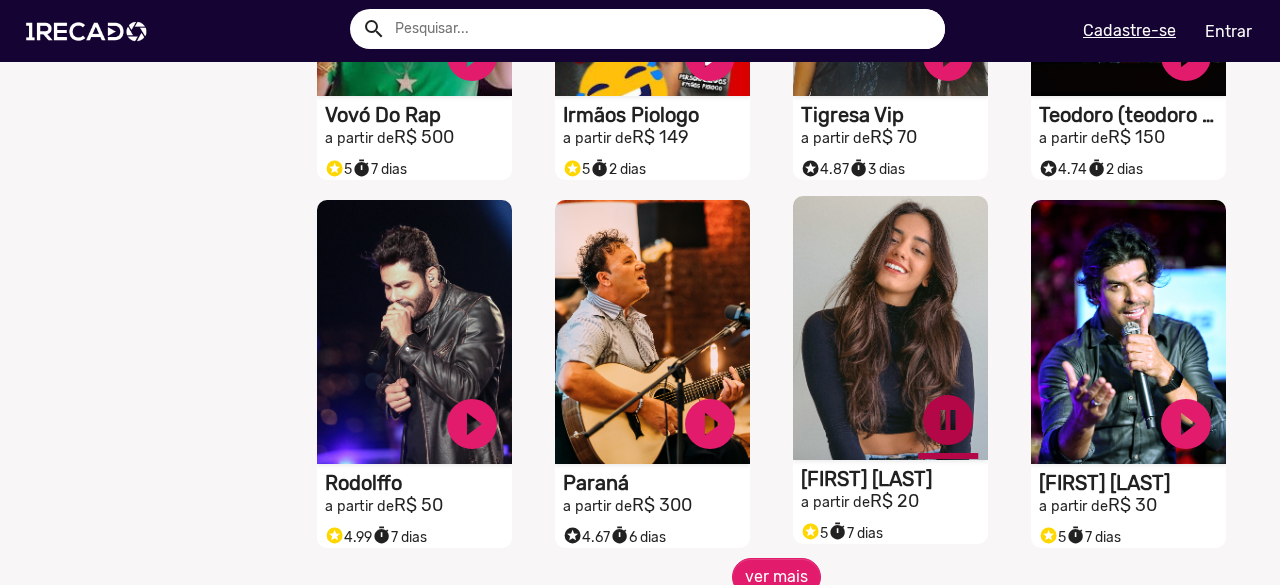 click on "pause_circle" at bounding box center [472, -4726] 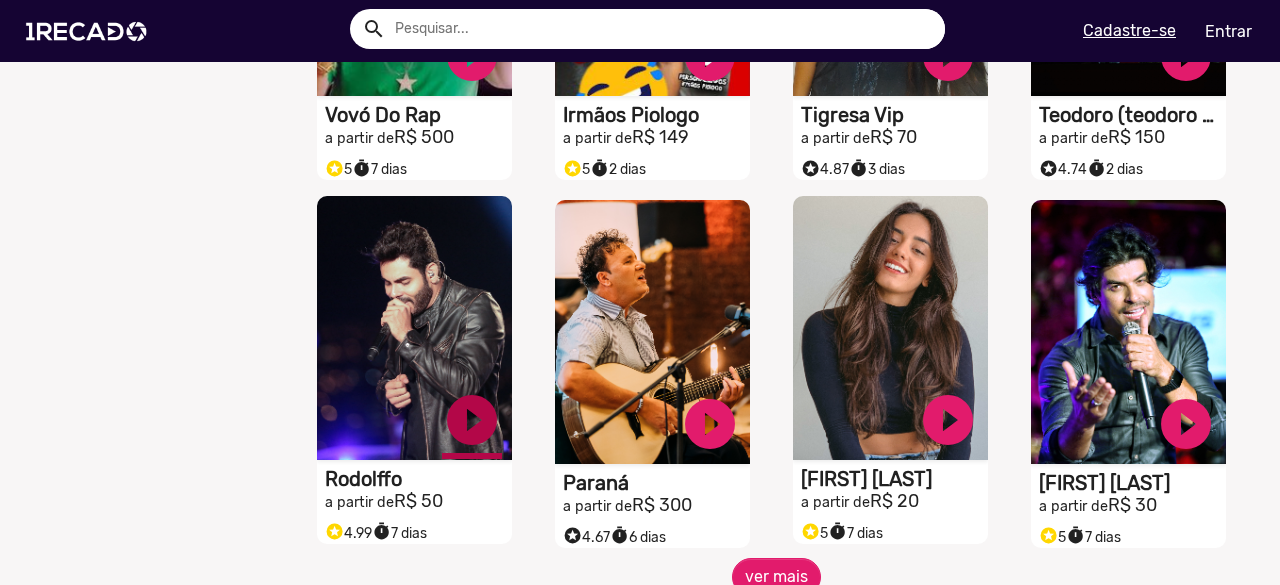 click on "play_circle_filled" at bounding box center (472, -4726) 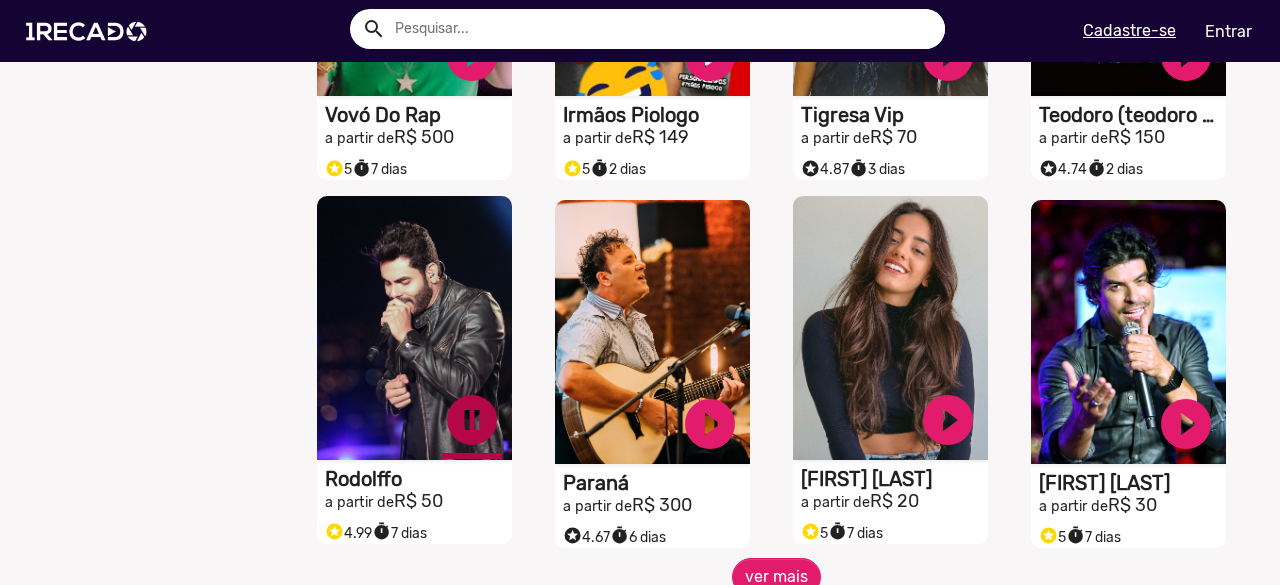 click on "pause_circle" at bounding box center (472, -4726) 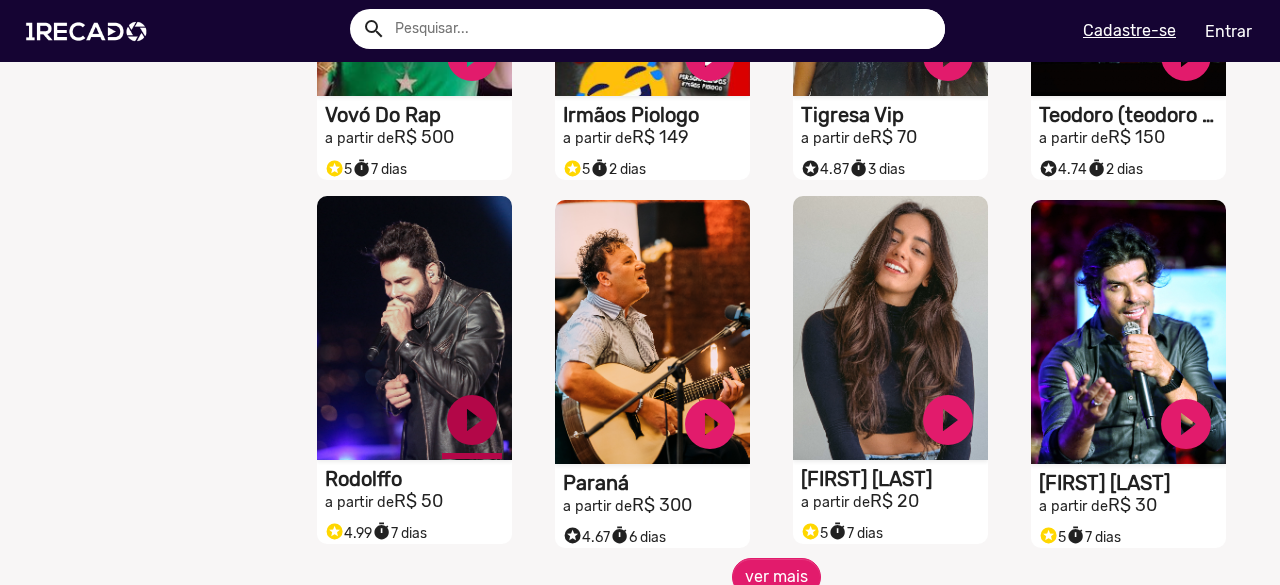 click on "play_circle_filled" at bounding box center (472, -4726) 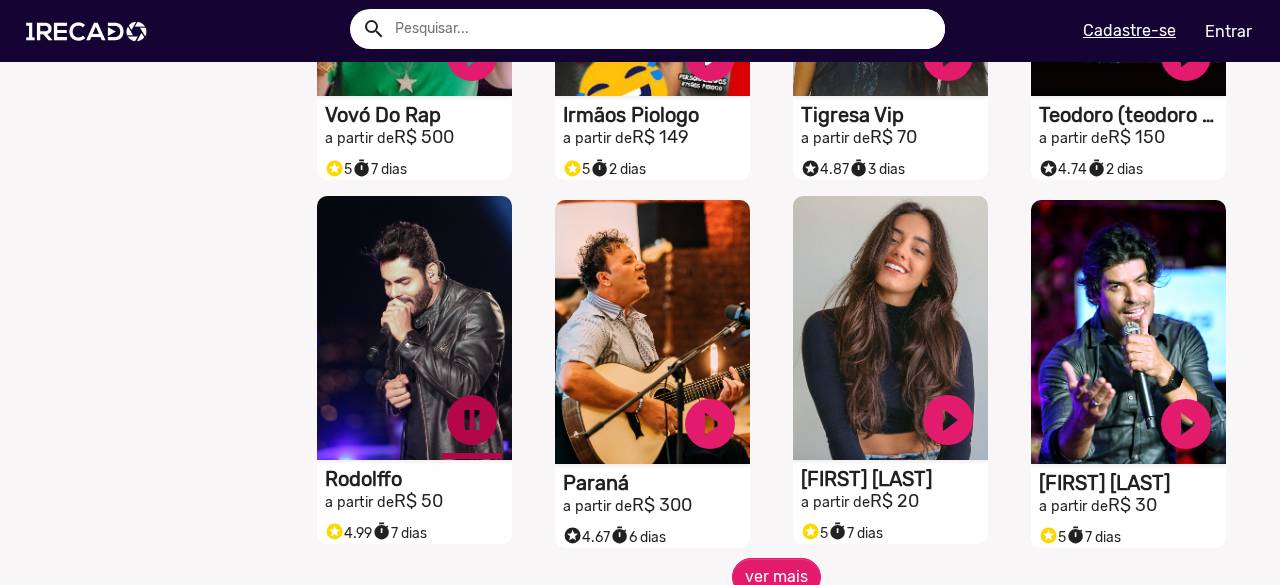 click on "pause_circle" at bounding box center (472, -4726) 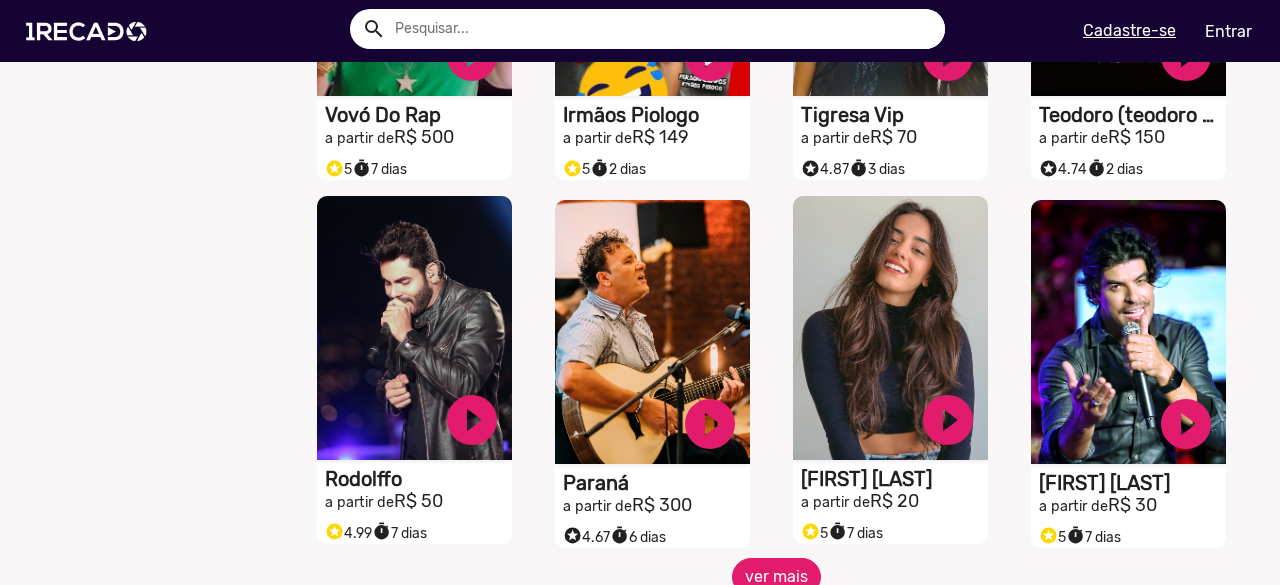 click on "ver mais" 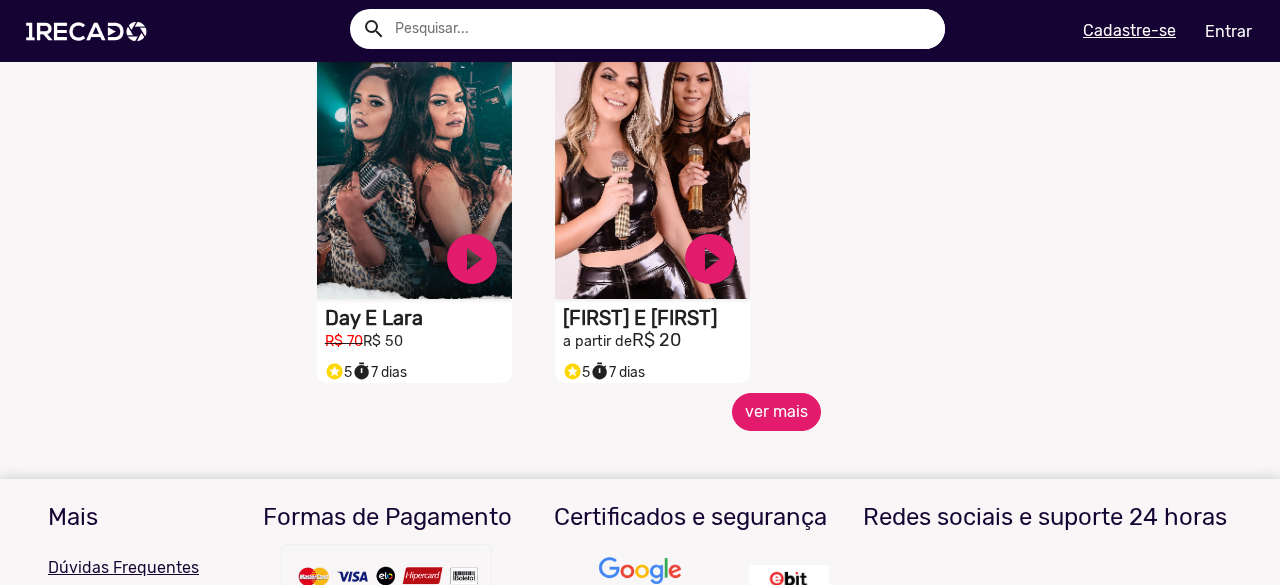 scroll, scrollTop: 6500, scrollLeft: 0, axis: vertical 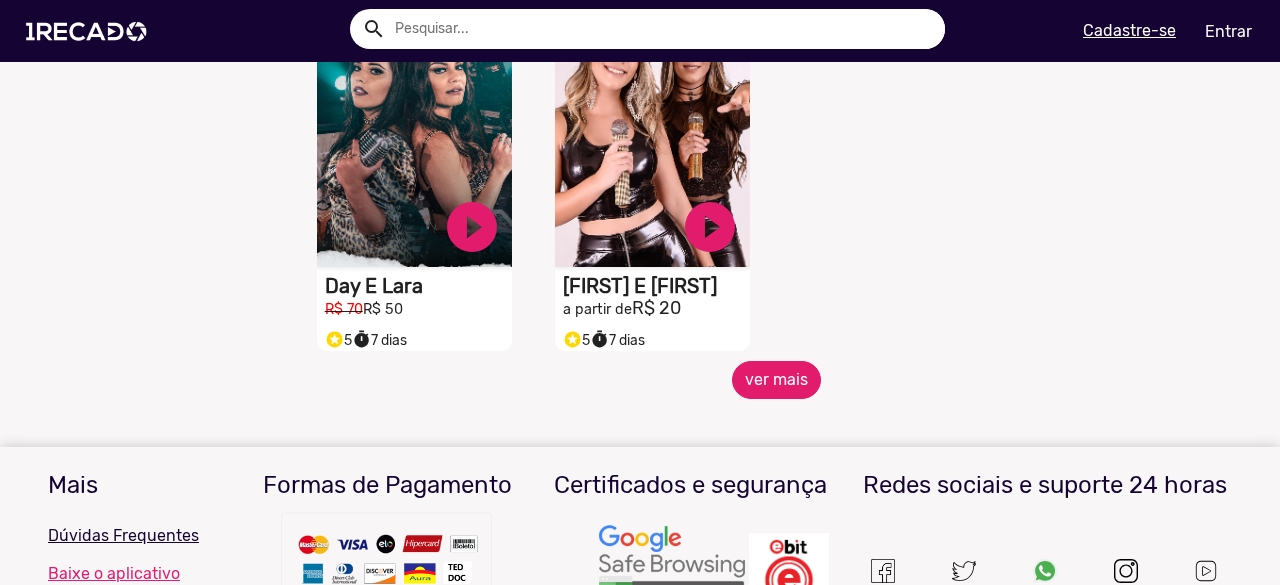 click on "ver mais" 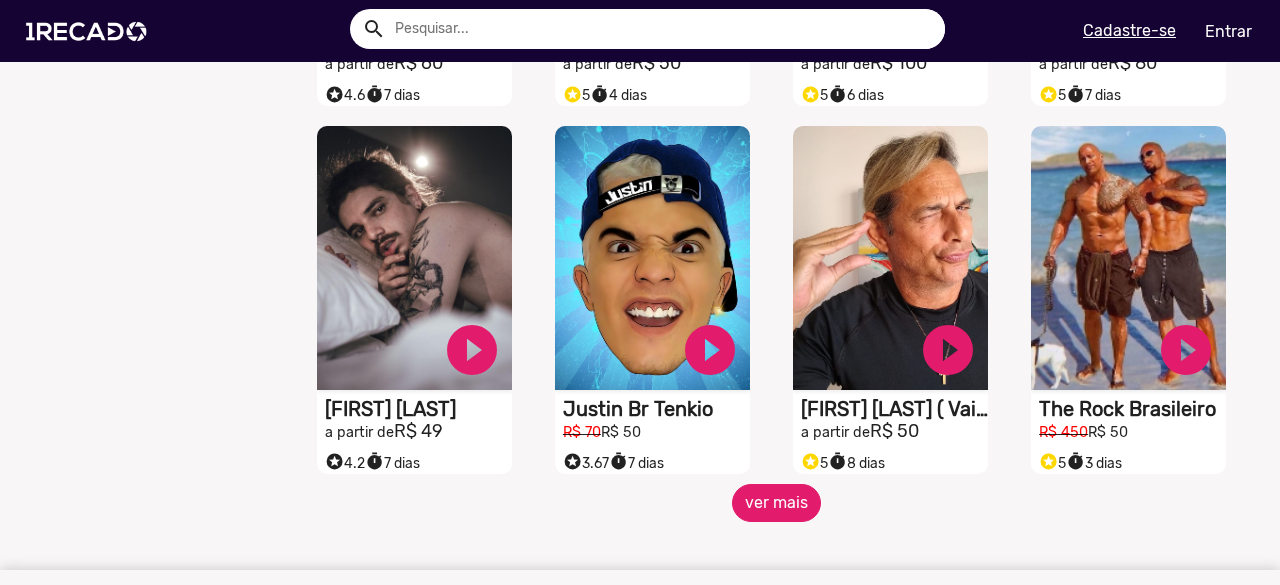 scroll, scrollTop: 7200, scrollLeft: 0, axis: vertical 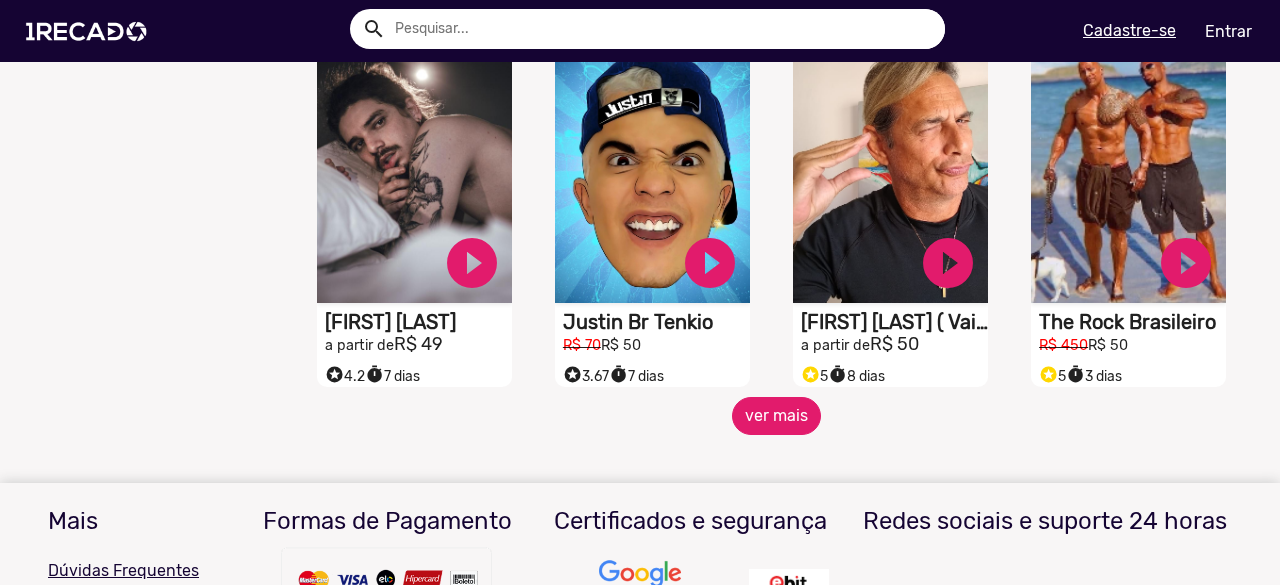 click on "ver mais" 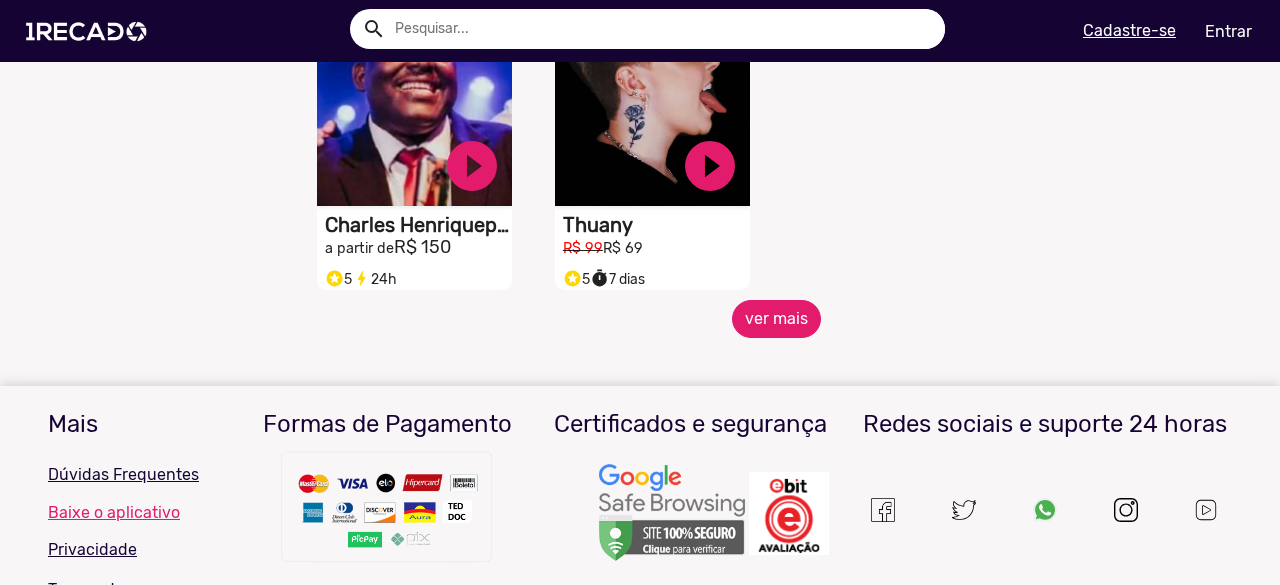 scroll, scrollTop: 8300, scrollLeft: 0, axis: vertical 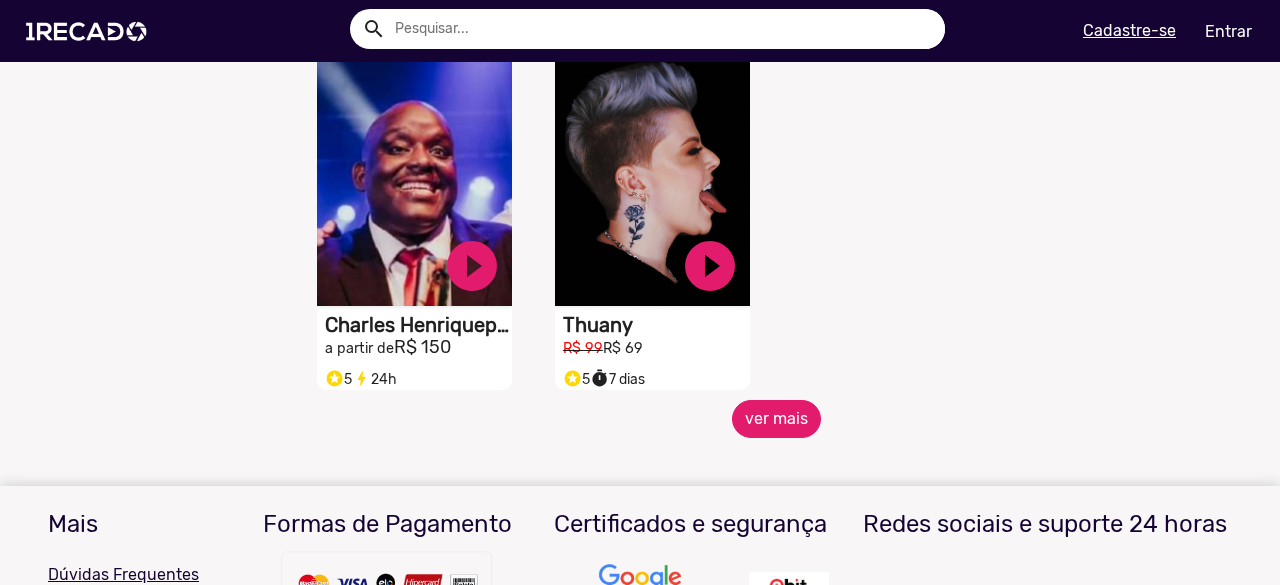 click on "ver mais" 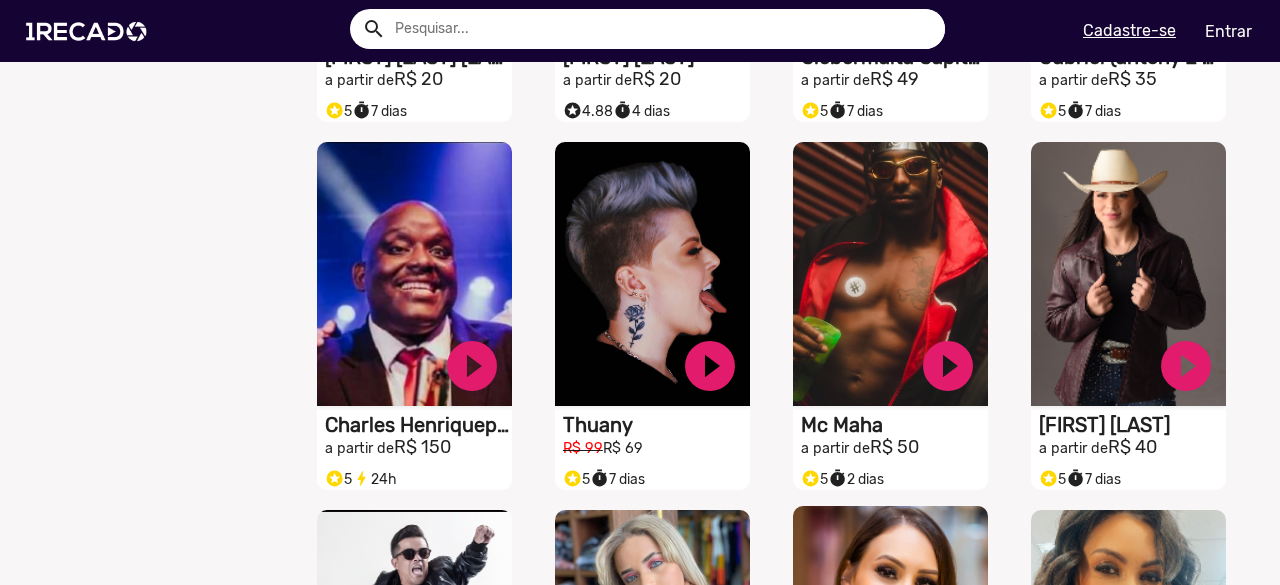 scroll, scrollTop: 8500, scrollLeft: 0, axis: vertical 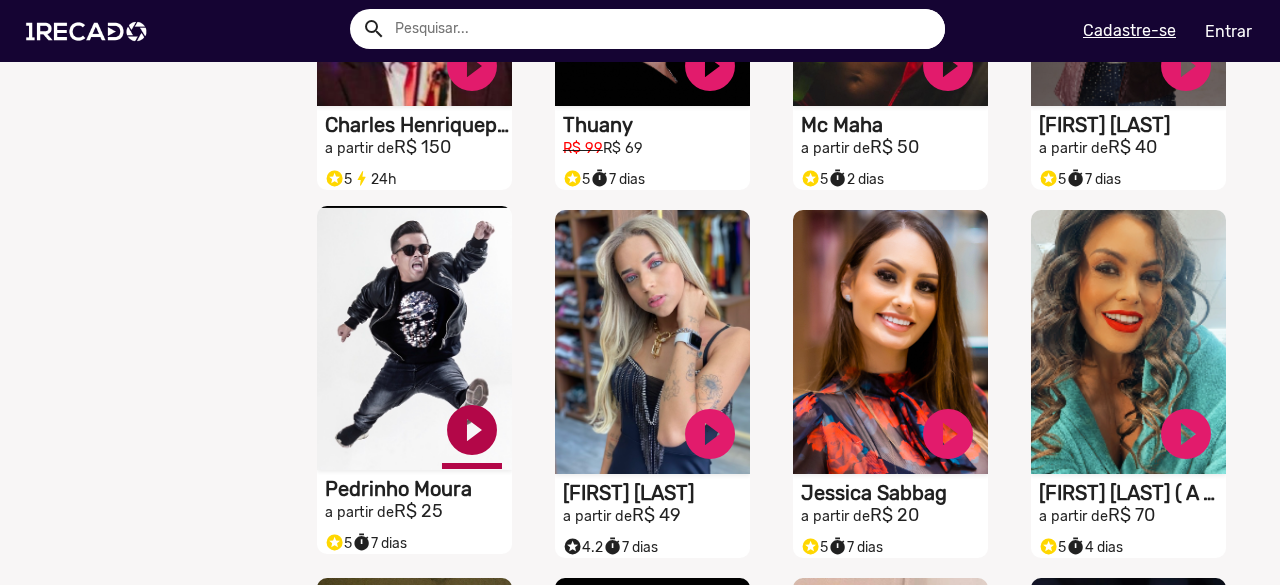 click on "play_circle_filled" at bounding box center [472, -8026] 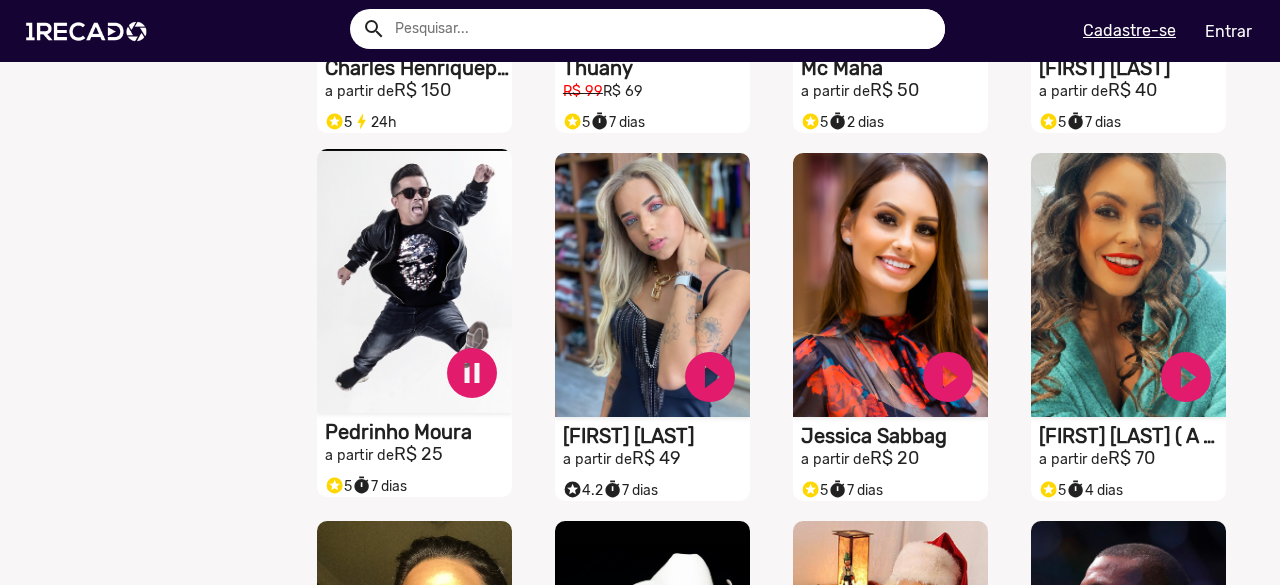 scroll, scrollTop: 8600, scrollLeft: 0, axis: vertical 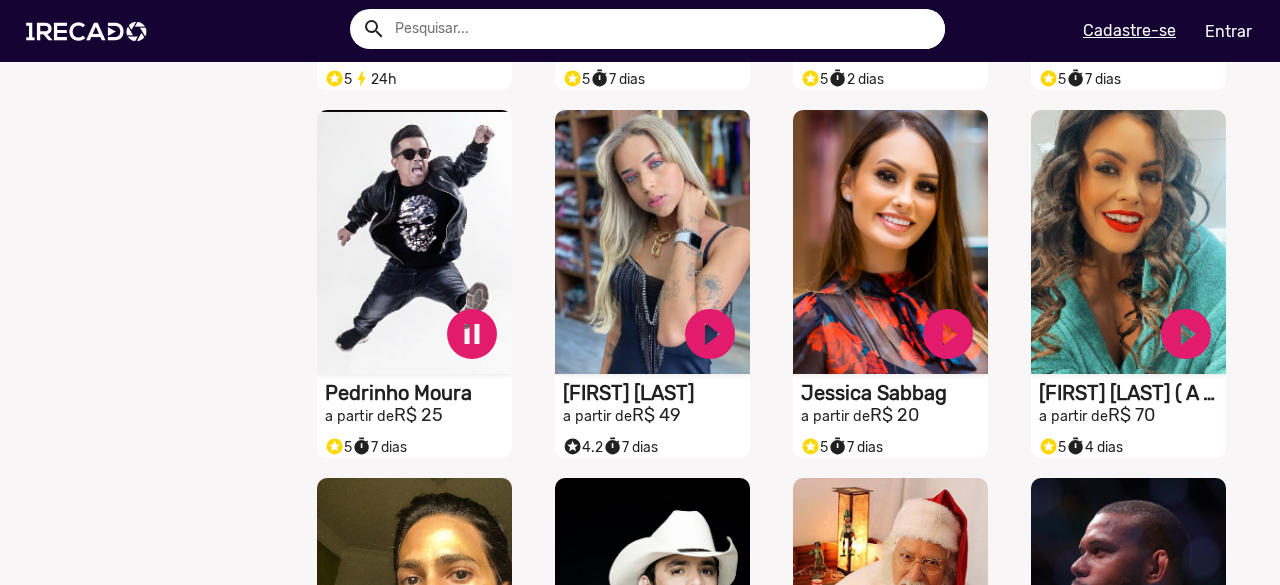 click on "Pedrinho Moura" at bounding box center (418, -8066) 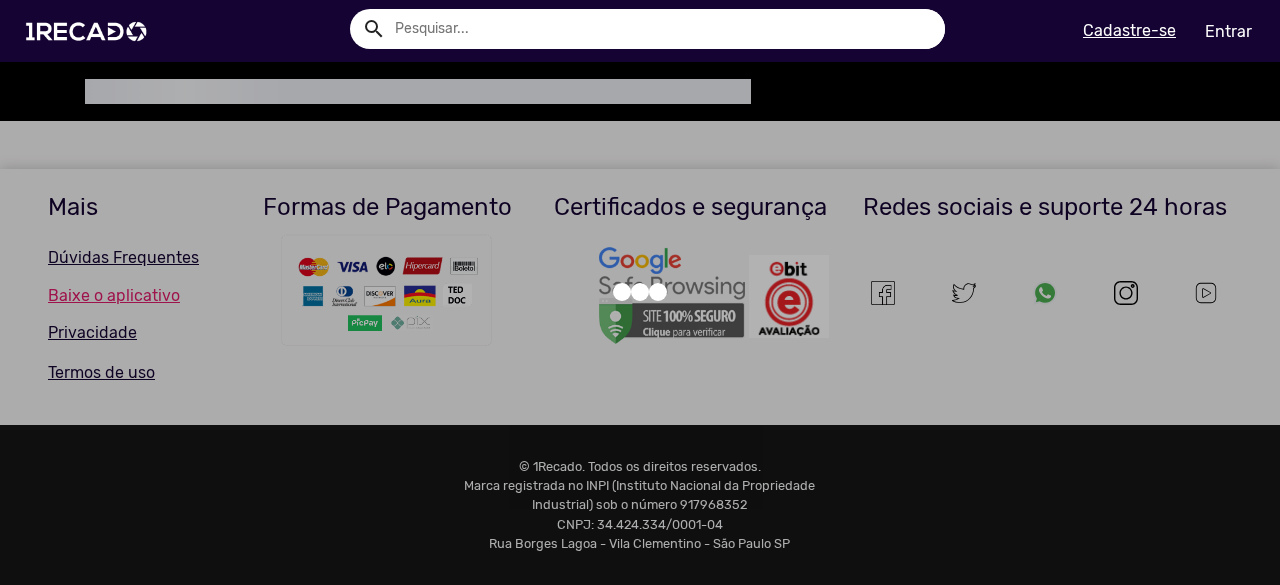 scroll, scrollTop: 0, scrollLeft: 0, axis: both 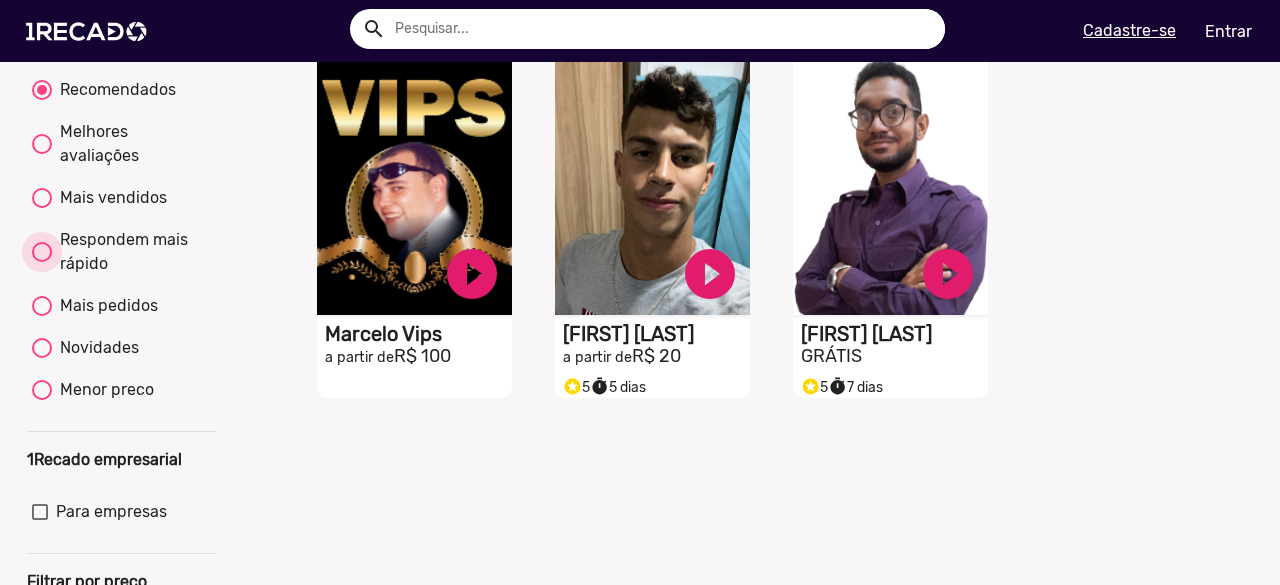 click on "Respondem mais rápido" at bounding box center (131, 252) 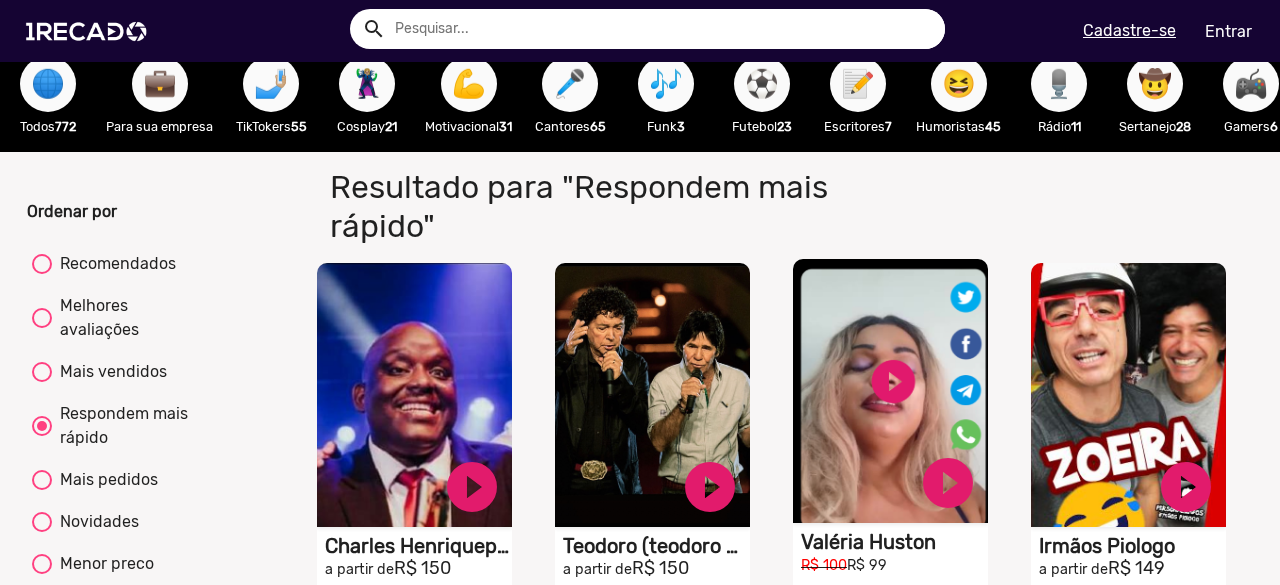 scroll, scrollTop: 0, scrollLeft: 0, axis: both 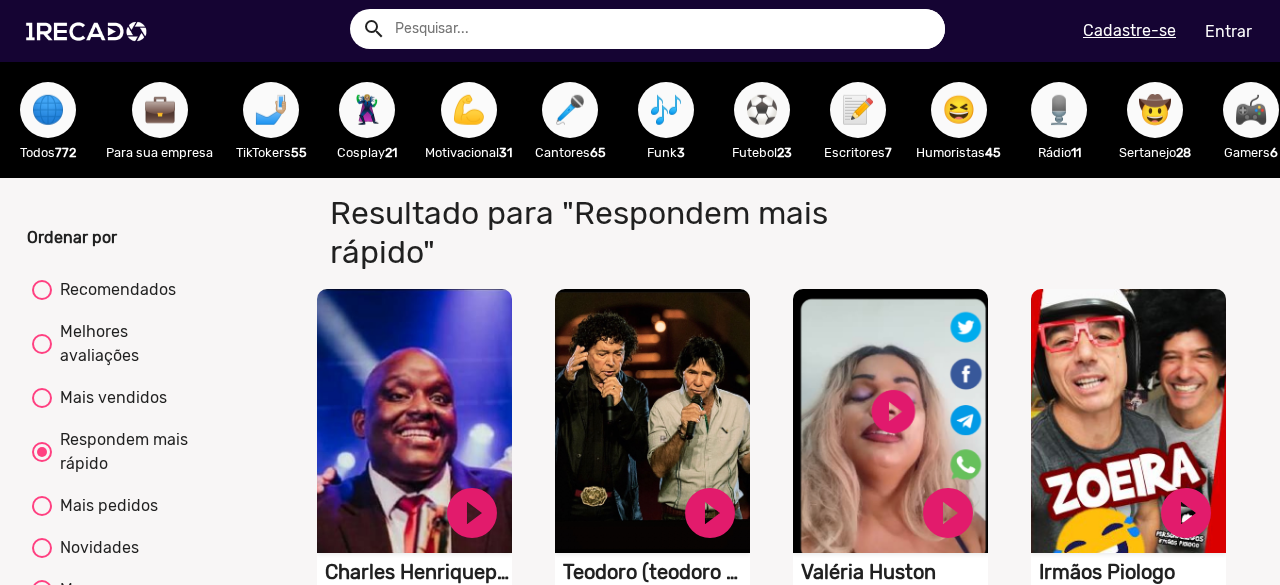 click on "💪" at bounding box center [469, 110] 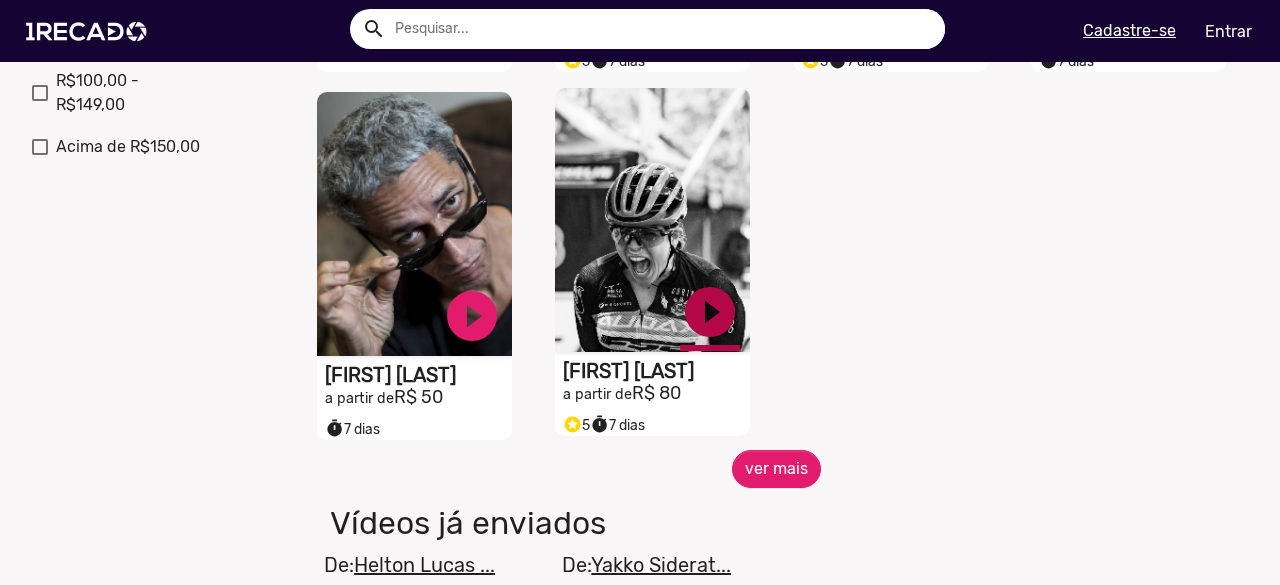 scroll, scrollTop: 900, scrollLeft: 0, axis: vertical 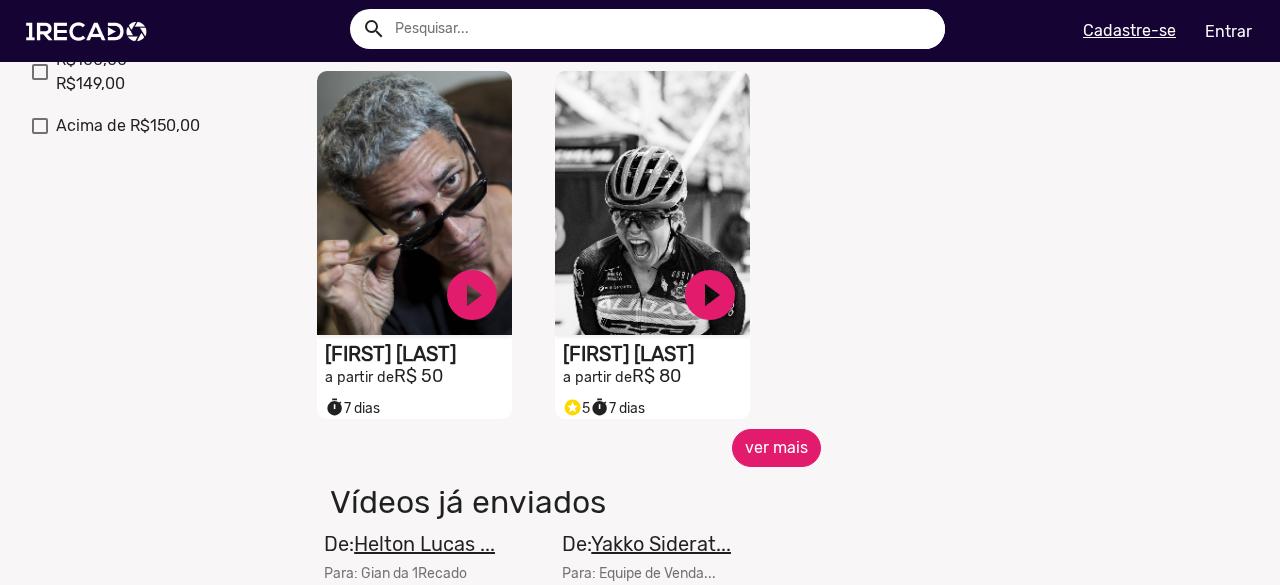 click on "ver mais" 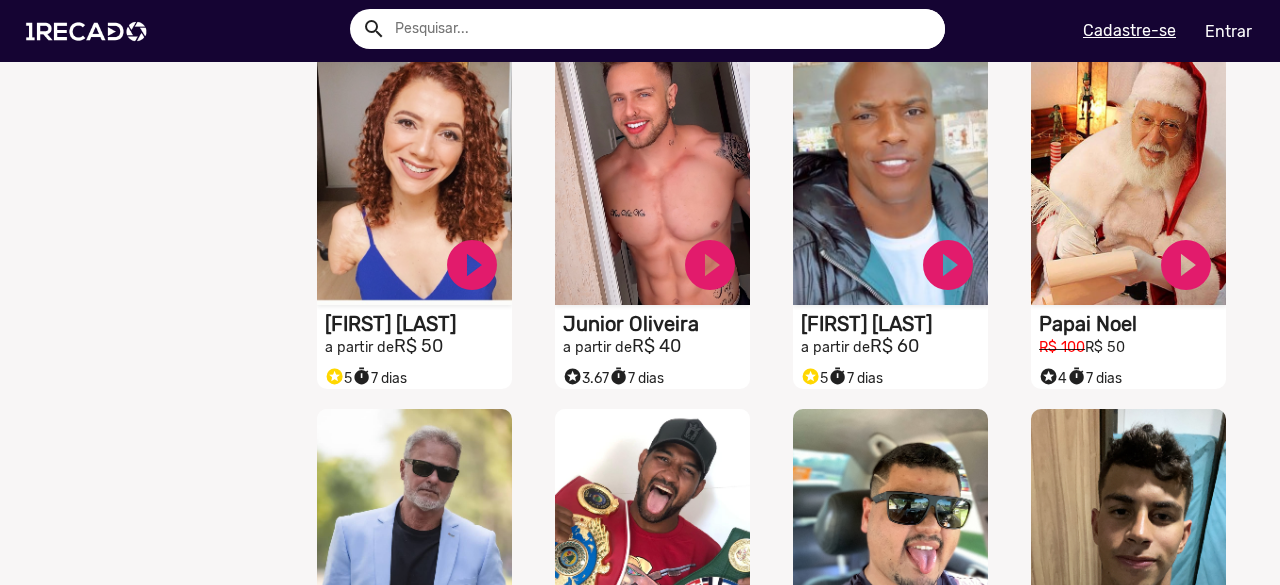 scroll, scrollTop: 1300, scrollLeft: 0, axis: vertical 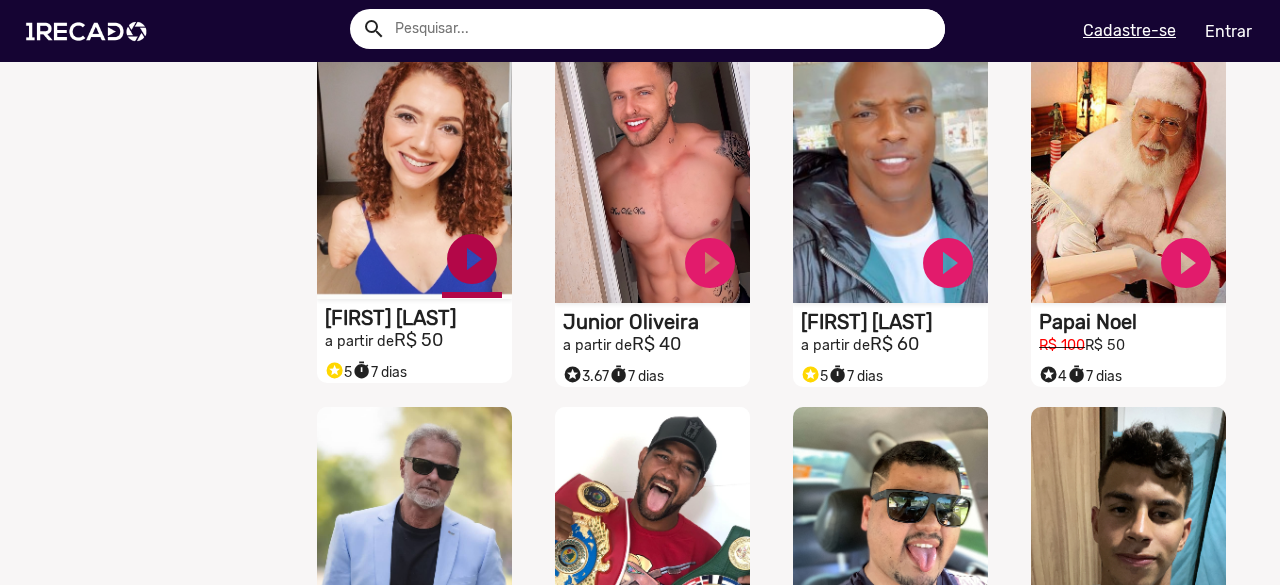 click on "play_circle_filled" at bounding box center (472, -837) 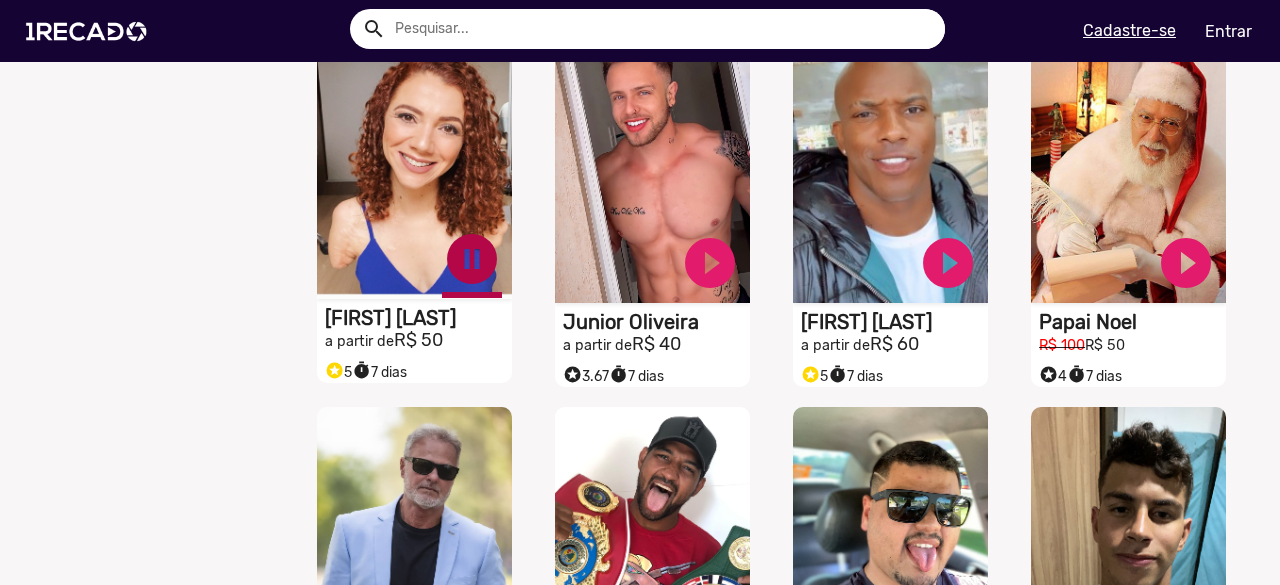 scroll, scrollTop: 1200, scrollLeft: 0, axis: vertical 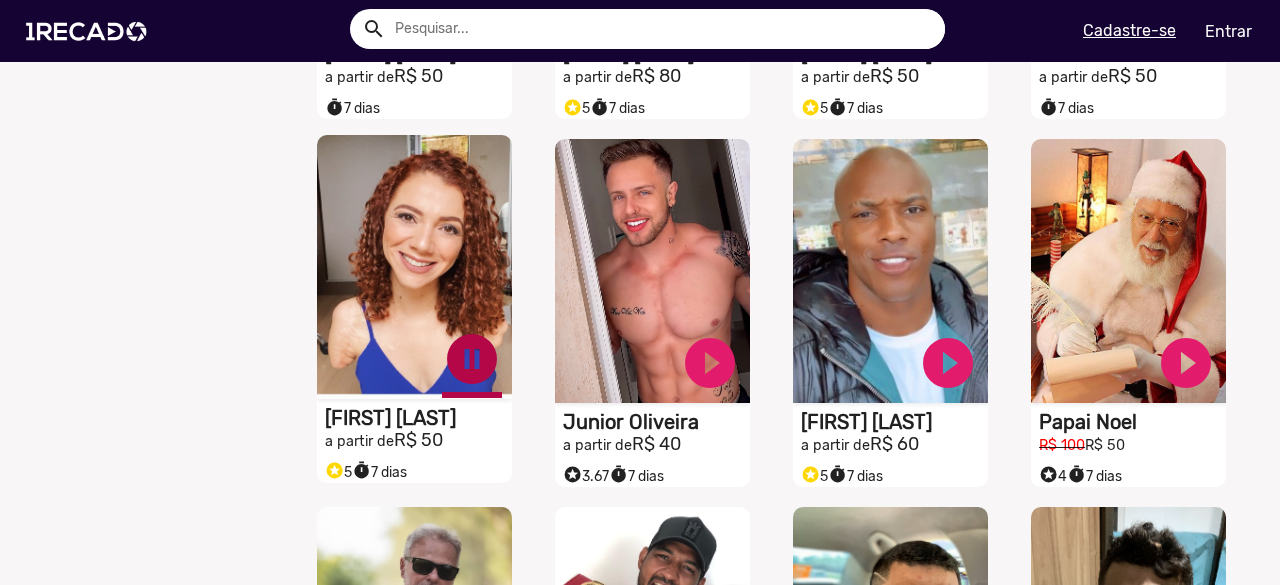 click on "pause_circle" at bounding box center (472, -737) 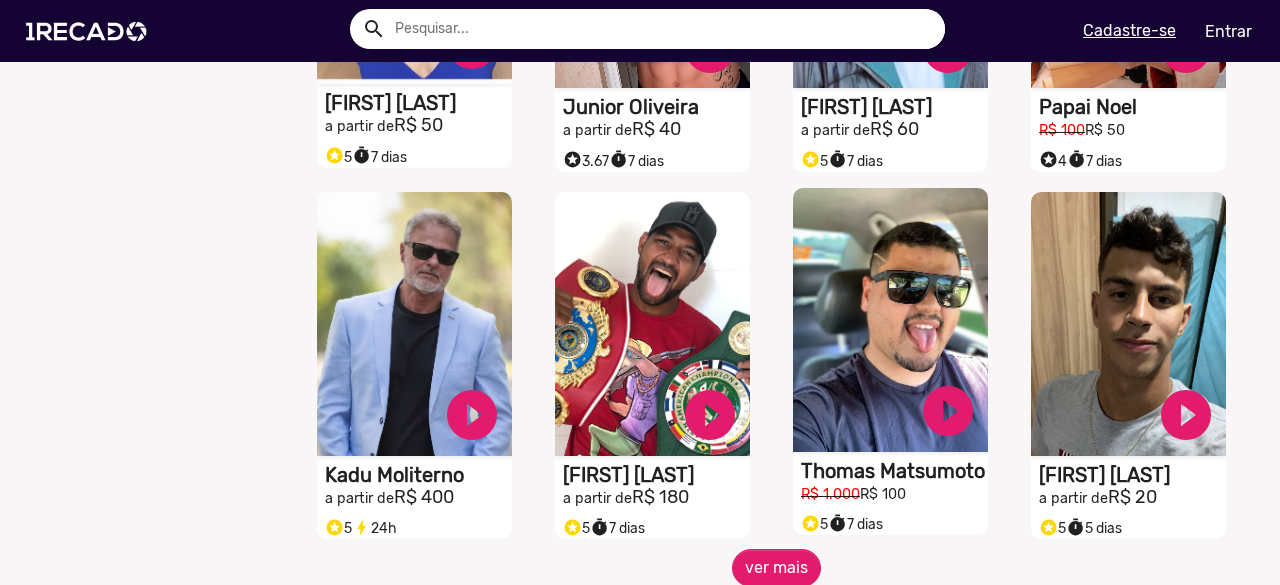 scroll, scrollTop: 1600, scrollLeft: 0, axis: vertical 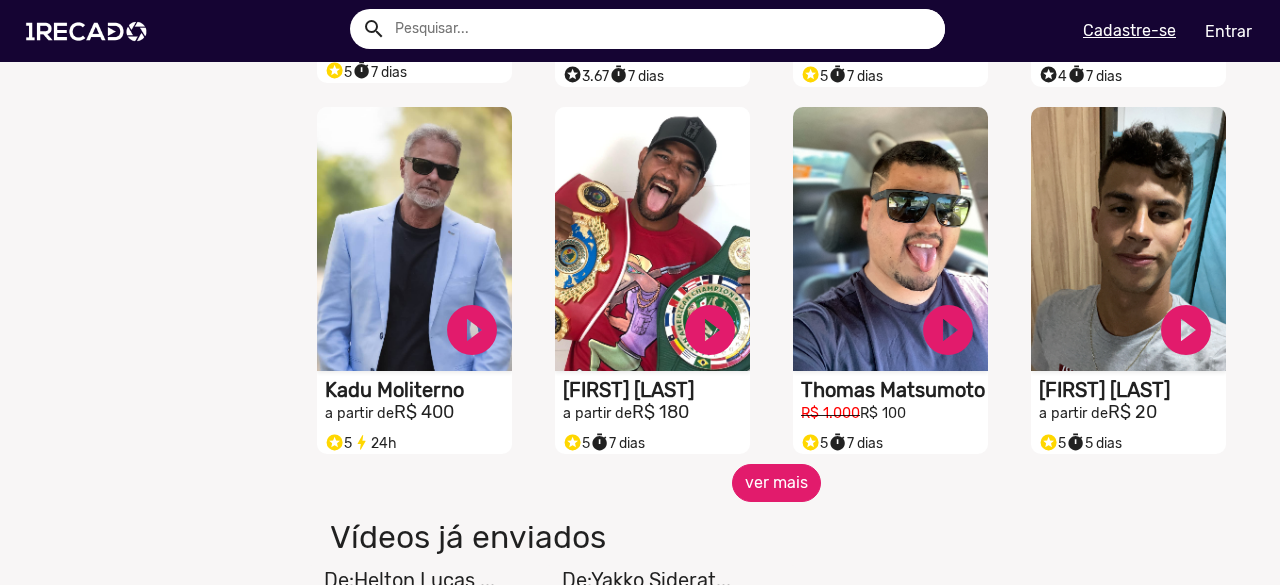 click on "ver mais" 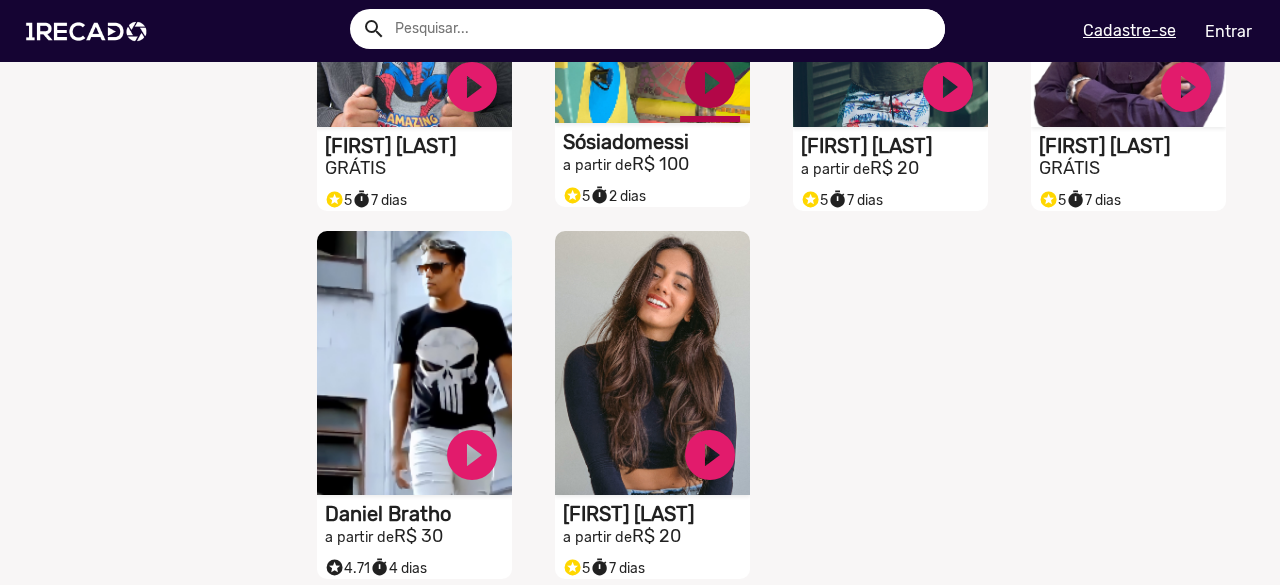 scroll, scrollTop: 2600, scrollLeft: 0, axis: vertical 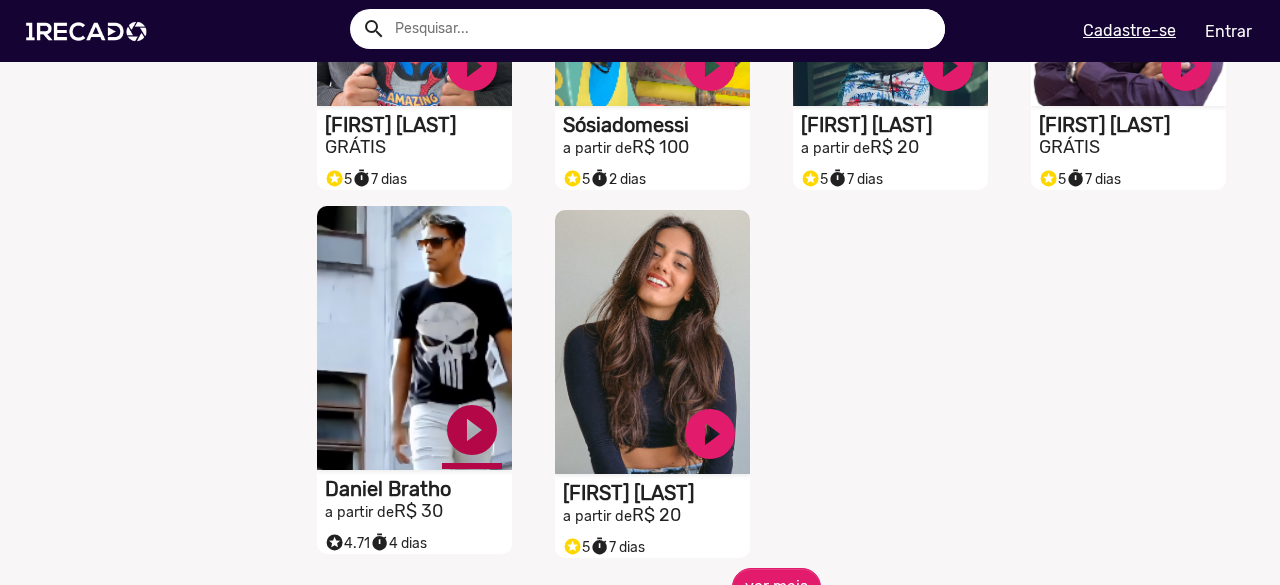 click on "play_circle_filled" at bounding box center [472, -2137] 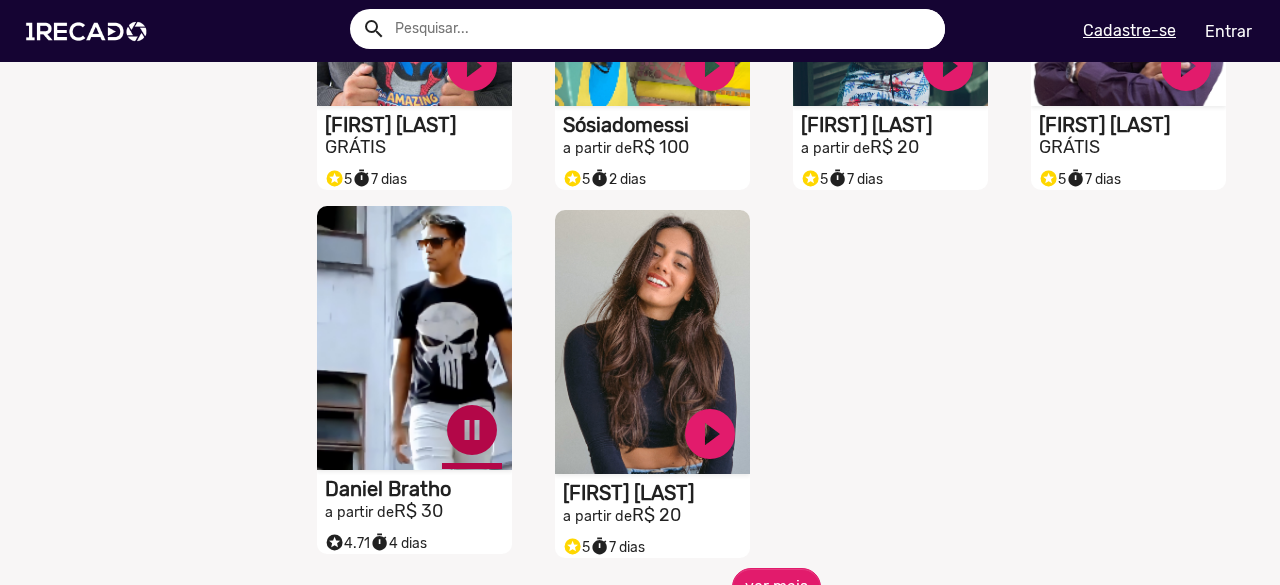 click on "pause_circle" at bounding box center (472, -2137) 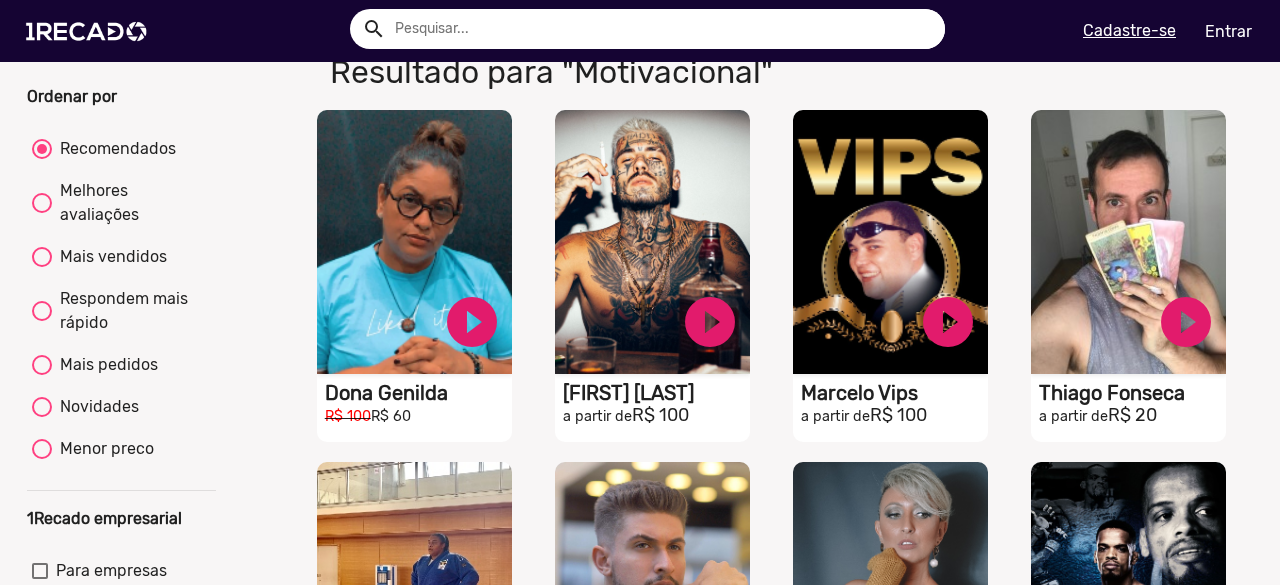 scroll, scrollTop: 0, scrollLeft: 0, axis: both 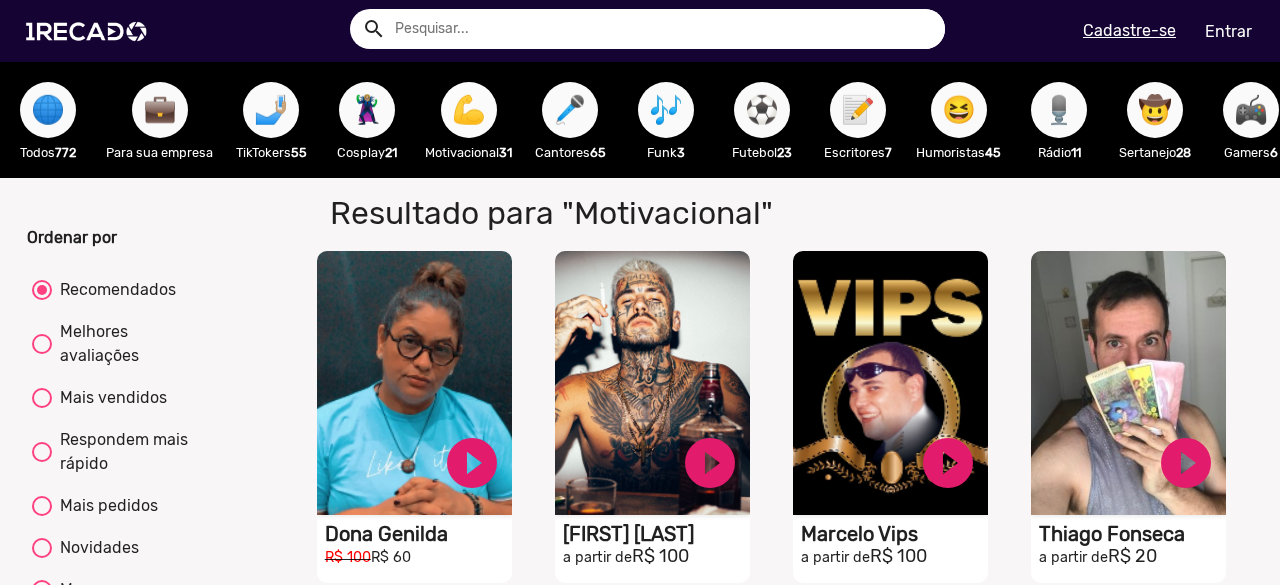 click on "💪" at bounding box center (469, 110) 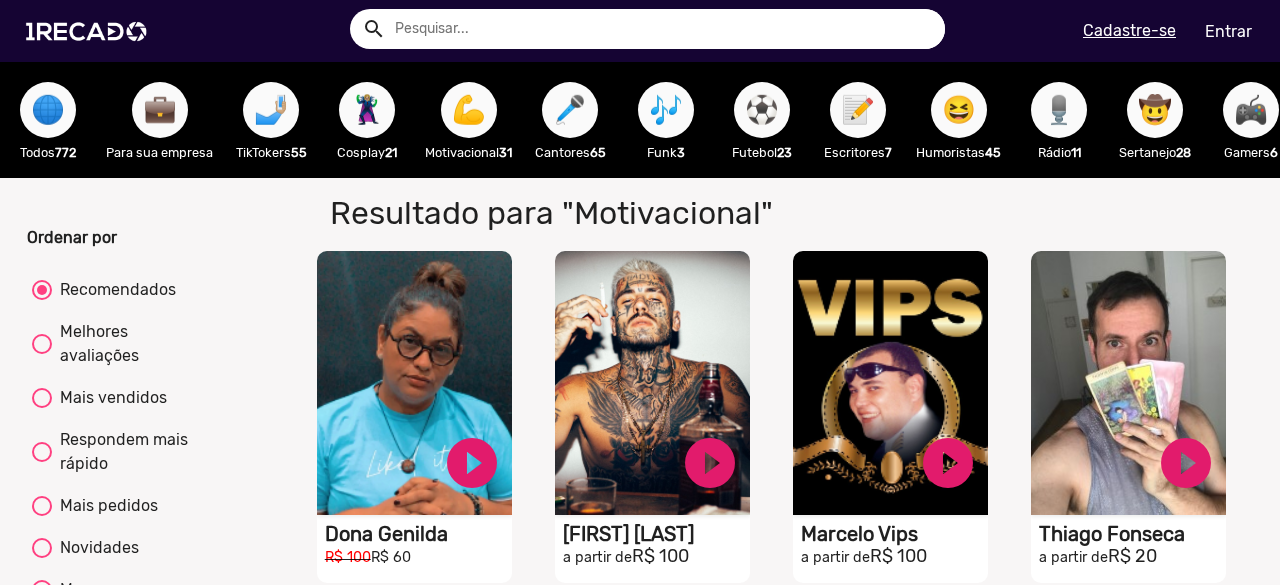 click on "🎶" at bounding box center (666, 110) 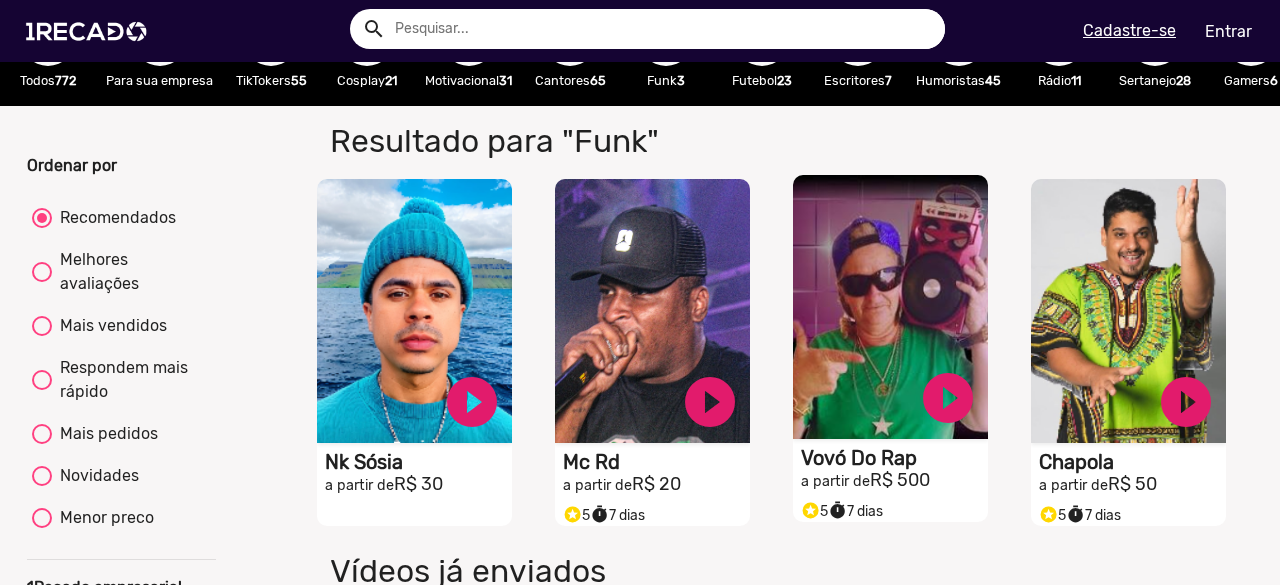 scroll, scrollTop: 0, scrollLeft: 0, axis: both 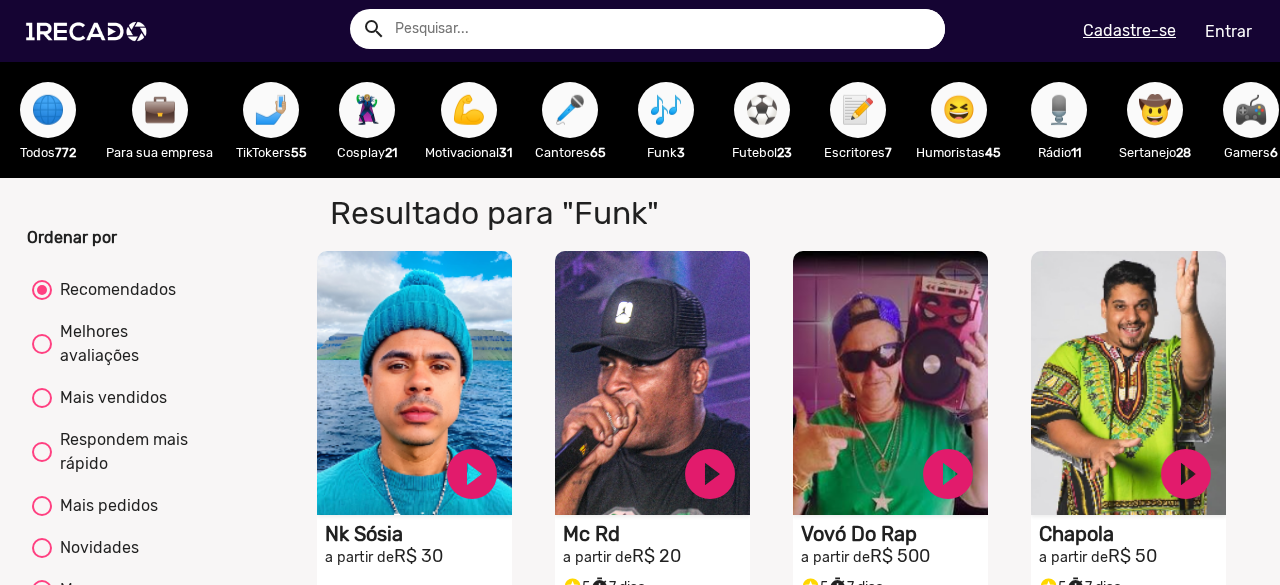 click on "📝" at bounding box center (858, 110) 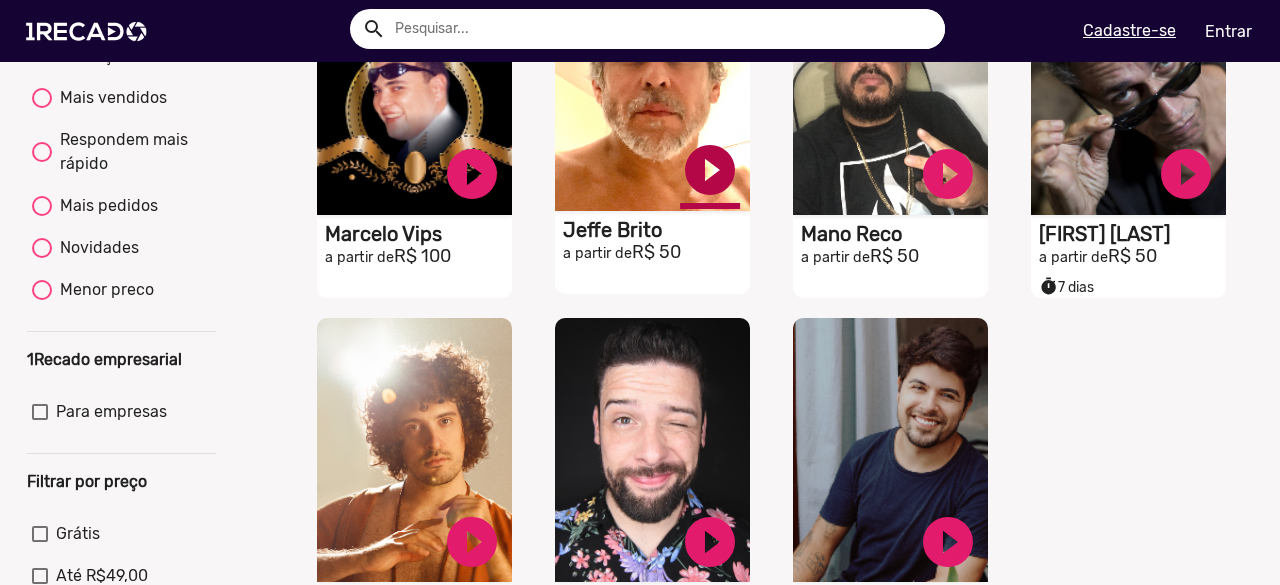 scroll, scrollTop: 500, scrollLeft: 0, axis: vertical 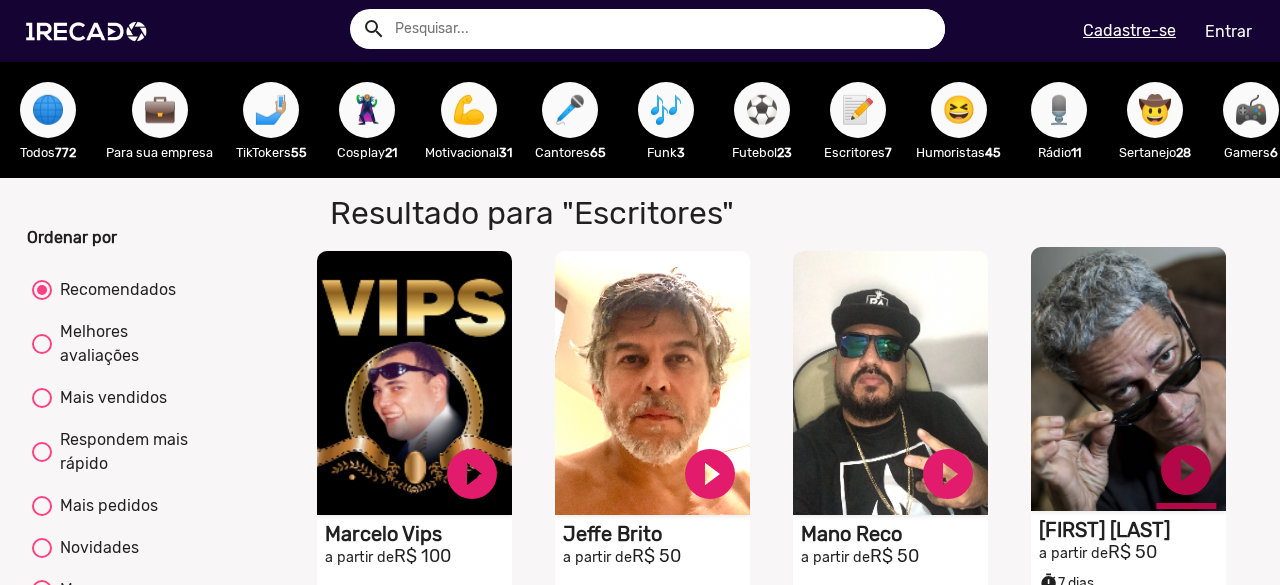 click on "play_circle_filled" at bounding box center [472, 474] 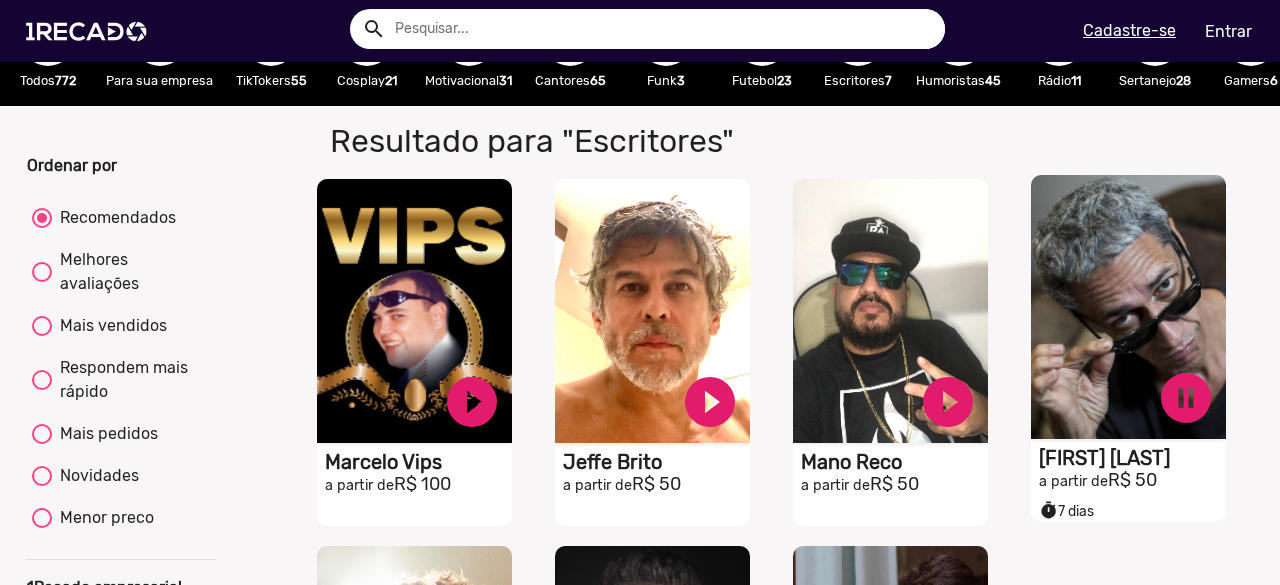 scroll, scrollTop: 100, scrollLeft: 0, axis: vertical 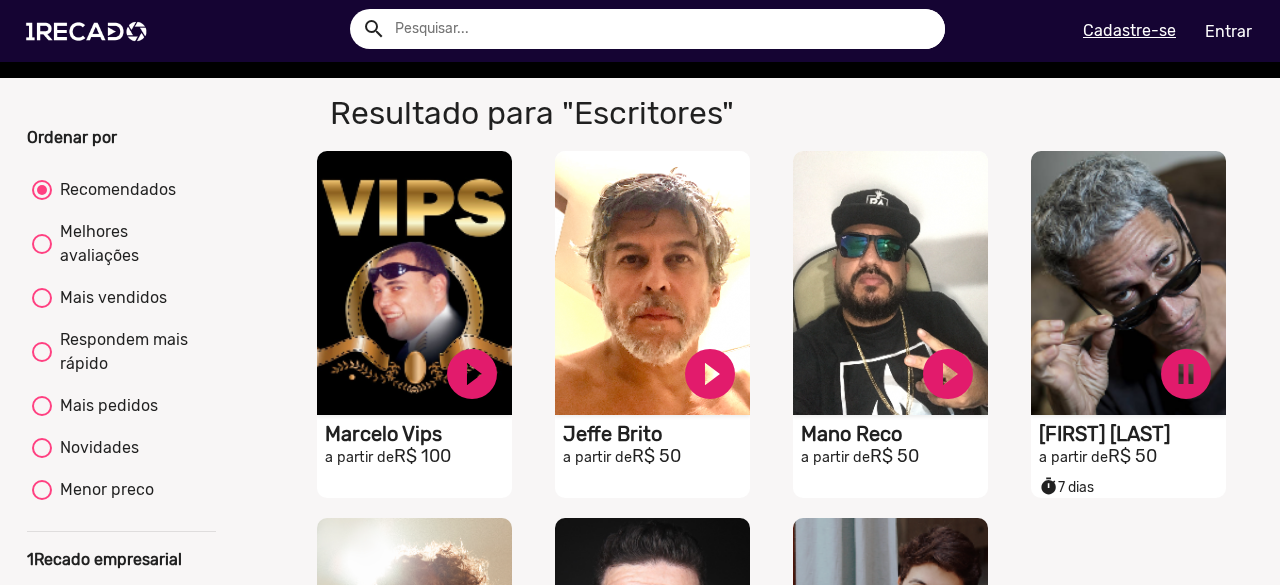 click on "Mais pedidos" at bounding box center [105, 406] 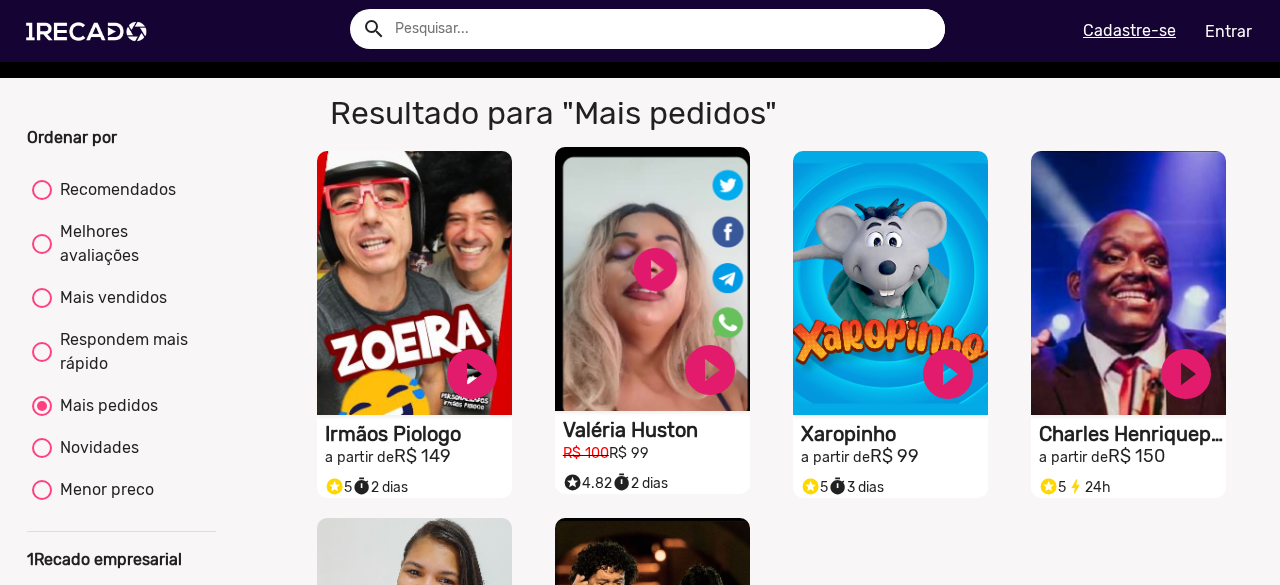 click on "S1RECADO vídeos dedicados para fãs e empresas" at bounding box center (414, 283) 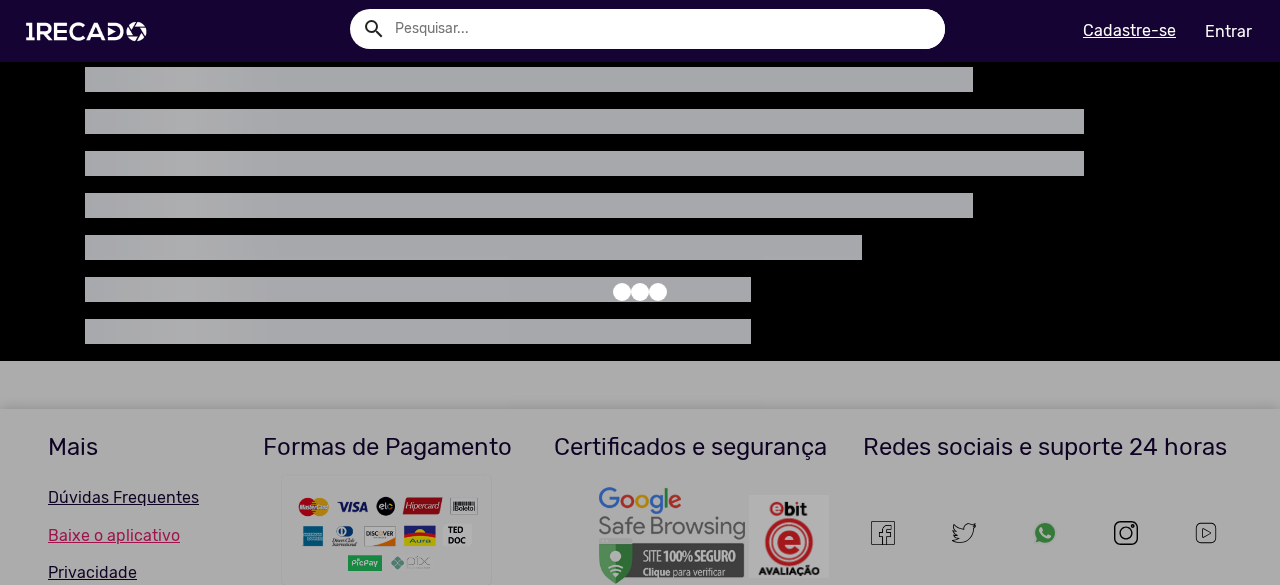 scroll, scrollTop: 0, scrollLeft: 0, axis: both 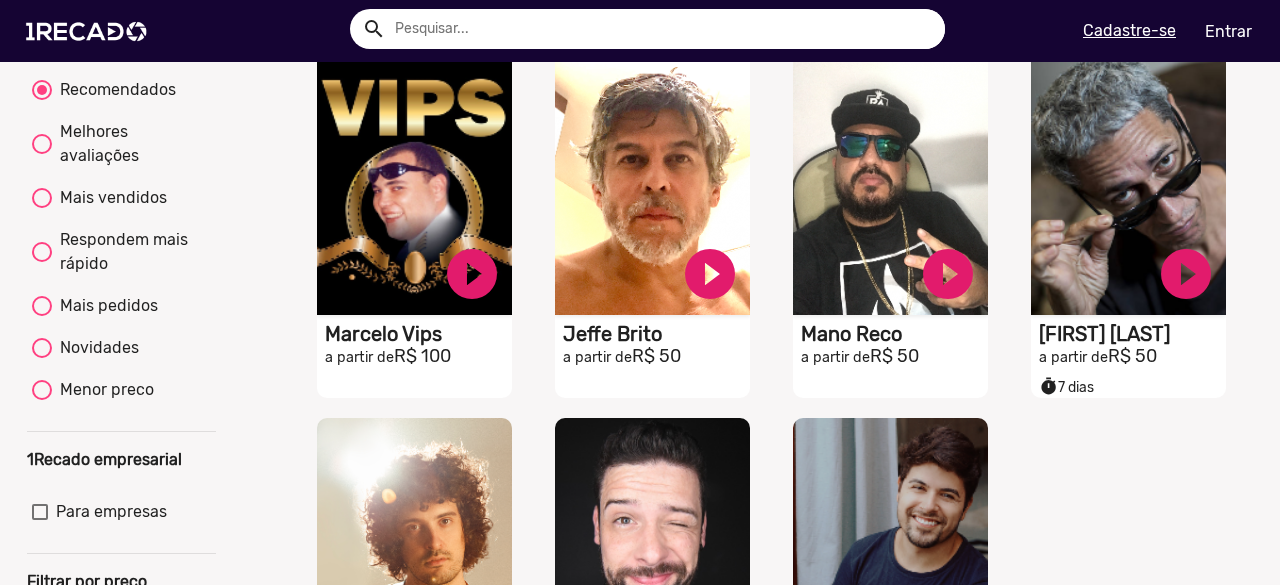 click on "Mais pedidos" at bounding box center [105, 306] 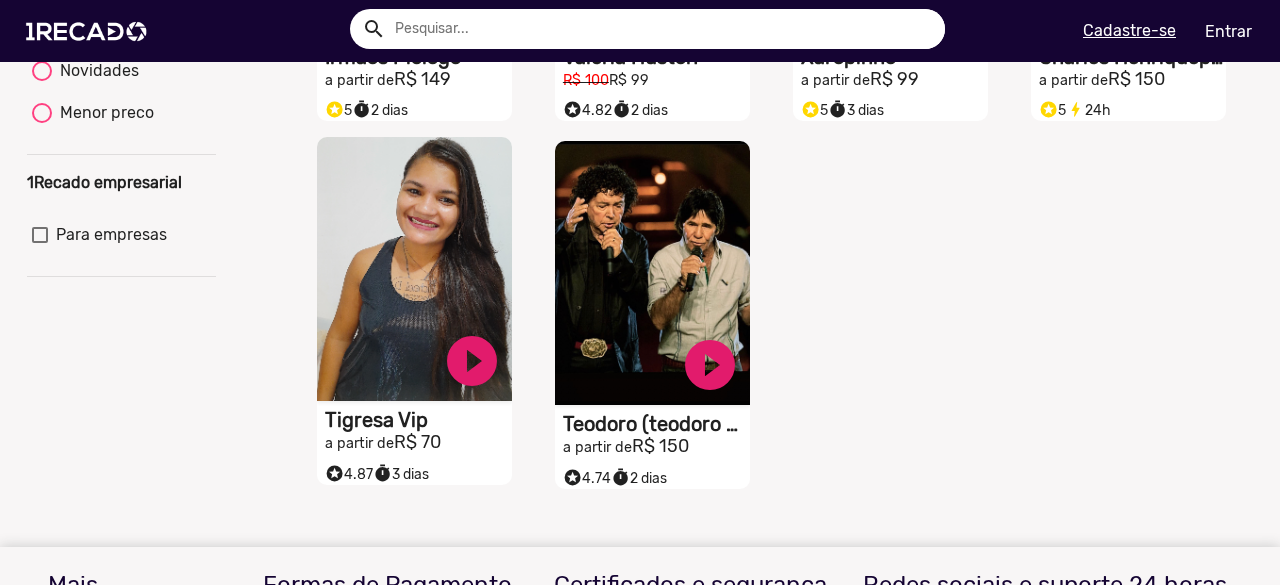 scroll, scrollTop: 600, scrollLeft: 0, axis: vertical 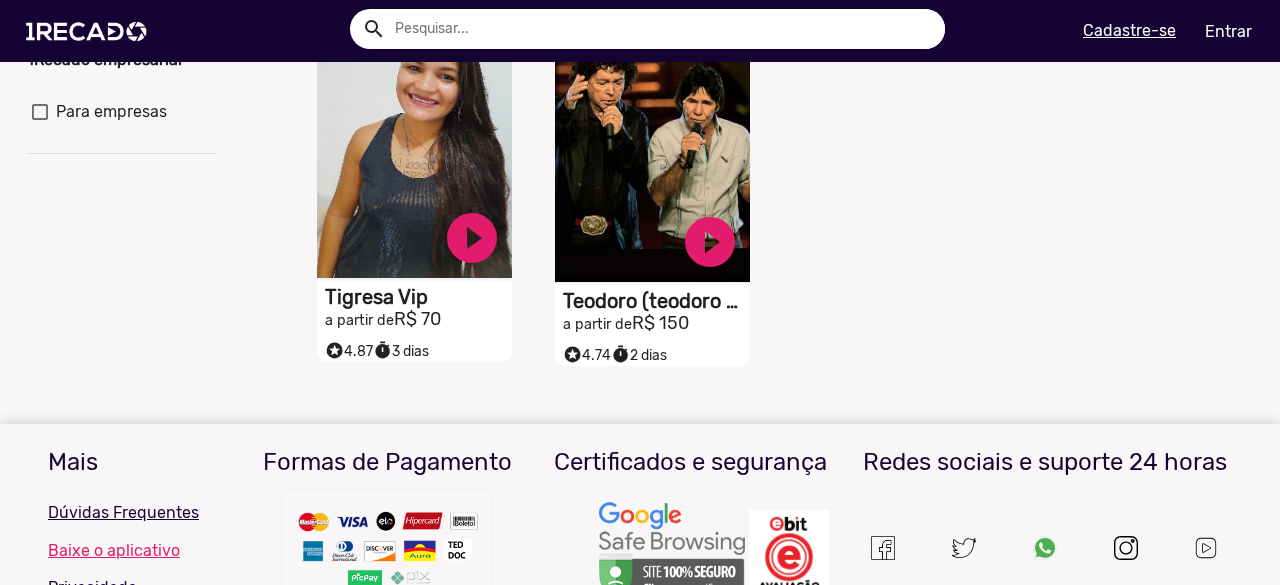 click on "Tigresa Vip" at bounding box center [418, -66] 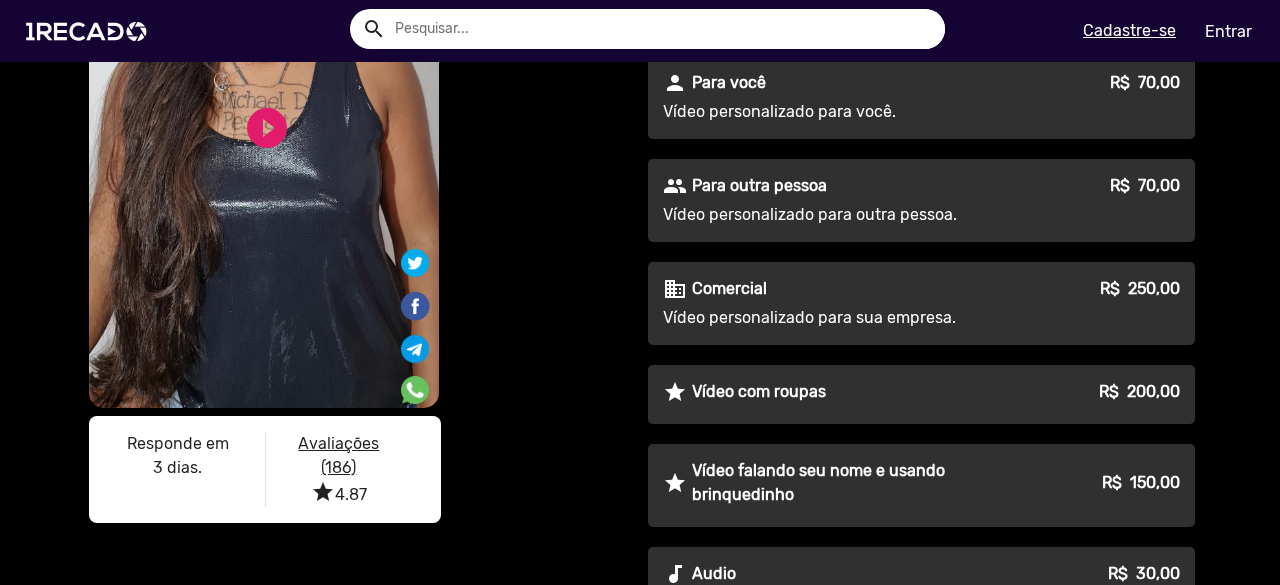 scroll, scrollTop: 300, scrollLeft: 0, axis: vertical 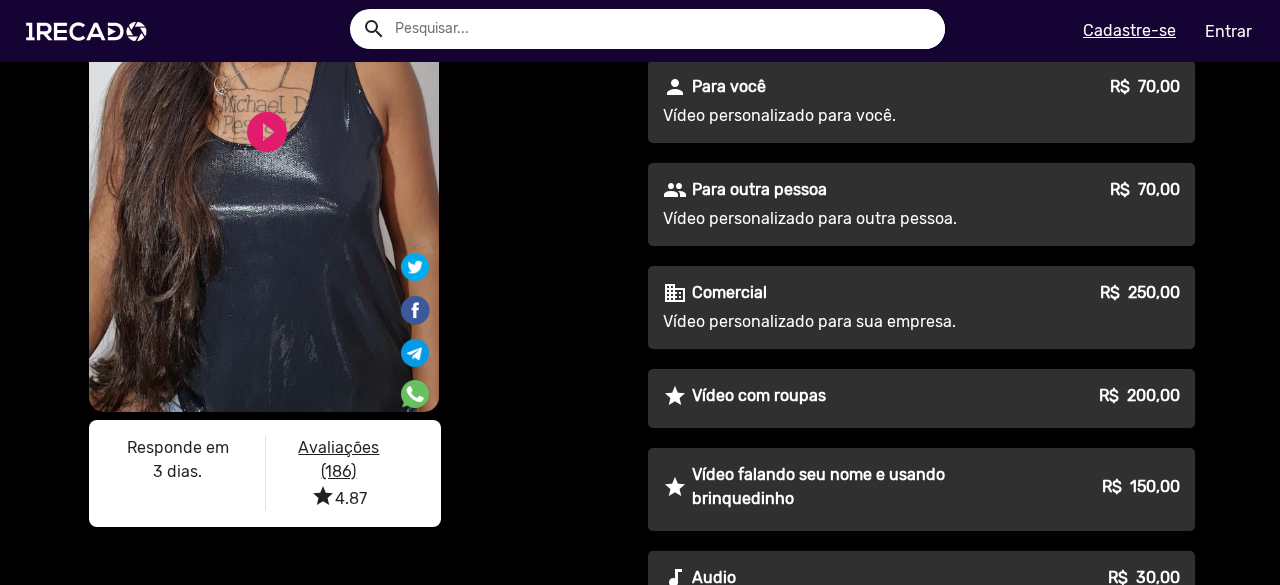 click on "Vídeo personalizado para você." 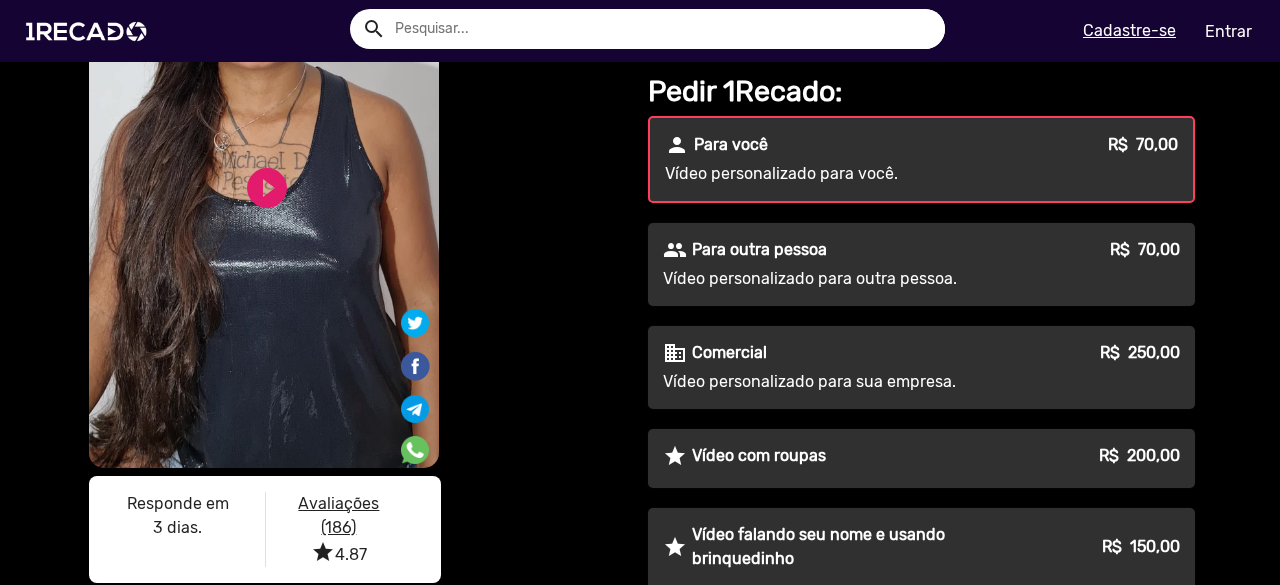 scroll, scrollTop: 200, scrollLeft: 0, axis: vertical 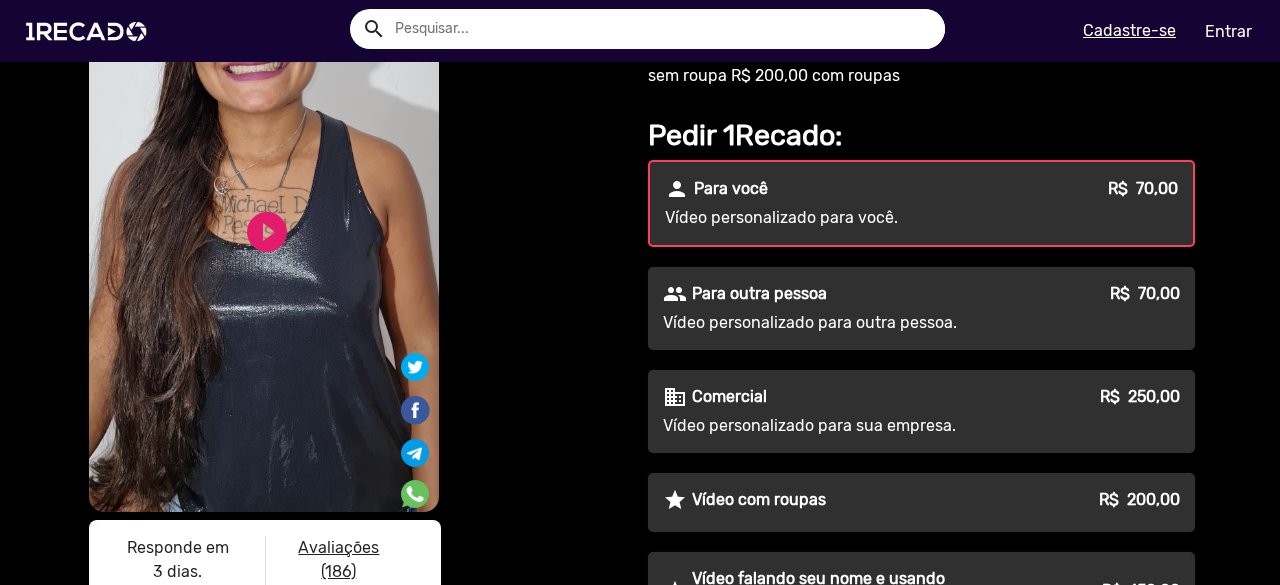 click on "Vídeo personalizado para outra pessoa." 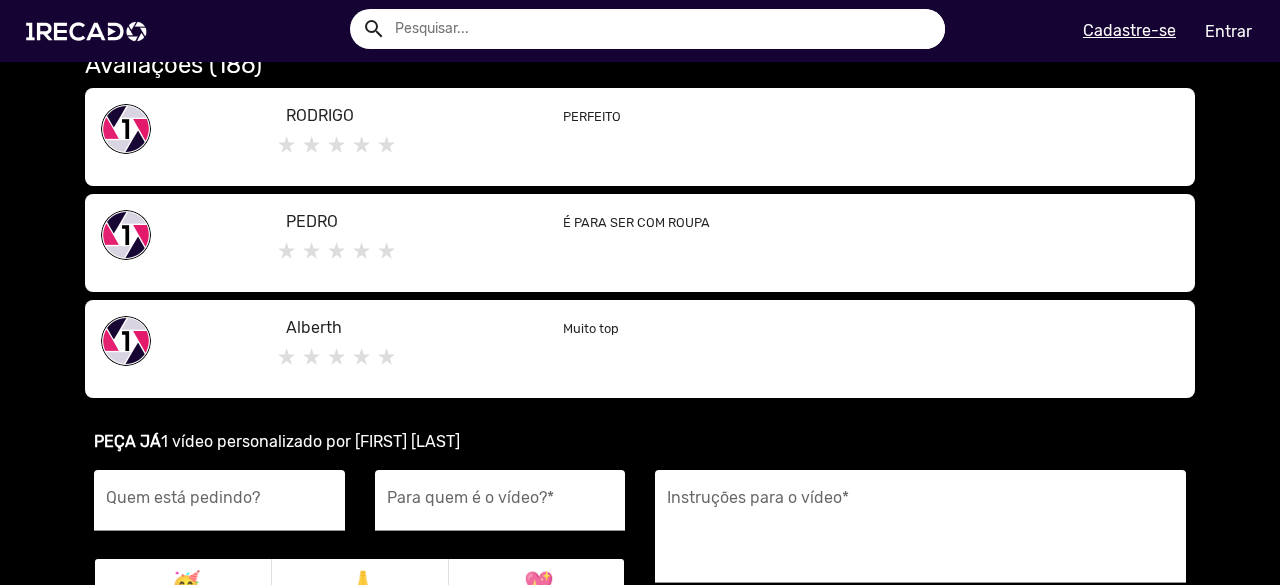 scroll, scrollTop: 1100, scrollLeft: 0, axis: vertical 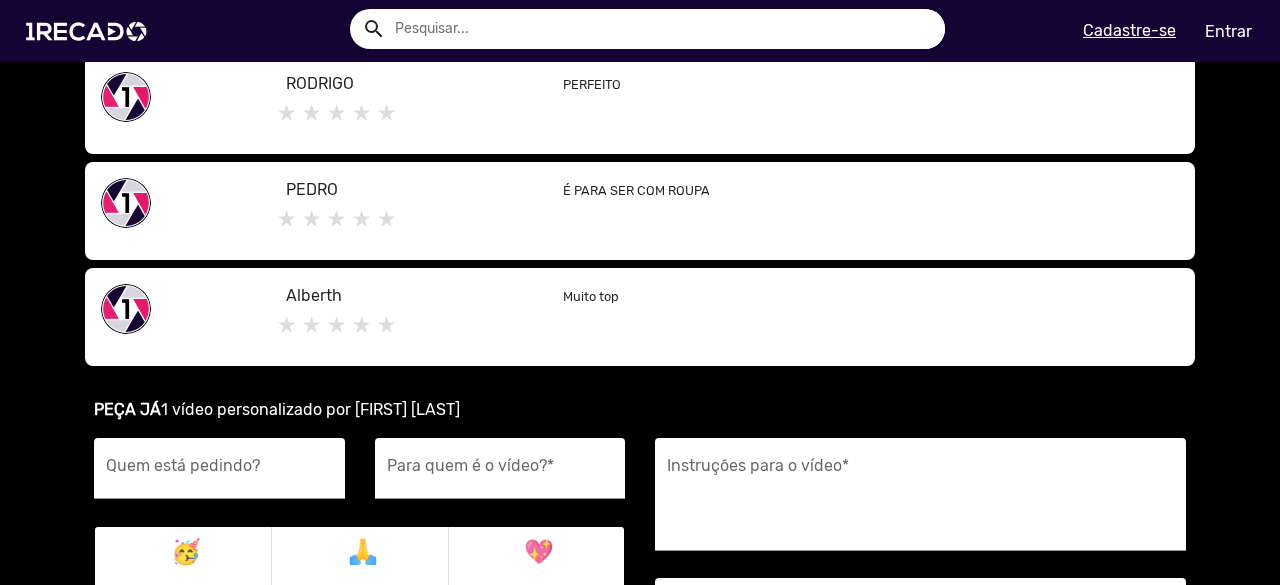 drag, startPoint x: 290, startPoint y: 185, endPoint x: 728, endPoint y: 179, distance: 438.0411 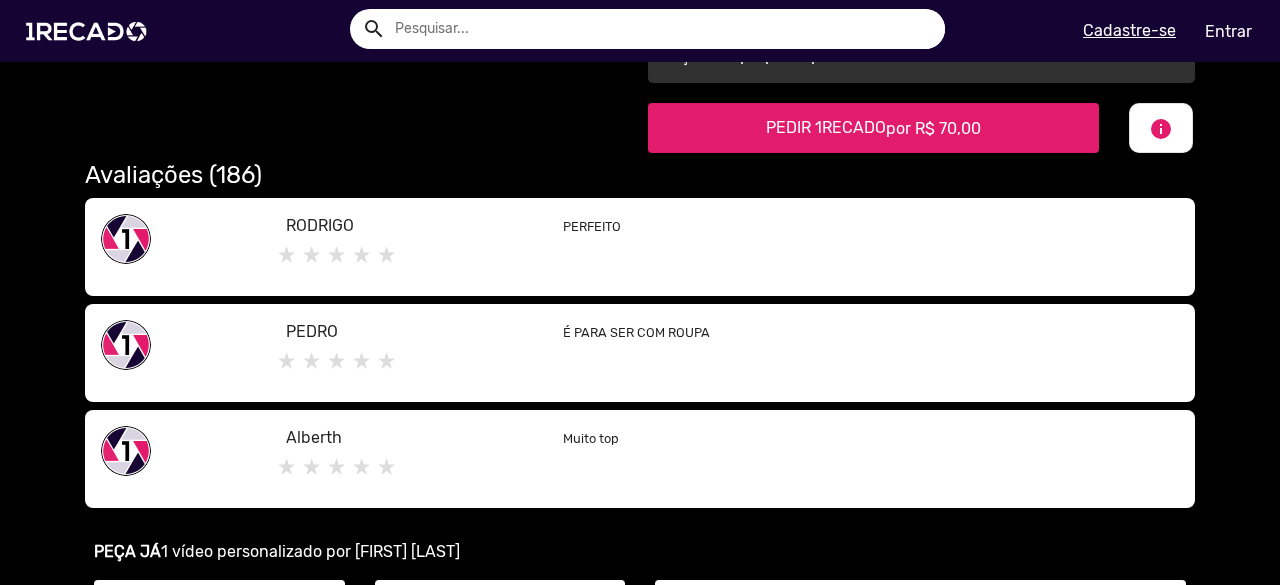 scroll, scrollTop: 1200, scrollLeft: 0, axis: vertical 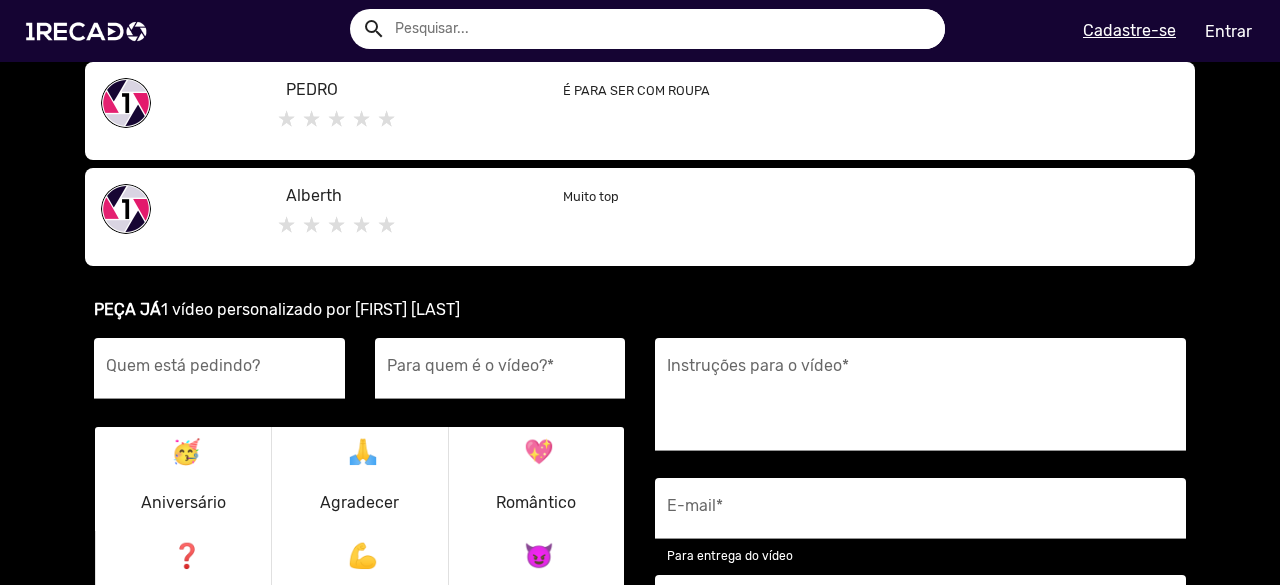 click on "RODRIGO  PERFEITO  PEDRO  É PARA SER COM ROUPA  Alberth  Muito top   Ver todas avaliações" 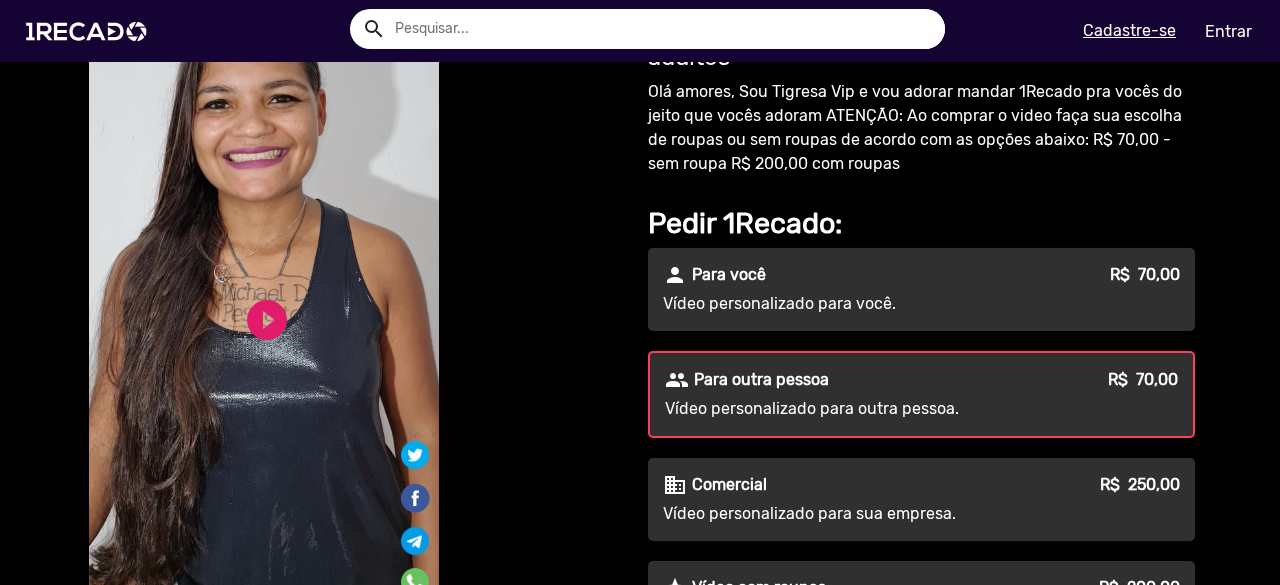 scroll, scrollTop: 110, scrollLeft: 0, axis: vertical 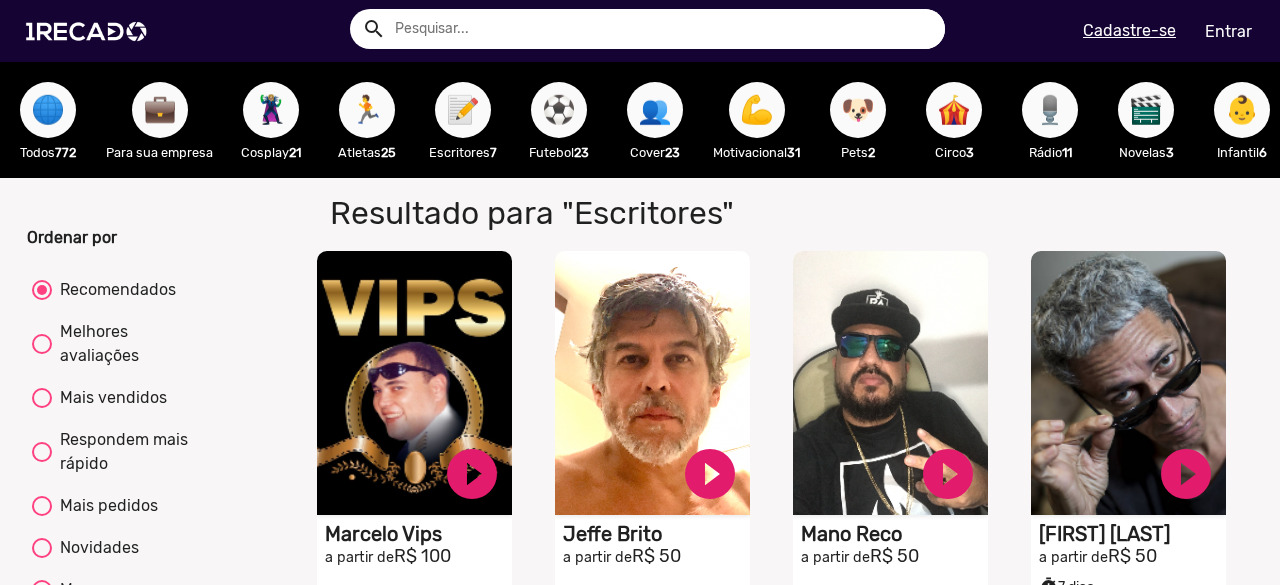 click on "💼" at bounding box center (160, 110) 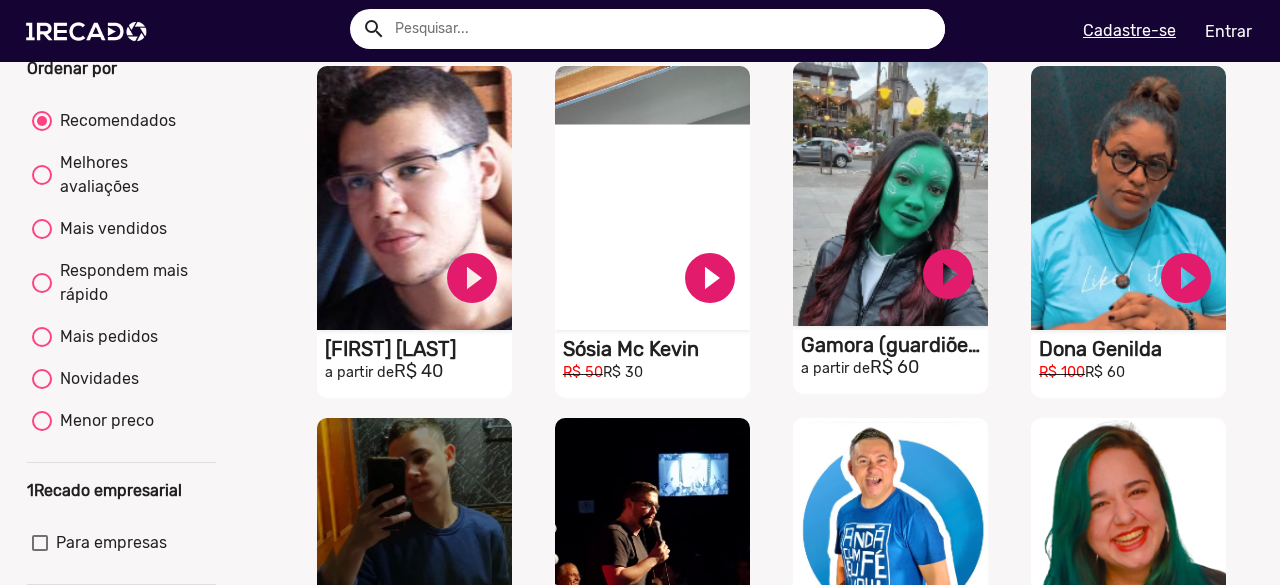 scroll, scrollTop: 200, scrollLeft: 0, axis: vertical 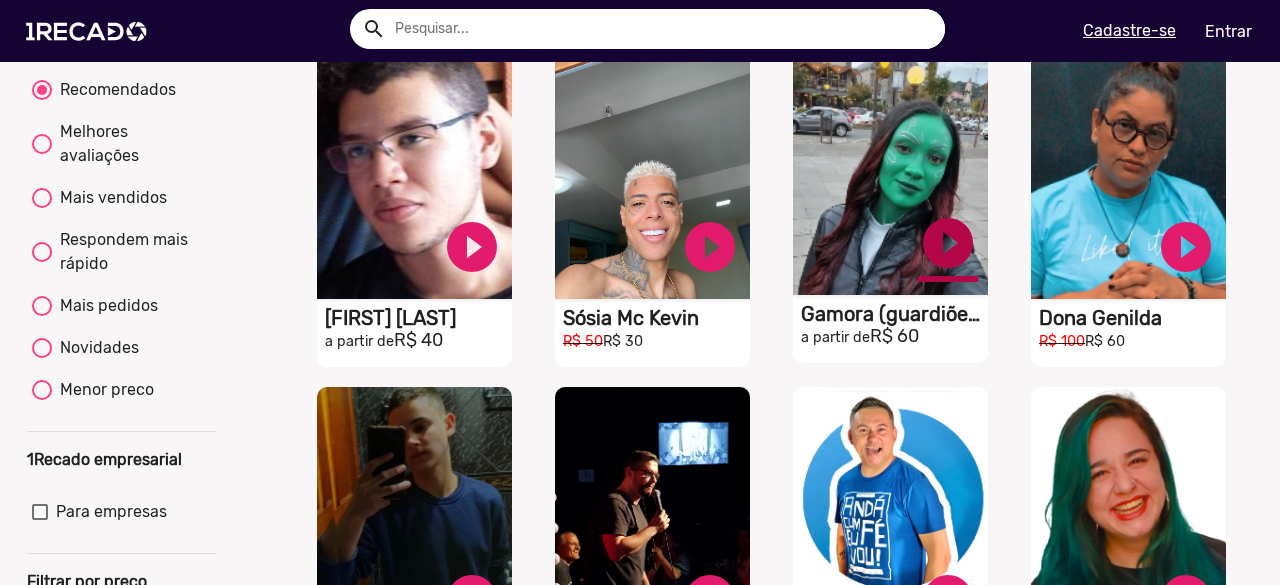 click on "play_circle_filled" at bounding box center [472, 247] 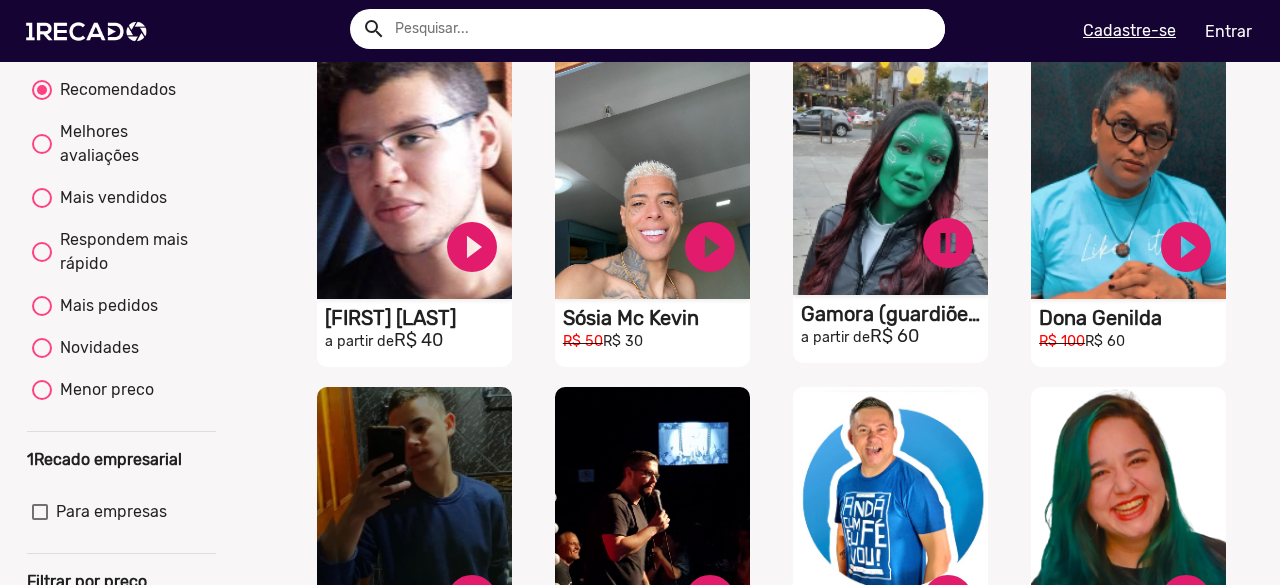 click on "Gamora (guardiões Da Galáxia)" at bounding box center [418, 318] 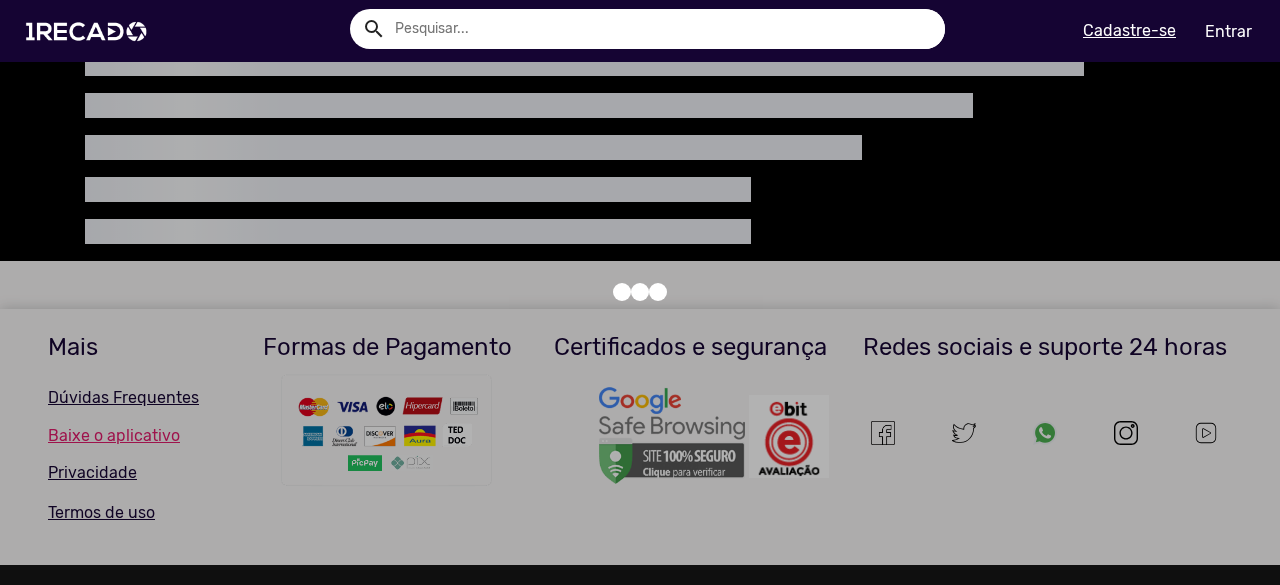 scroll, scrollTop: 0, scrollLeft: 0, axis: both 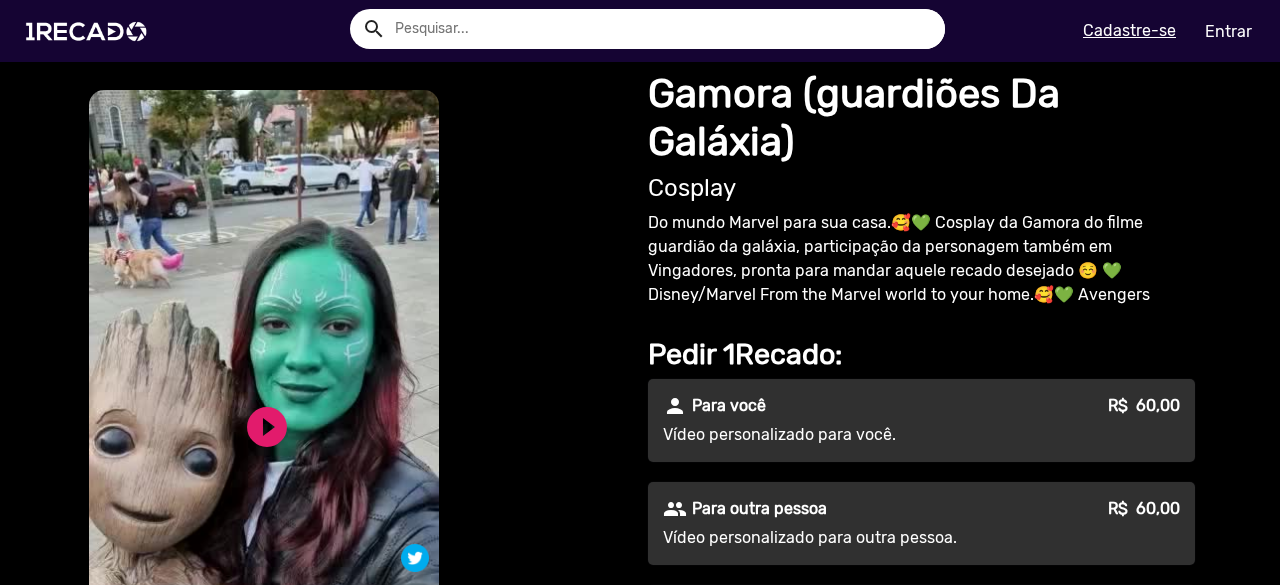 click on "play_circle_filled" 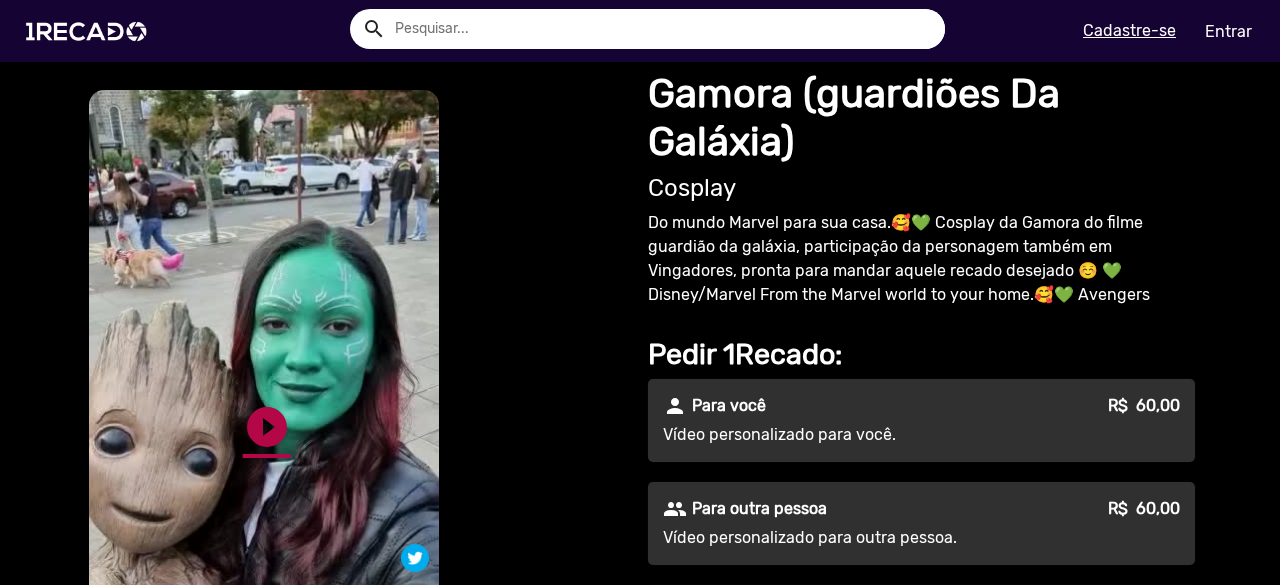 click on "play_circle_filled" 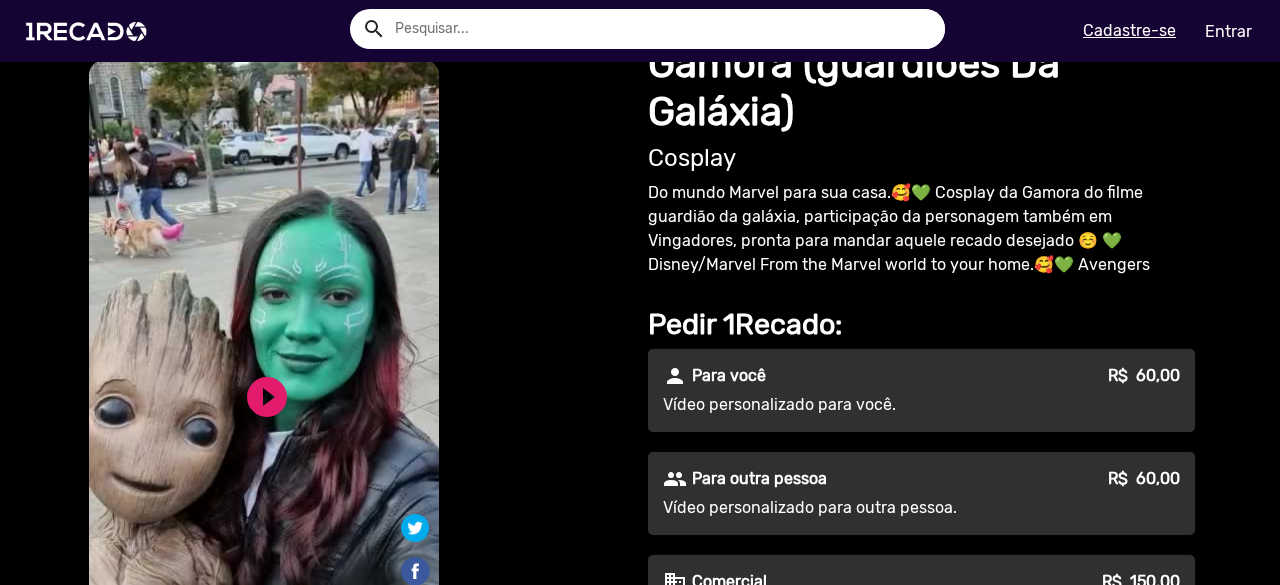 scroll, scrollTop: 0, scrollLeft: 0, axis: both 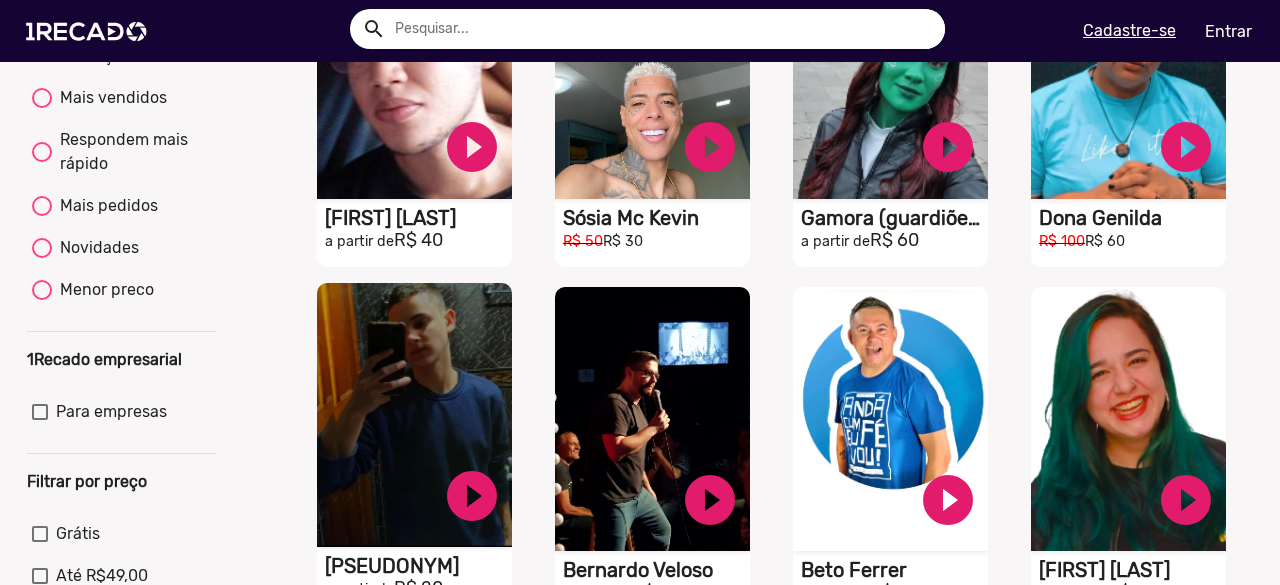 click on "S1RECADO vídeos dedicados para fãs e empresas" at bounding box center (414, 67) 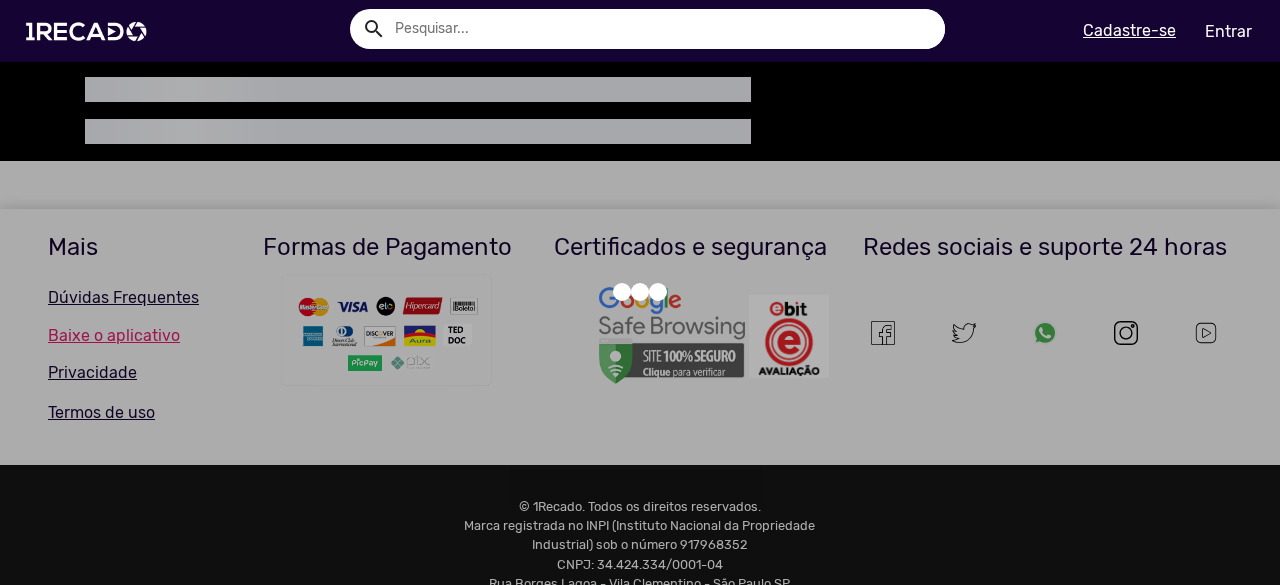 scroll, scrollTop: 0, scrollLeft: 0, axis: both 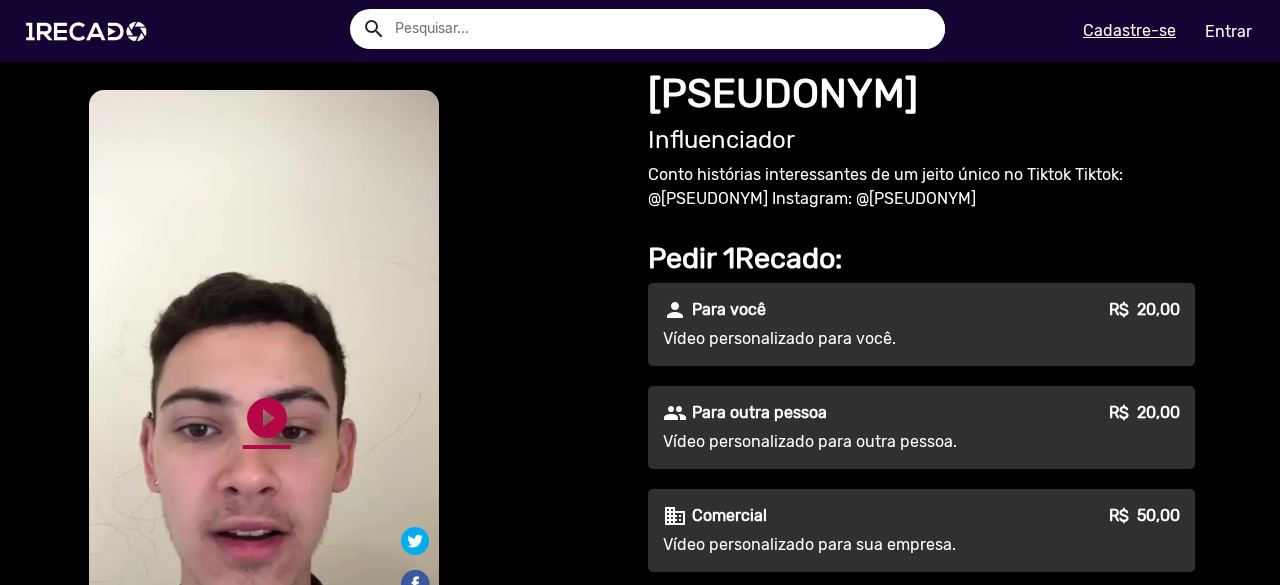 click on "play_circle_filled" 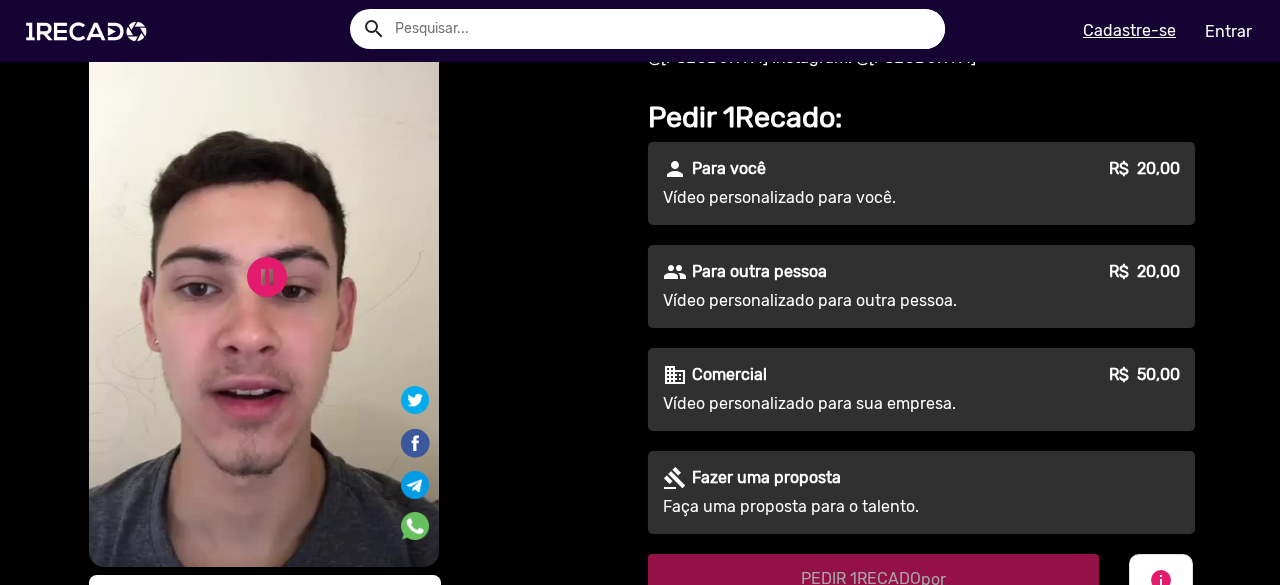 scroll, scrollTop: 100, scrollLeft: 0, axis: vertical 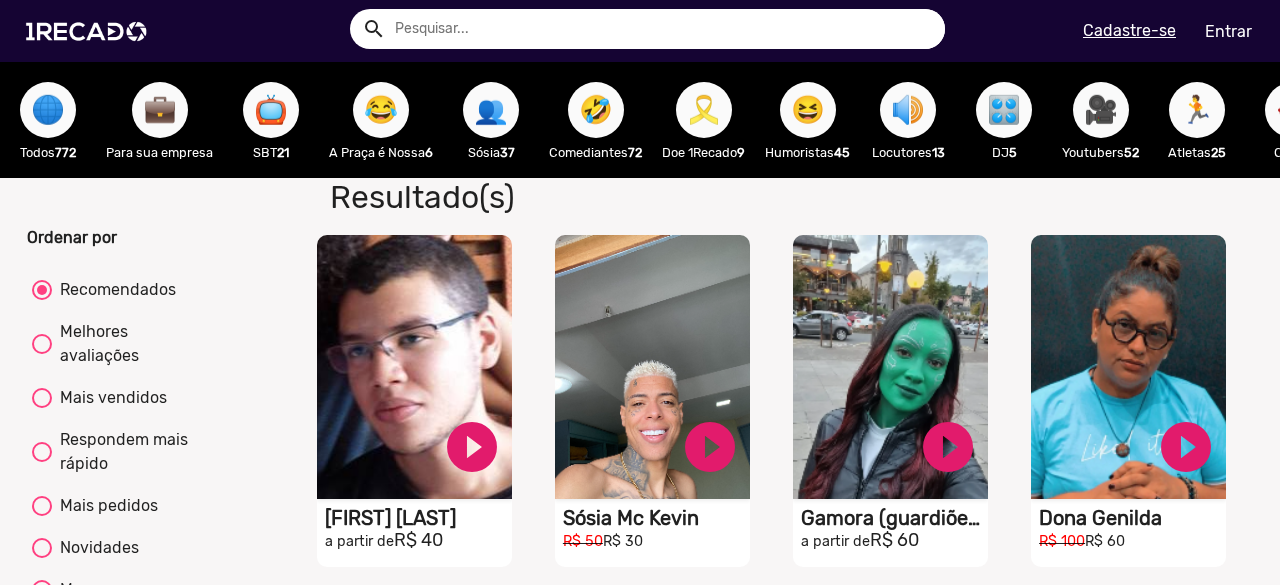 click on "👥" at bounding box center [491, 110] 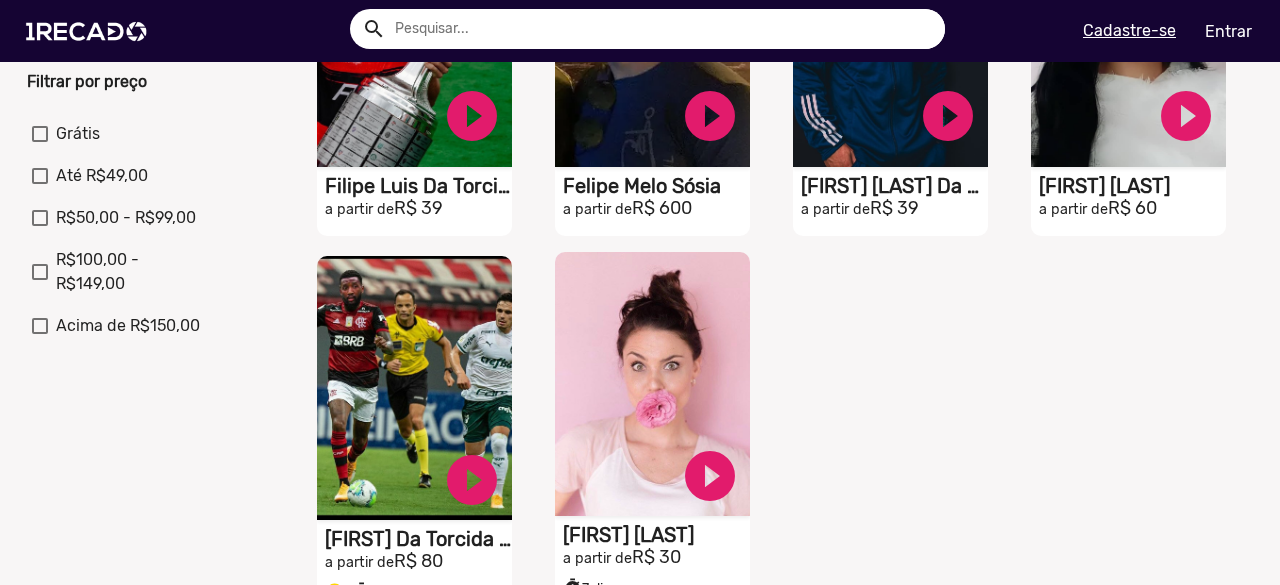 scroll, scrollTop: 800, scrollLeft: 0, axis: vertical 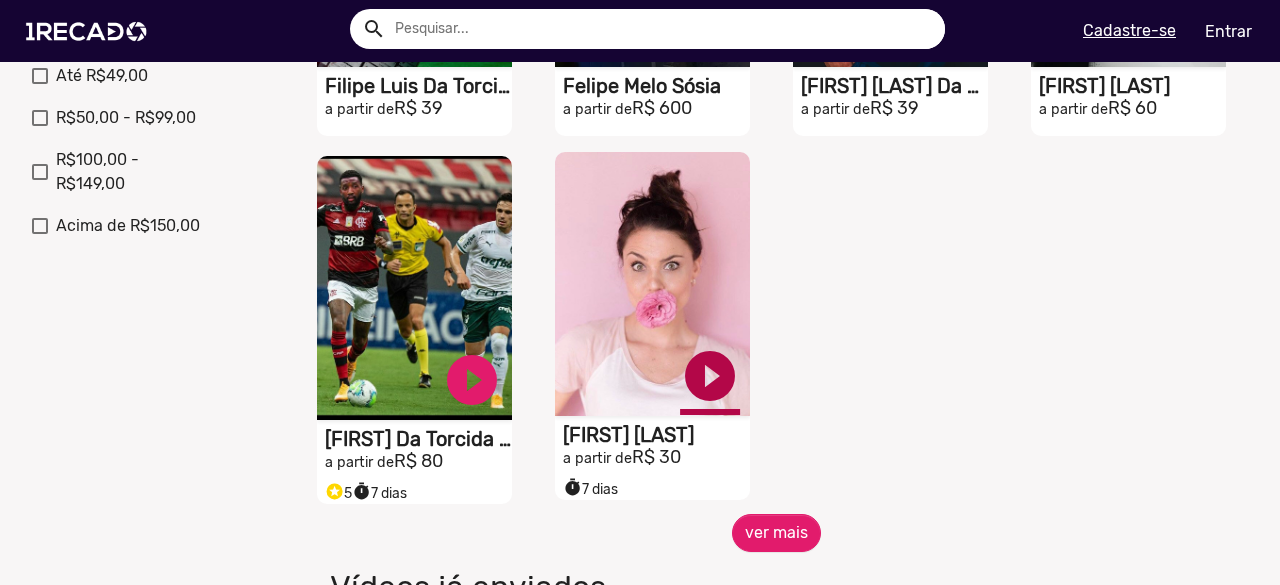 click on "play_circle_filled" at bounding box center (472, -337) 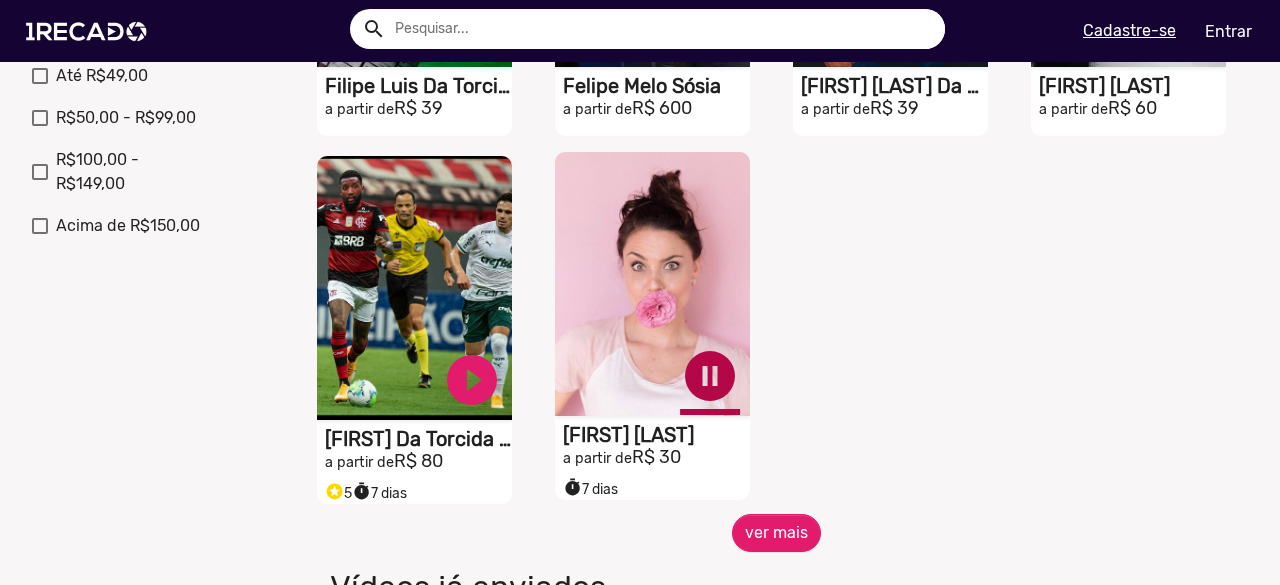 click on "pause_circle" at bounding box center [472, -337] 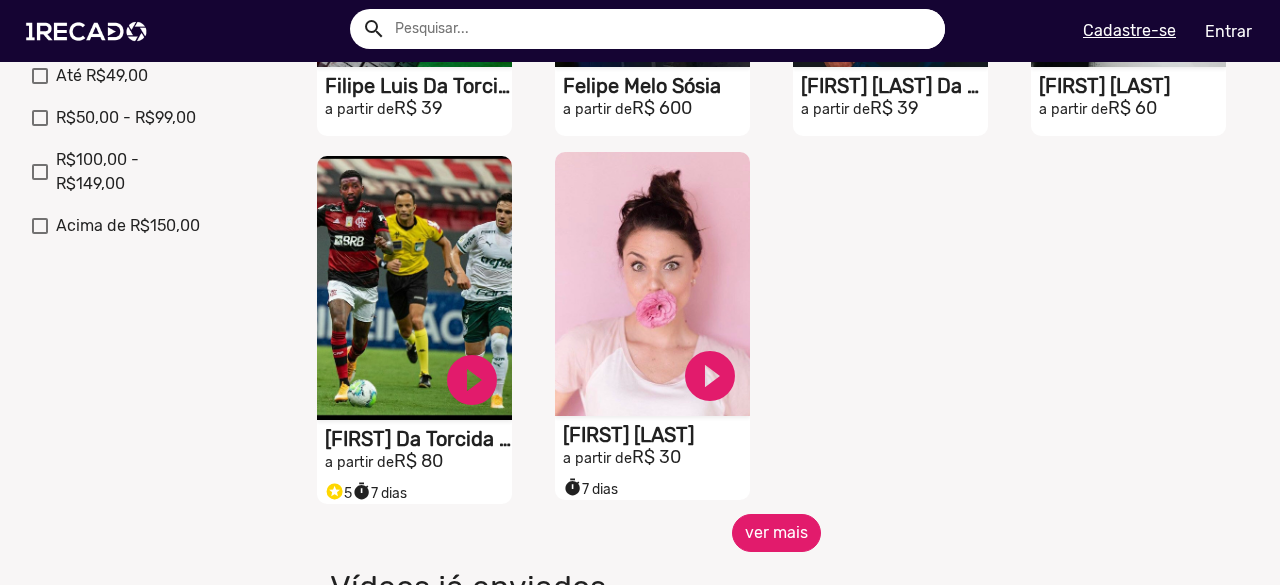 click on "ver mais" 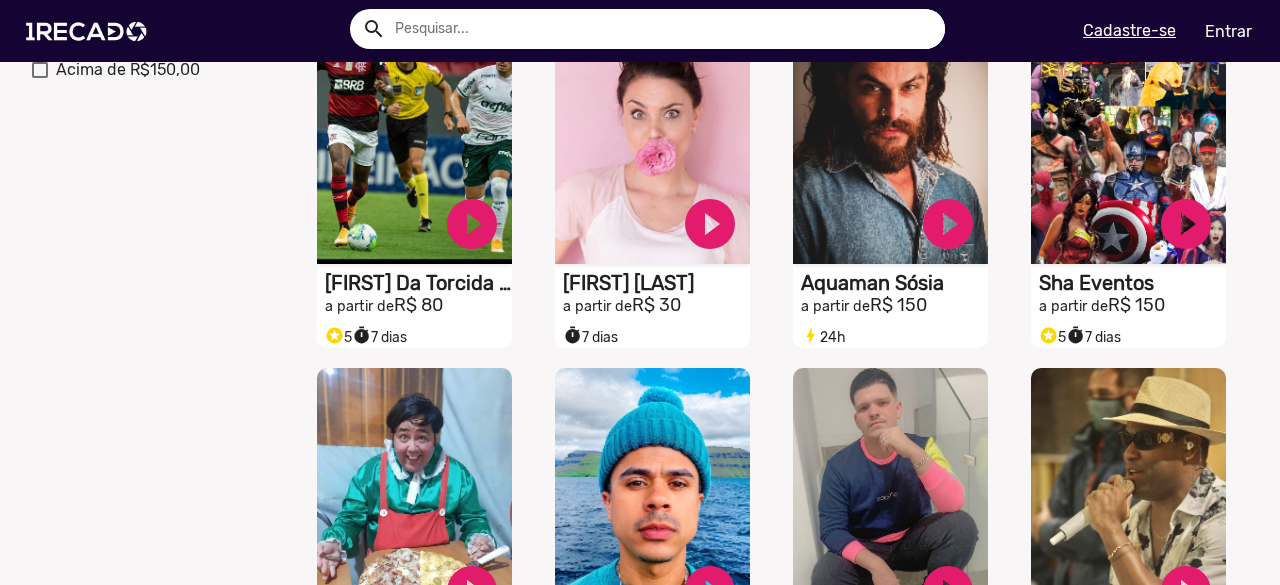 scroll, scrollTop: 1100, scrollLeft: 0, axis: vertical 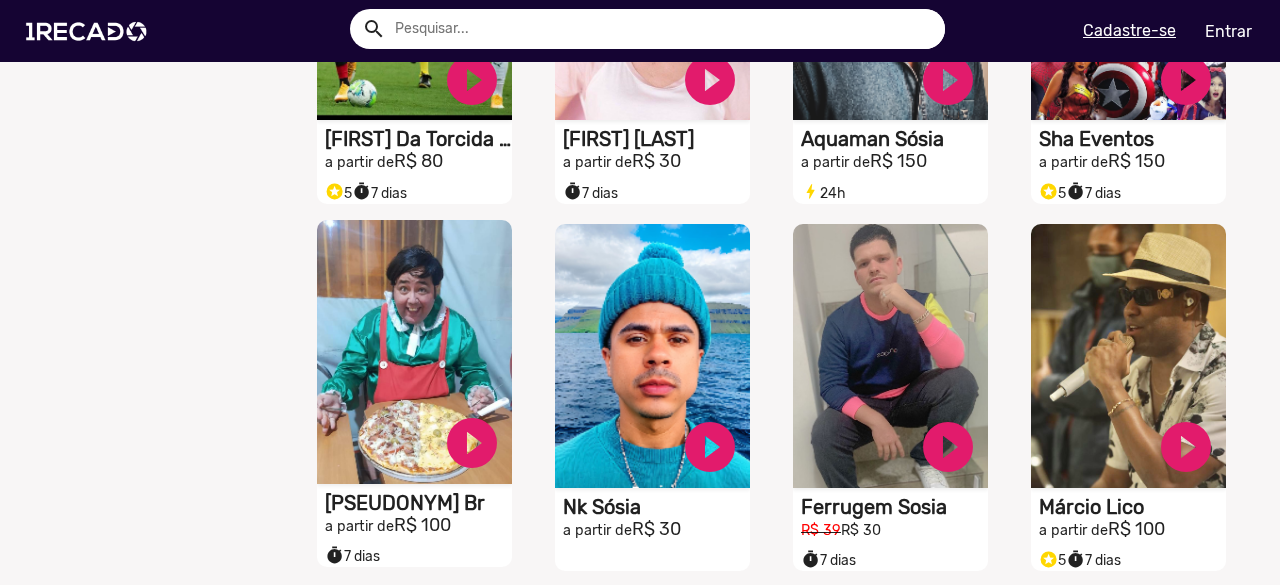 click on "Nhonho Br" at bounding box center [418, -566] 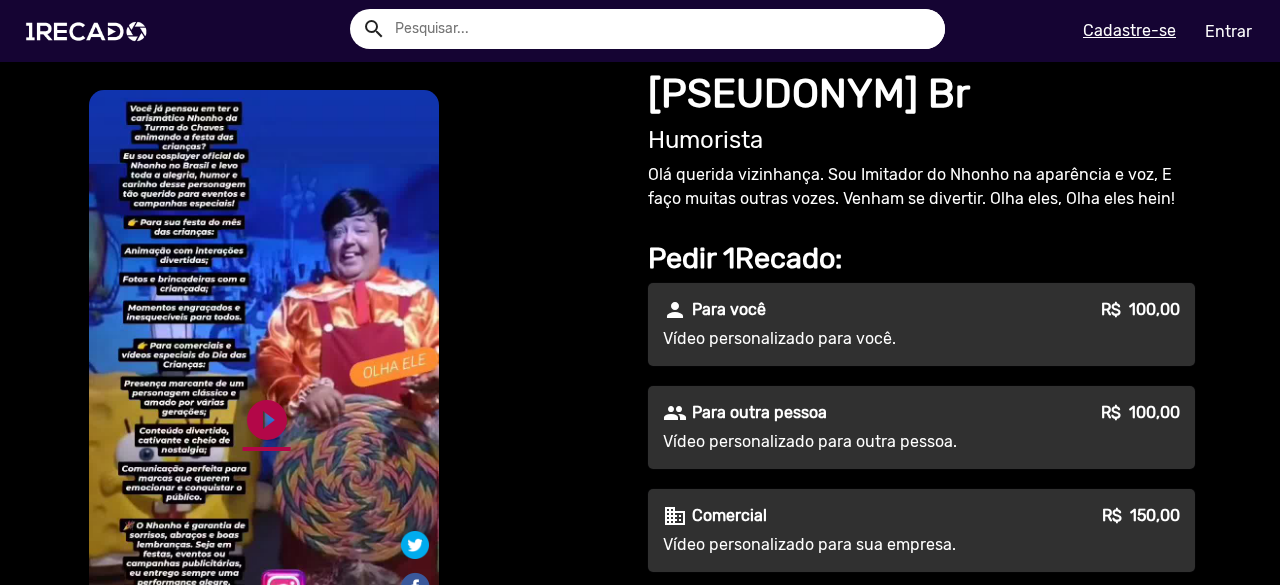 click on "play_circle_filled" 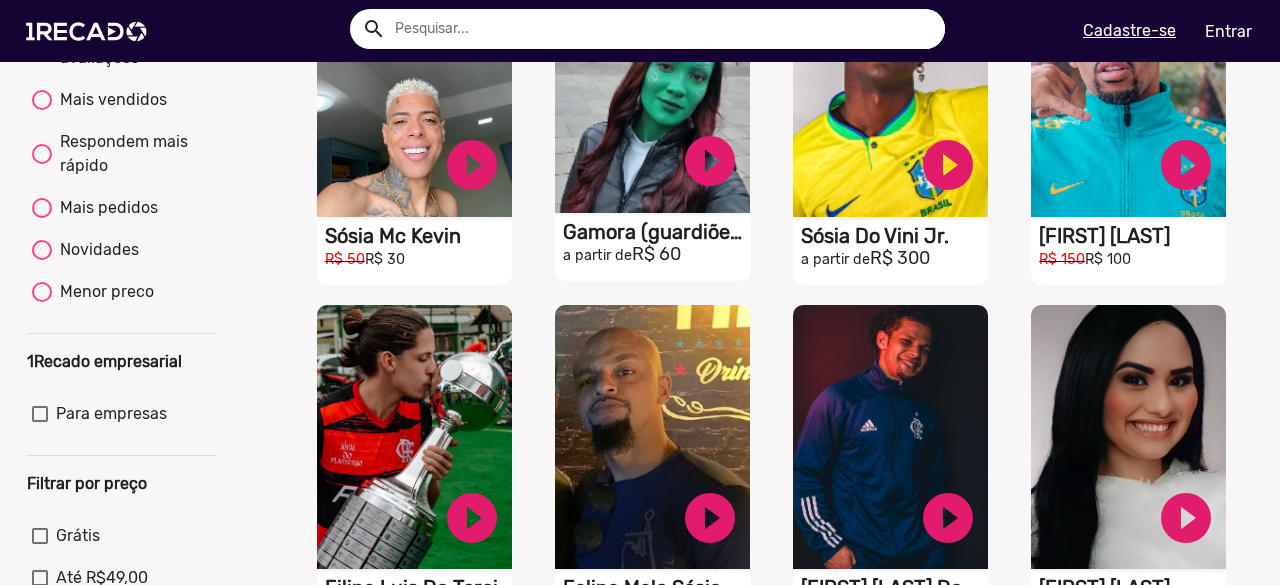 scroll, scrollTop: 0, scrollLeft: 0, axis: both 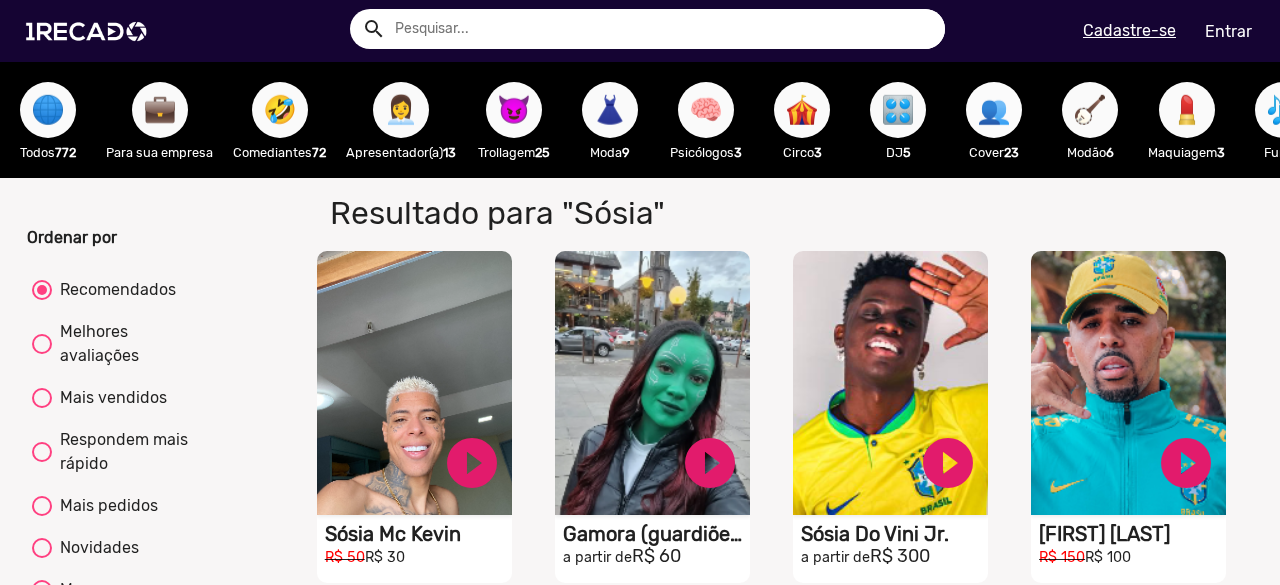 click on "👥" at bounding box center (994, 110) 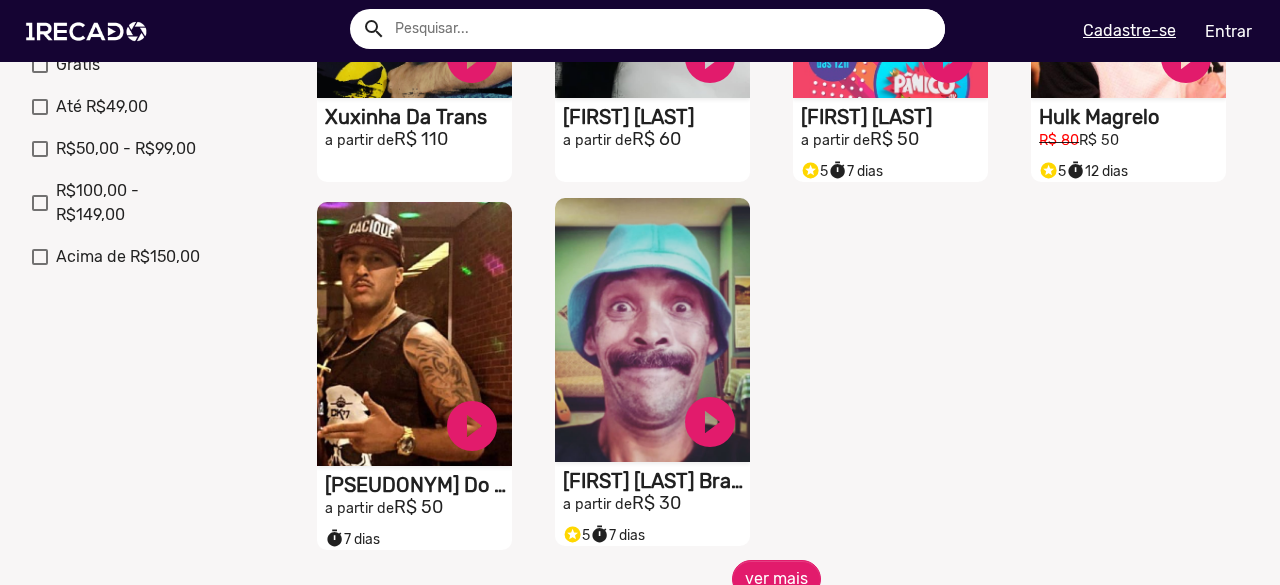 scroll, scrollTop: 800, scrollLeft: 0, axis: vertical 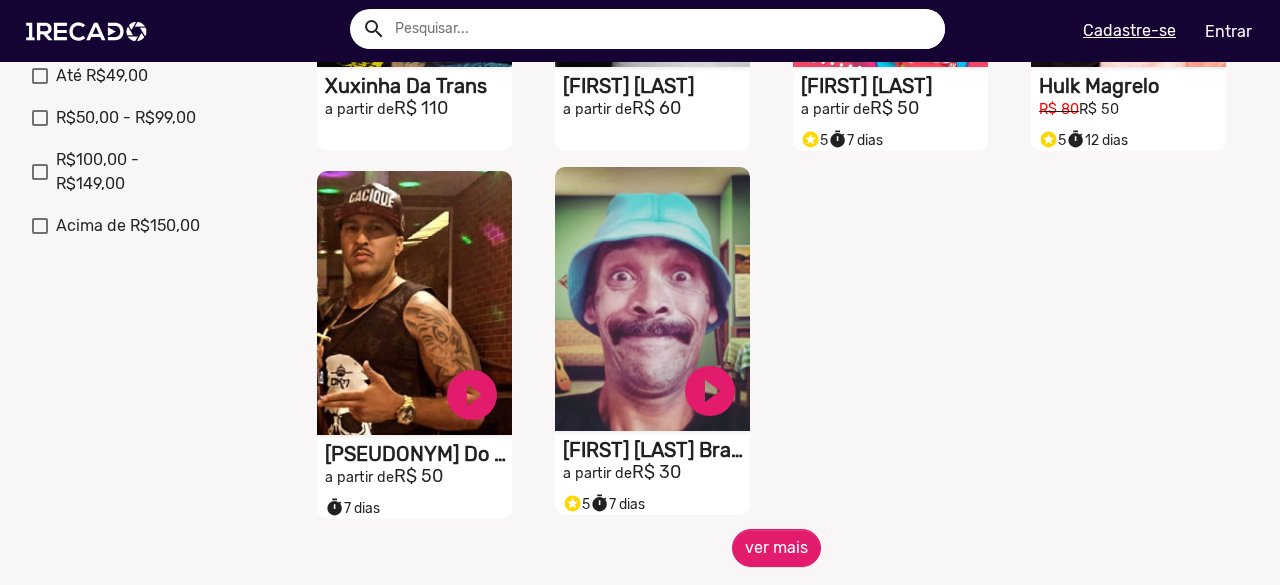 click on "Senhor Madruga Brasil" at bounding box center (418, -266) 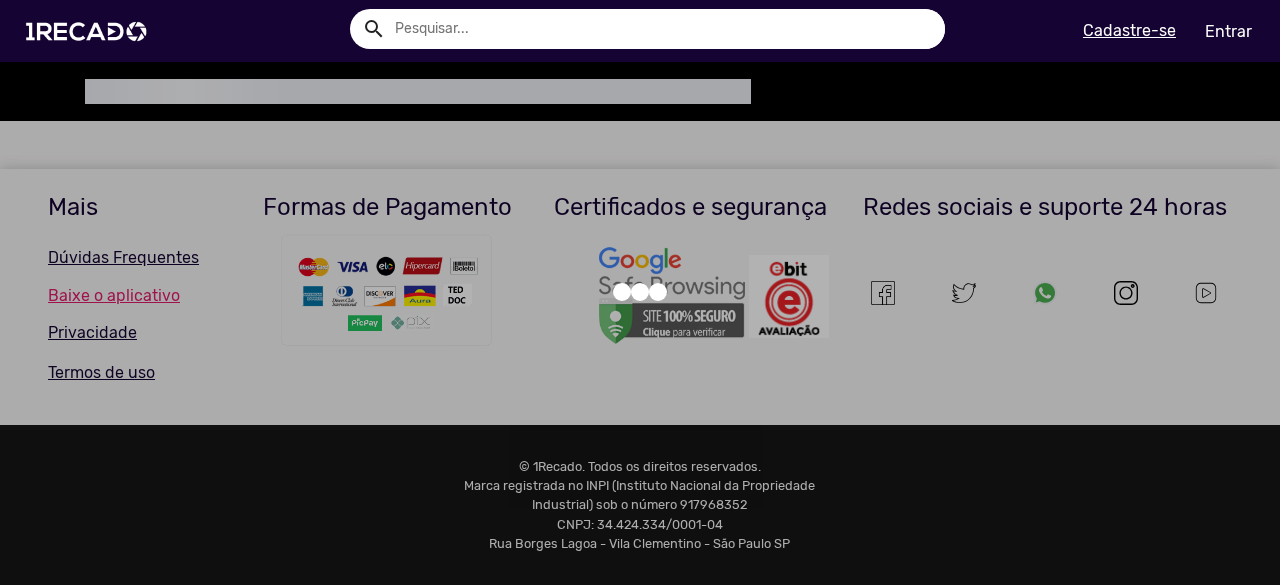scroll, scrollTop: 0, scrollLeft: 0, axis: both 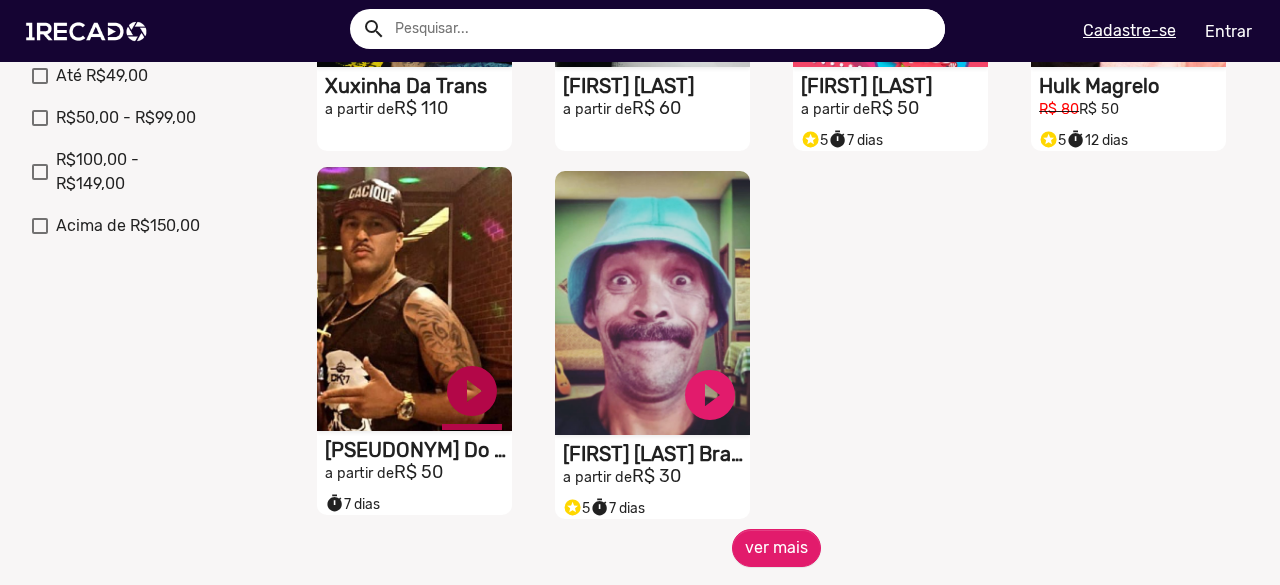 click on "play_circle_filled" at bounding box center [472, -337] 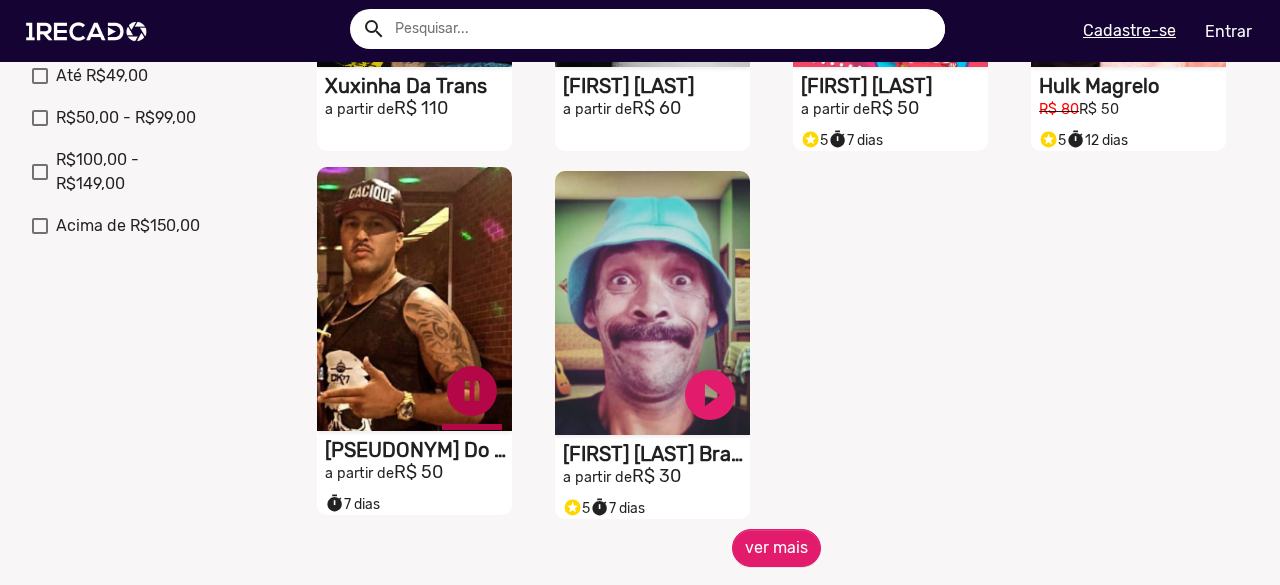 click on "pause_circle" at bounding box center (472, -337) 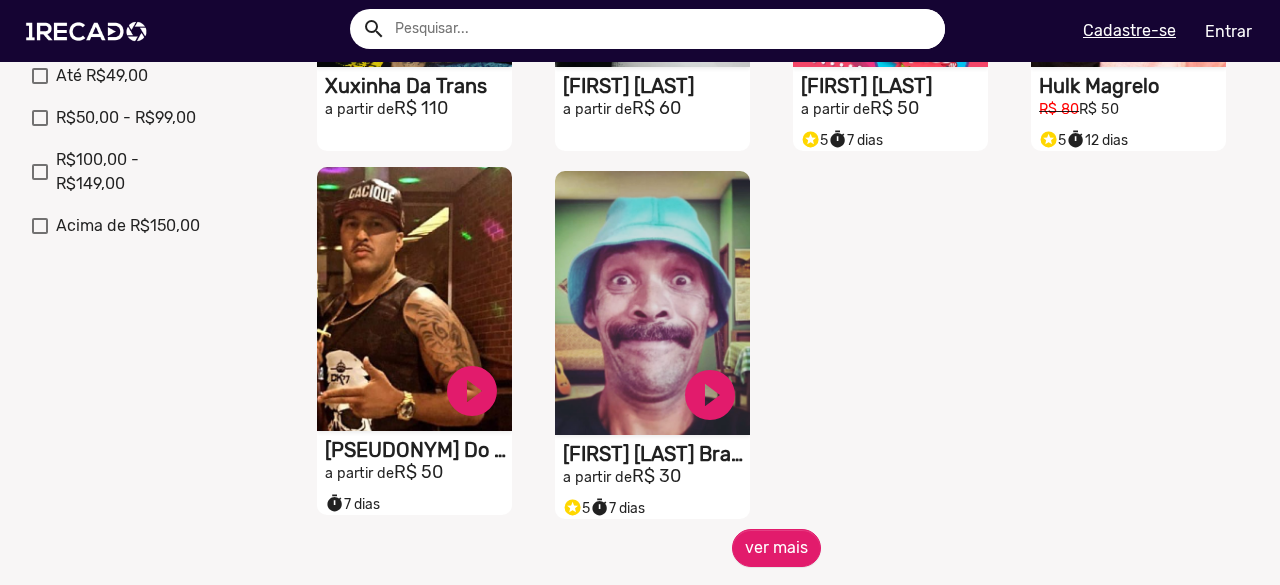 click on "Sósia Do Mano Brown" at bounding box center [418, -266] 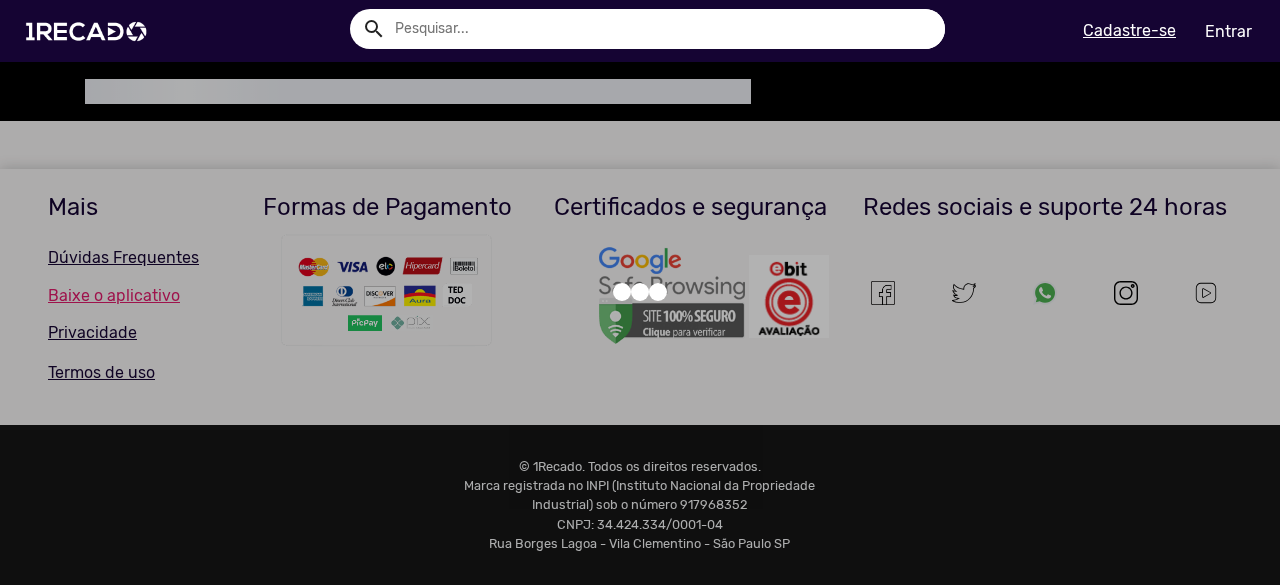 scroll, scrollTop: 0, scrollLeft: 0, axis: both 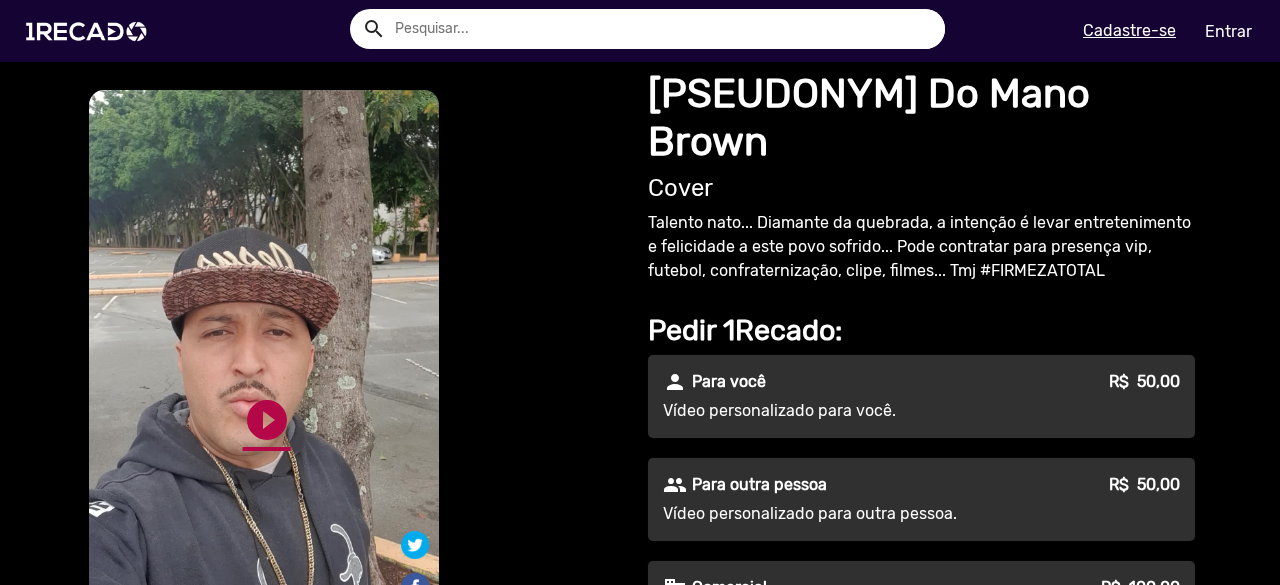click on "play_circle_filled" 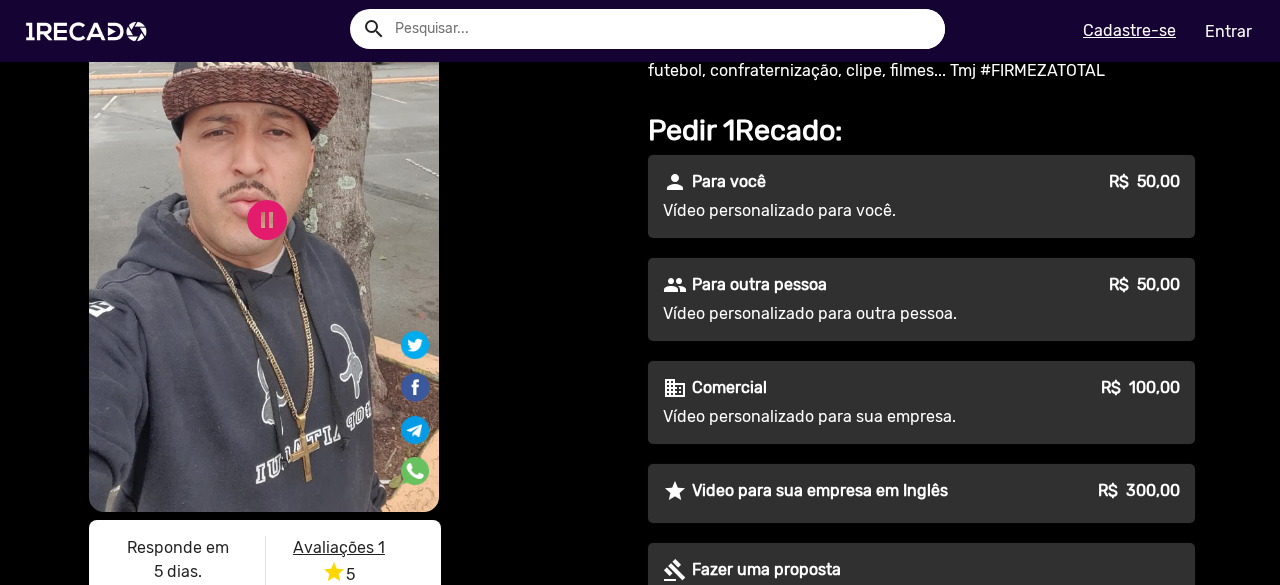 scroll, scrollTop: 300, scrollLeft: 0, axis: vertical 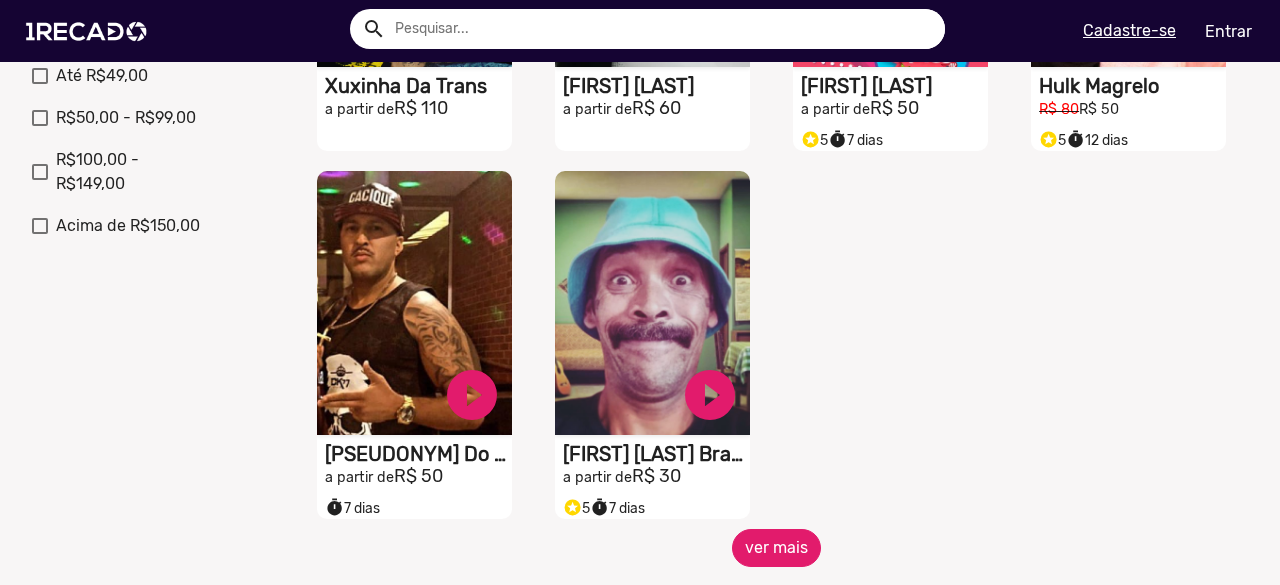 click on "ver mais" 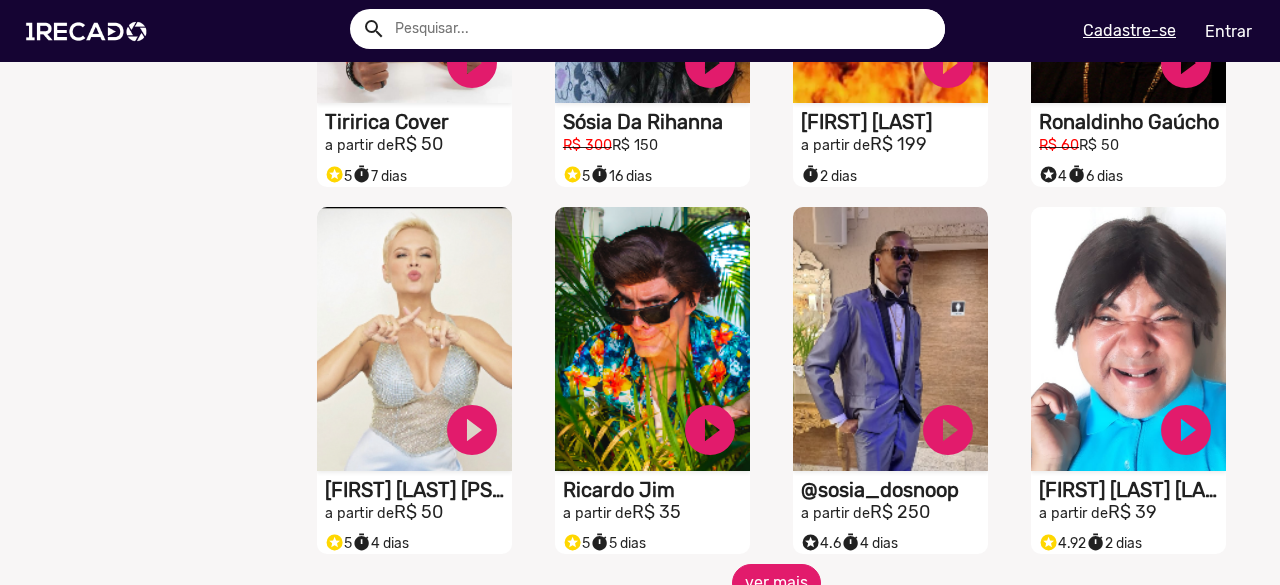 scroll, scrollTop: 1700, scrollLeft: 0, axis: vertical 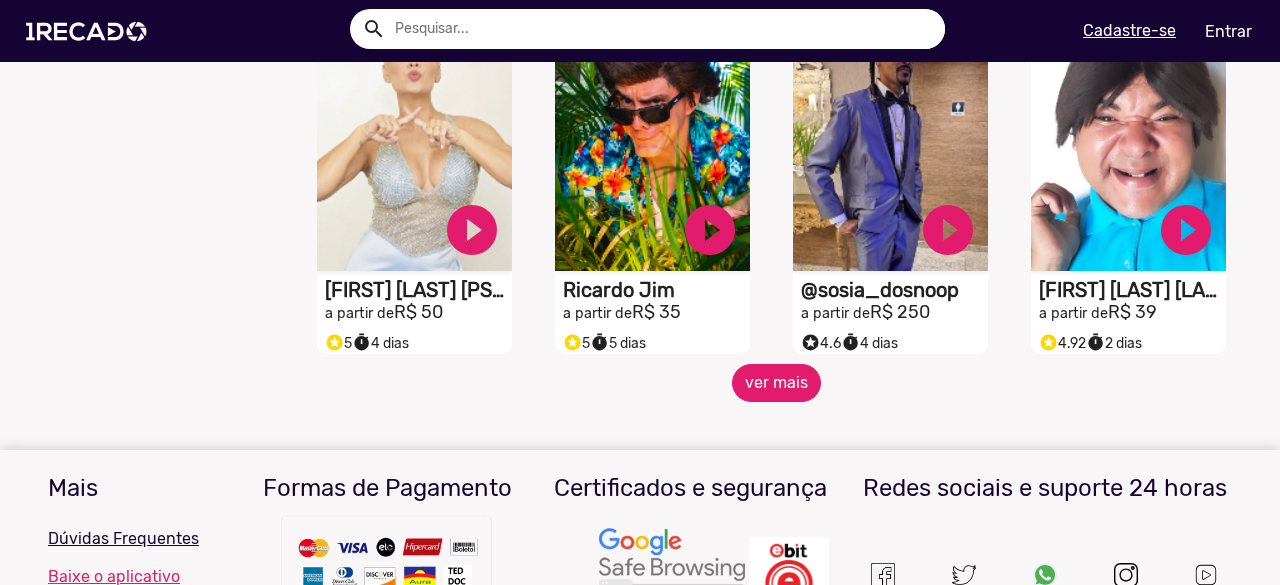click on "ver mais" 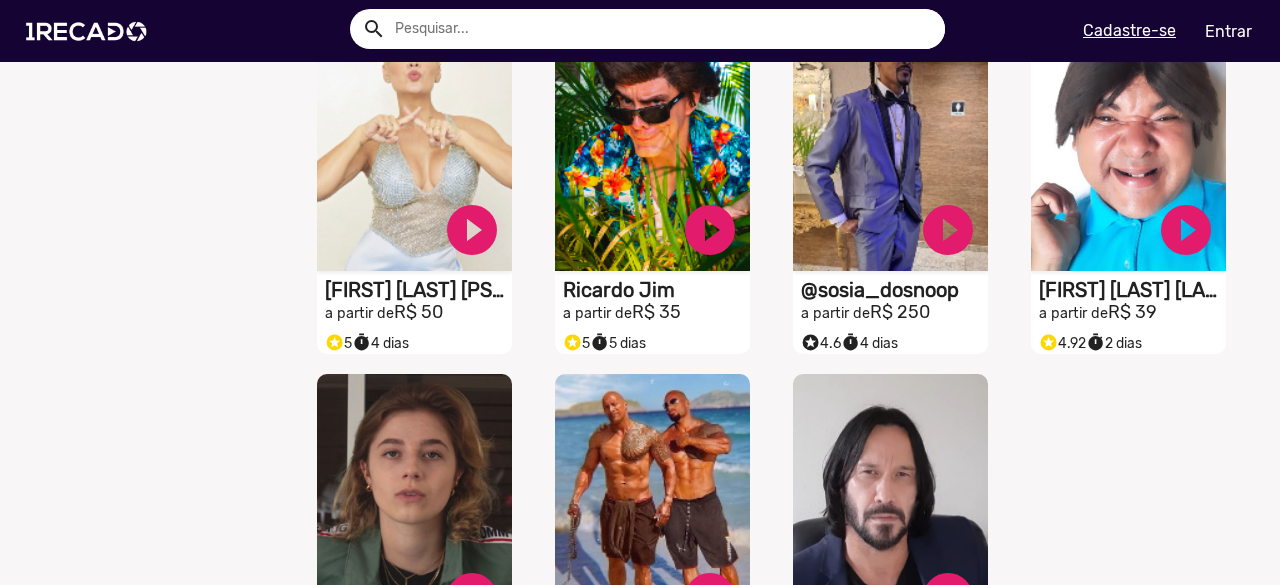 scroll, scrollTop: 1900, scrollLeft: 0, axis: vertical 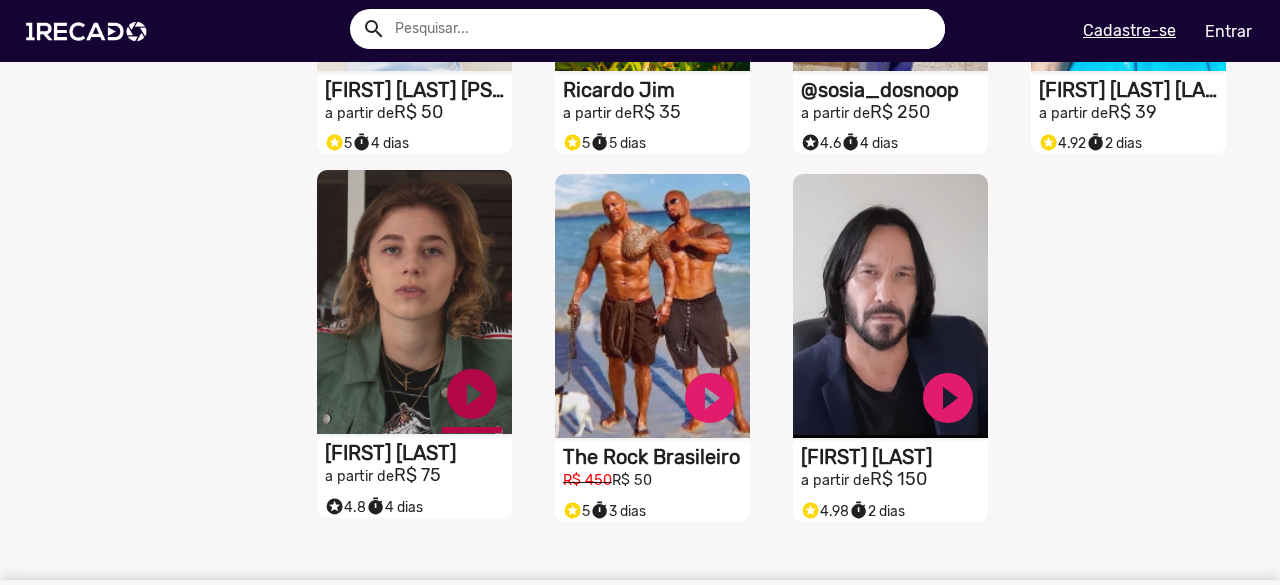 click on "play_circle_filled" at bounding box center (472, -1437) 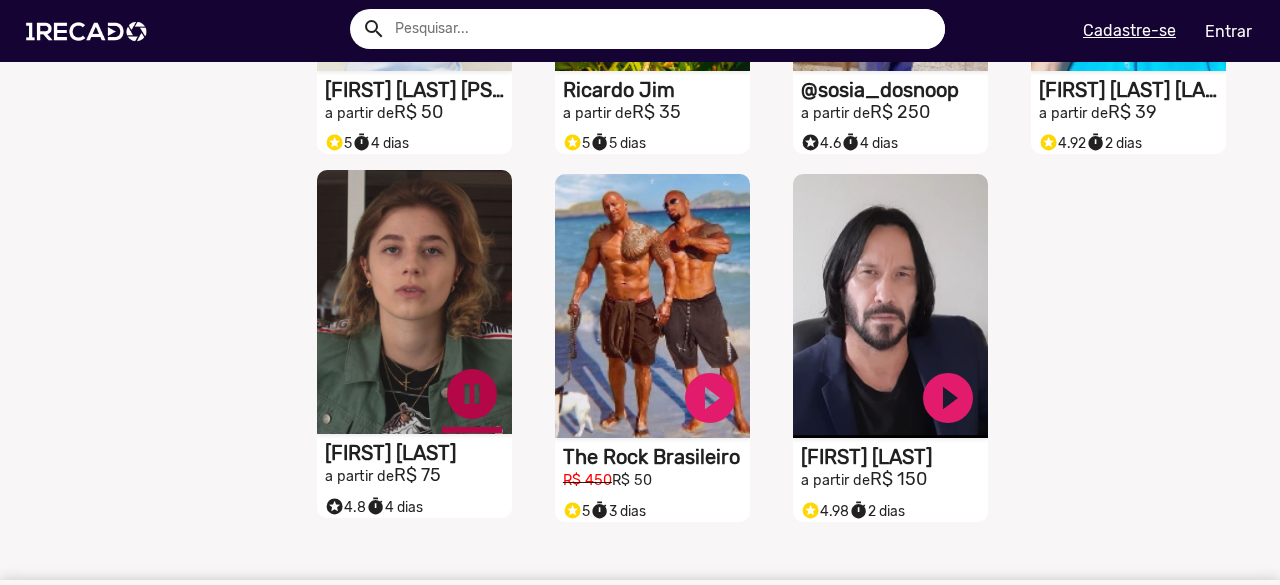 click on "pause_circle" at bounding box center (472, -1437) 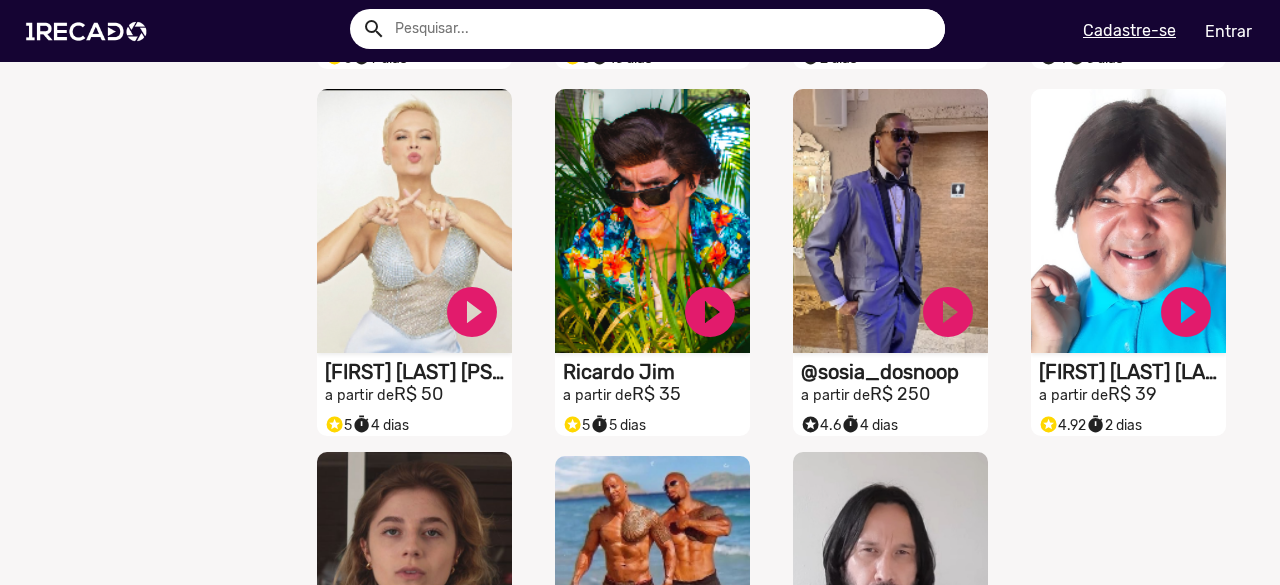 scroll, scrollTop: 1600, scrollLeft: 0, axis: vertical 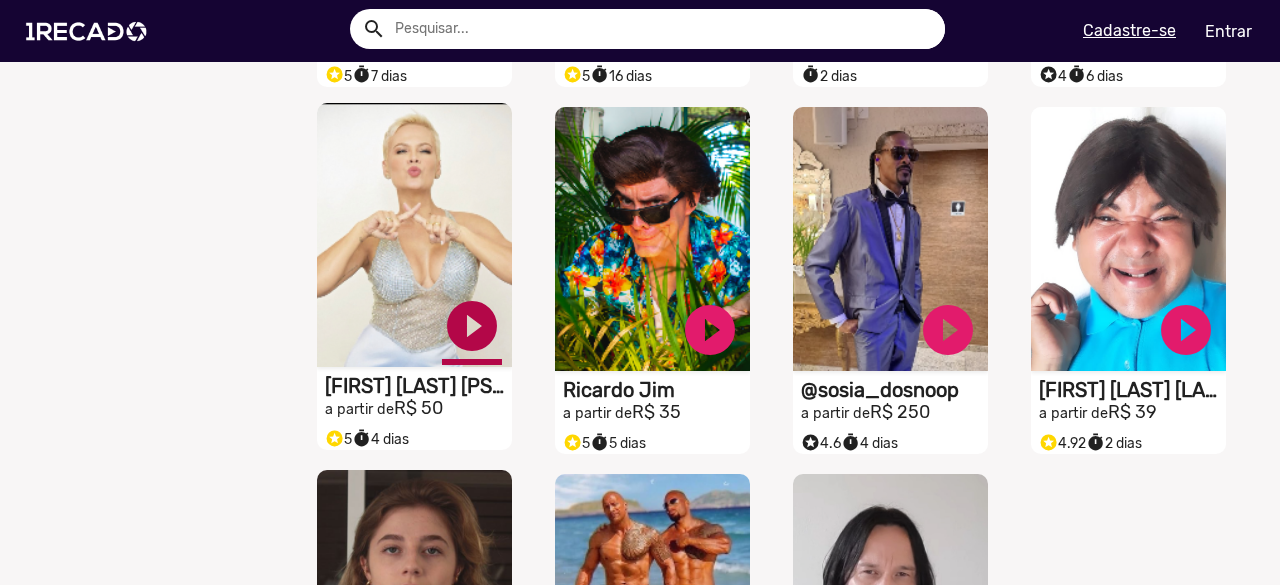 click on "play_circle_filled" at bounding box center [472, -1137] 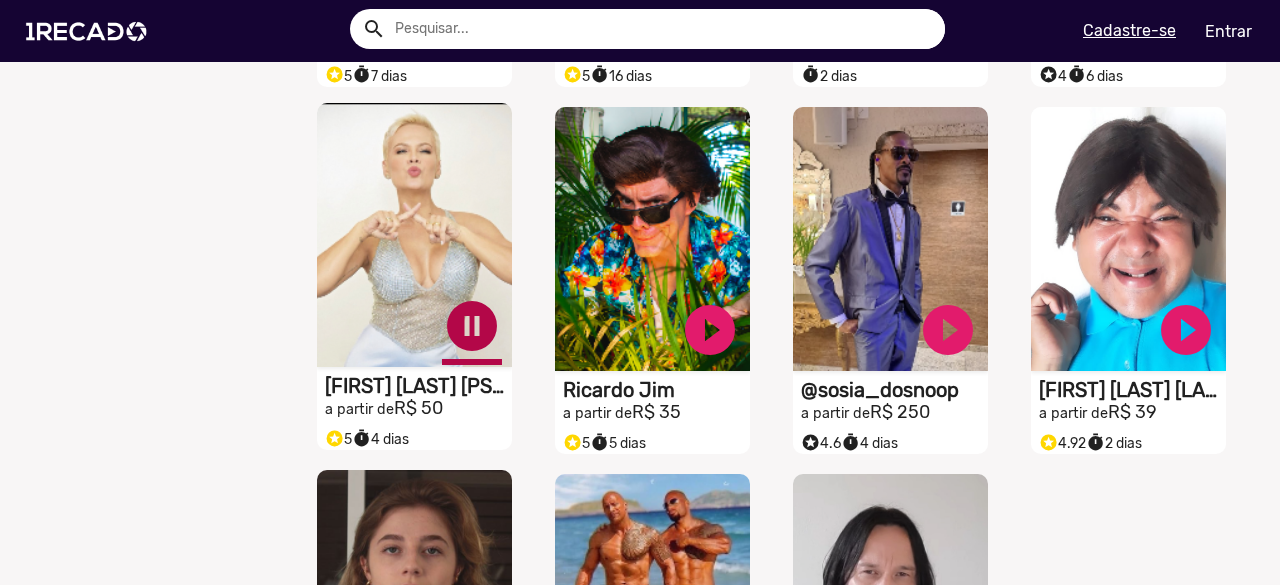 click on "pause_circle" at bounding box center [472, -1137] 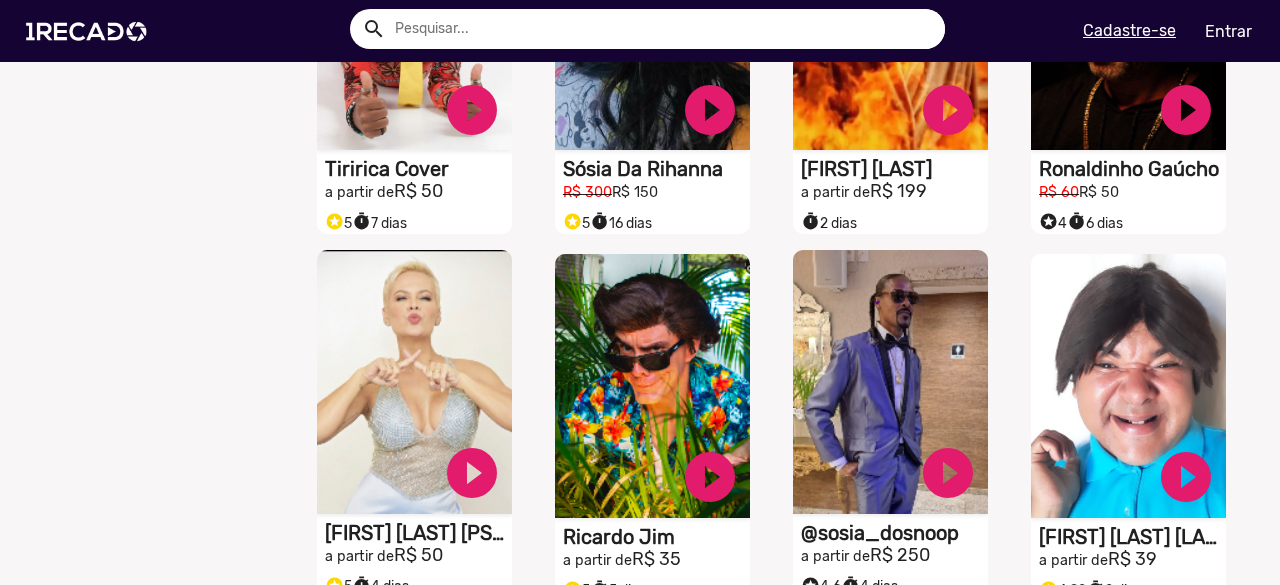 scroll, scrollTop: 1600, scrollLeft: 0, axis: vertical 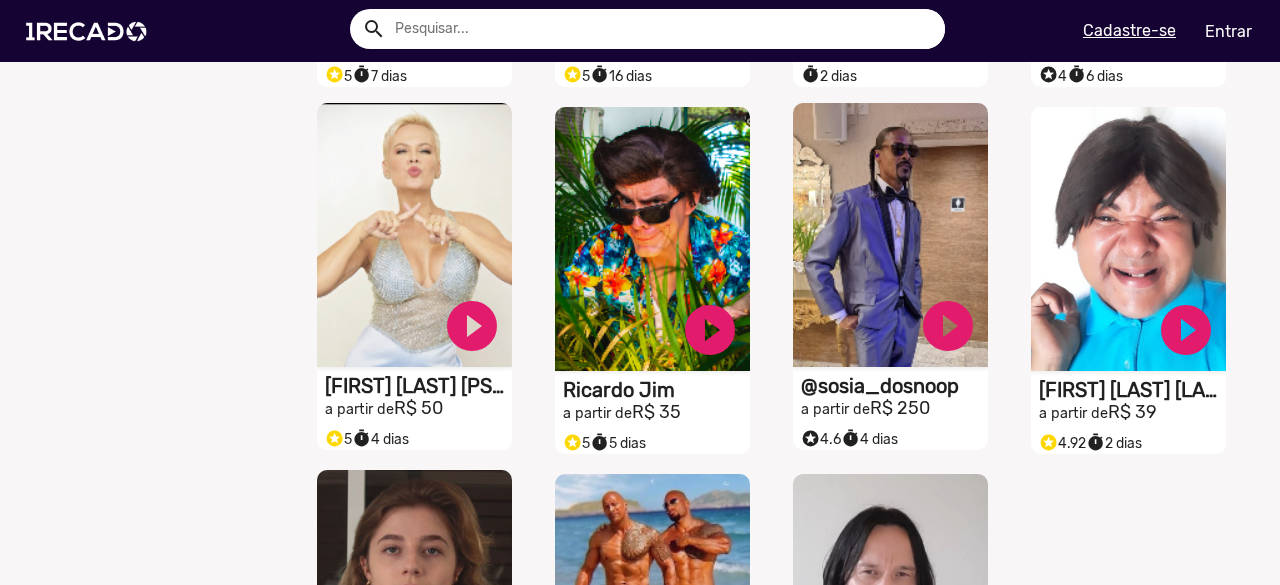 click on "a partir de  R$ 250" at bounding box center (418, -1043) 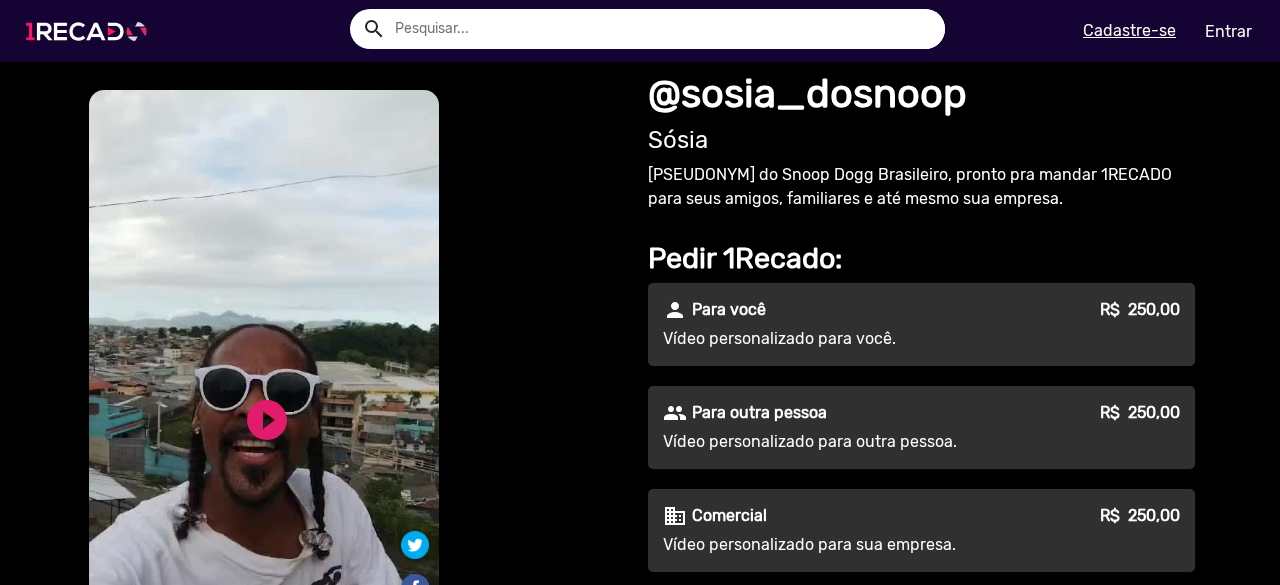 click at bounding box center (90, 31) 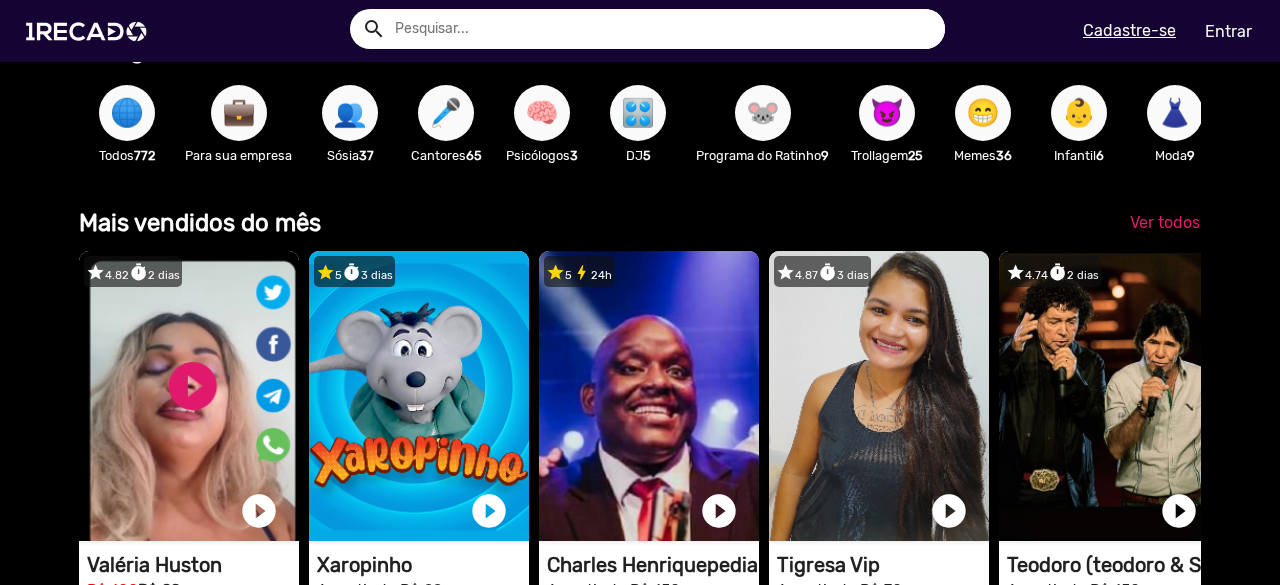 scroll, scrollTop: 500, scrollLeft: 0, axis: vertical 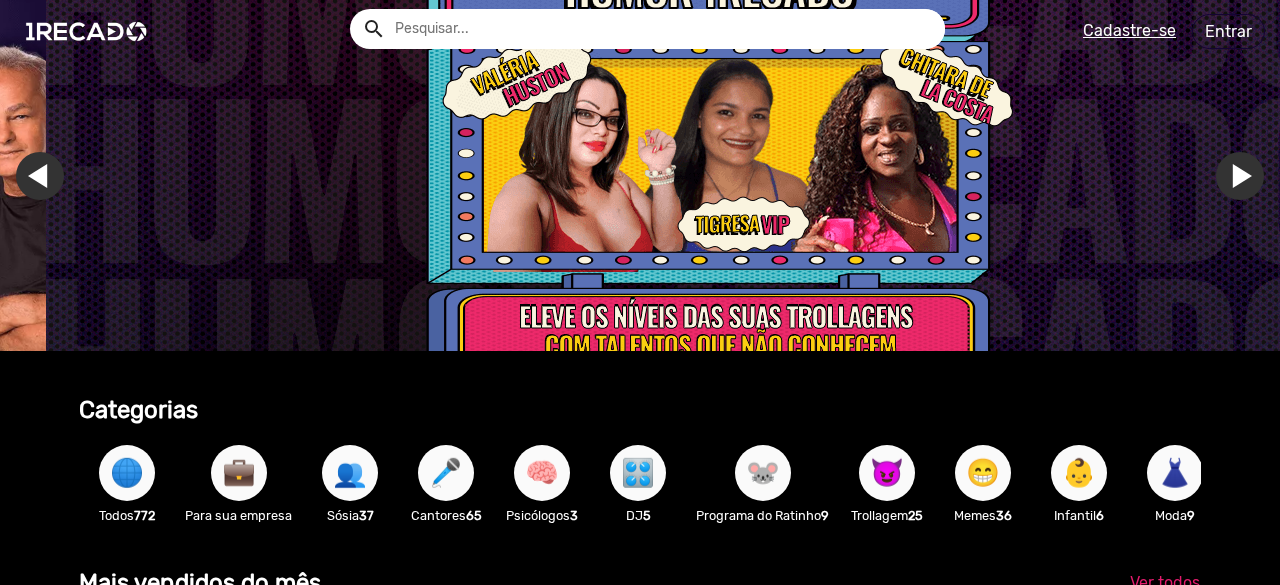 click on "👶" at bounding box center [1079, 473] 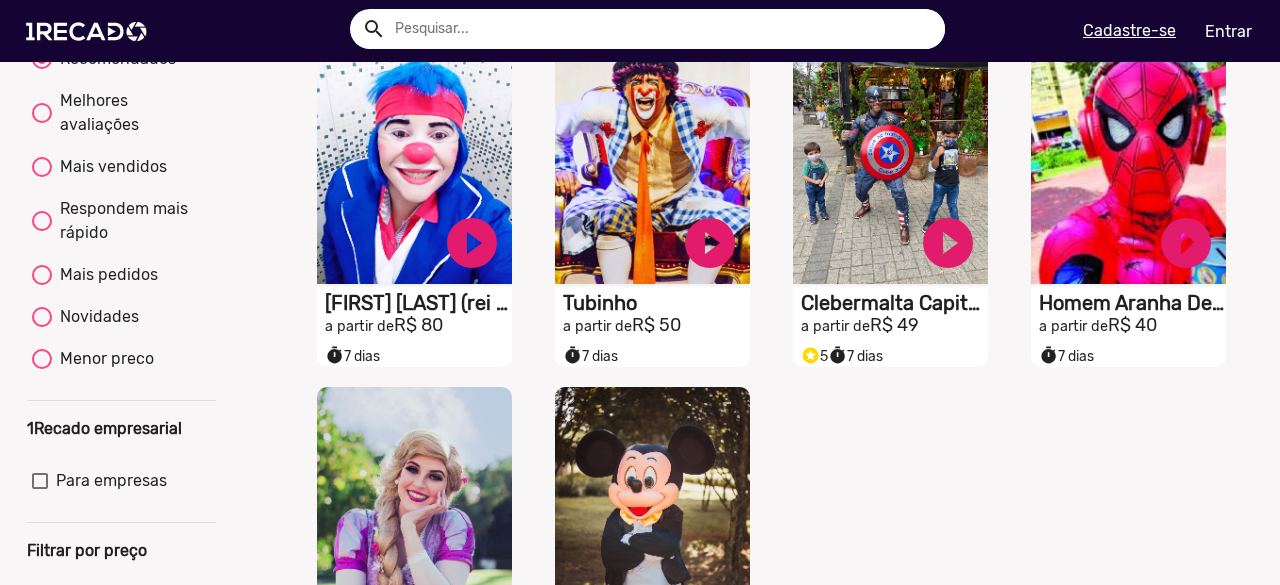 scroll, scrollTop: 200, scrollLeft: 0, axis: vertical 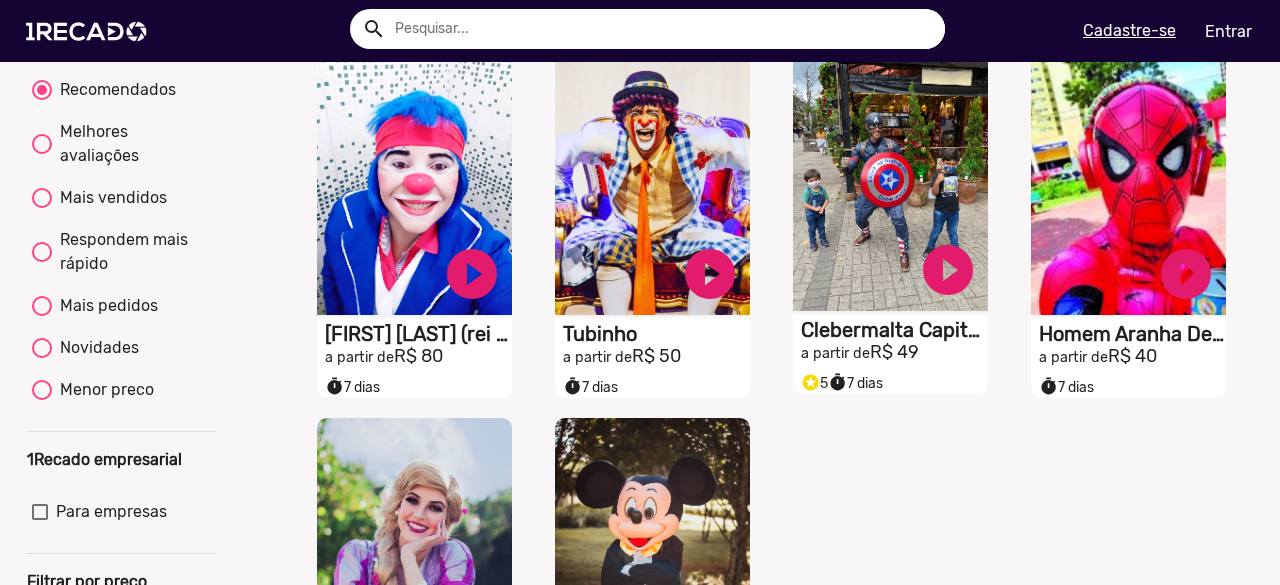 click on "S1RECADO vídeos dedicados para fãs e empresas   play_circle_filled  Clebermalta Capitão América Mineiro  a partir de  R$ 49  stars 5  timer  7 dias" at bounding box center (414, 225) 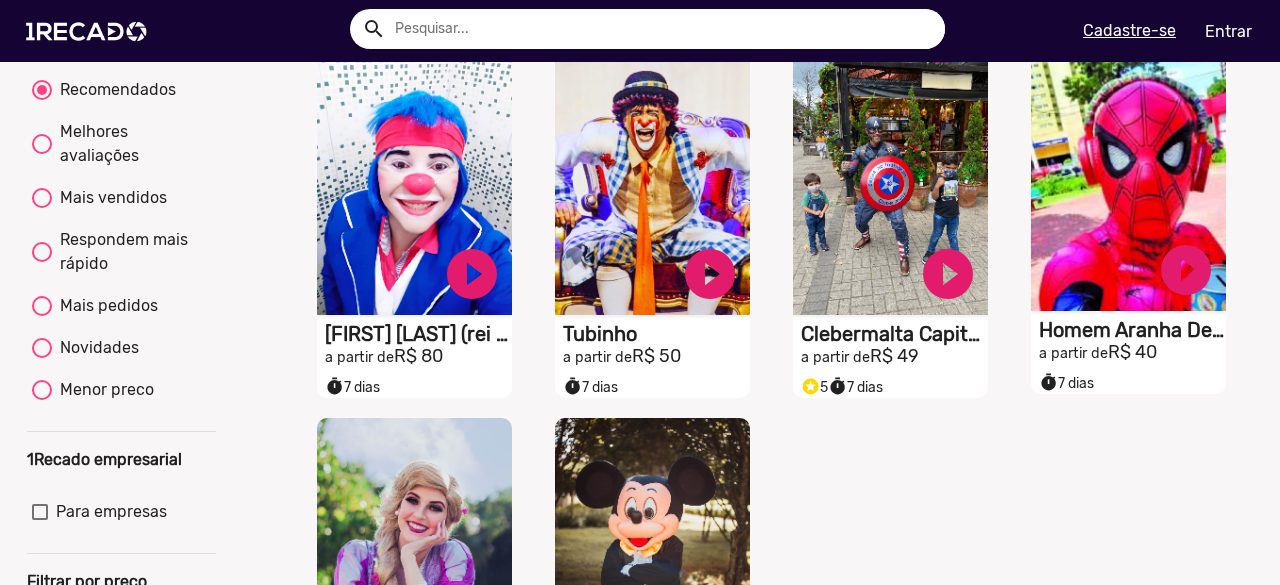 click on "Homem Aranha De Suzano" at bounding box center (418, 334) 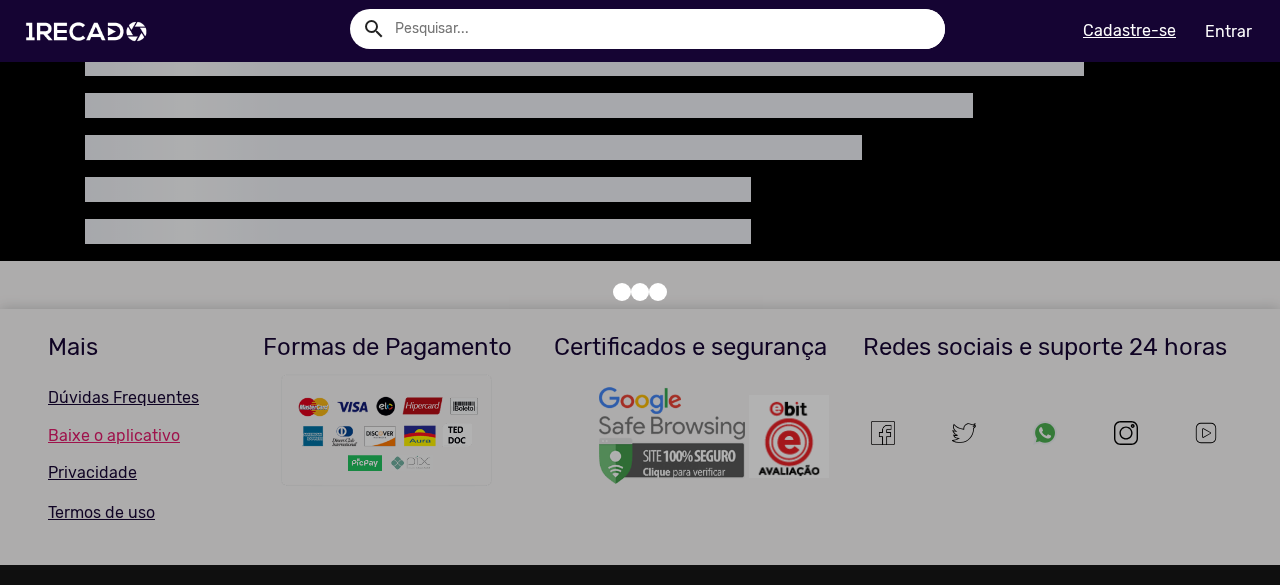 scroll, scrollTop: 0, scrollLeft: 0, axis: both 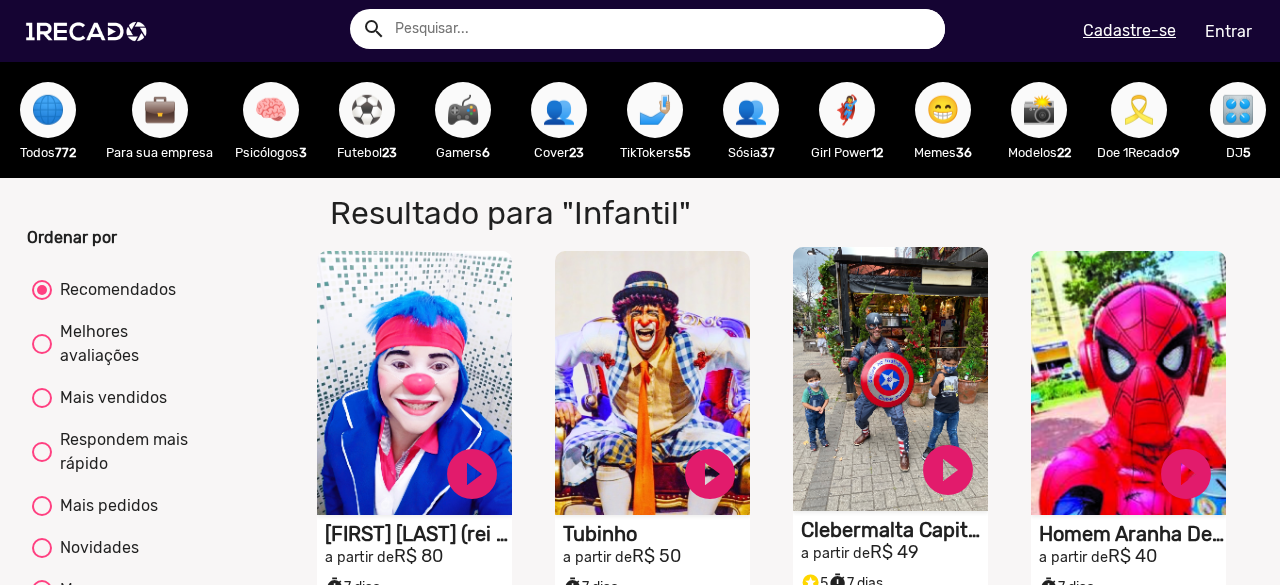 click on "S1RECADO vídeos dedicados para fãs e empresas" at bounding box center [414, 383] 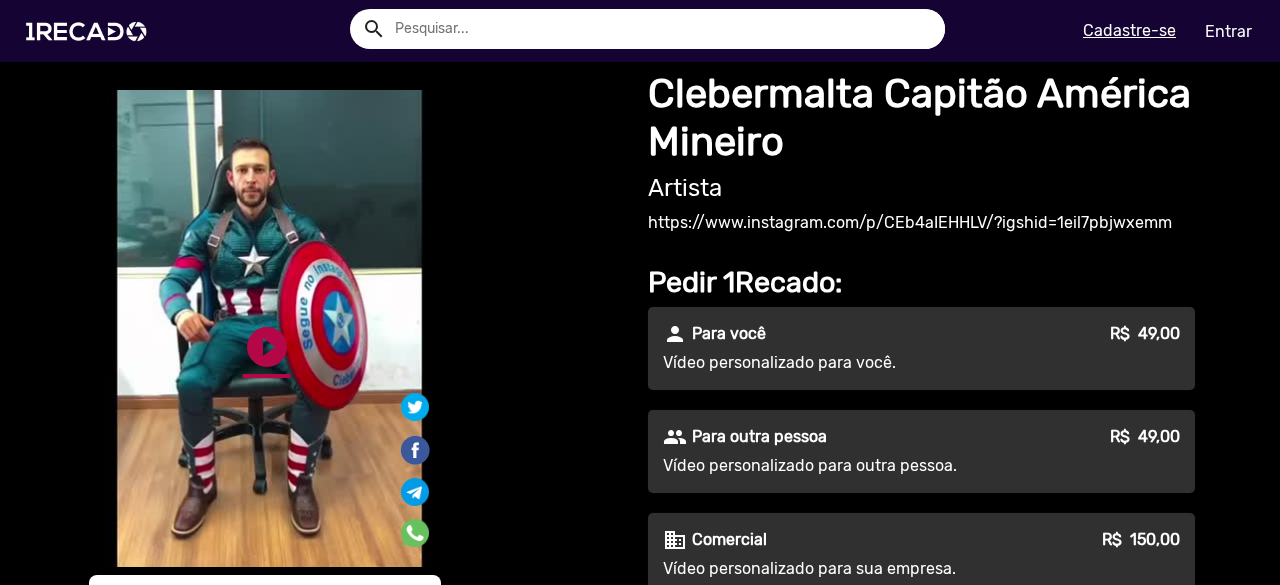 click on "play_circle_filled" 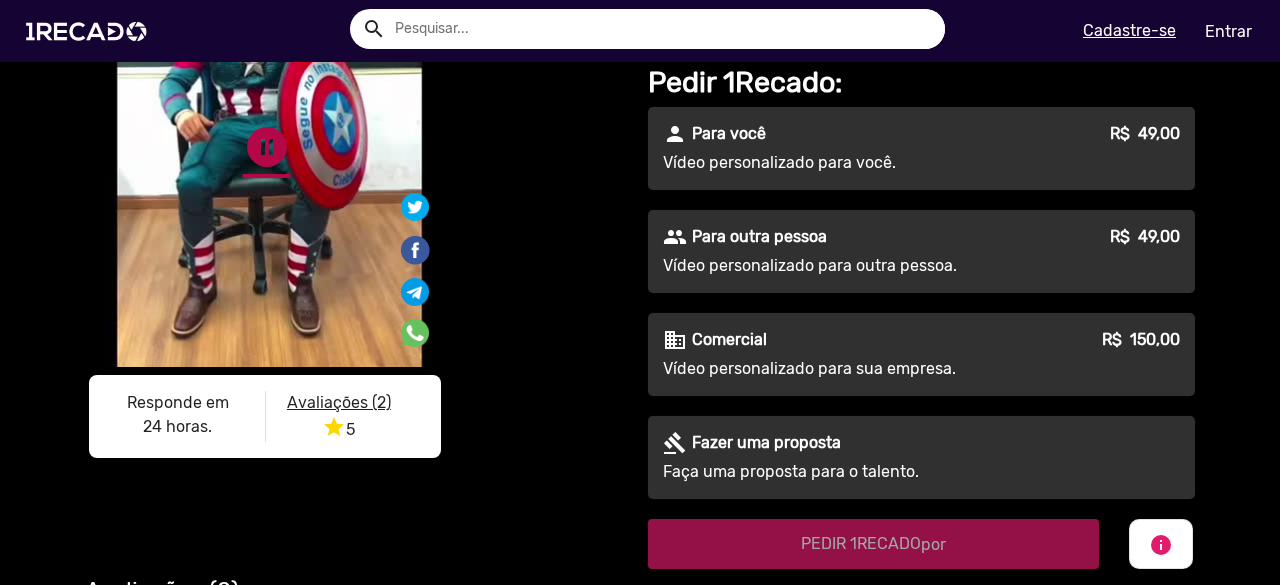 scroll, scrollTop: 100, scrollLeft: 0, axis: vertical 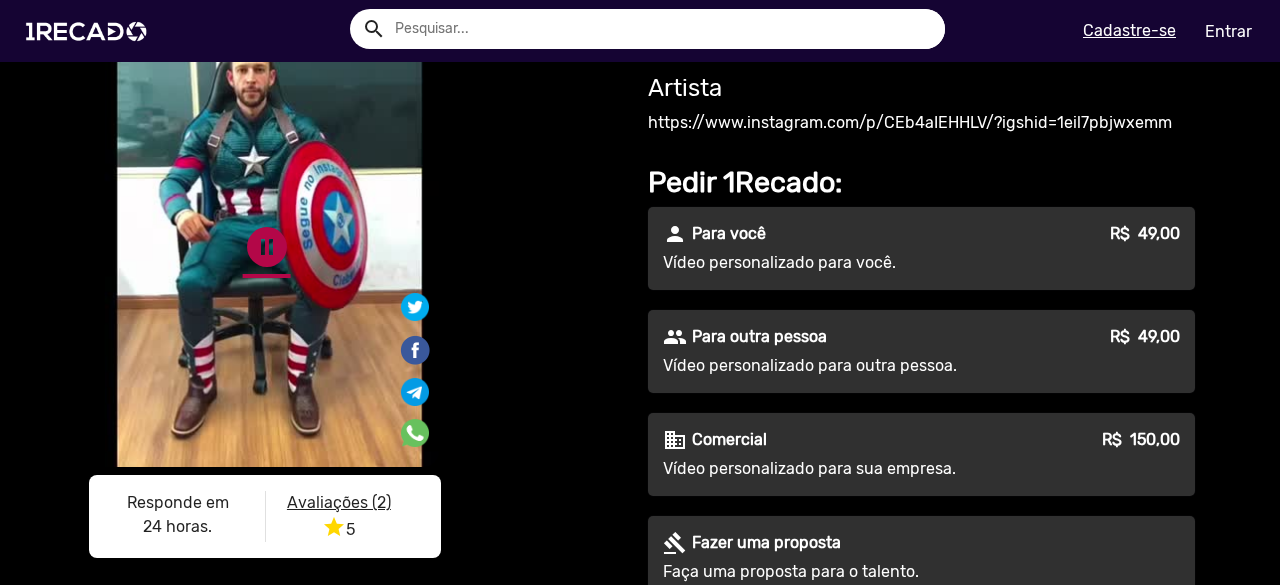 click on "pause_circle" 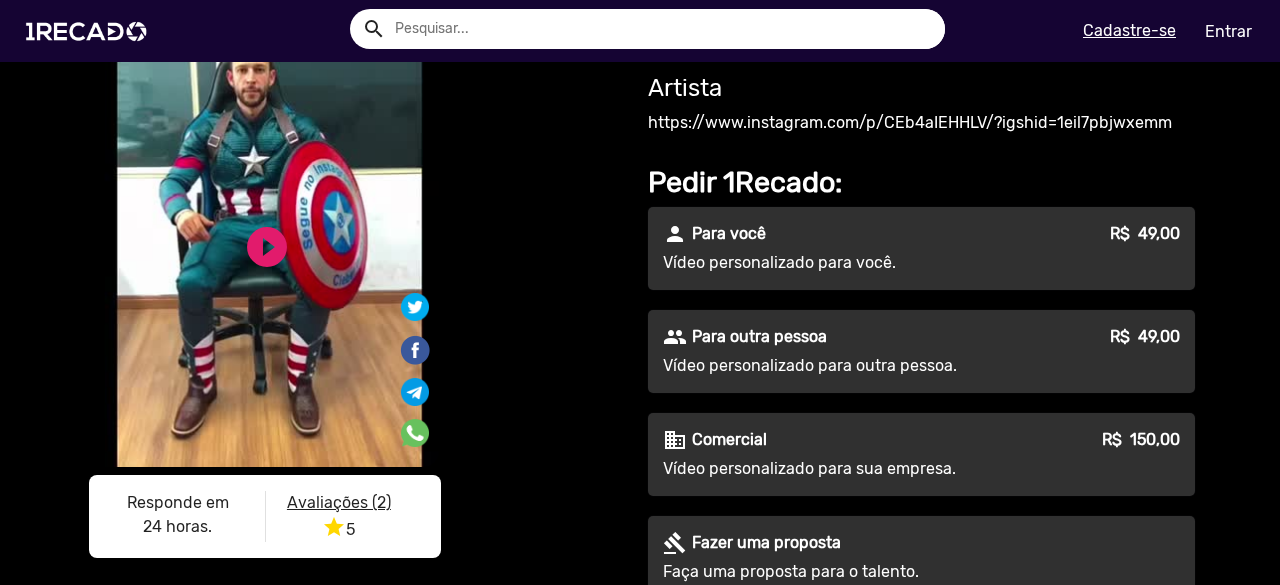 click on "play_circle_filled" 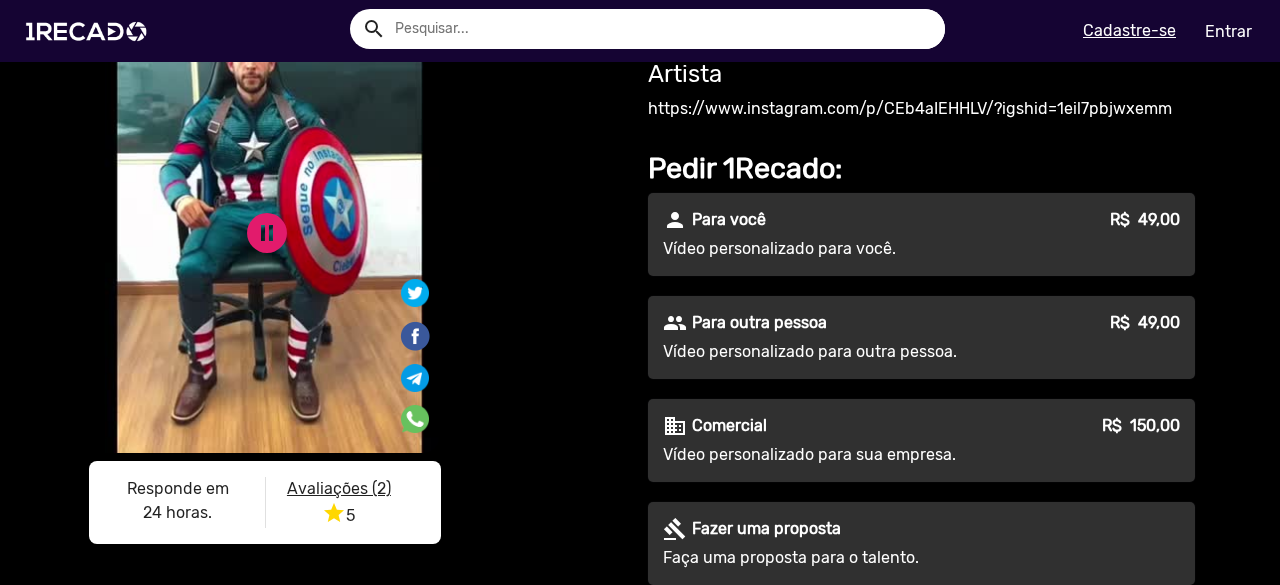 scroll, scrollTop: 0, scrollLeft: 0, axis: both 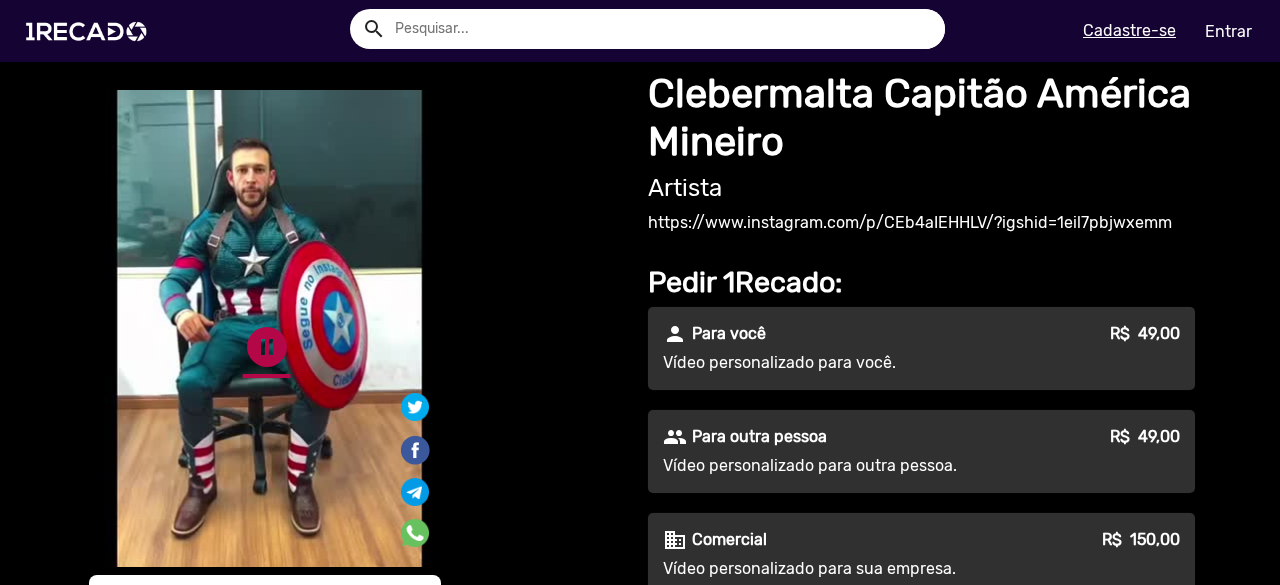 click on "pause_circle" 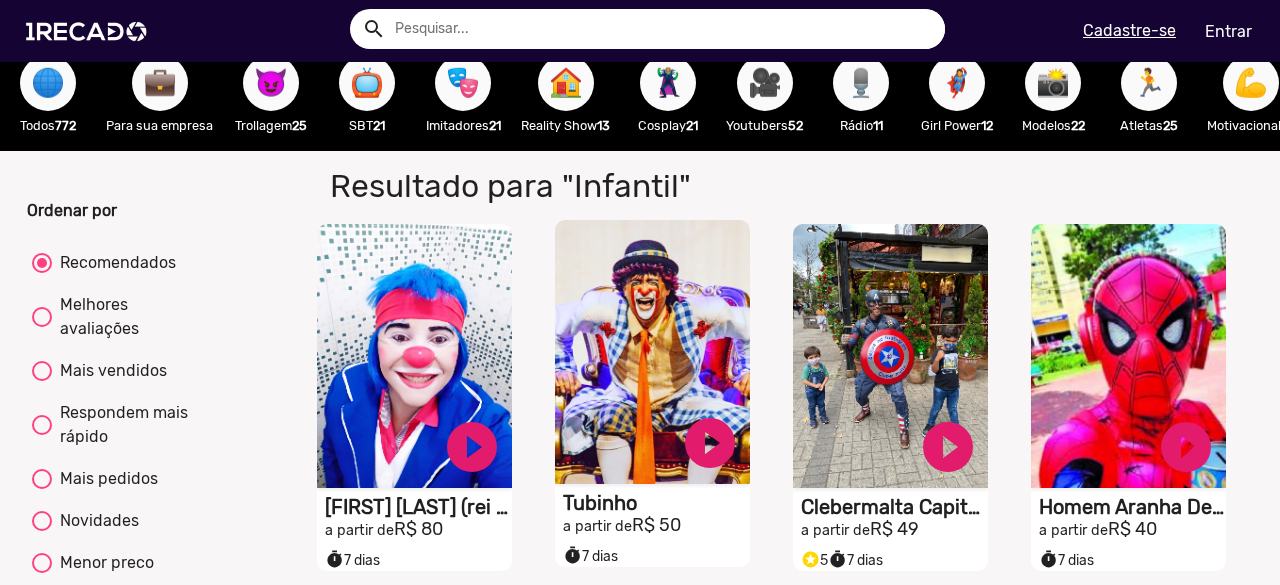 scroll, scrollTop: 0, scrollLeft: 0, axis: both 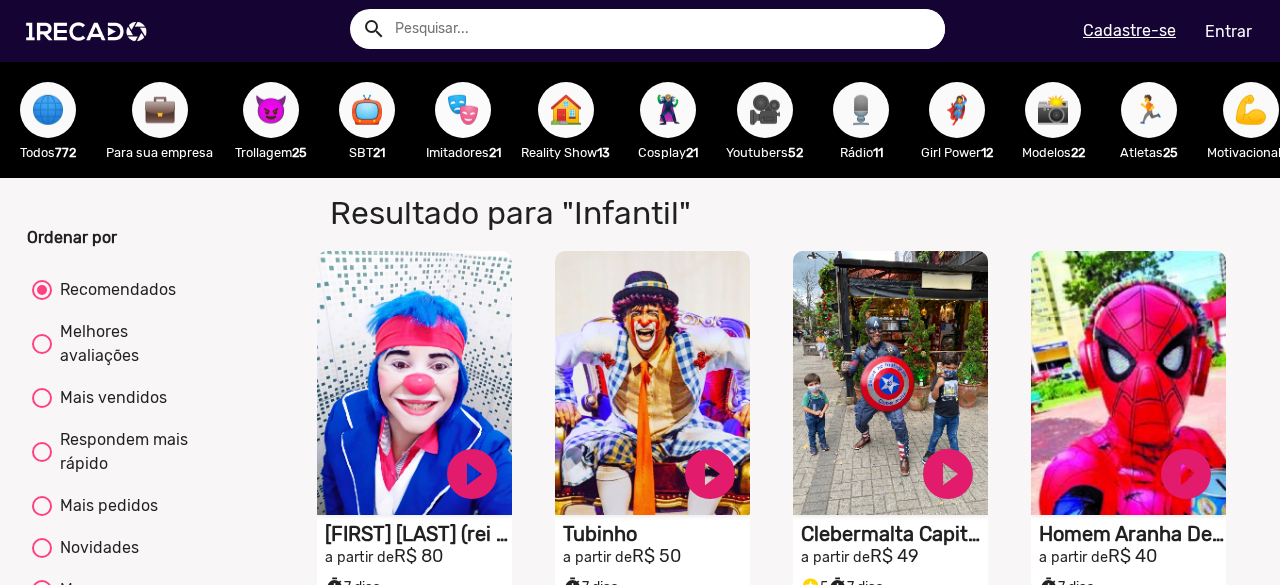 click on "🎭" at bounding box center [463, 110] 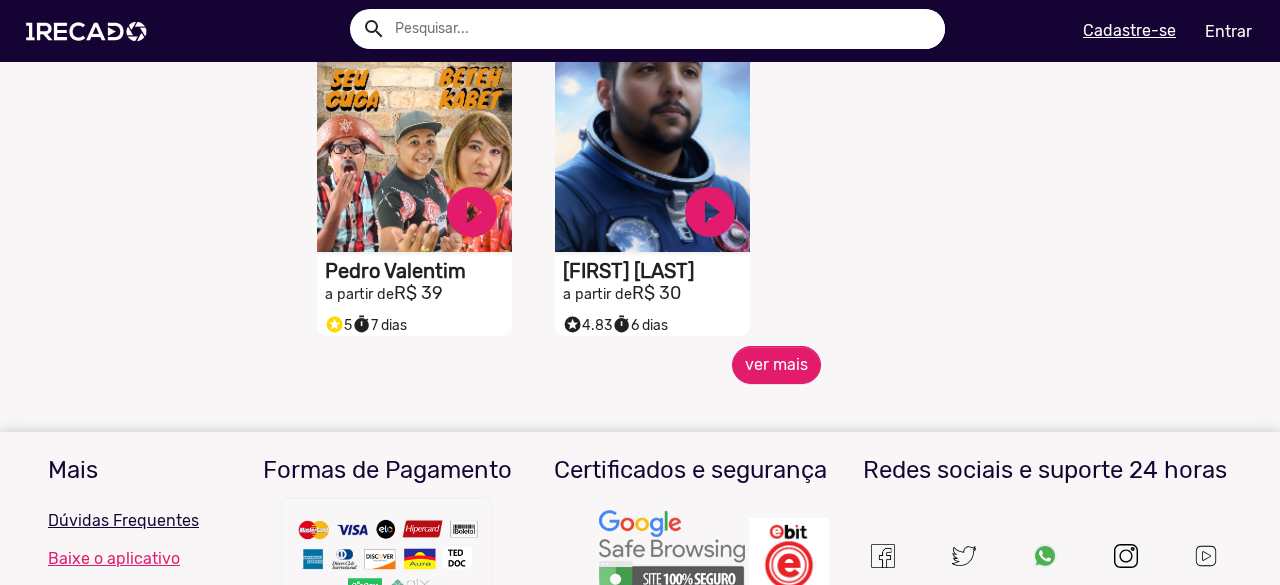 scroll, scrollTop: 1000, scrollLeft: 0, axis: vertical 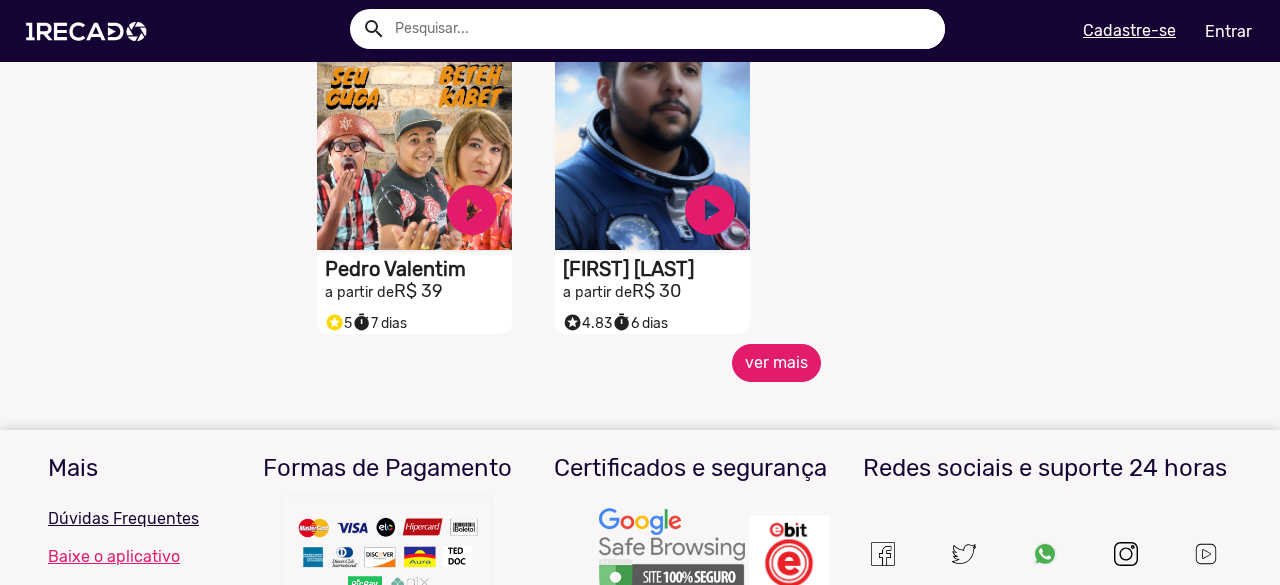 click on "ver mais" 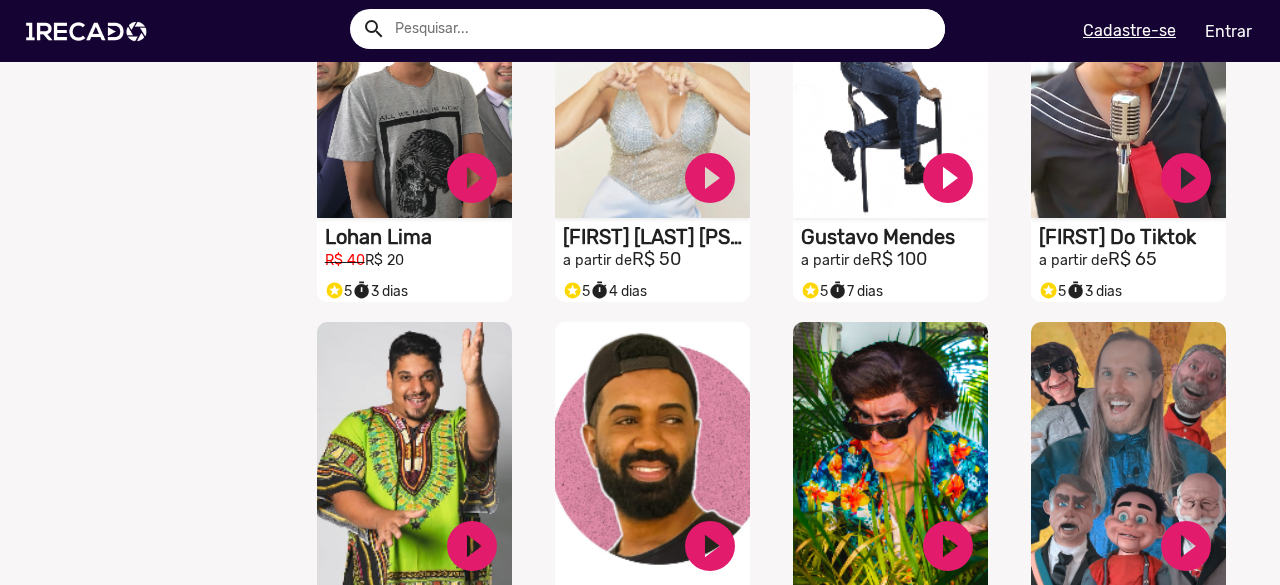 scroll, scrollTop: 1700, scrollLeft: 0, axis: vertical 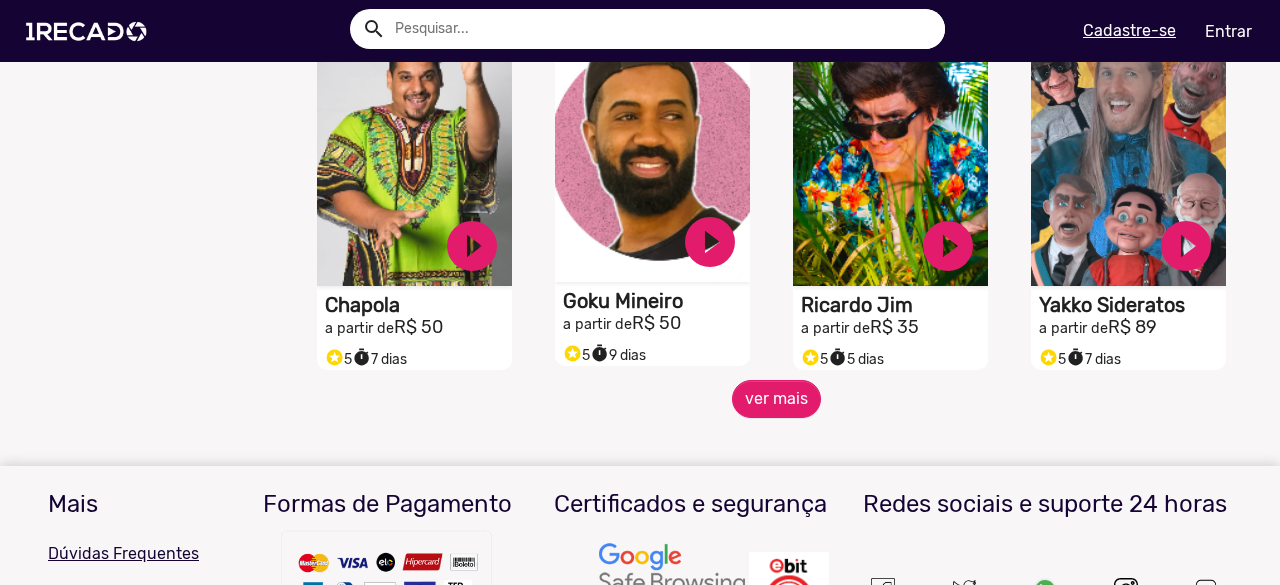 click on "a partir de  R$ 50" at bounding box center (656, -1143) 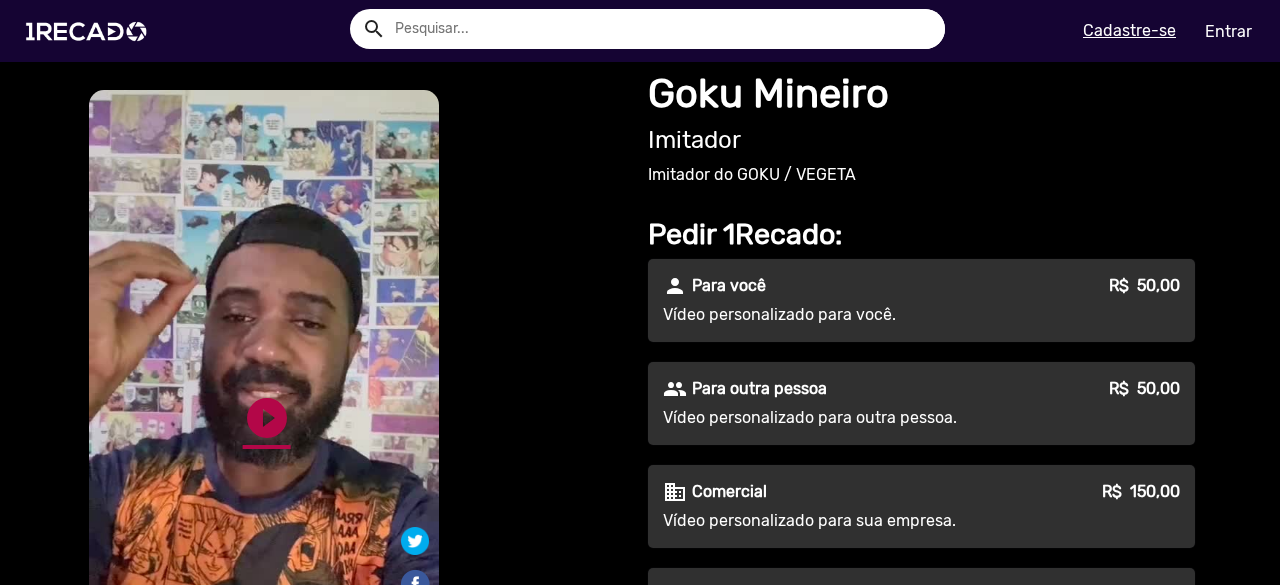 click on "play_circle_filled" 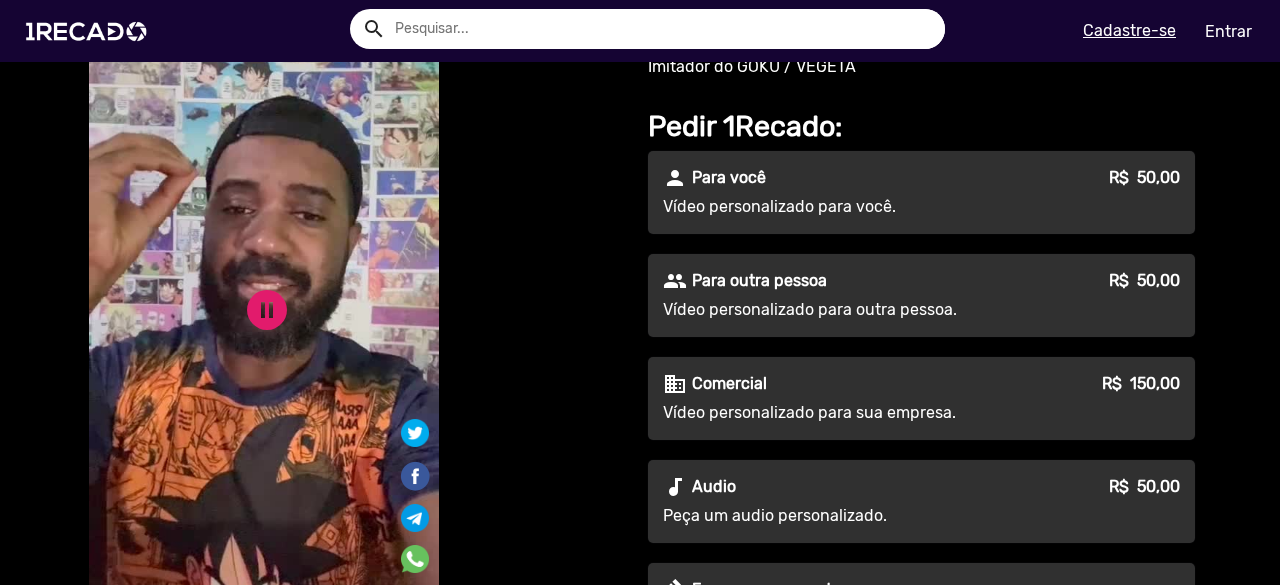 scroll, scrollTop: 100, scrollLeft: 0, axis: vertical 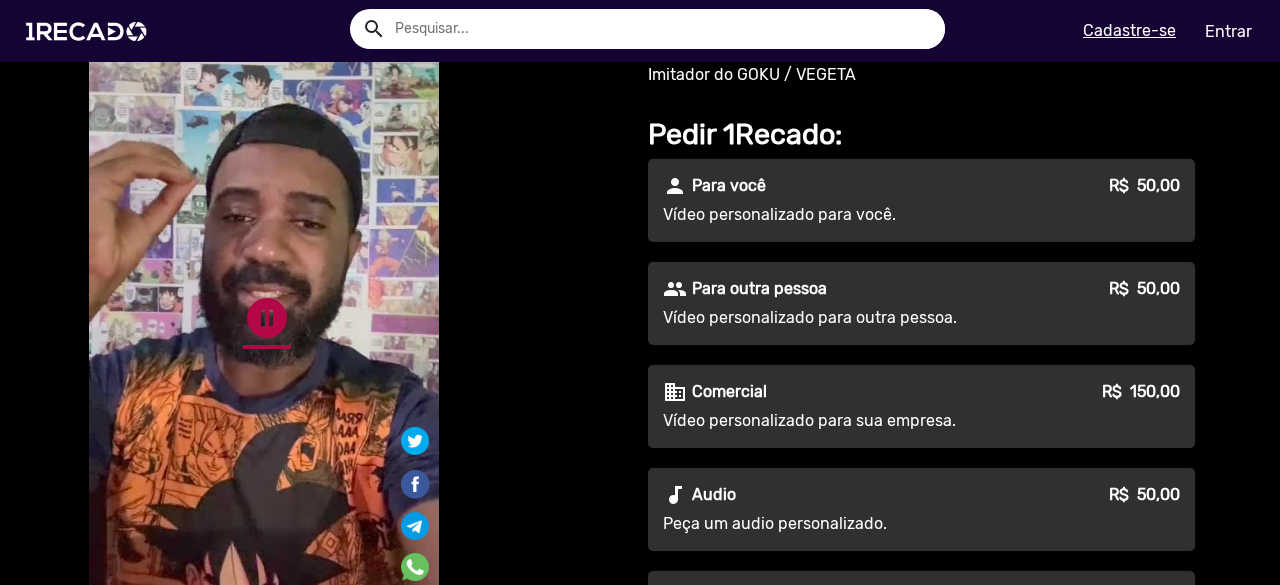 click on "pause_circle" 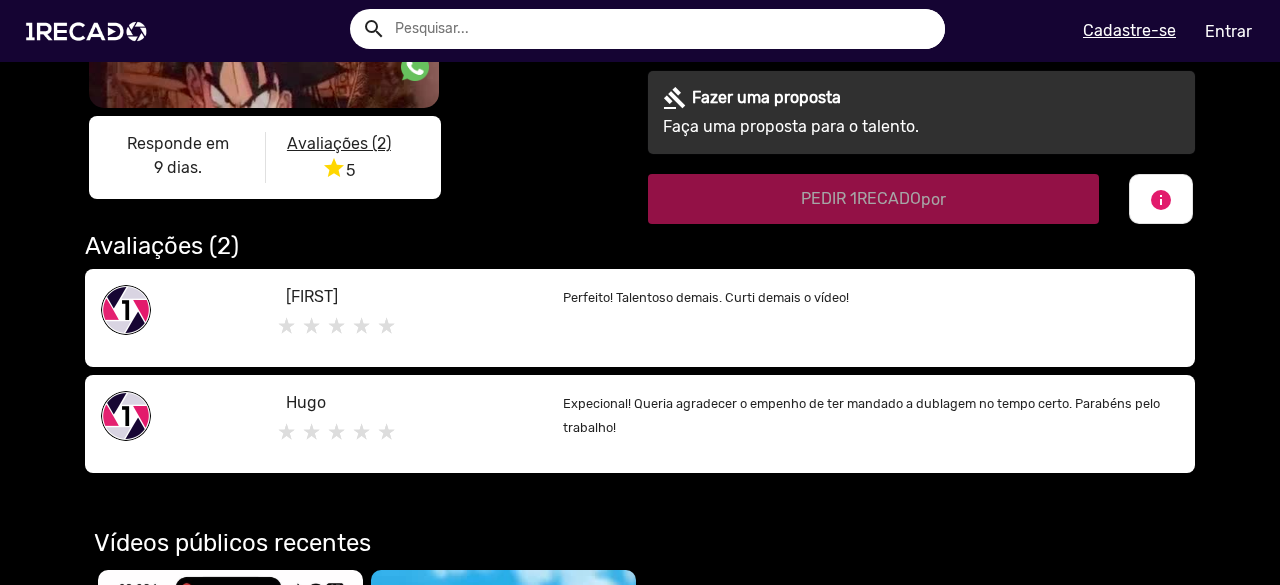 scroll, scrollTop: 900, scrollLeft: 0, axis: vertical 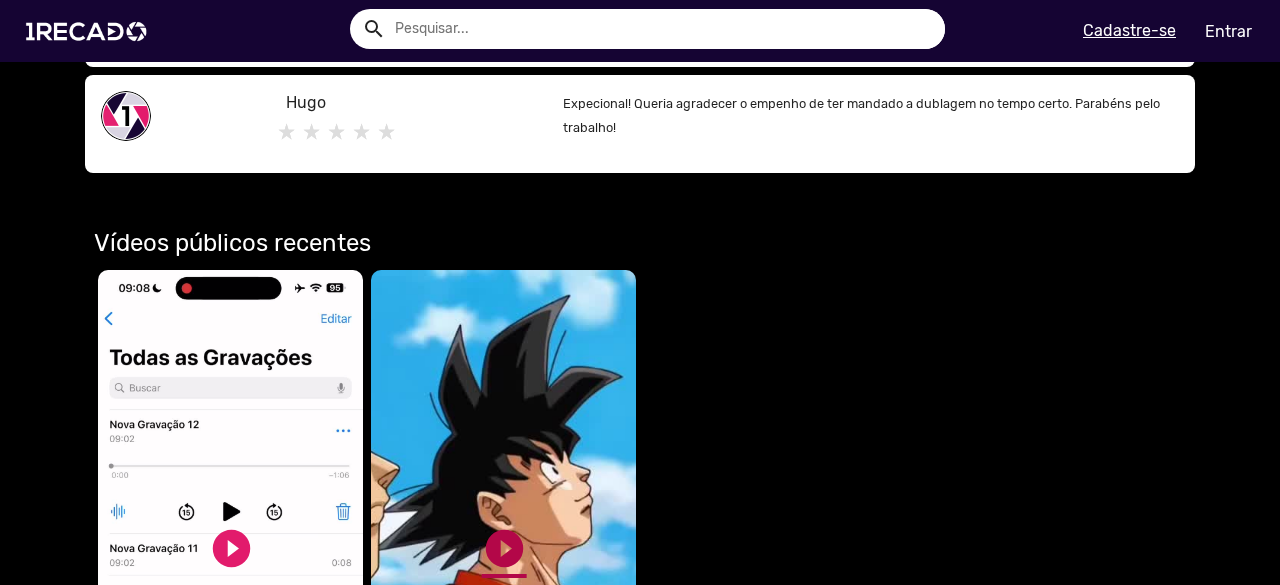 click on "play_circle_filled" 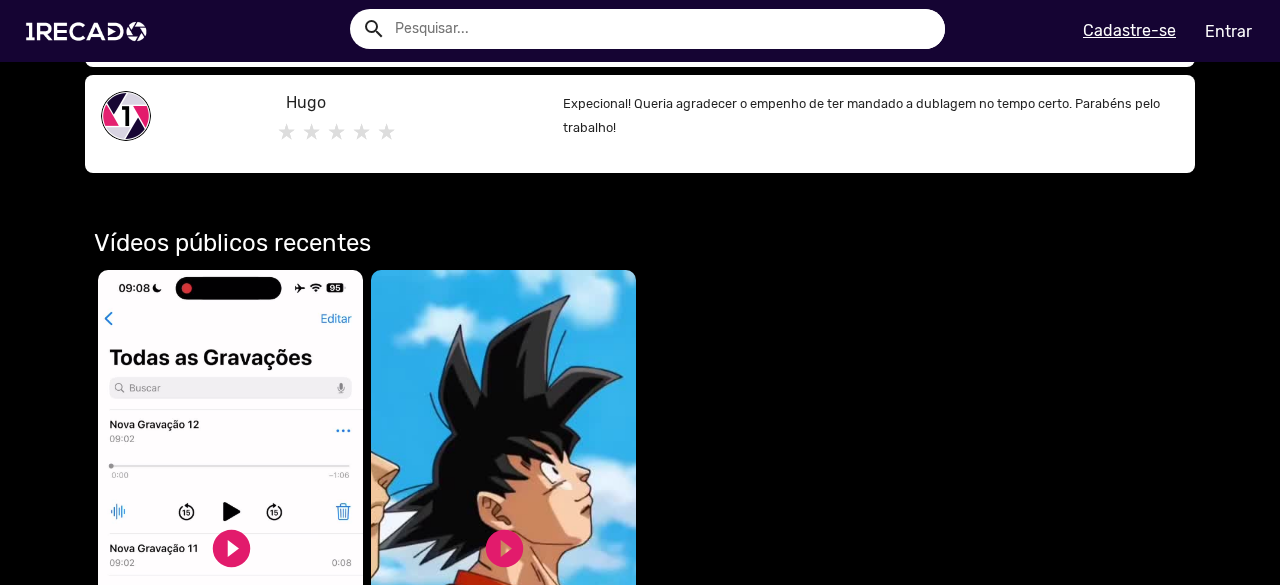 scroll, scrollTop: 0, scrollLeft: 0, axis: both 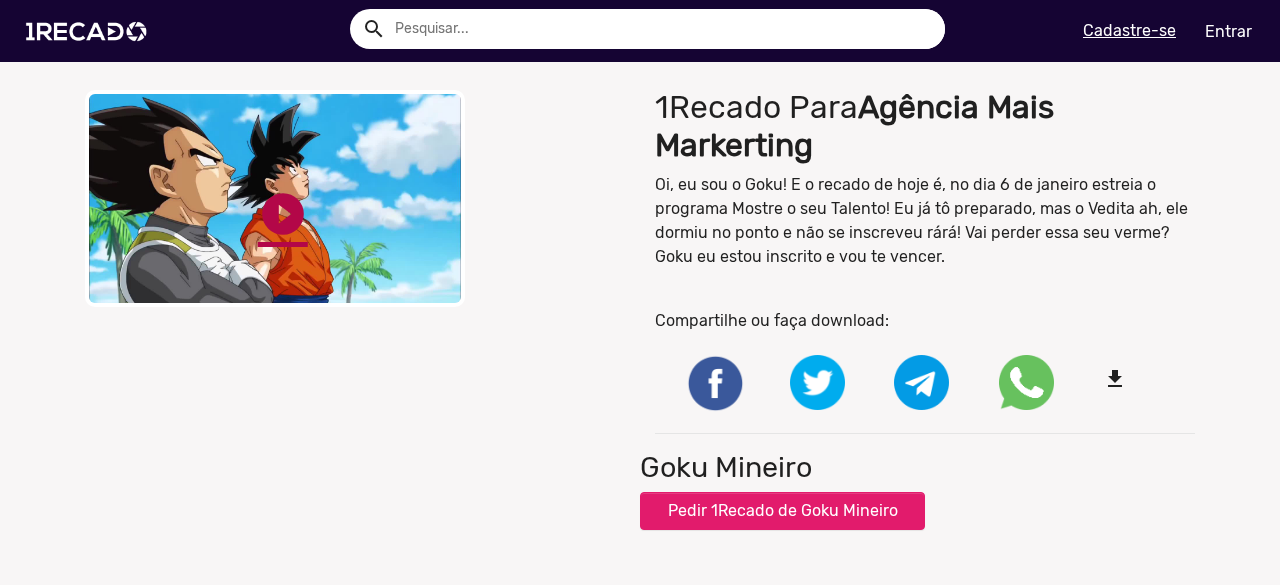 click on "play_circle_filled" at bounding box center (283, 214) 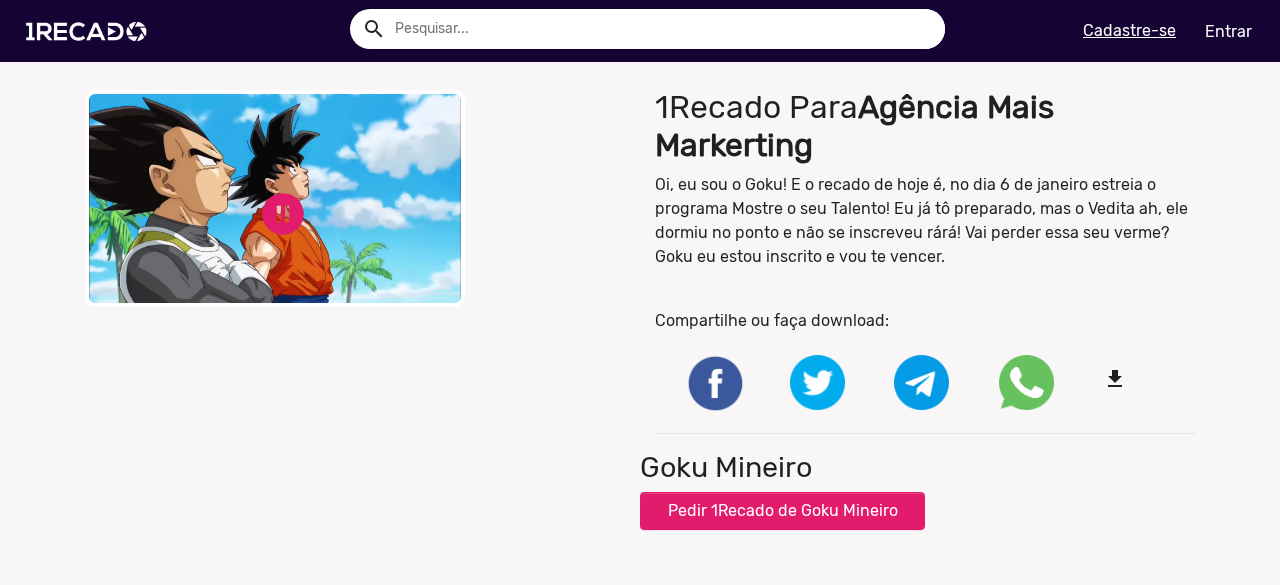 scroll, scrollTop: 100, scrollLeft: 0, axis: vertical 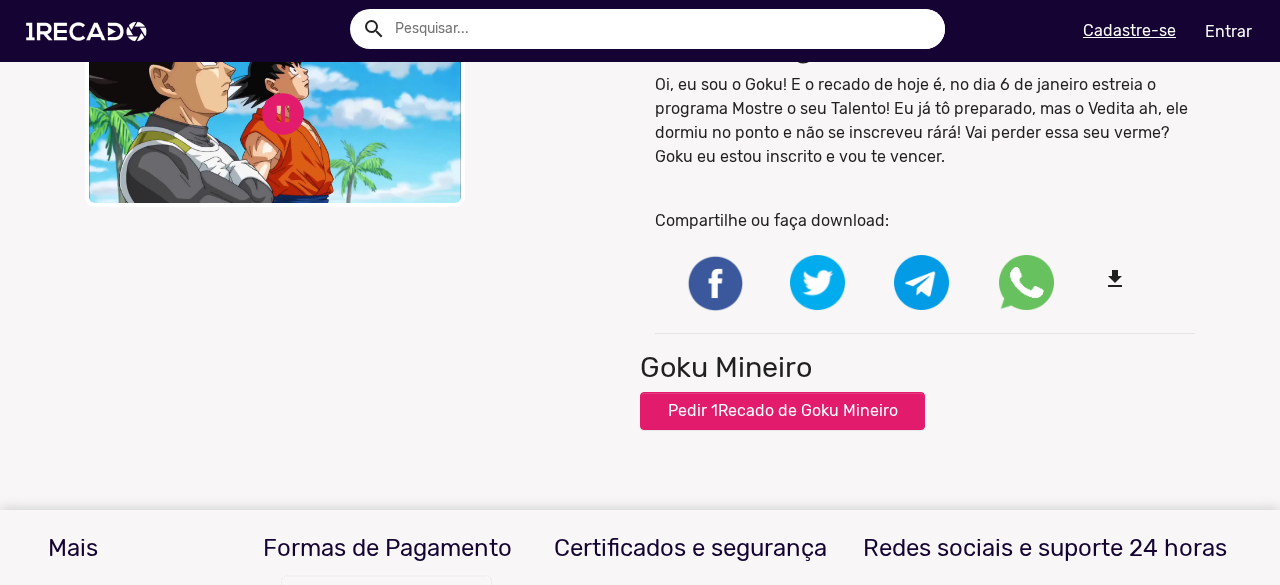 click on "close  Your browser does not support HTML5 video.   pause_circle   pause_circle" at bounding box center [355, 98] 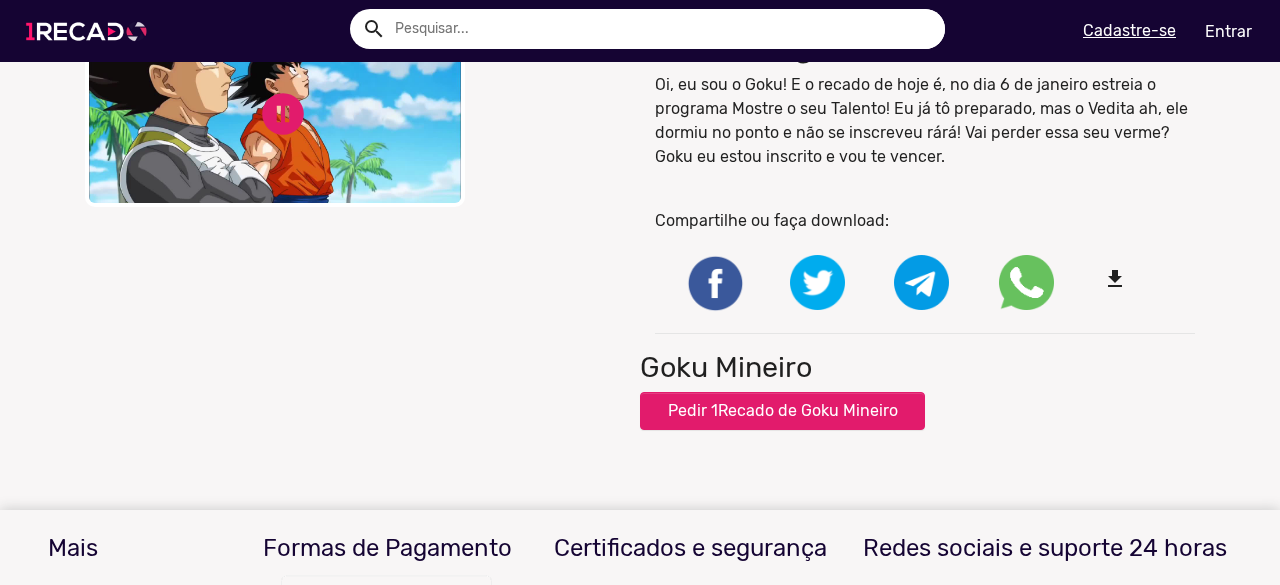 scroll, scrollTop: 0, scrollLeft: 0, axis: both 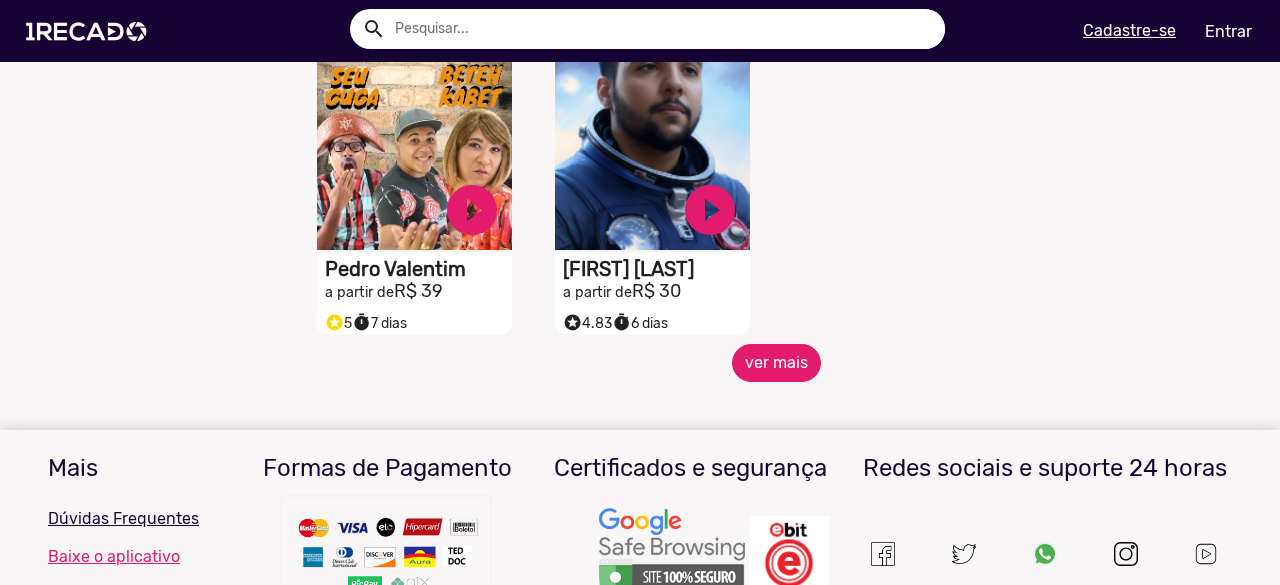 click on "ver mais" 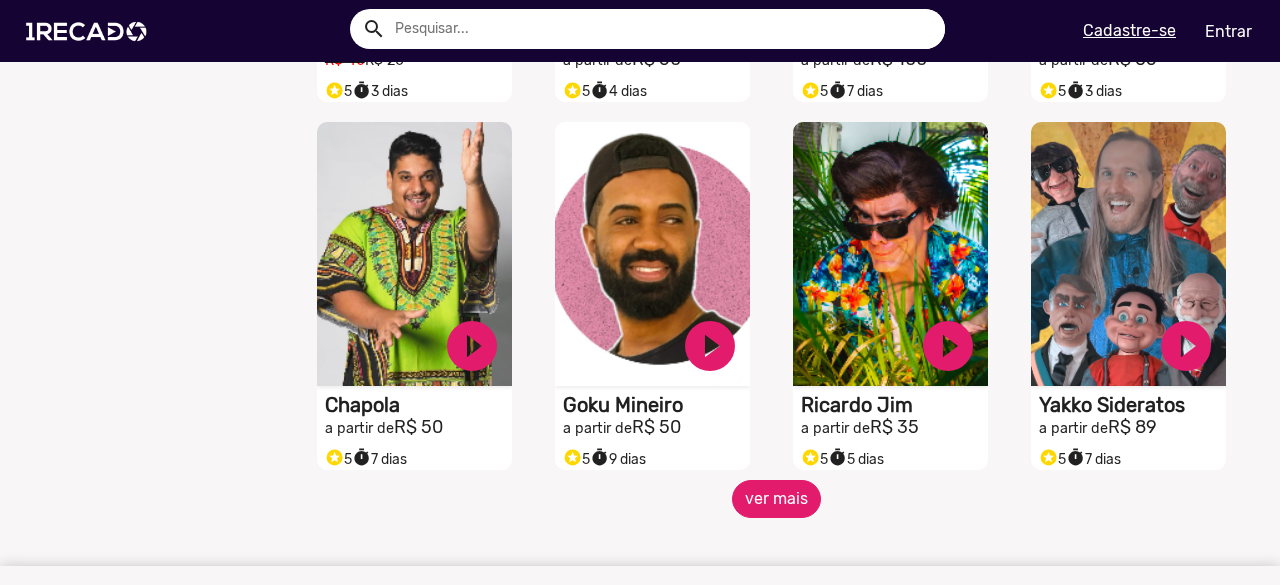 scroll, scrollTop: 1700, scrollLeft: 0, axis: vertical 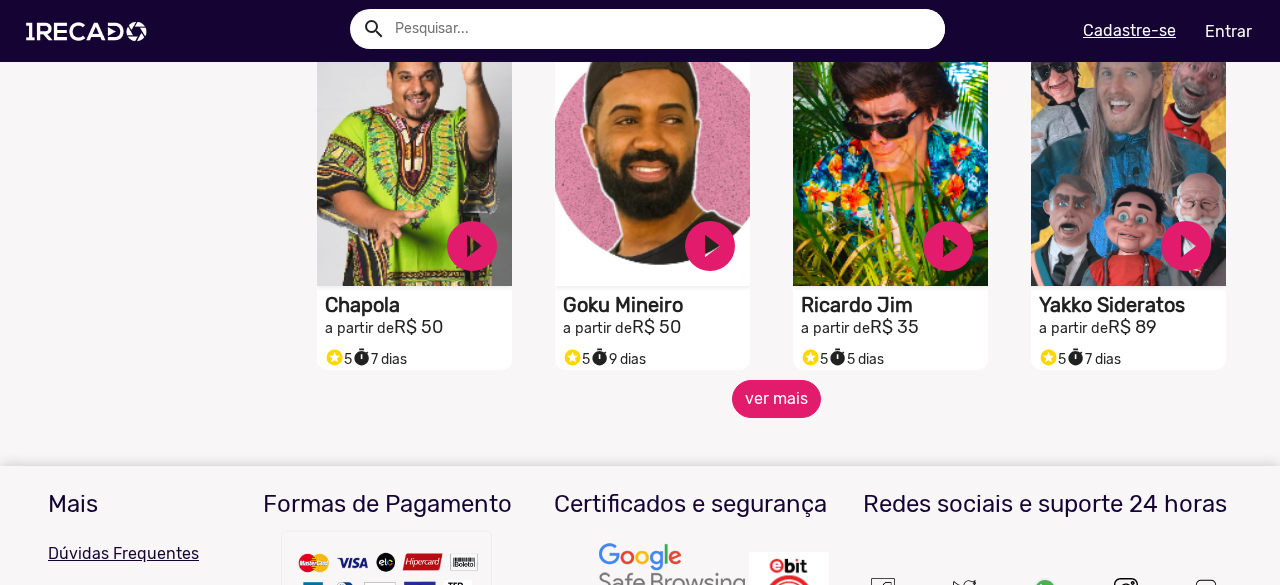 click on "ver mais" 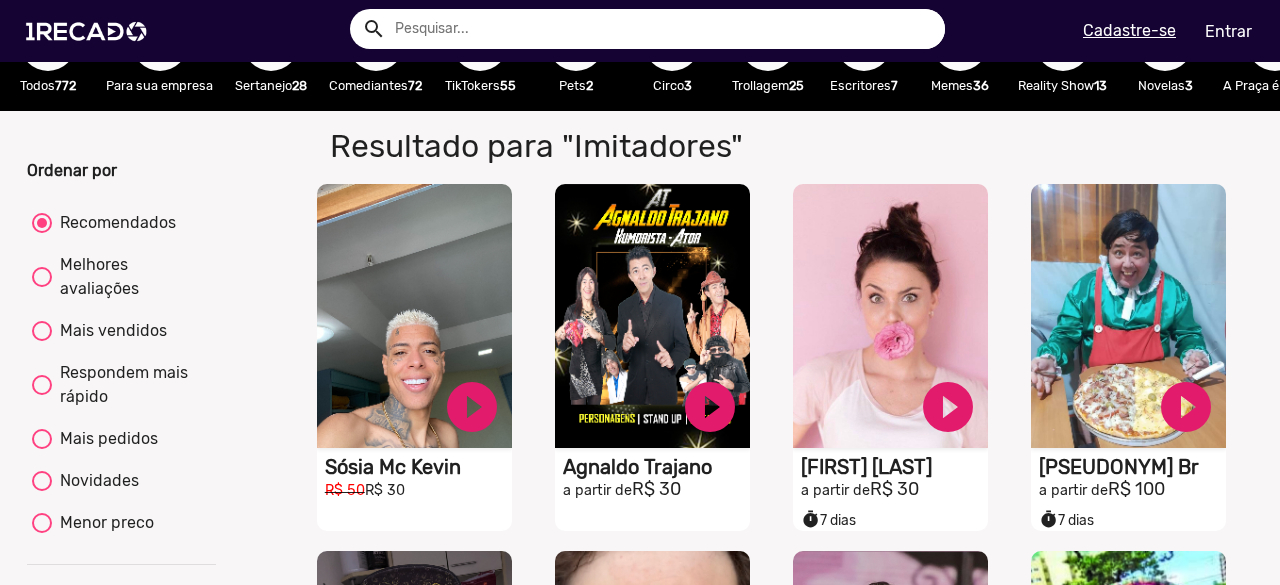 scroll, scrollTop: 0, scrollLeft: 0, axis: both 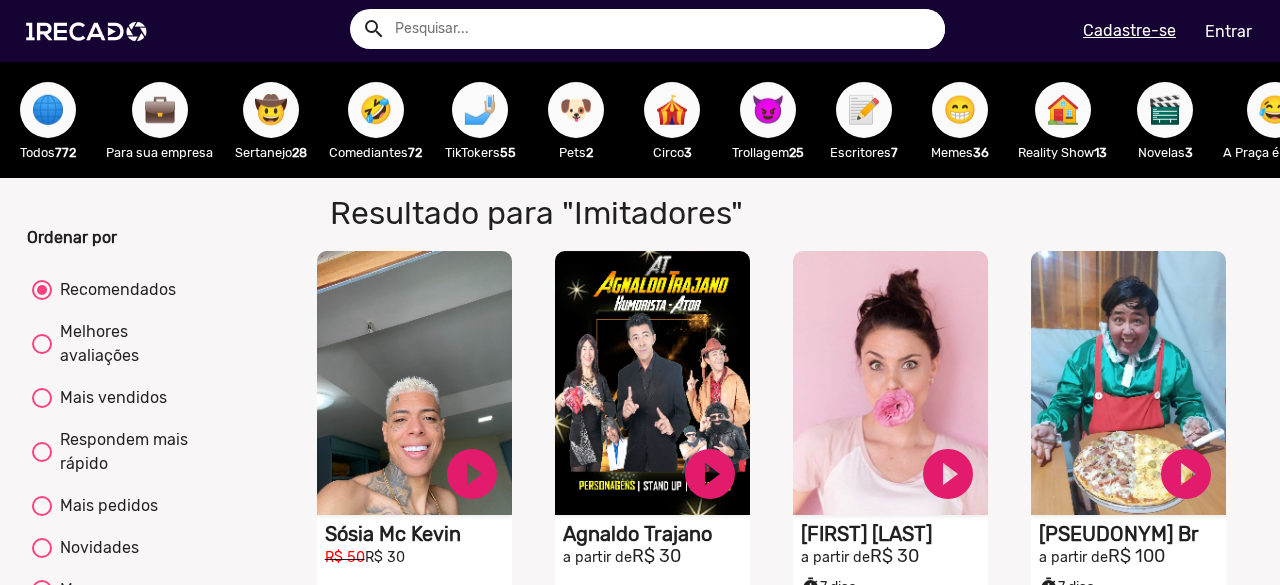click on "🤳🏼" at bounding box center (480, 110) 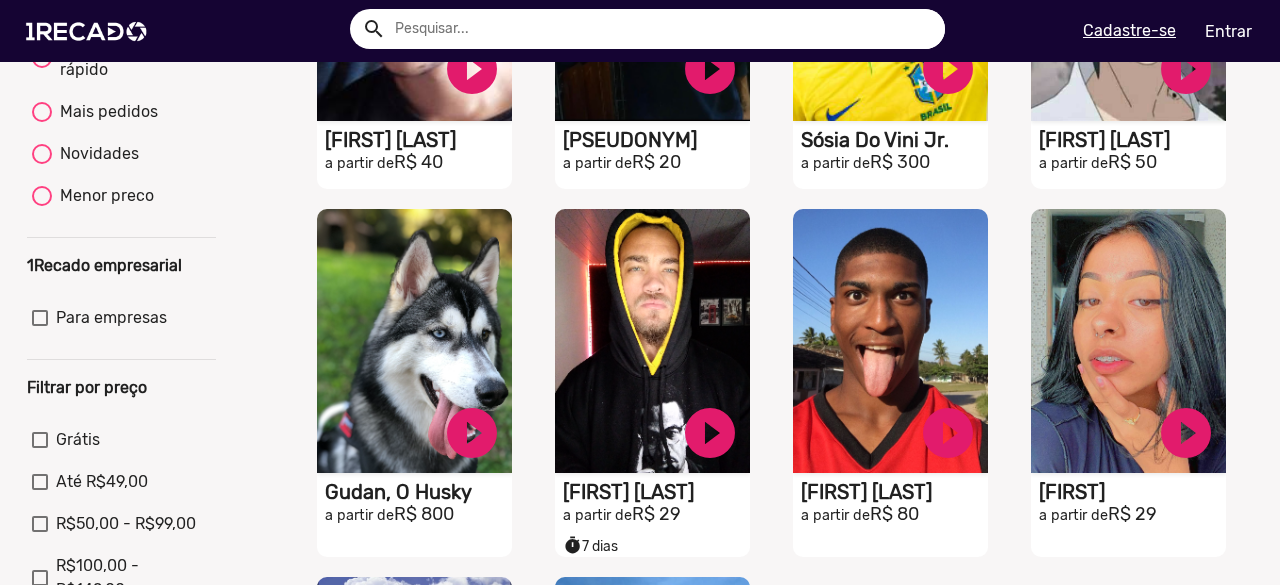 scroll, scrollTop: 400, scrollLeft: 0, axis: vertical 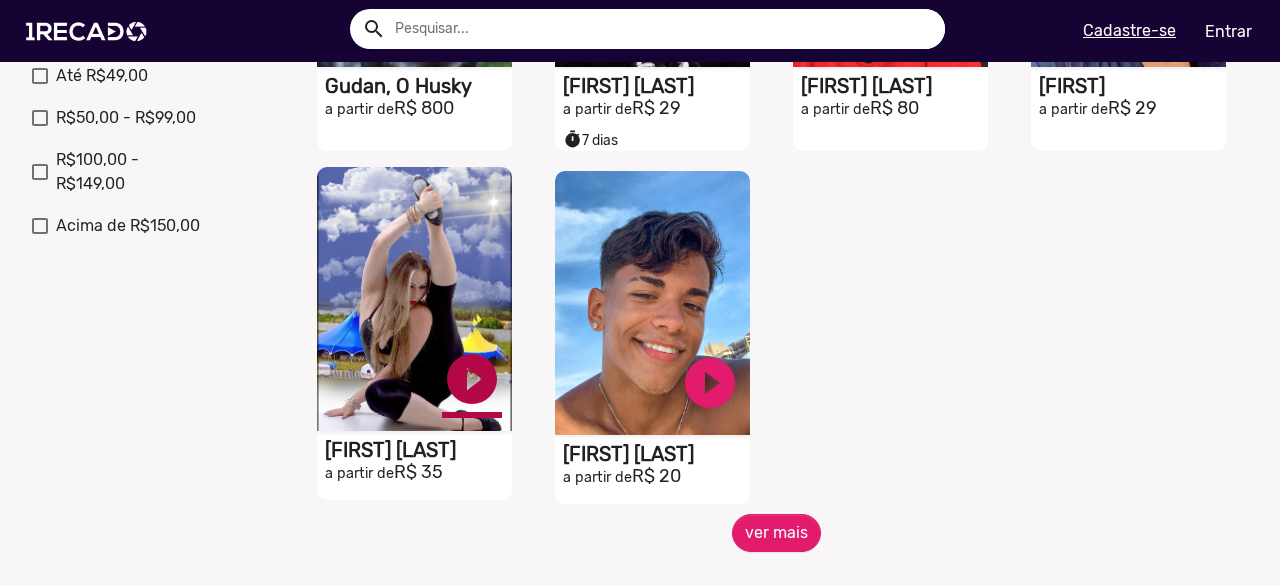 click on "play_circle_filled" at bounding box center [472, -337] 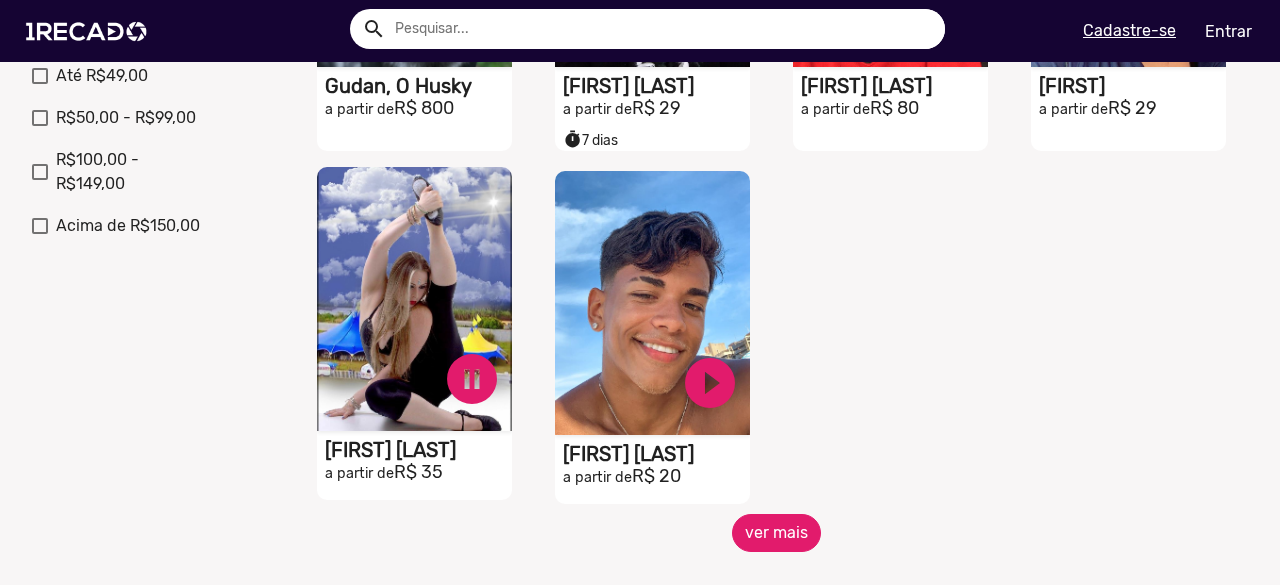 click on "ver mais" 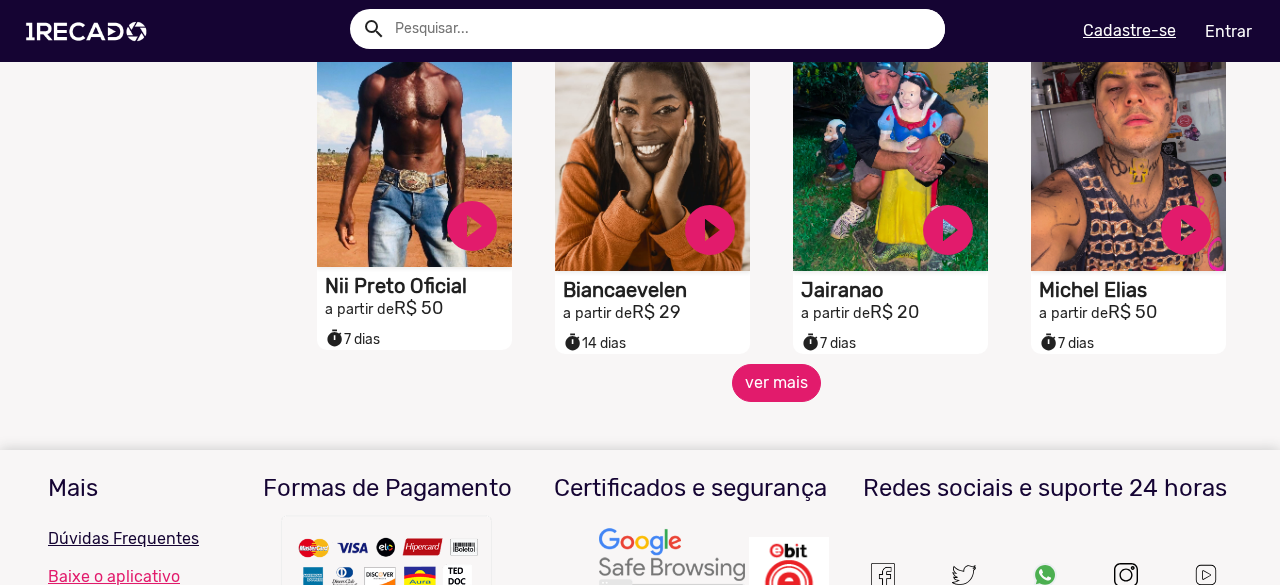 scroll, scrollTop: 1600, scrollLeft: 0, axis: vertical 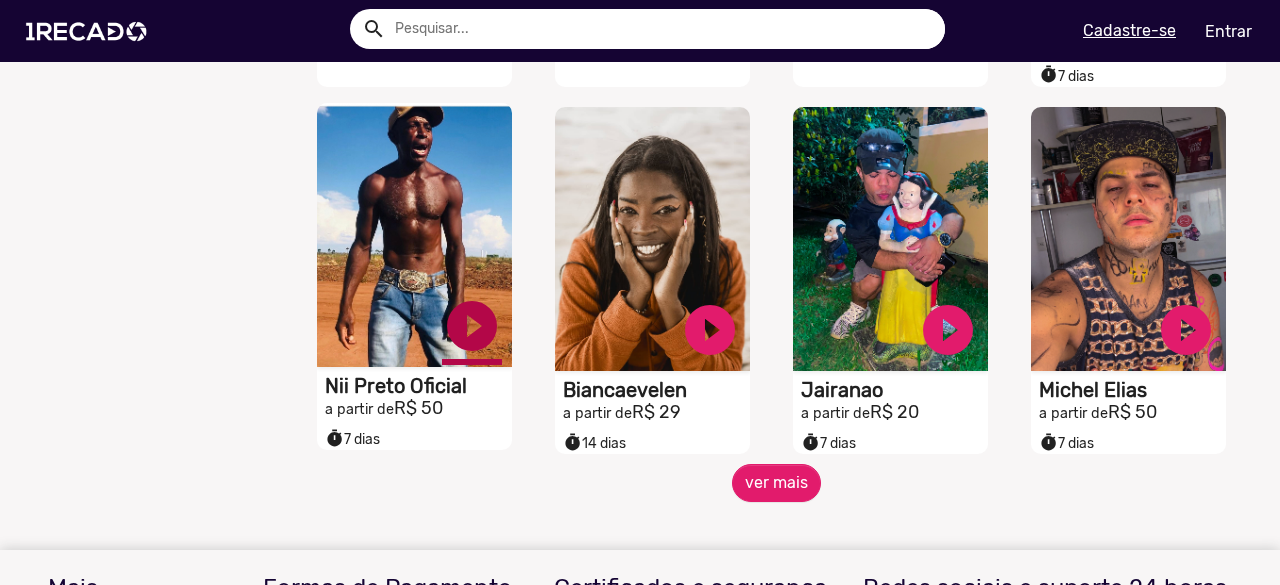 click on "play_circle_filled" at bounding box center (472, -1137) 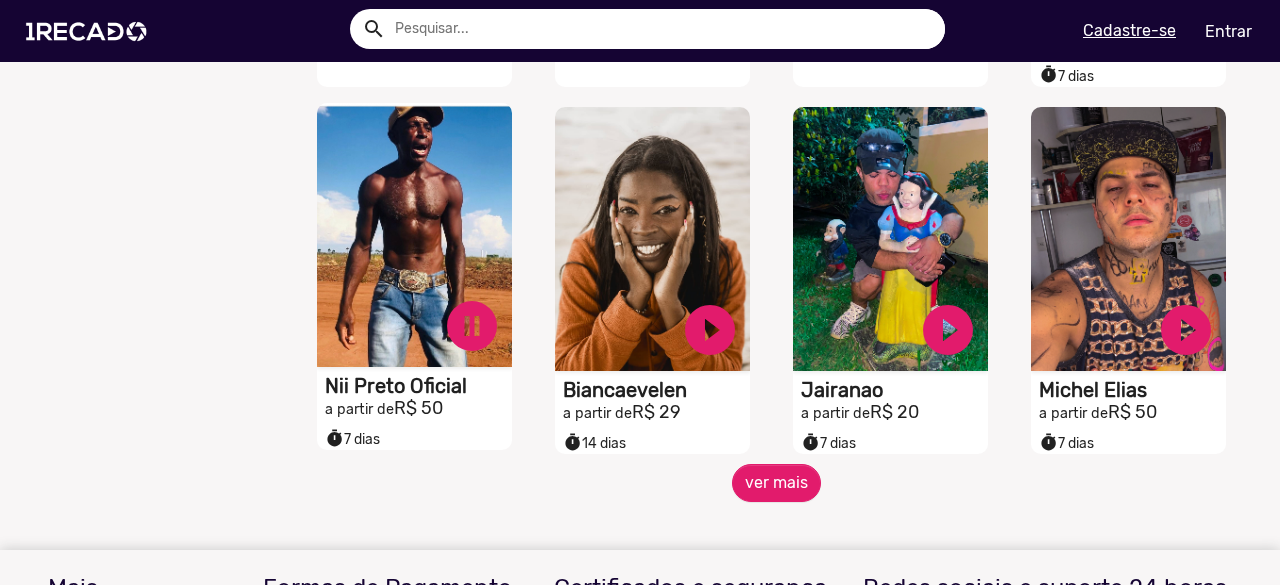click on "pause_circle" at bounding box center [472, -1137] 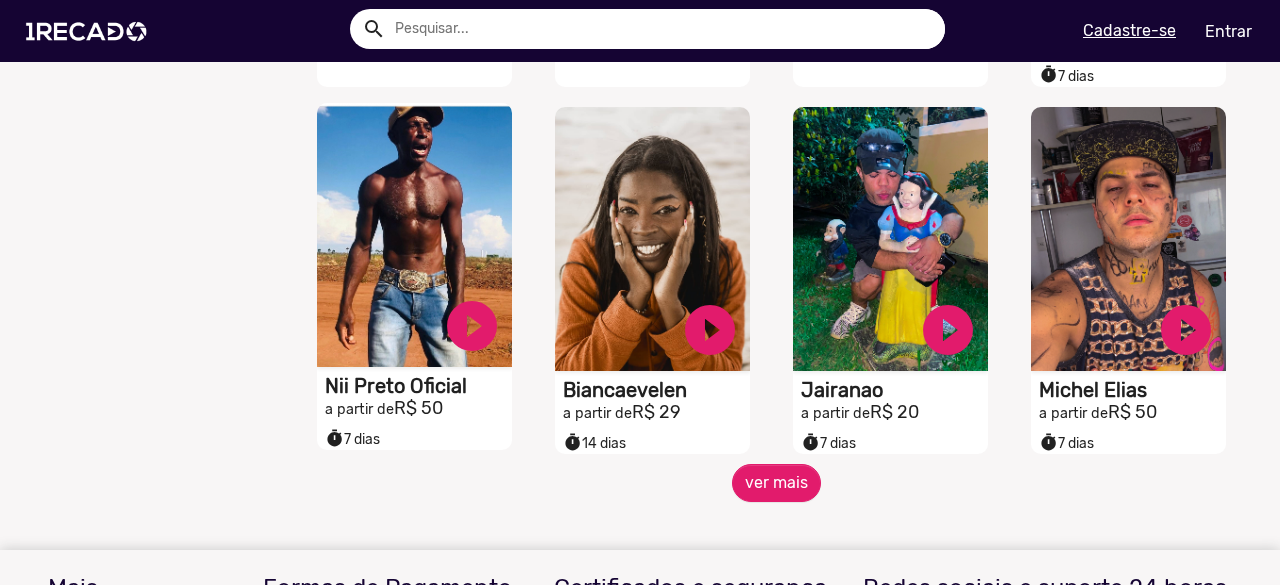 click on "Nii Preto Oficial" at bounding box center (418, -1066) 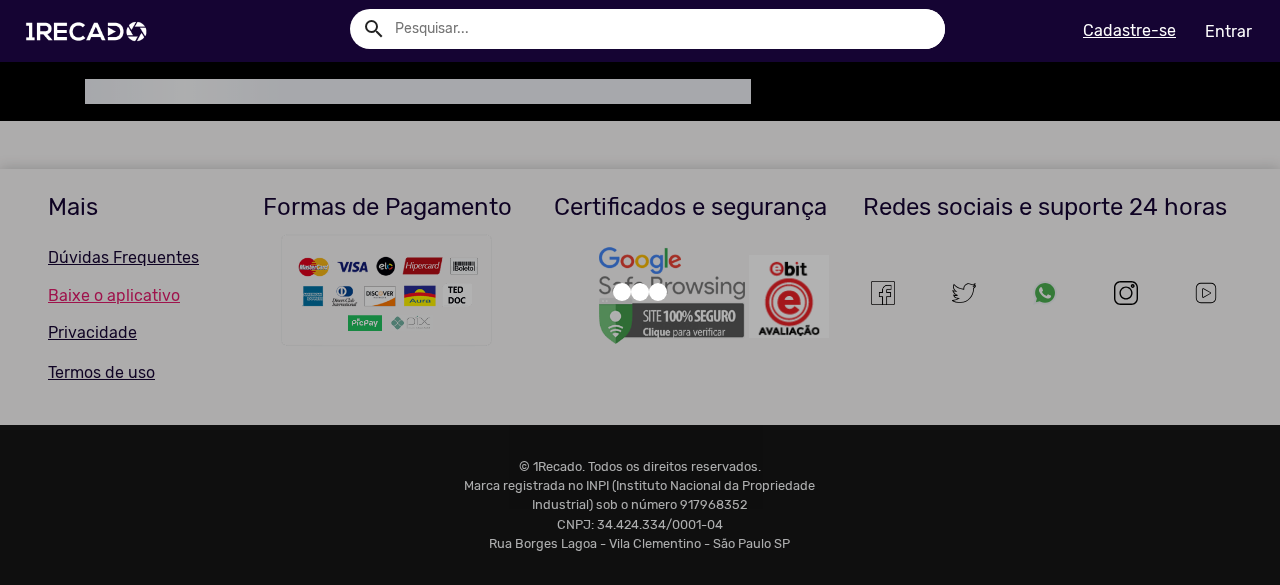 scroll, scrollTop: 0, scrollLeft: 0, axis: both 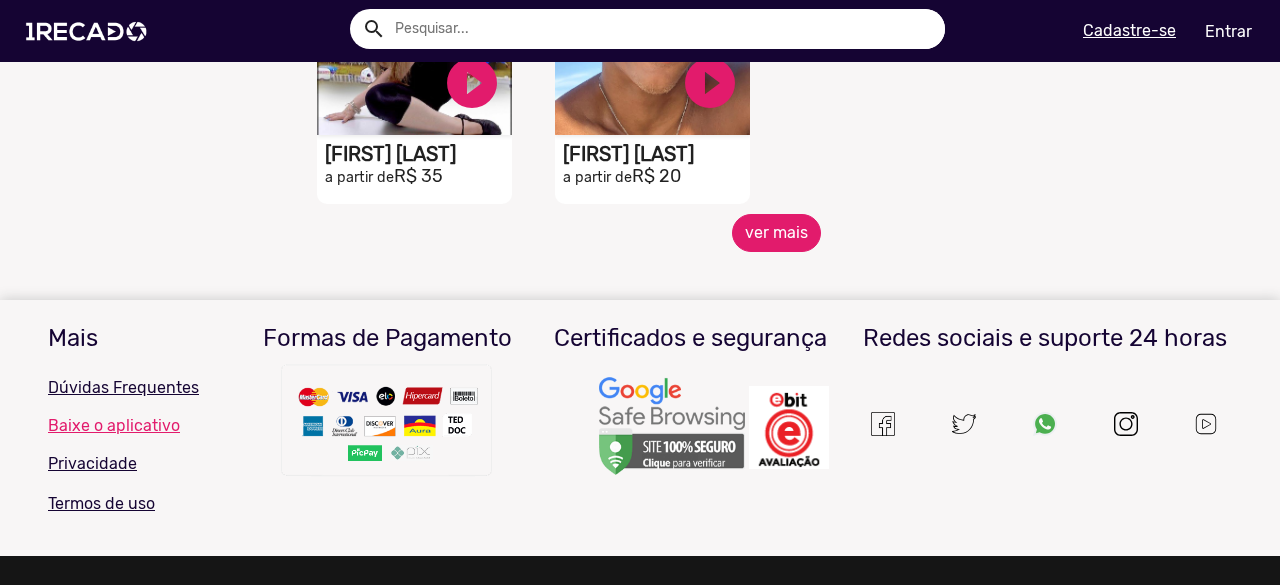 click on "ver mais" 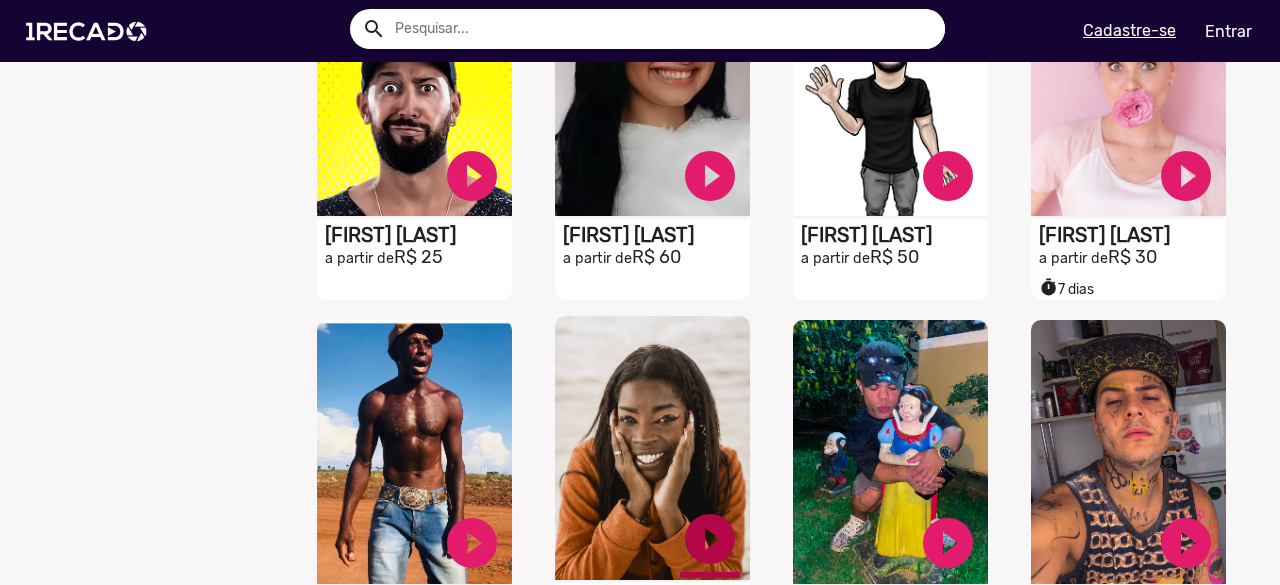 scroll, scrollTop: 1700, scrollLeft: 0, axis: vertical 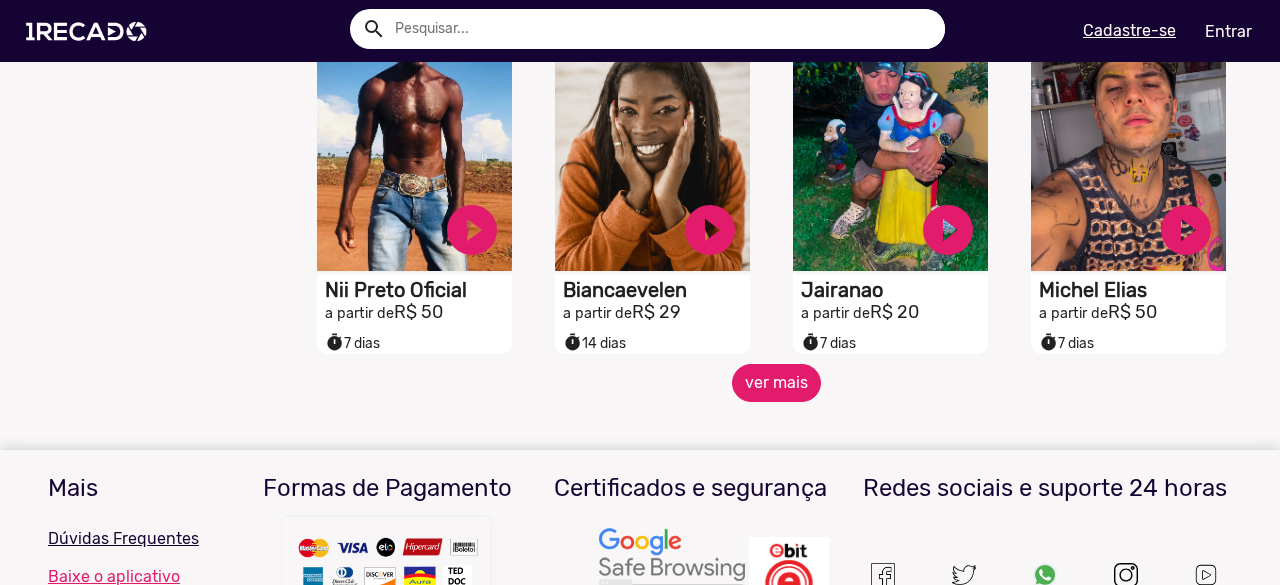 click on "ver mais" 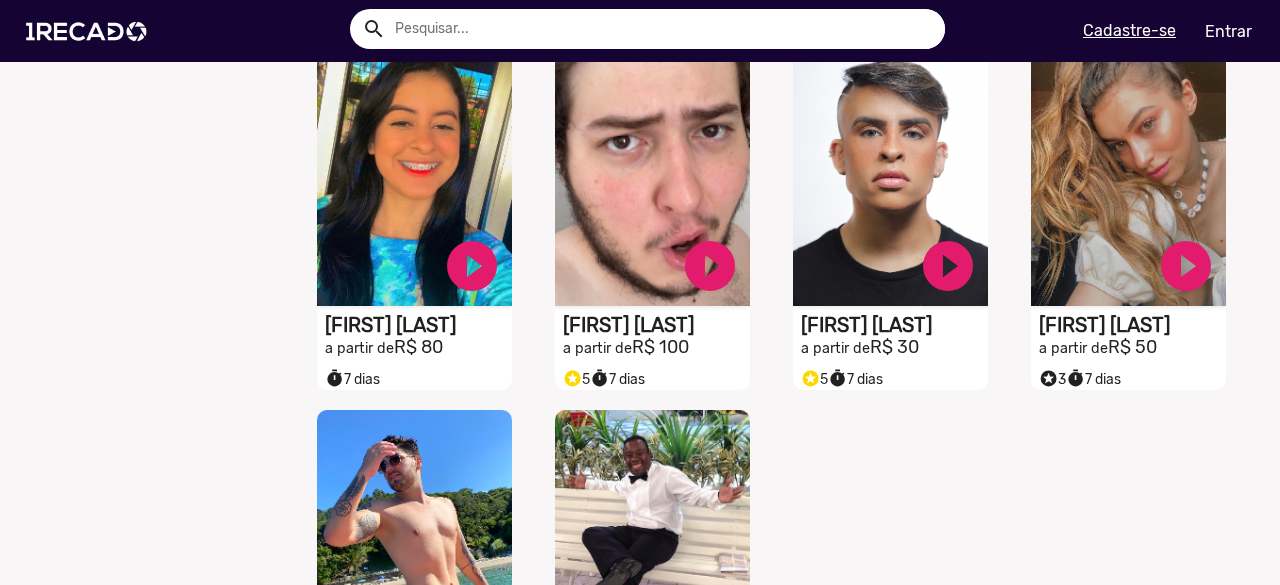 scroll, scrollTop: 2700, scrollLeft: 0, axis: vertical 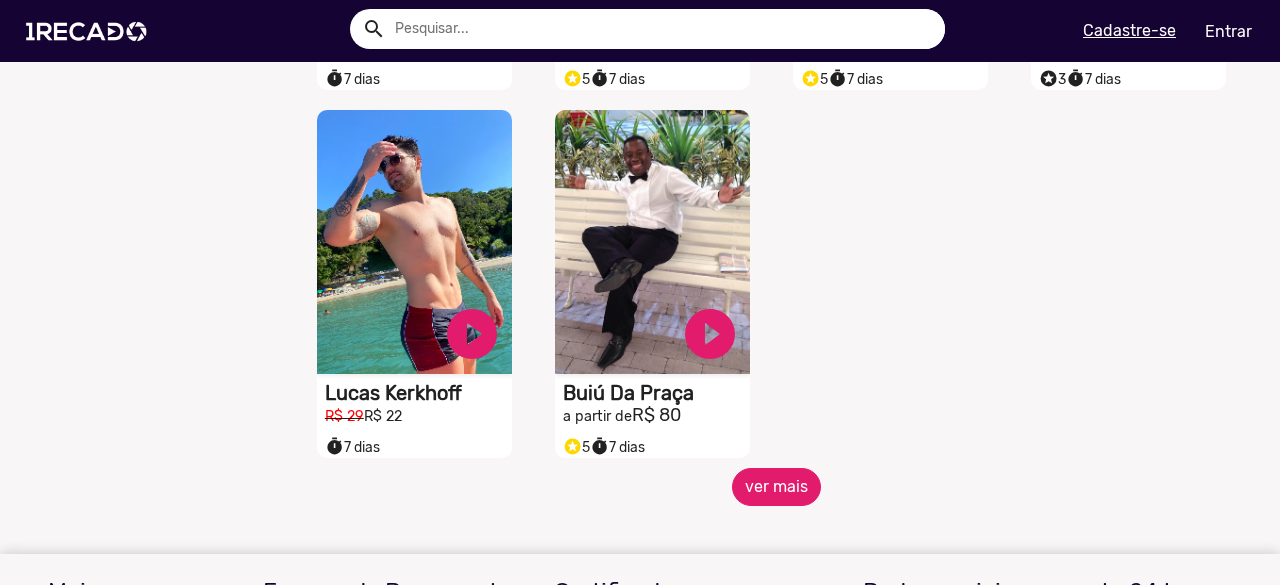 click on "ver mais" 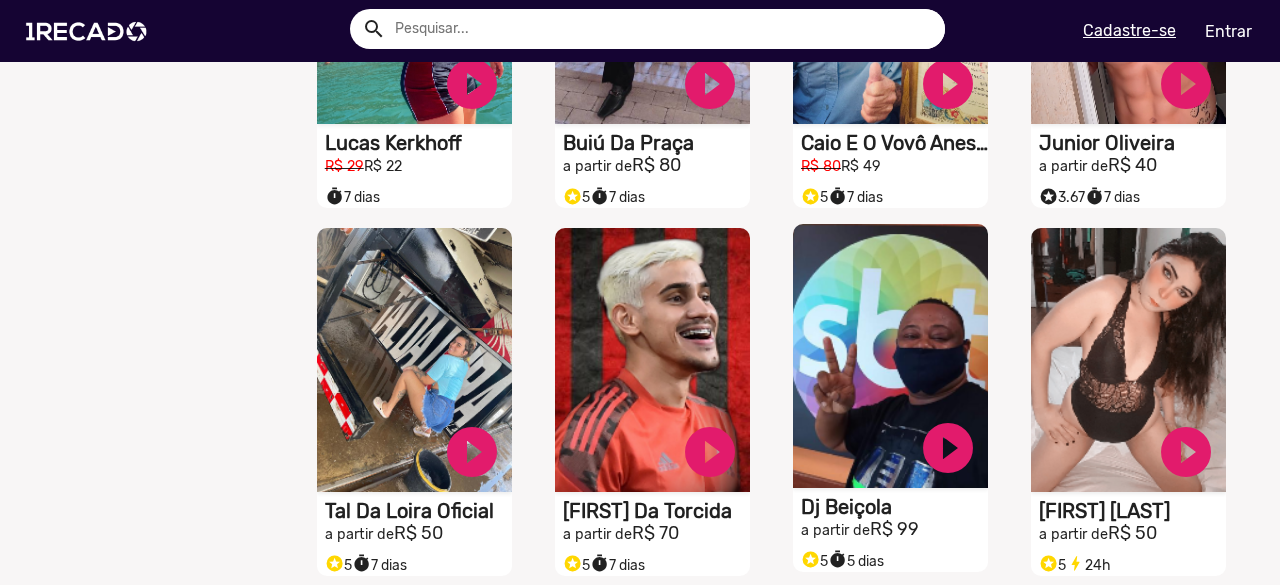 scroll, scrollTop: 3000, scrollLeft: 0, axis: vertical 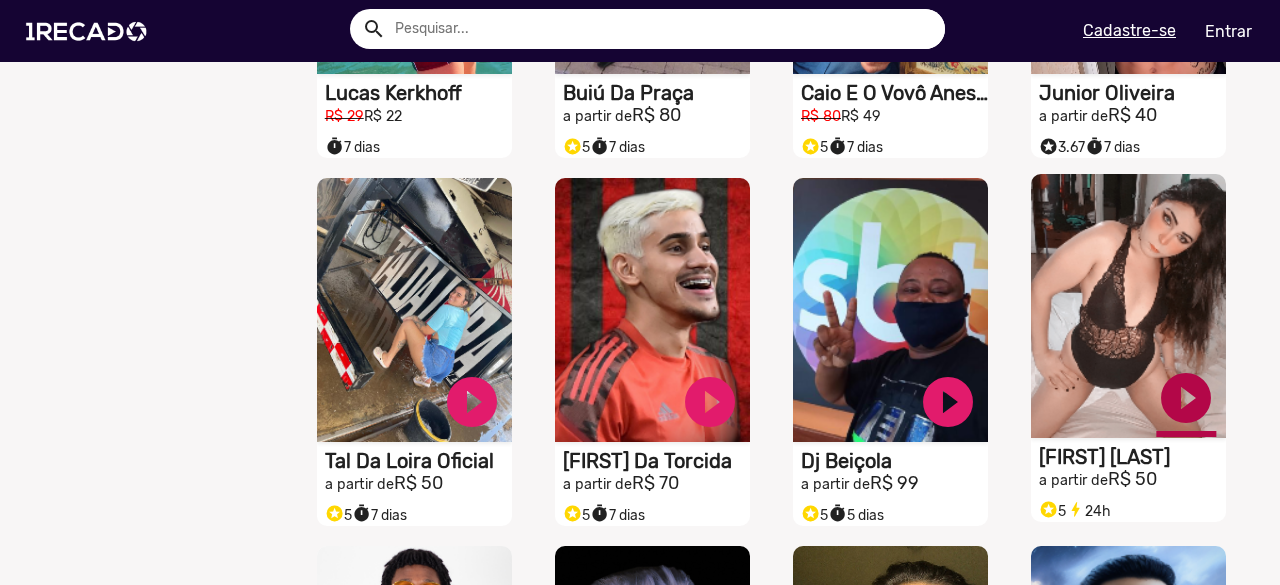 click on "play_circle_filled" at bounding box center [472, -2537] 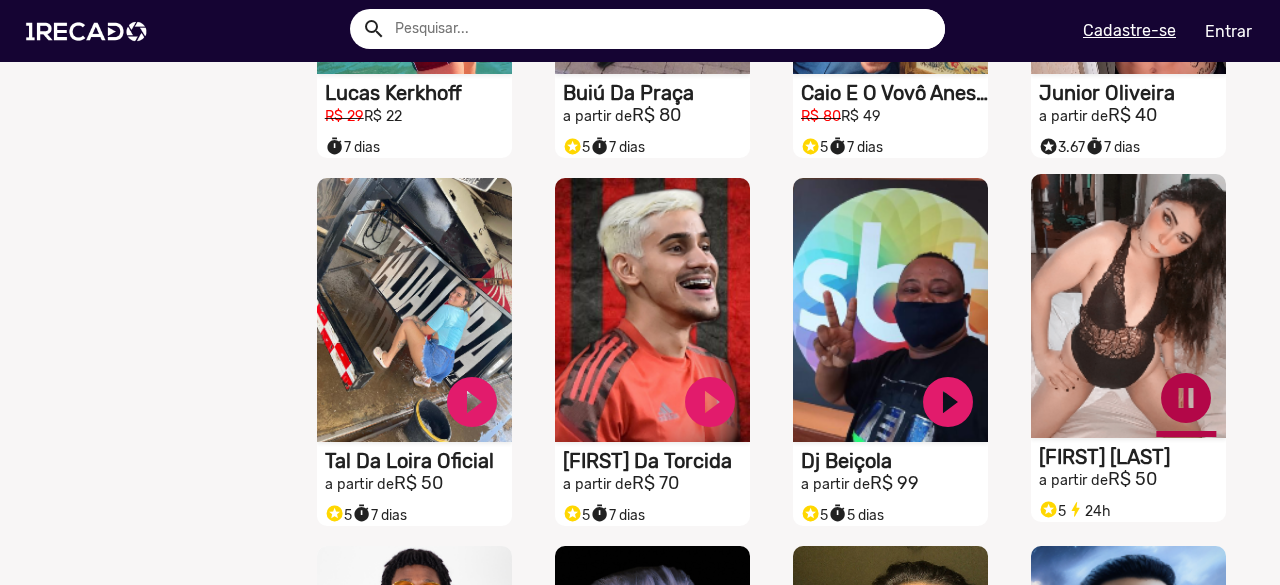 click on "pause_circle" at bounding box center (472, -2537) 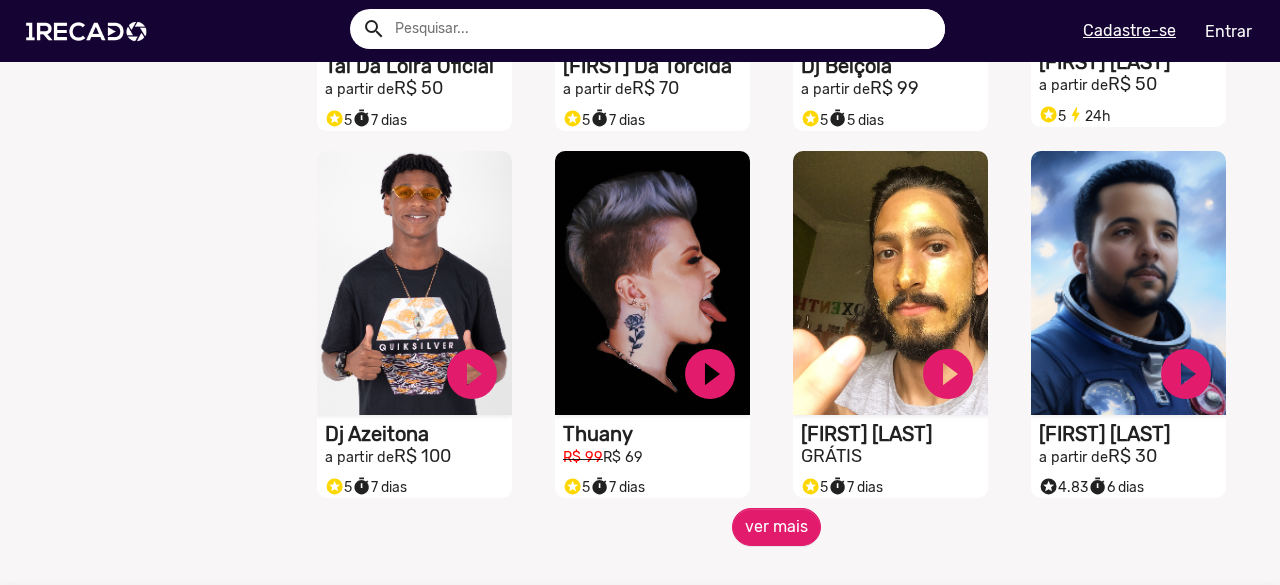 scroll, scrollTop: 3400, scrollLeft: 0, axis: vertical 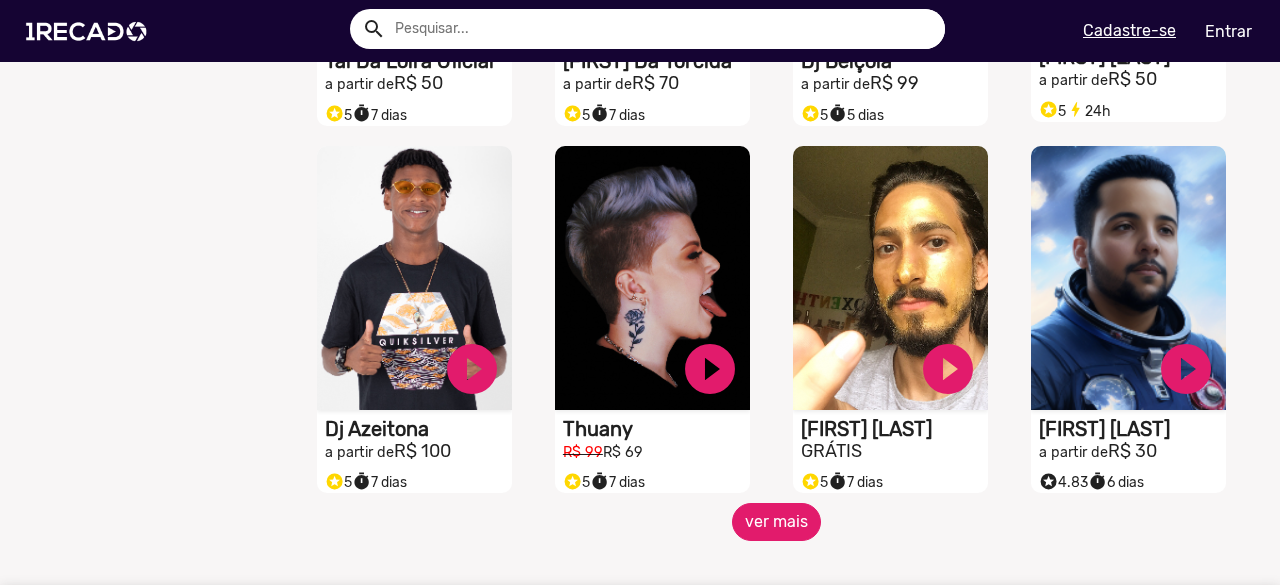 click on "ver mais" 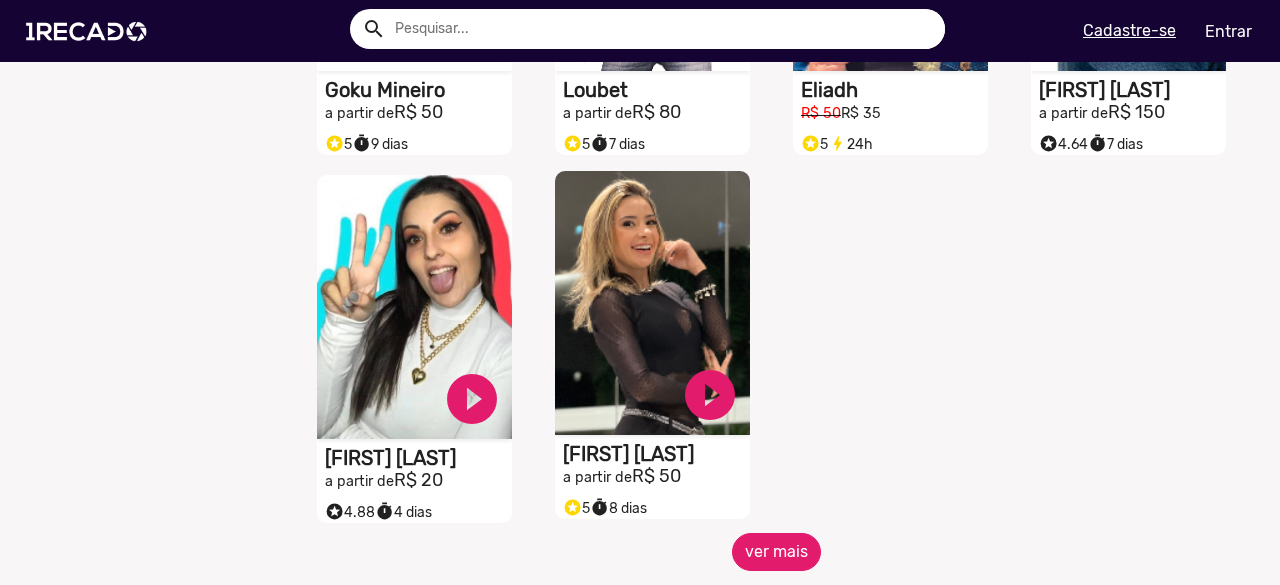 scroll, scrollTop: 4500, scrollLeft: 0, axis: vertical 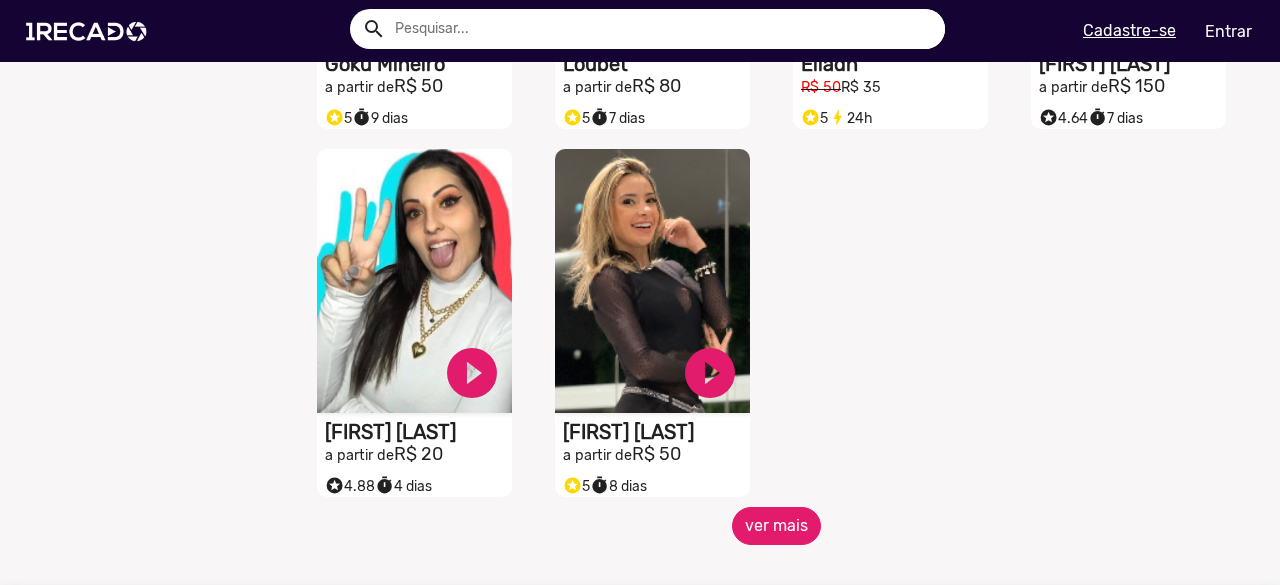 click on "ver mais" 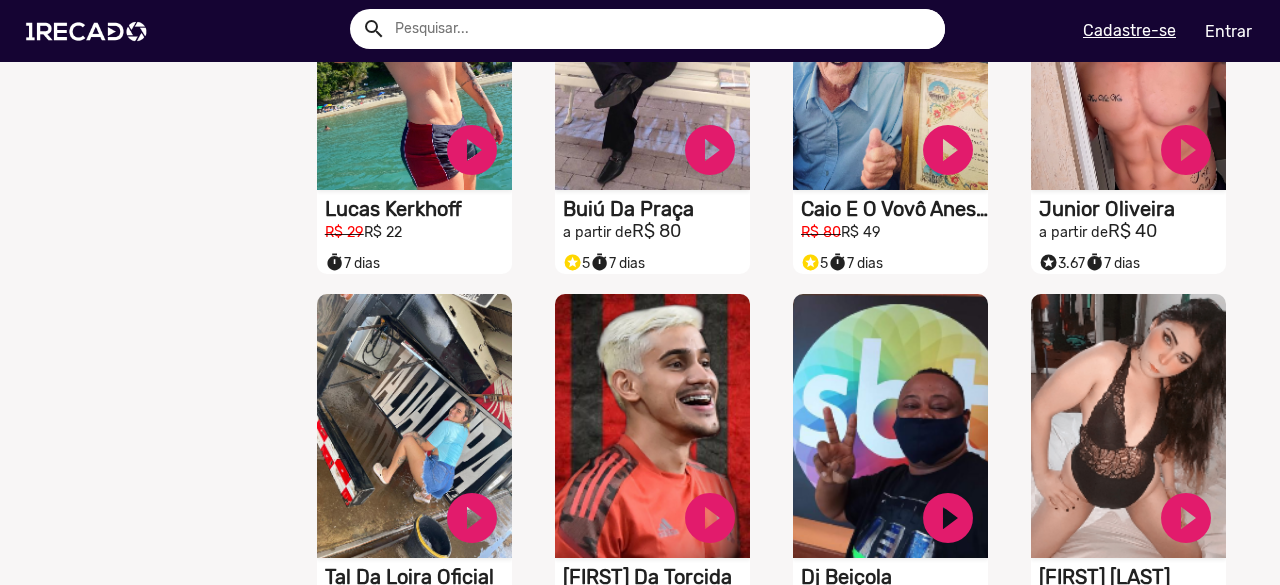 scroll, scrollTop: 3000, scrollLeft: 0, axis: vertical 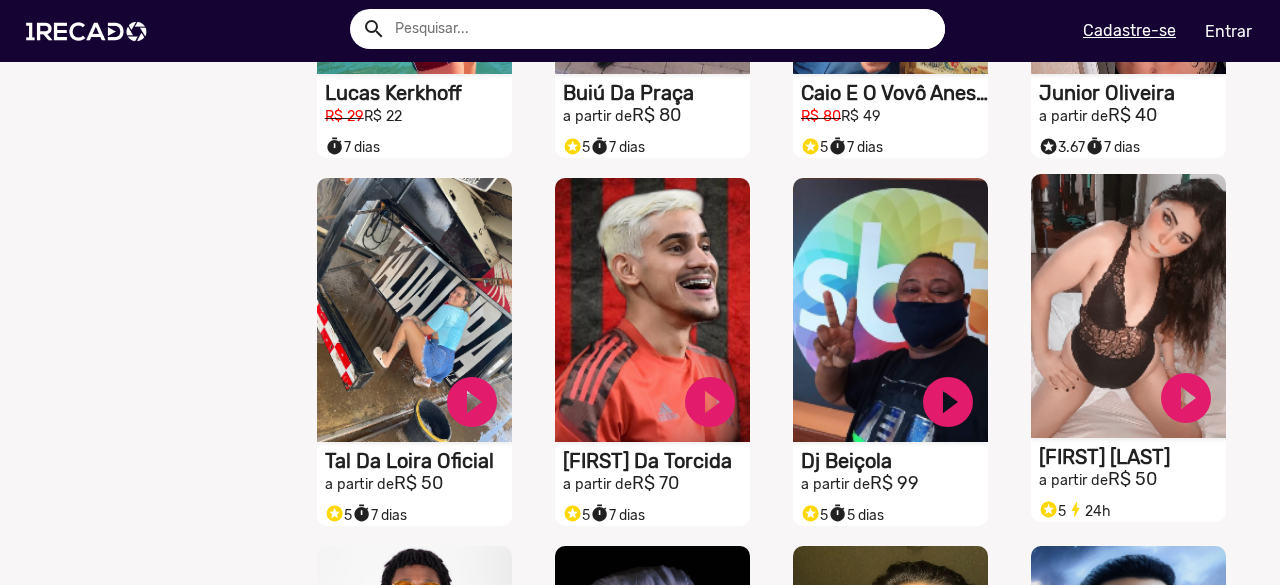 click on "Alice Hael" at bounding box center (418, -2466) 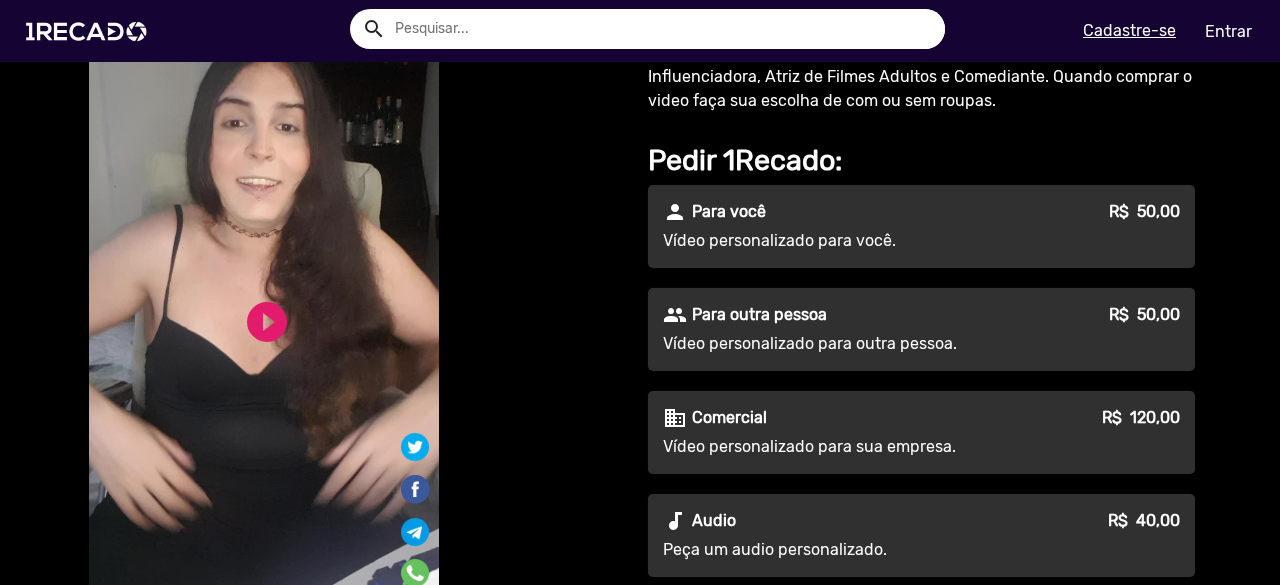 scroll, scrollTop: 0, scrollLeft: 0, axis: both 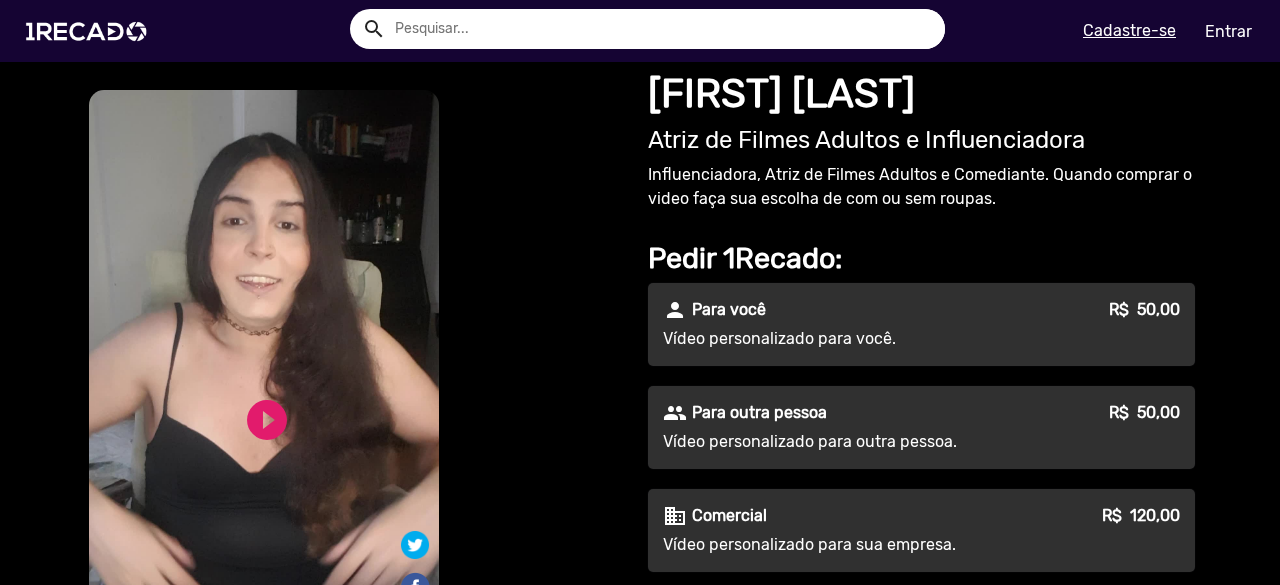 drag, startPoint x: 744, startPoint y: 171, endPoint x: 1205, endPoint y: 172, distance: 461.0011 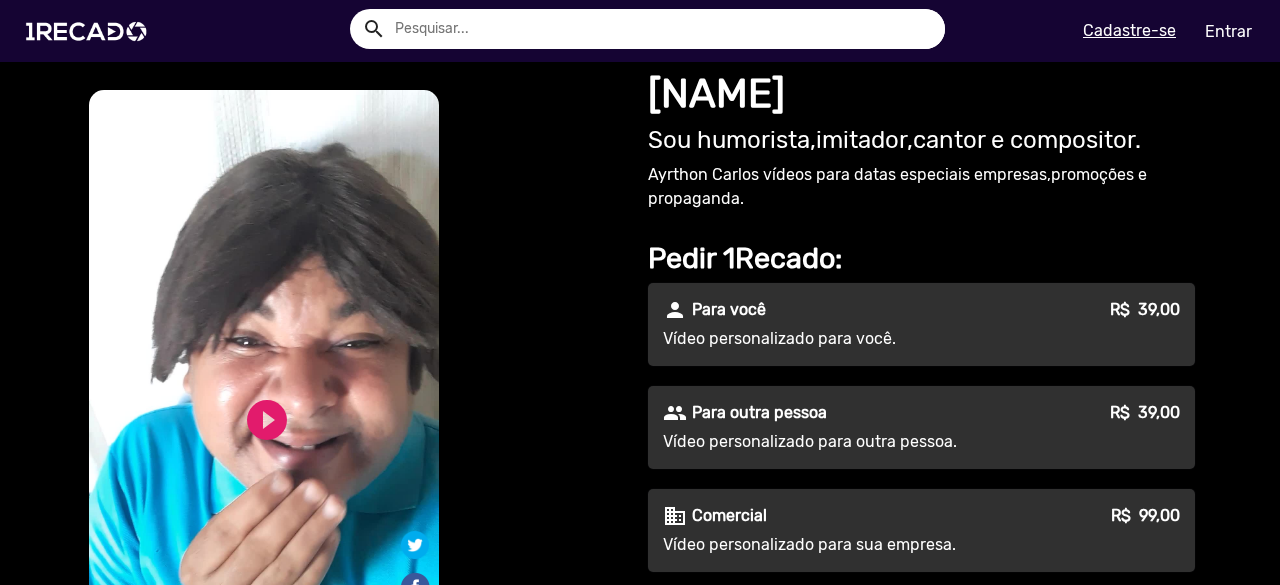 scroll, scrollTop: 0, scrollLeft: 0, axis: both 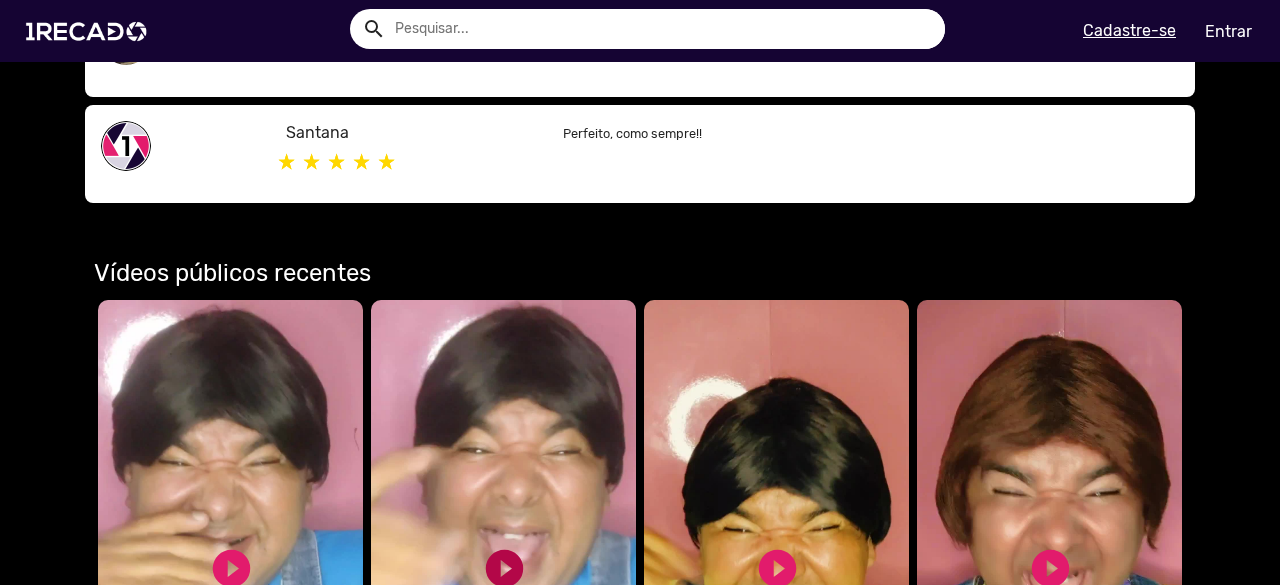 click on "play_circle_filled" 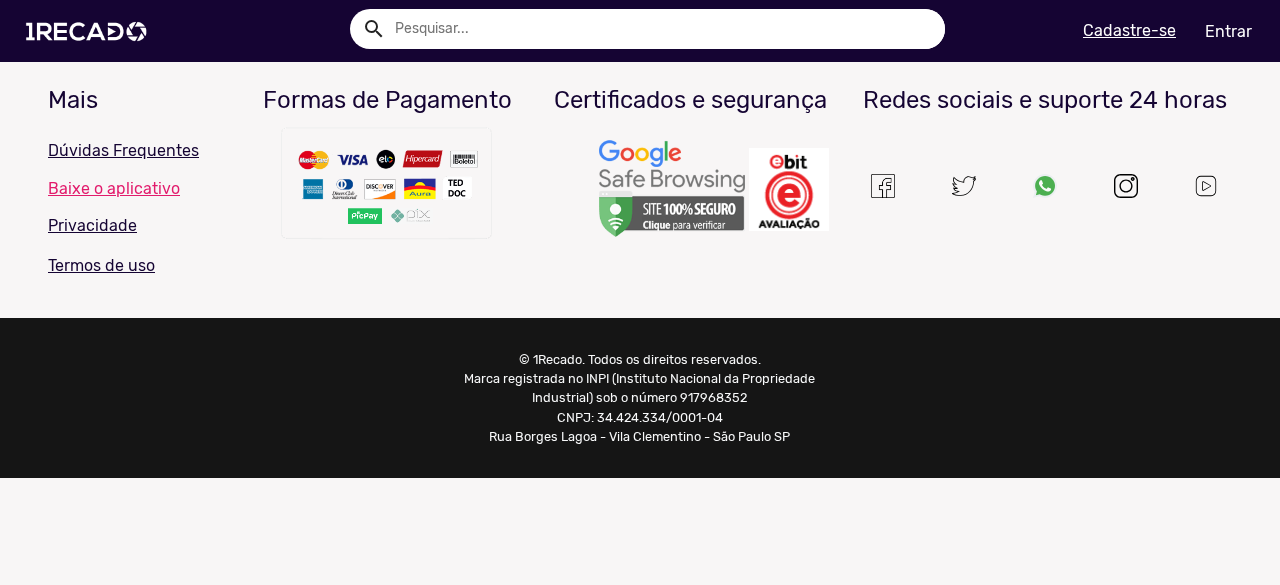 scroll, scrollTop: 0, scrollLeft: 0, axis: both 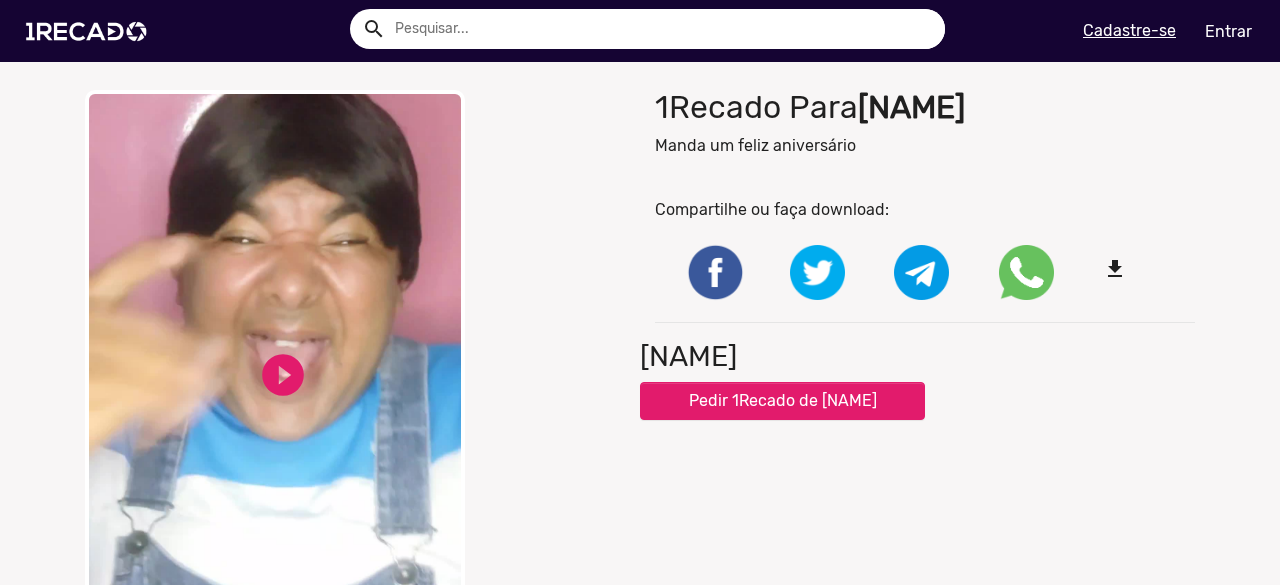click on "Your browser does not support HTML5 video." at bounding box center [275, 390] 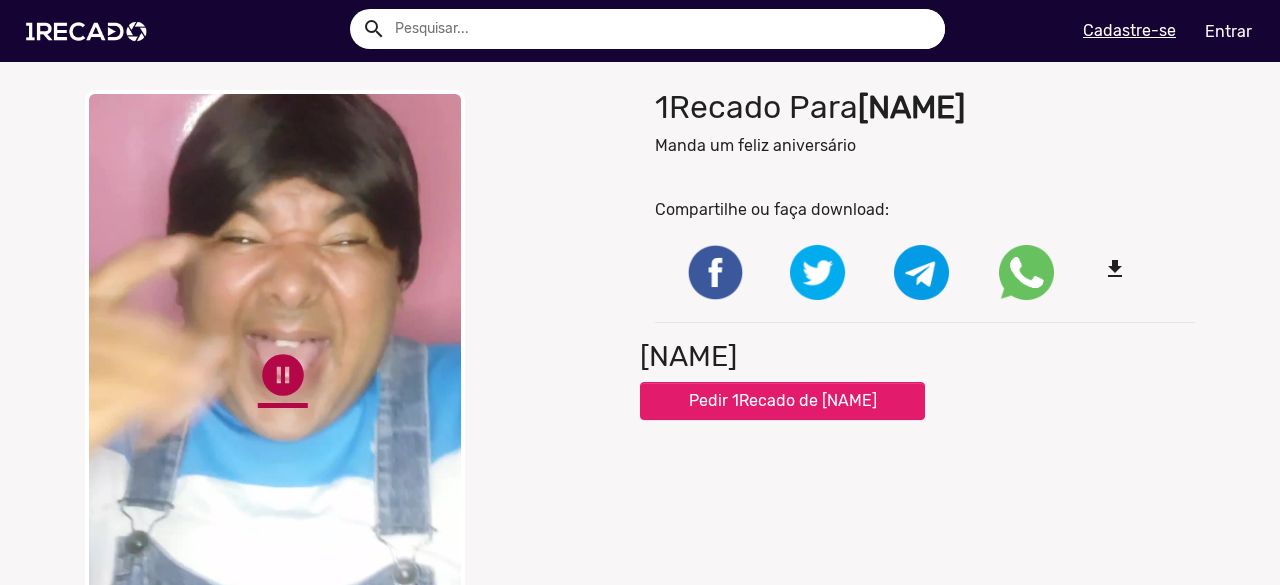 click on "pause_circle" at bounding box center [283, 375] 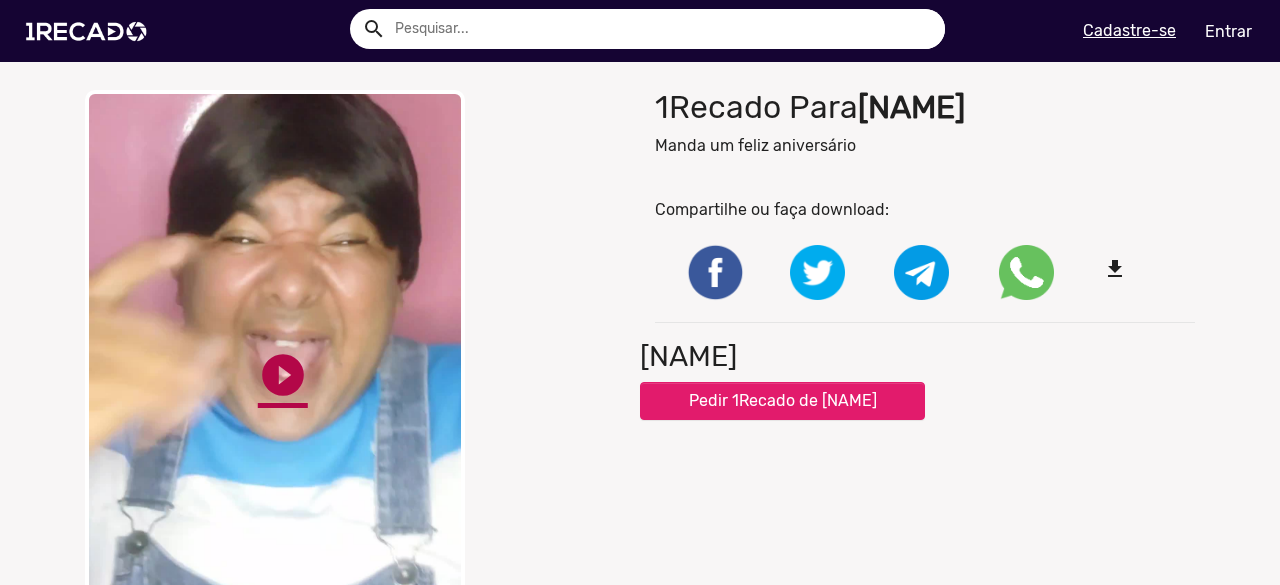 click on "play_circle_filled" at bounding box center (283, 375) 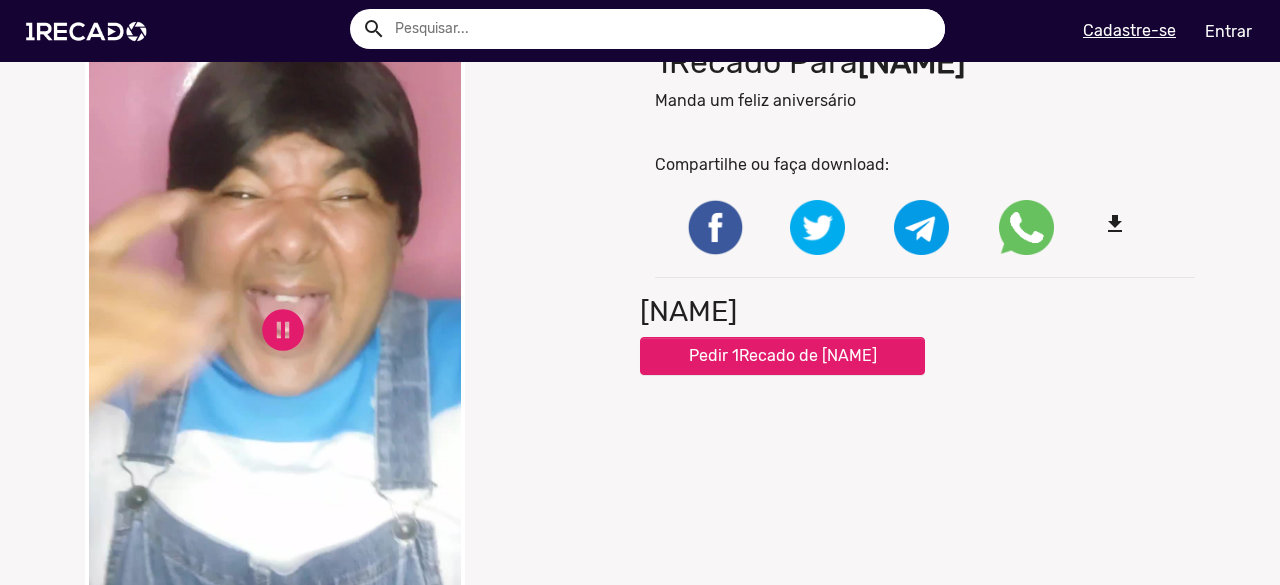scroll, scrollTop: 0, scrollLeft: 0, axis: both 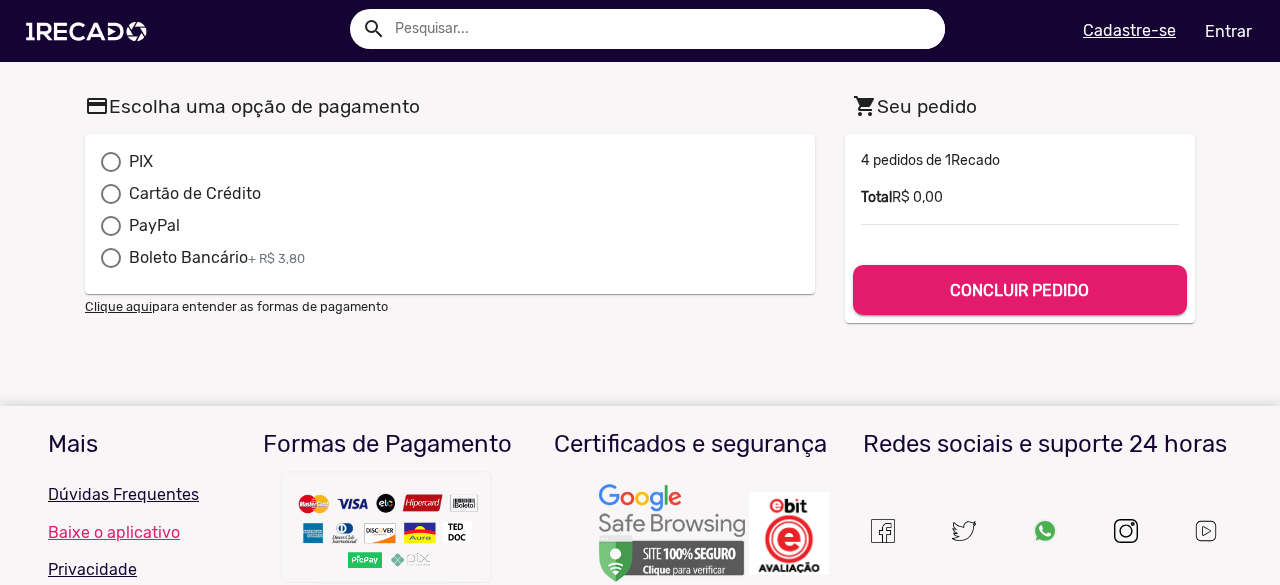 click on "PIX" at bounding box center (137, 162) 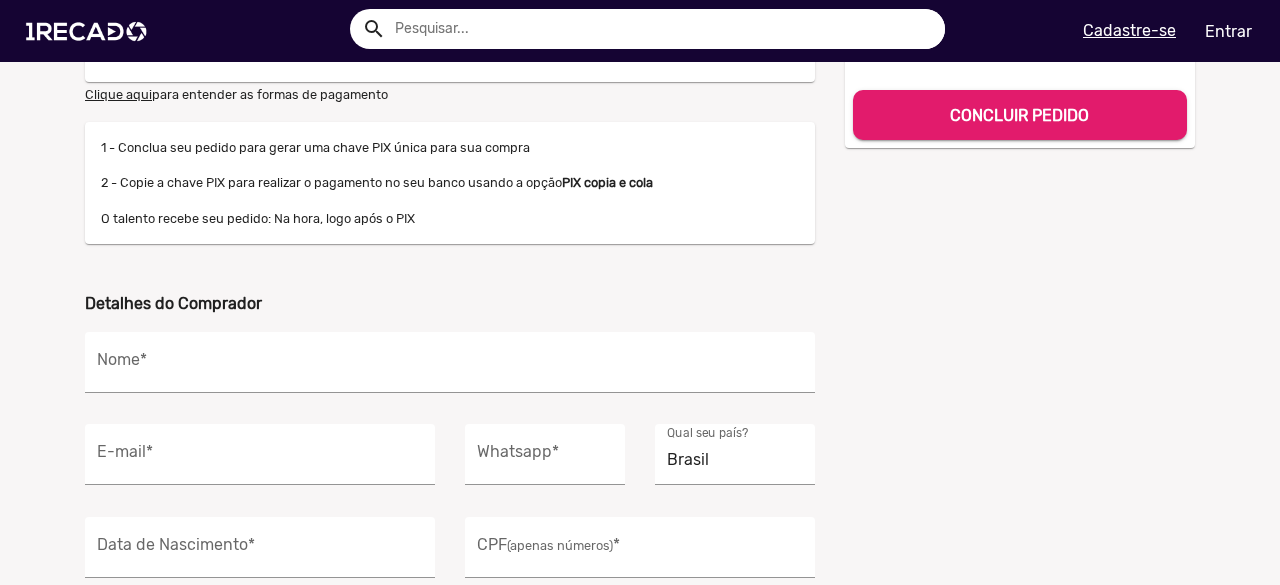 scroll, scrollTop: 400, scrollLeft: 0, axis: vertical 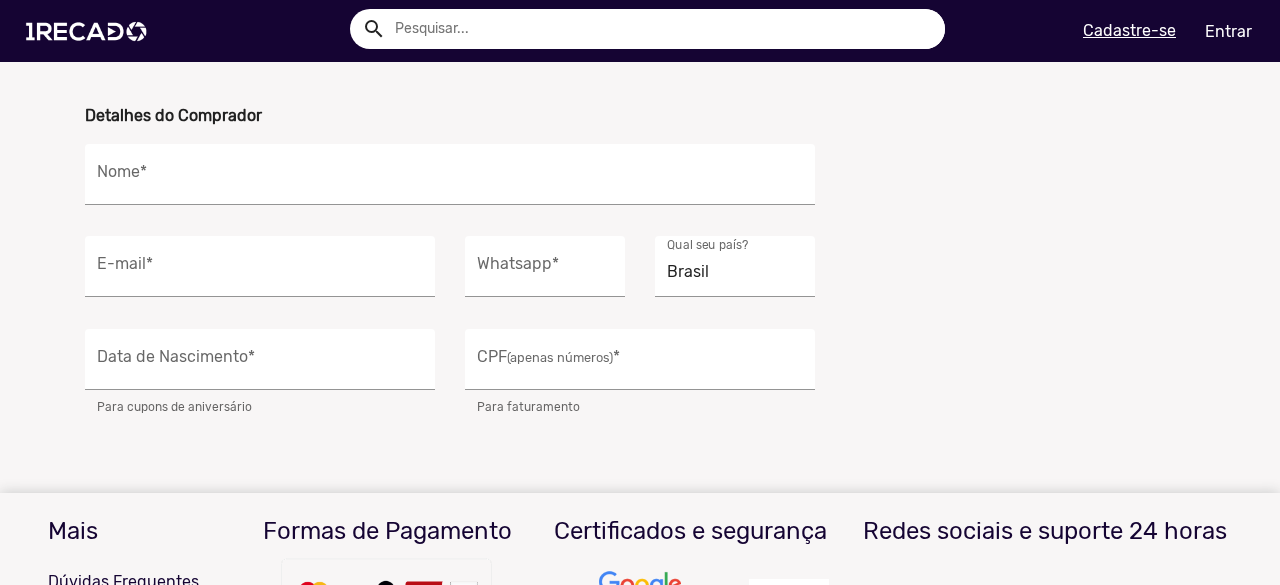 drag, startPoint x: 210, startPoint y: 183, endPoint x: 510, endPoint y: 575, distance: 493.62335 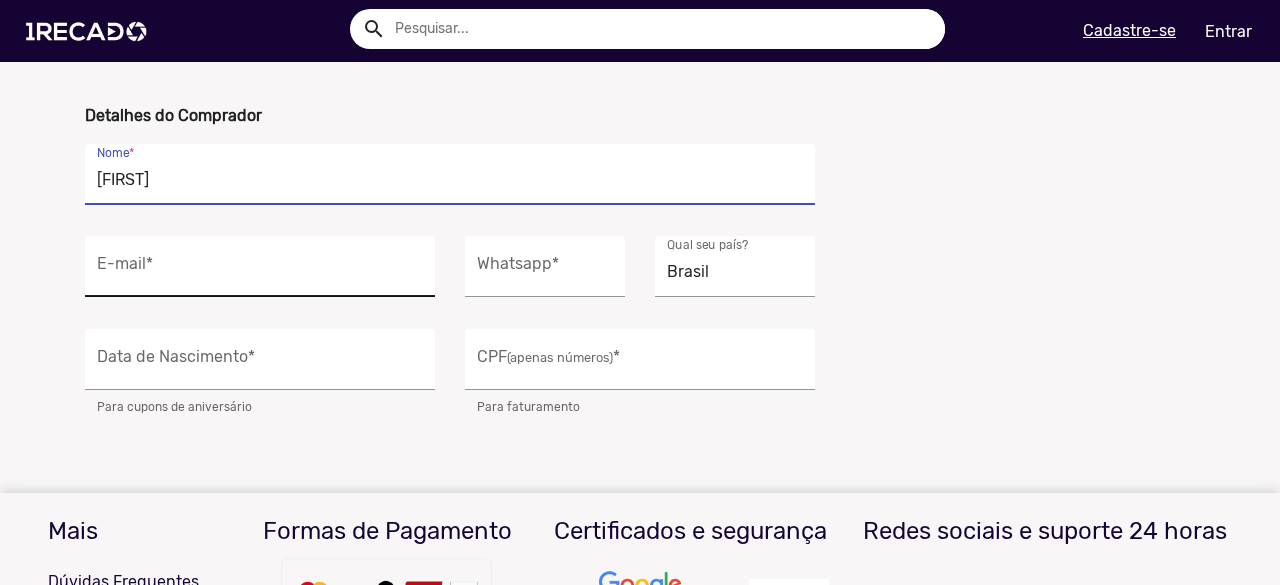 type on "[FIRST]" 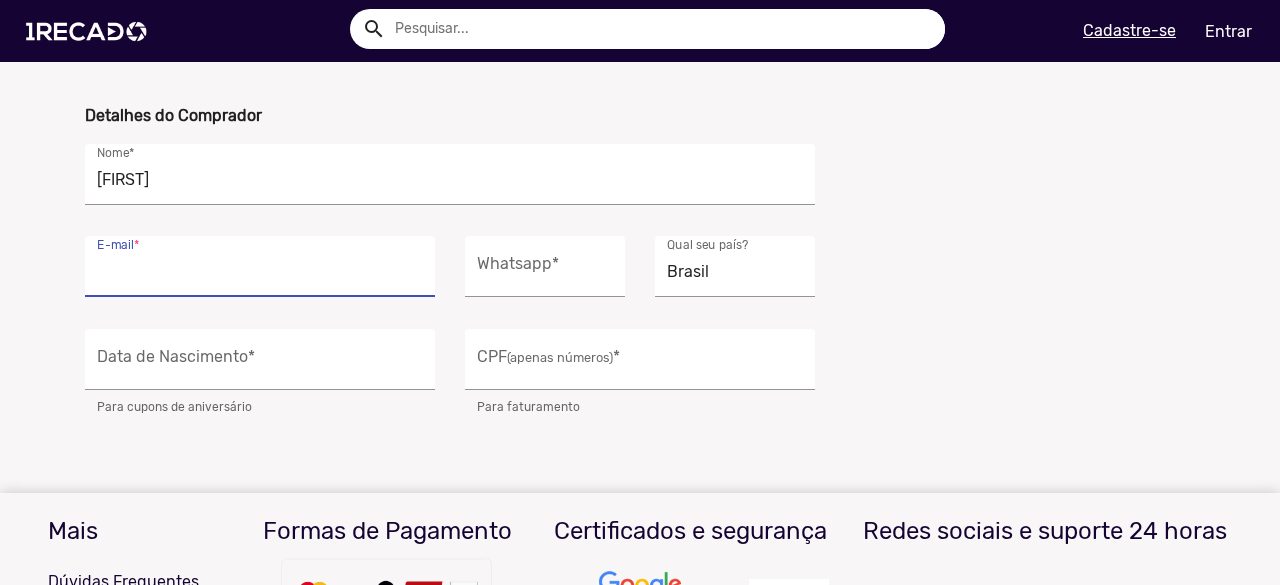 click on "E-mail  *" 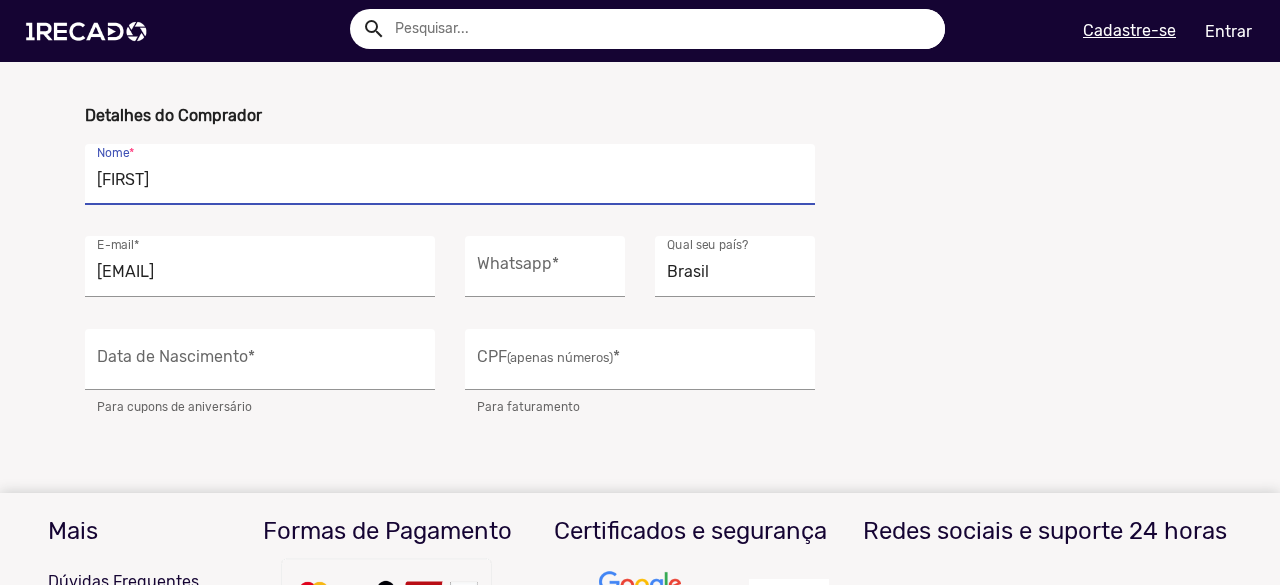 drag, startPoint x: 278, startPoint y: 171, endPoint x: 0, endPoint y: 190, distance: 278.64853 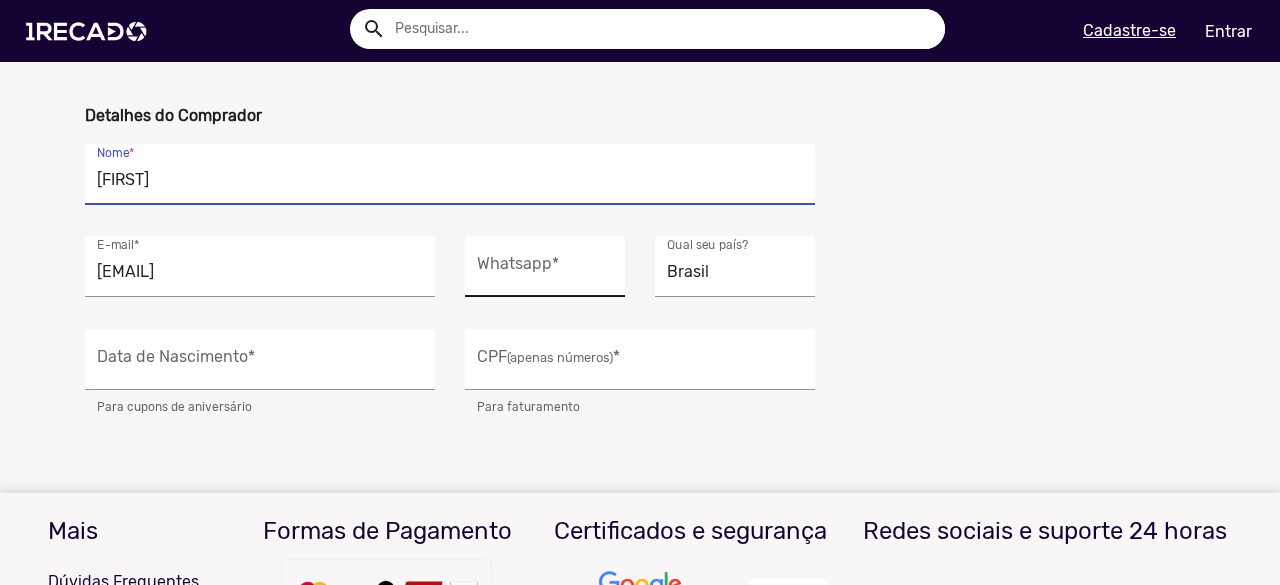 type on "[CITY]" 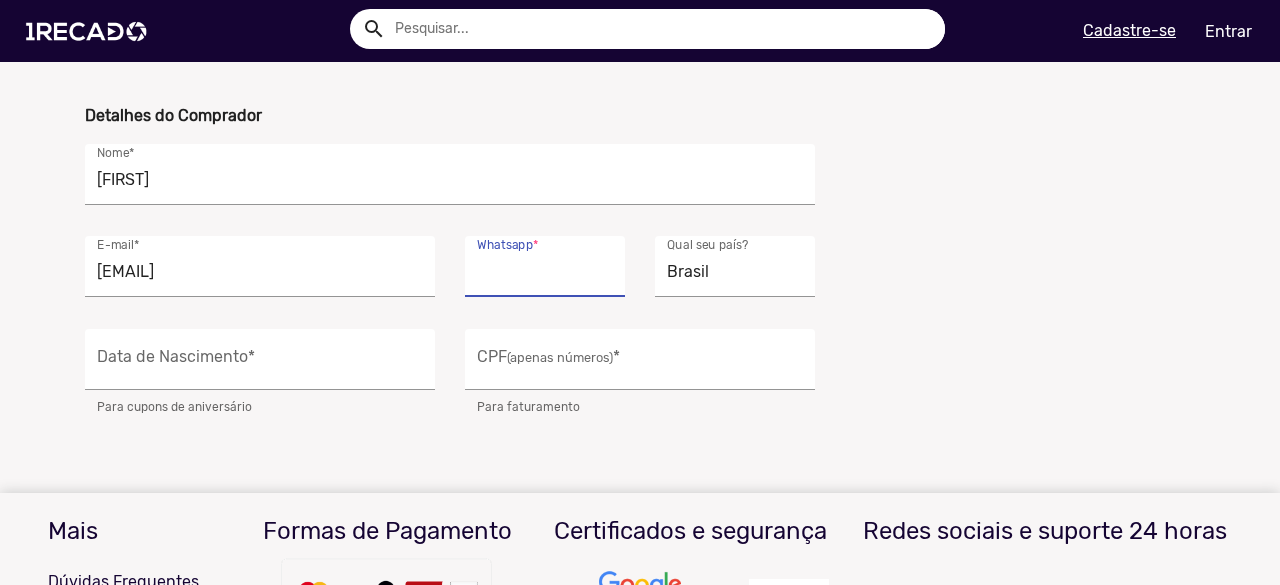 click on "Whatsapp  *" 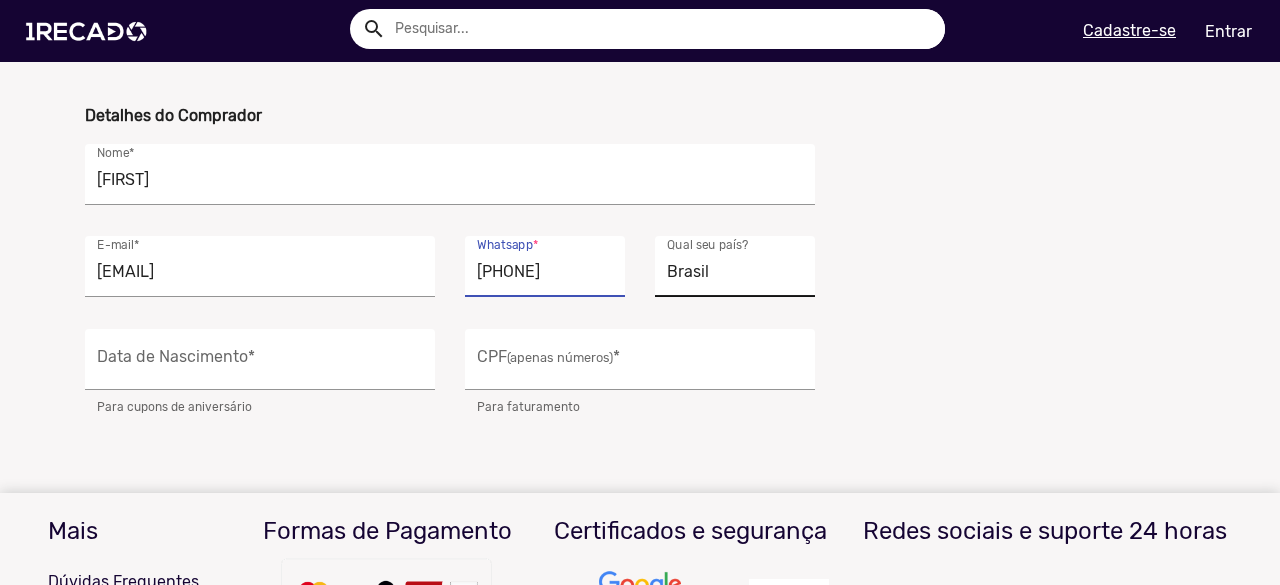 click on "Brasil" 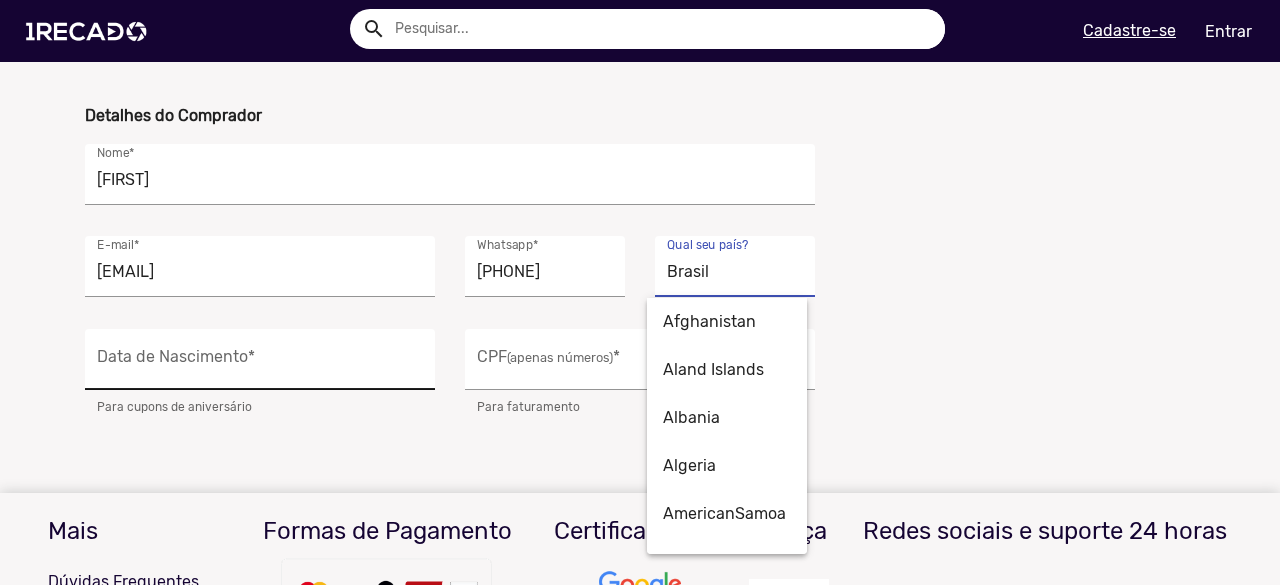 click on "Data de Nascimento  *" 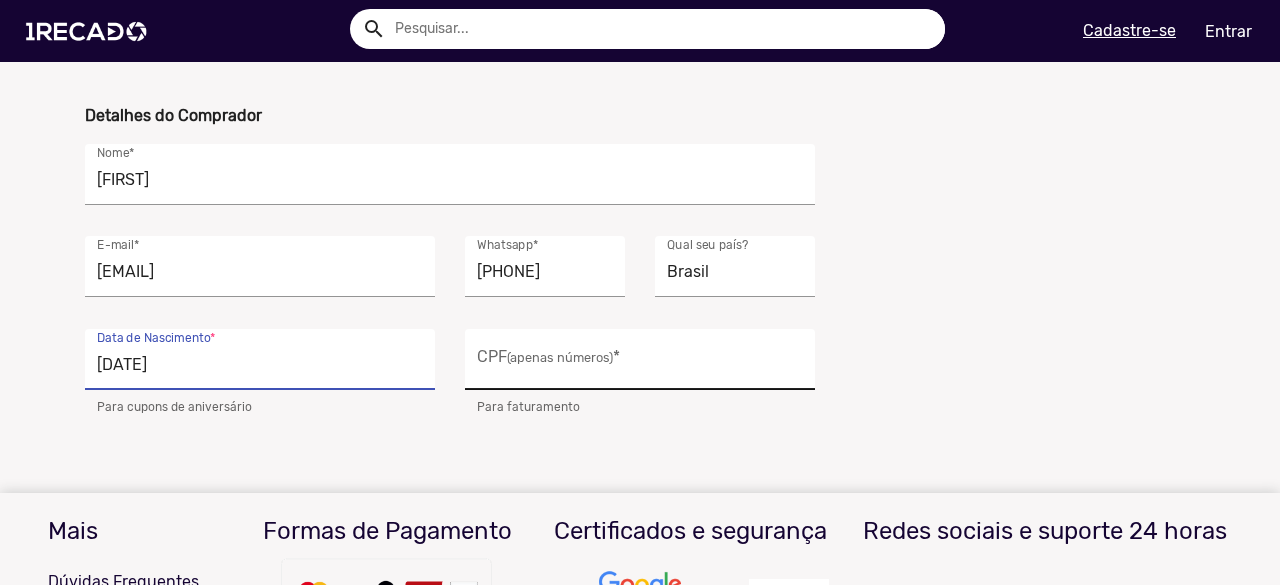 type on "[DATE]" 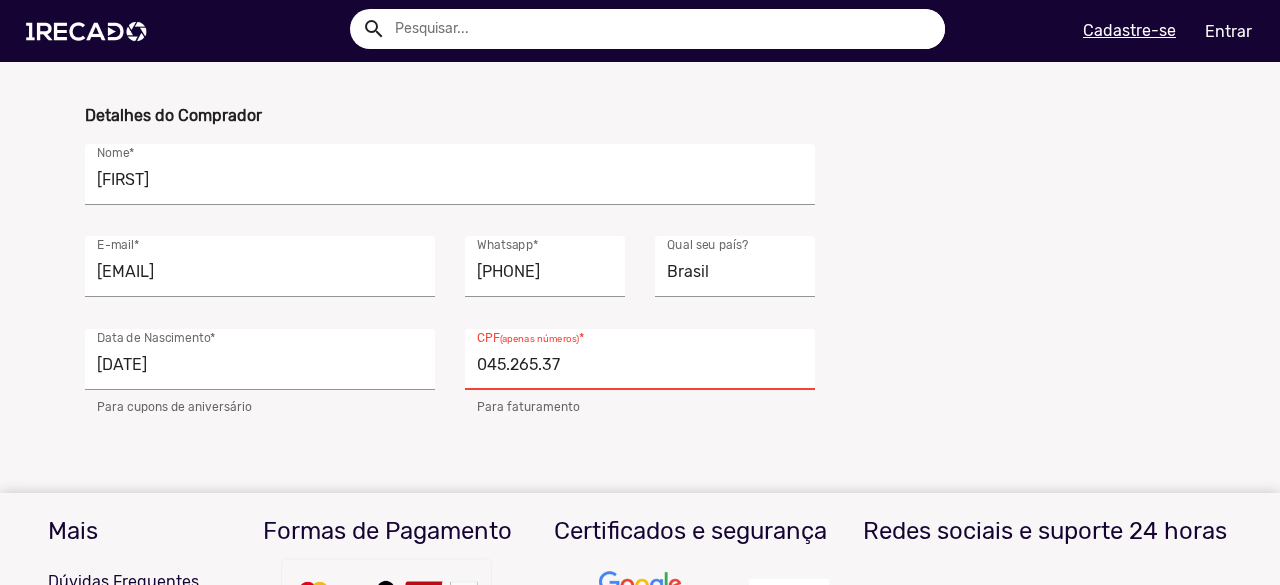 type on "045.265.37" 